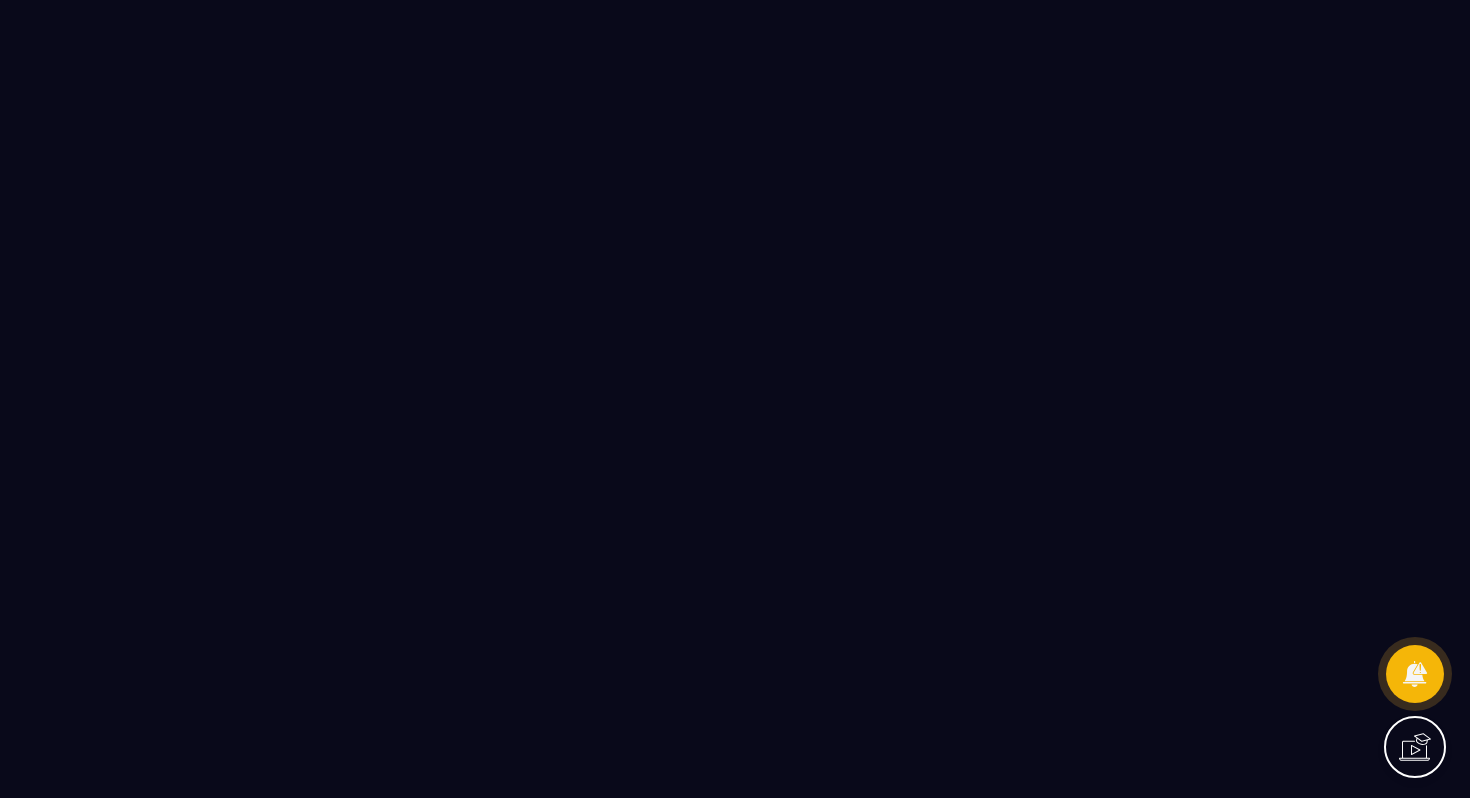 scroll, scrollTop: 0, scrollLeft: 0, axis: both 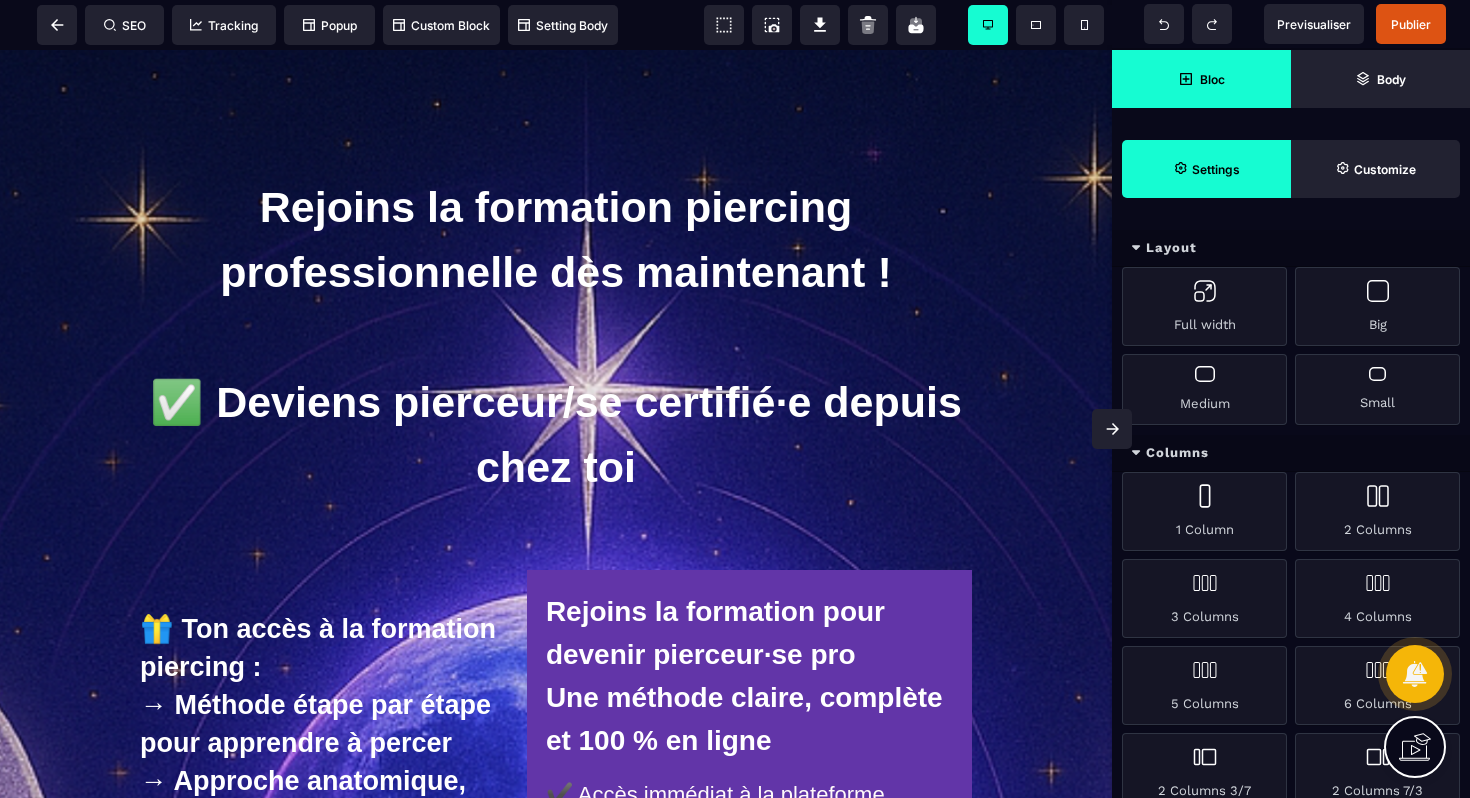 click on "Settings" at bounding box center (1206, 169) 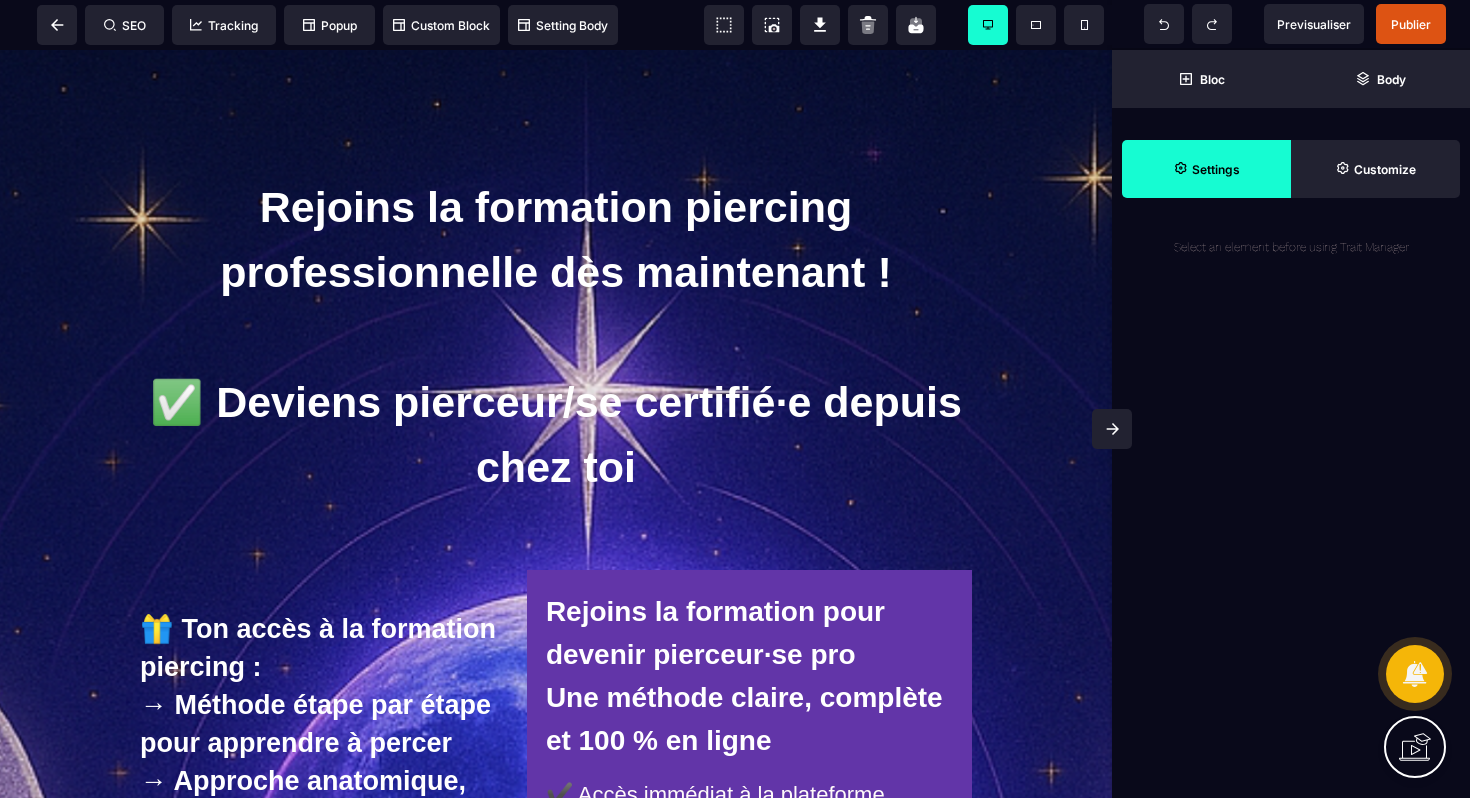 click on "Settings" at bounding box center [1206, 169] 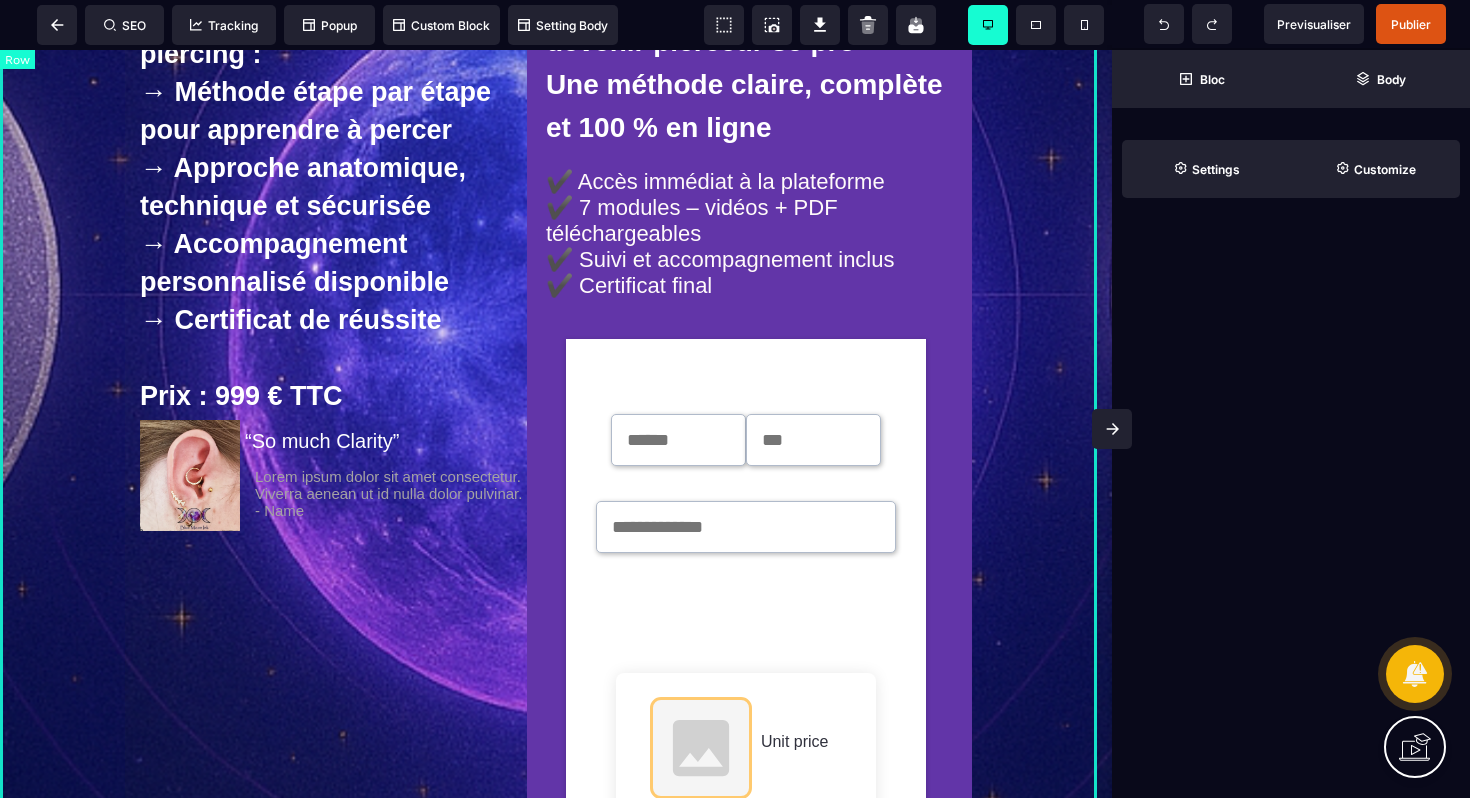 scroll, scrollTop: 799, scrollLeft: 0, axis: vertical 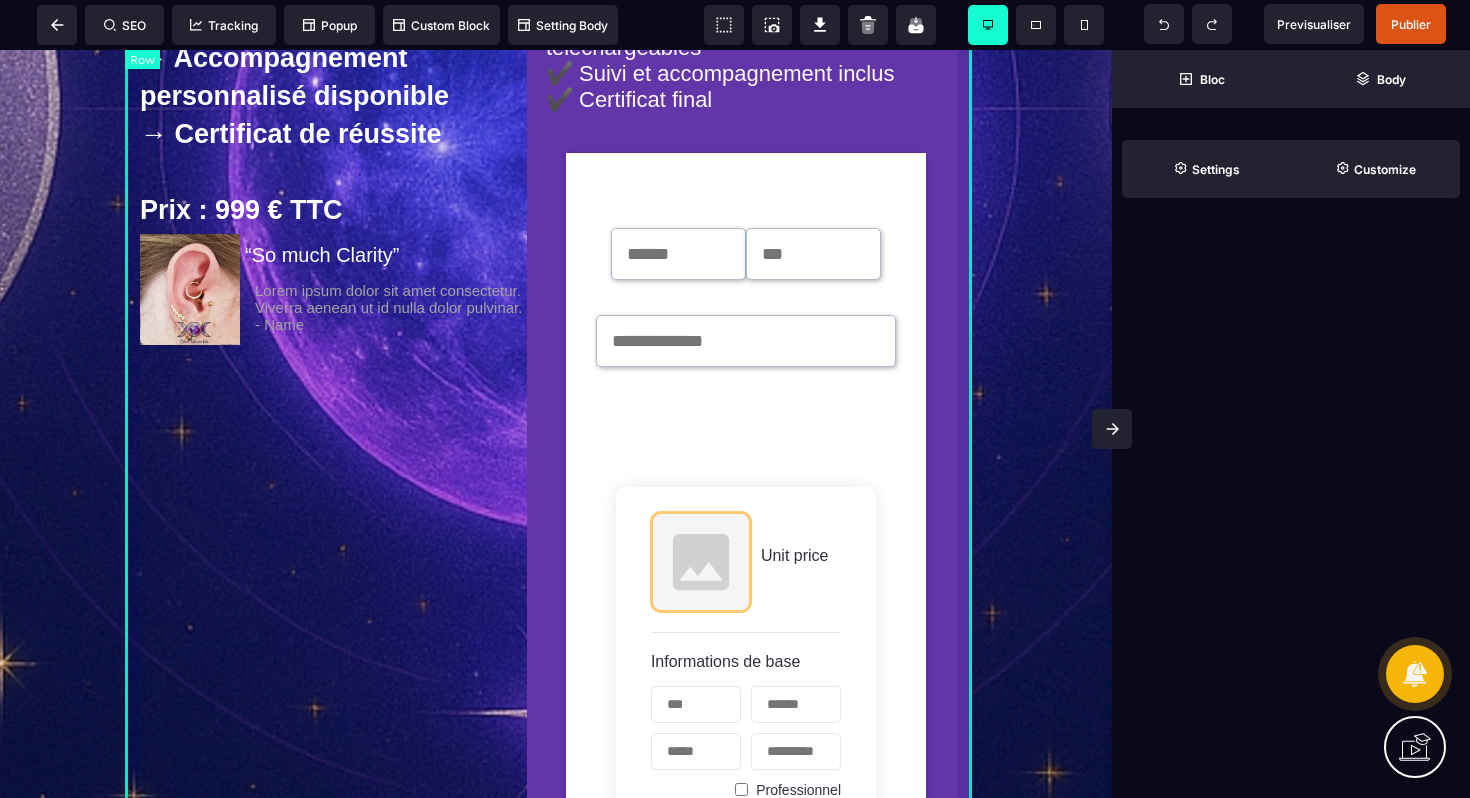 click on "🎁 Ton accès à la formation piercing : → Méthode étape par étape pour apprendre à percer   → Approche anatomique, technique et sécurisée   → Accompagnement personnalisé disponible   → Certificat de réussite Prix : 999 € TTC   Lorem ipsum dolor sit amet consectetur. Viverra aenean ut id nulla dolor pulvinar. - Name “So much Clarity” Rejoins la formation pour devenir pierceur·se pro Une méthode claire, complète et 100 % en ligne ✔️ Accès immédiat à la plateforme   ✔️ 7 modules – vidéos + PDF téléchargeables   ✔️ Suivi et accompagnement inclus   ✔️ Certificat final Unit price Informations de base Professionnel Informations paiement Une fois Abonnement Paiement en plusieurs fois Abonnement Paiement en plusieurs fois Appliquer Promotion 0 Sous-total 0 Taxe 0 Montant total dû 0 0 Acheter maintenant Propulsé par
Stripe" at bounding box center (556, 622) 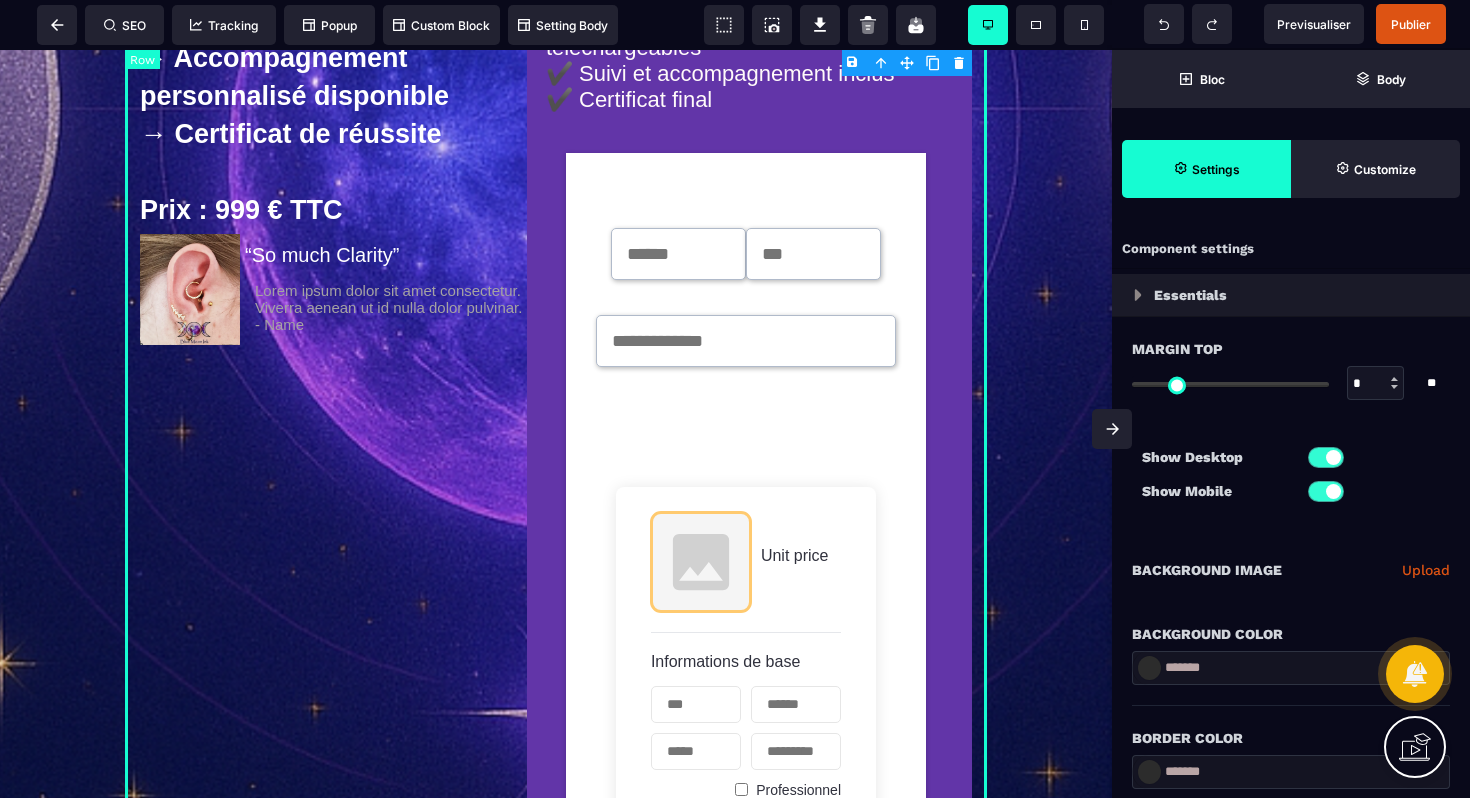 type on "*" 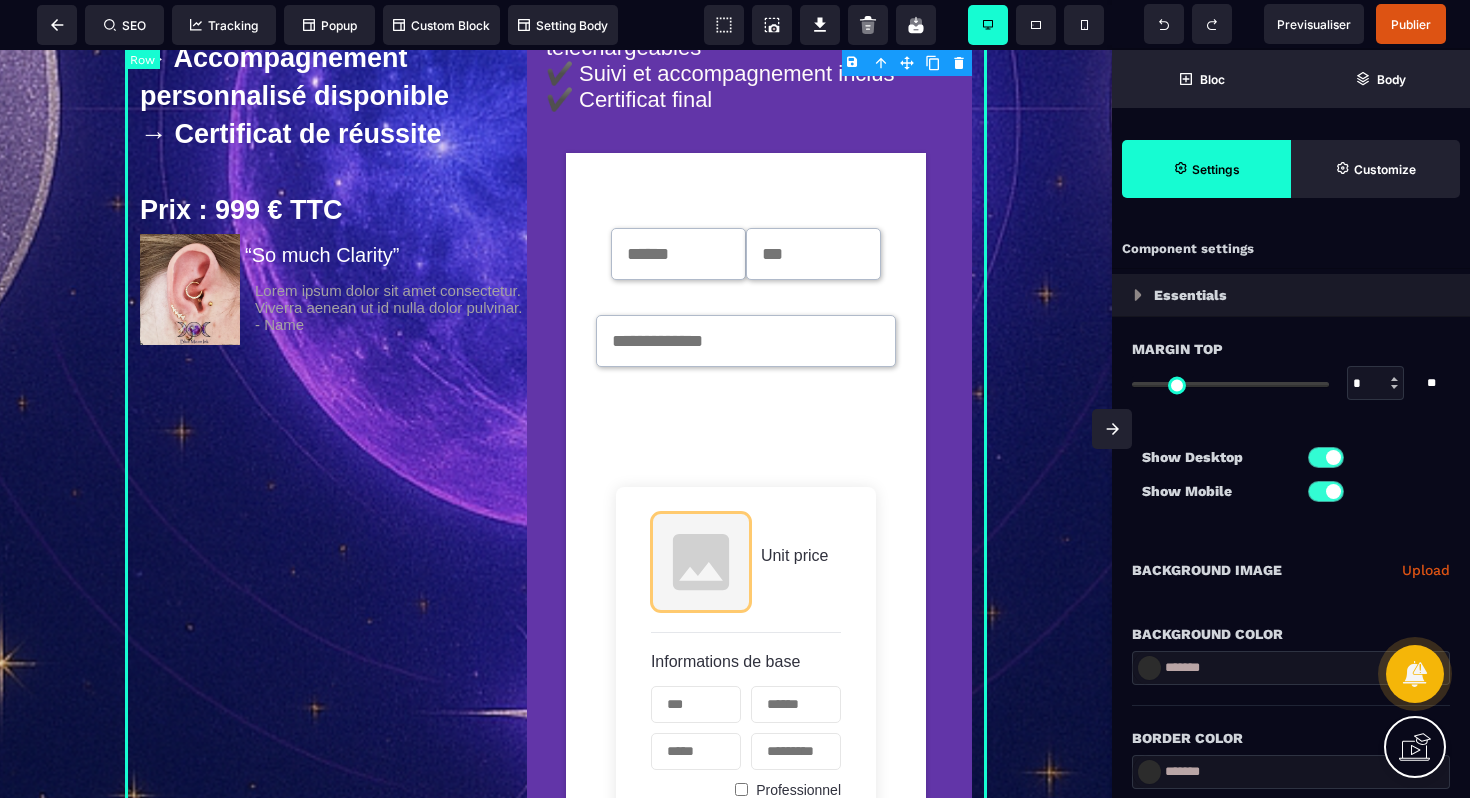 type on "****" 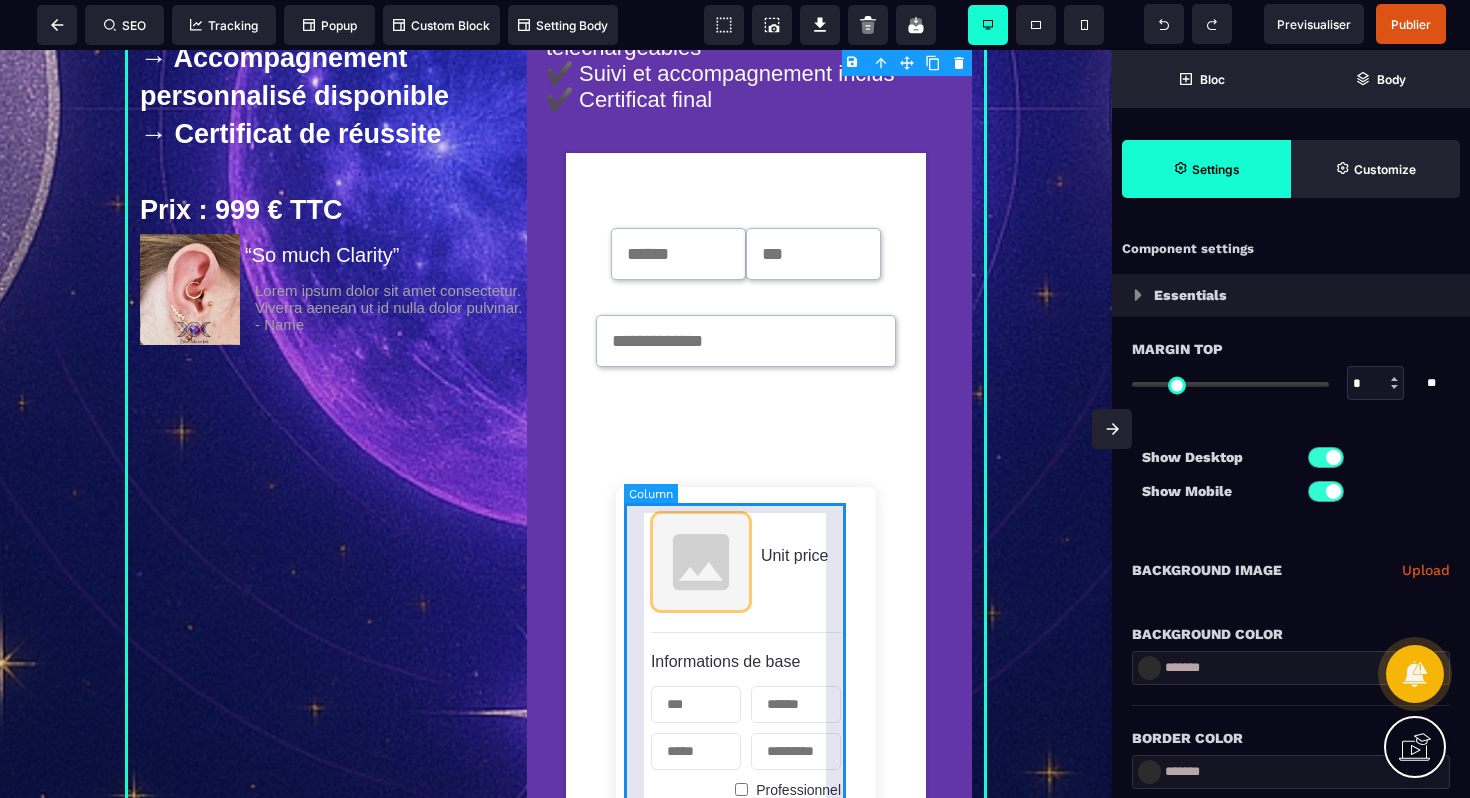 click on "Unit price Informations de base Professionnel Informations paiement Une fois Abonnement Paiement en plusieurs fois Abonnement Paiement en plusieurs fois Appliquer Promotion 0 Sous-total 0 Taxe 0 Montant total dû 0 0 Acheter maintenant En confirmant votre abonnement, vous autorisez NAME_ORG à vous facturer pour des paiements futurs conformément à leurs conditions. Vous pouvez annuler votre abonnement à tout moment. Propulsé par
Stripe
Conditions générales Confidentialité" at bounding box center (746, 1057) 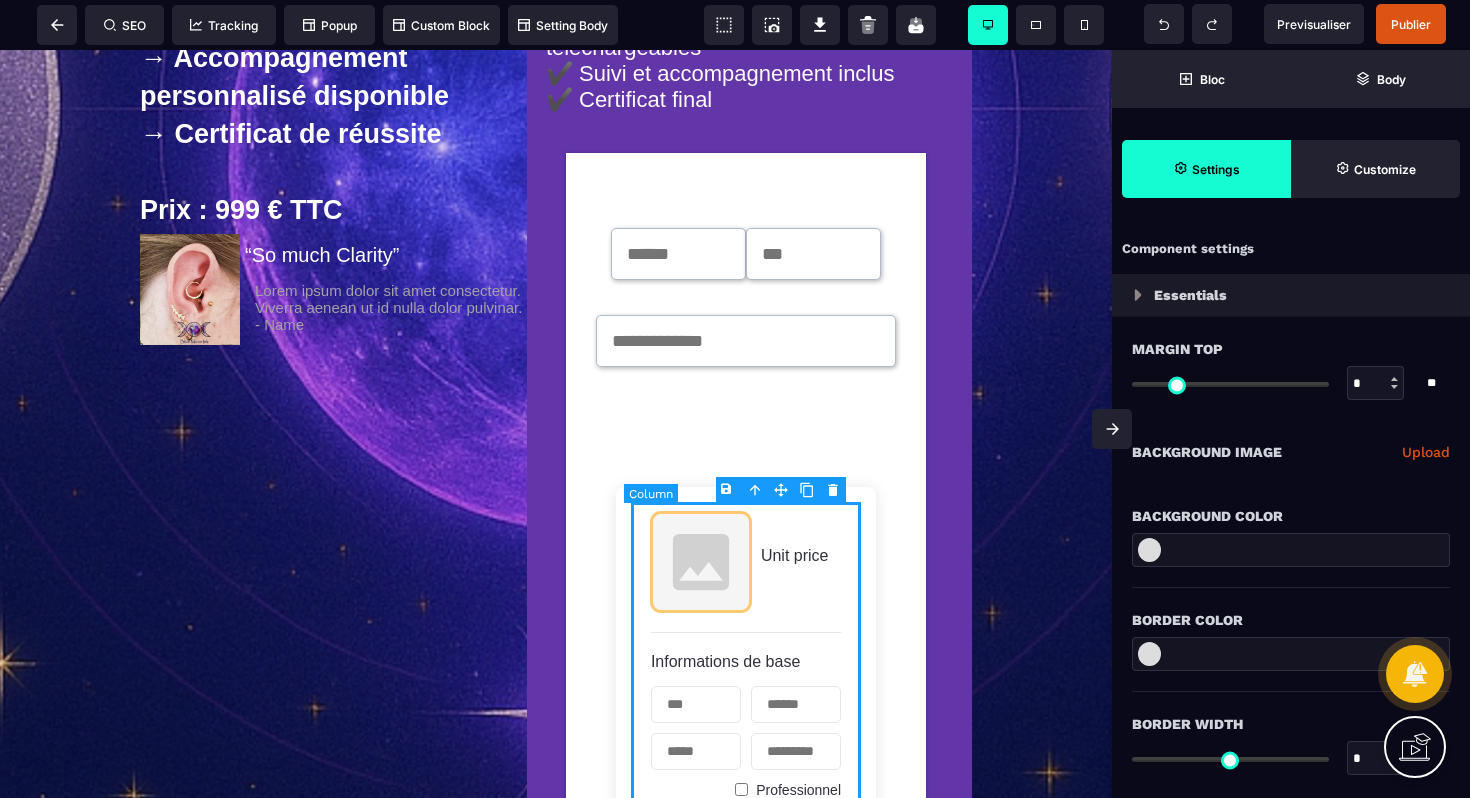 type on "*" 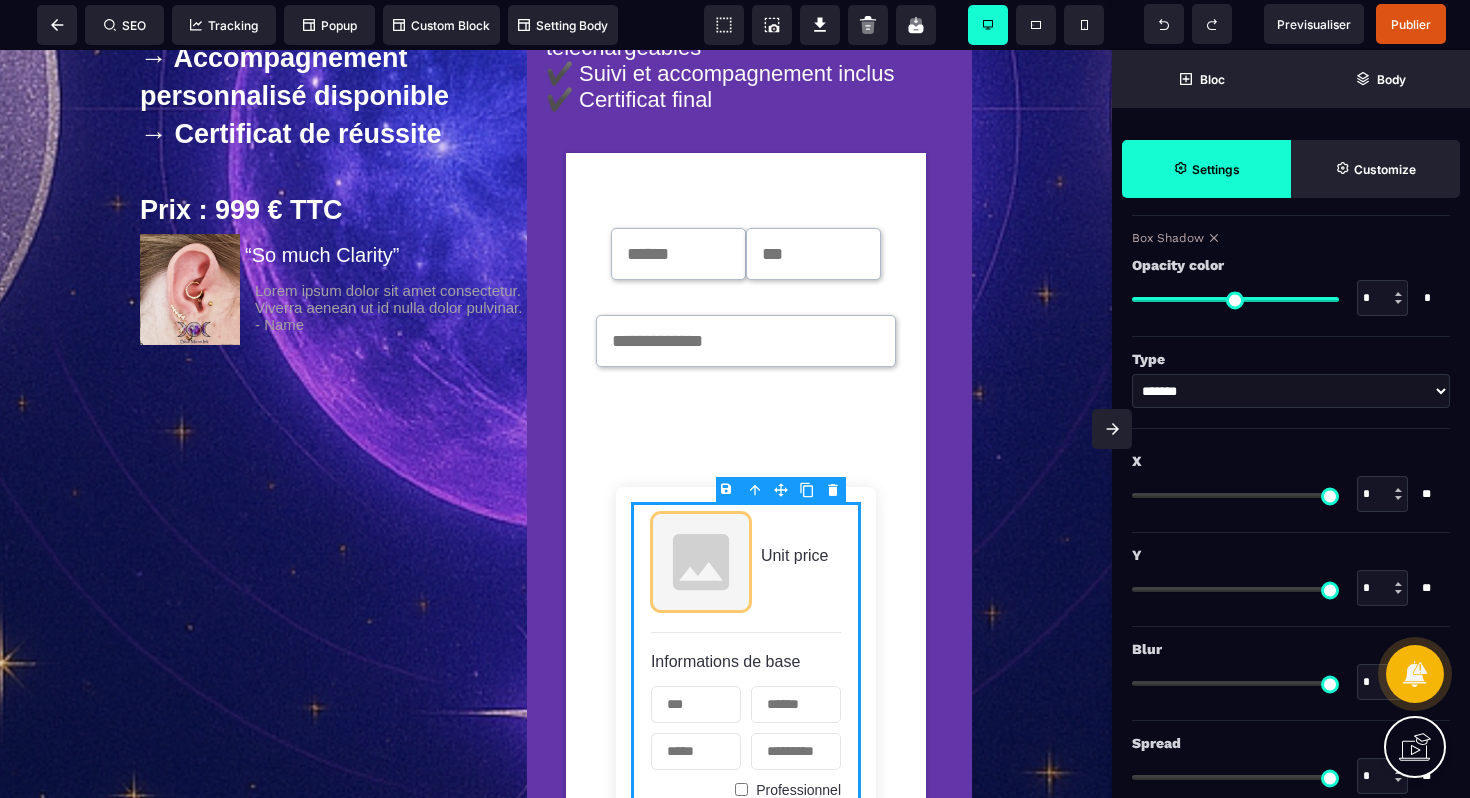 scroll, scrollTop: 2230, scrollLeft: 0, axis: vertical 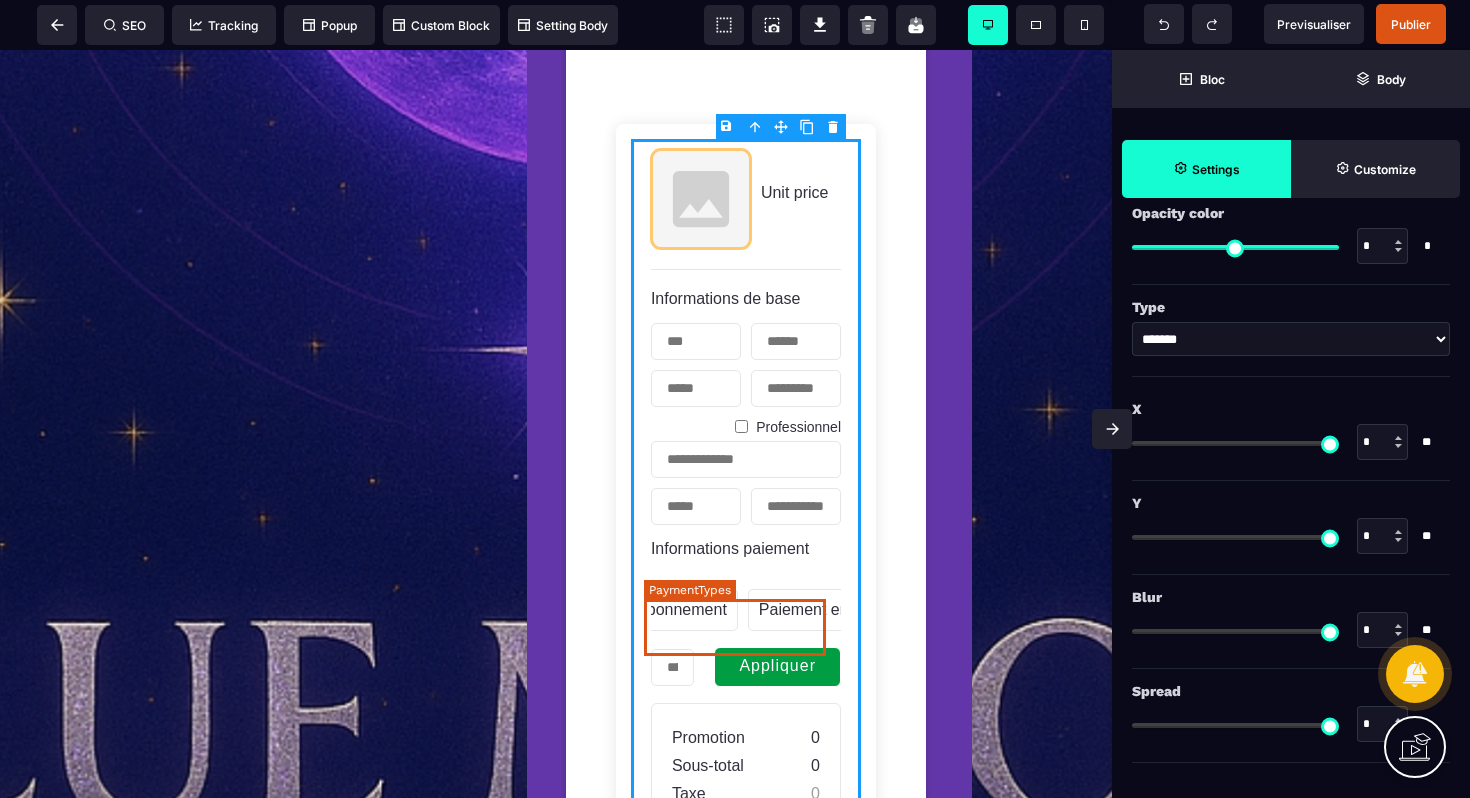 click on "Paiement en plusieurs fois" at bounding box center [853, 610] 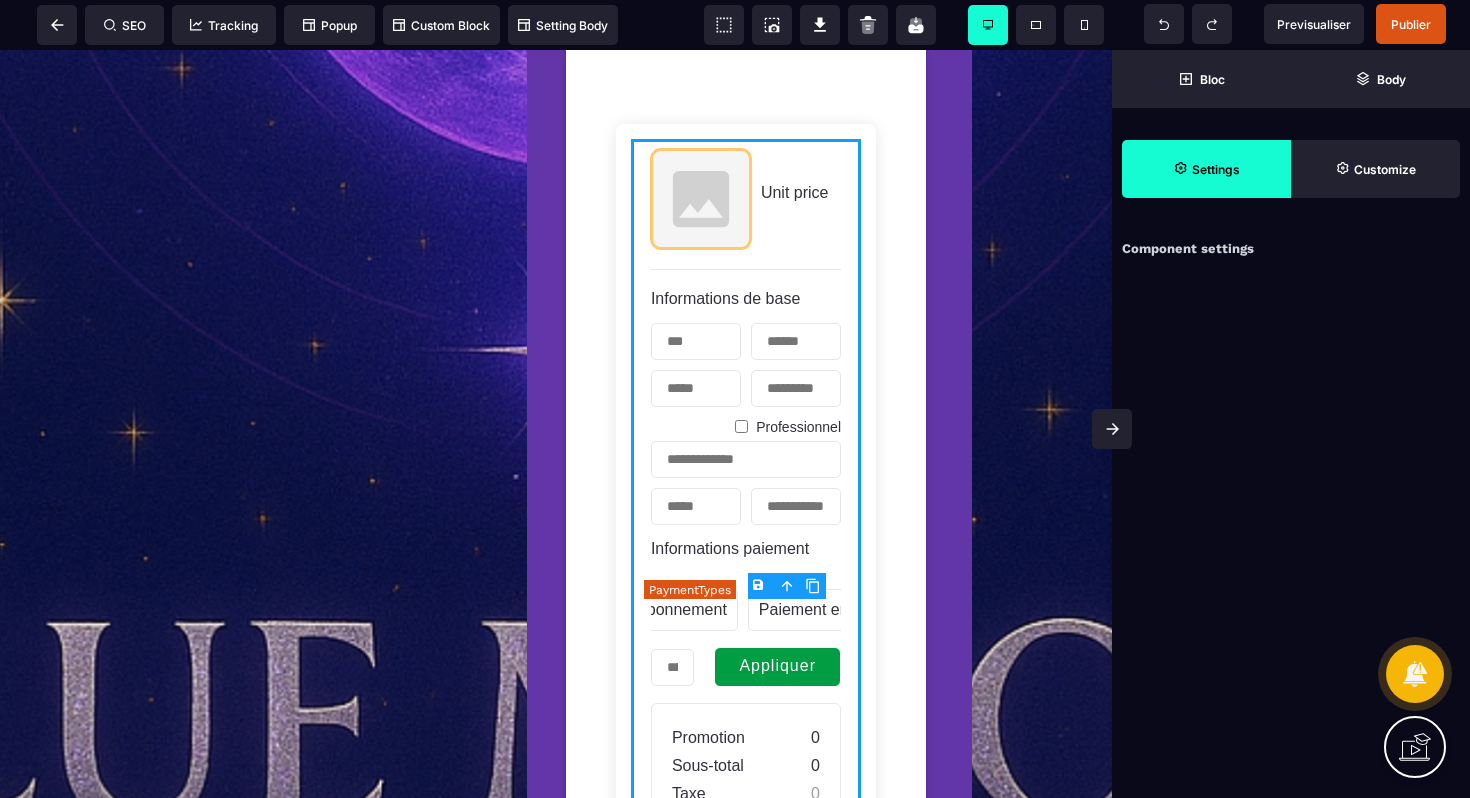scroll, scrollTop: 0, scrollLeft: 0, axis: both 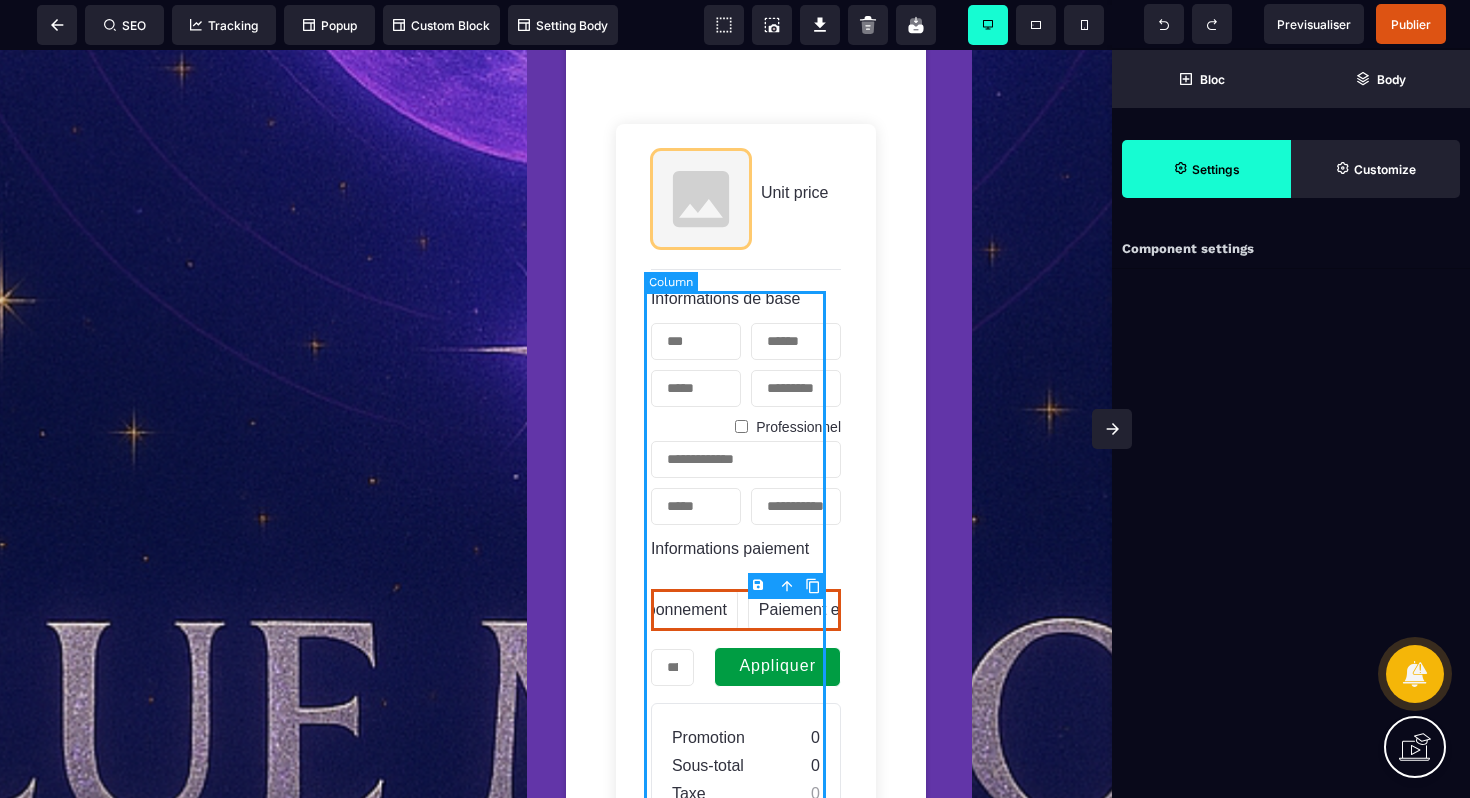 click on "Informations de base Professionnel Informations paiement Une fois Abonnement Paiement en plusieurs fois Abonnement Paiement en plusieurs fois Appliquer Promotion 0 Sous-total 0 Taxe 0 Montant total dû 0 0" at bounding box center [746, 591] 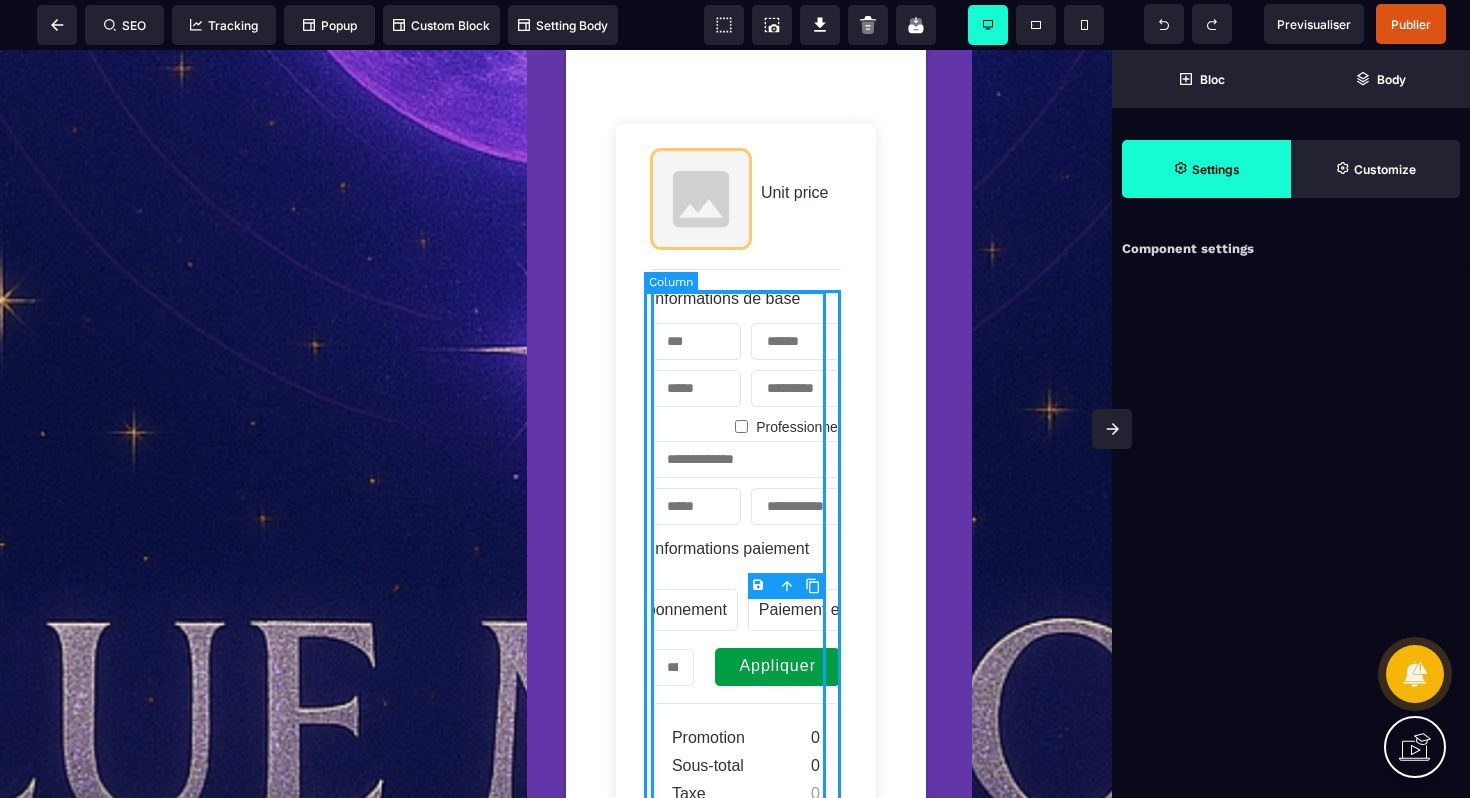select on "*" 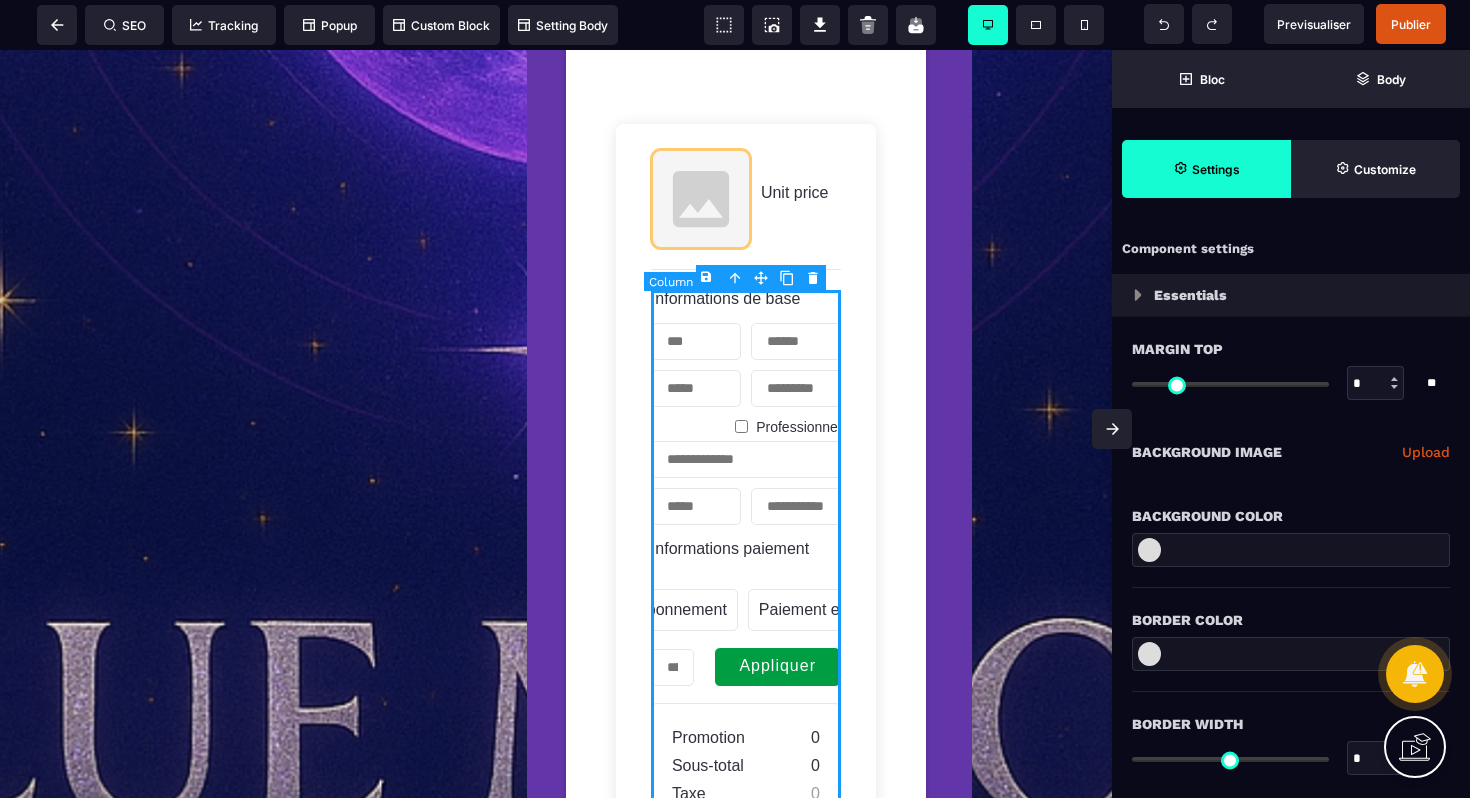 type on "*" 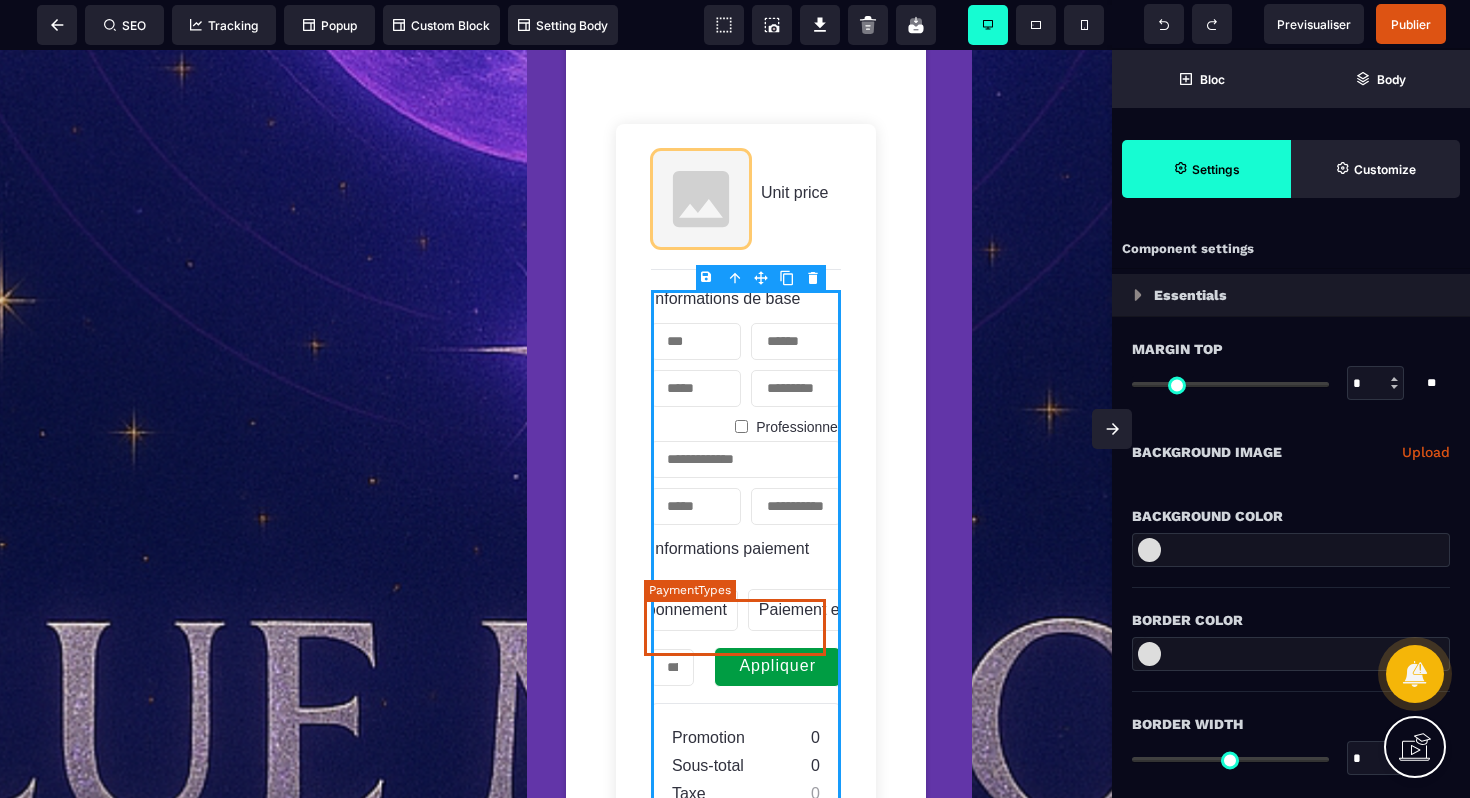 click on "Abonnement" at bounding box center (681, 610) 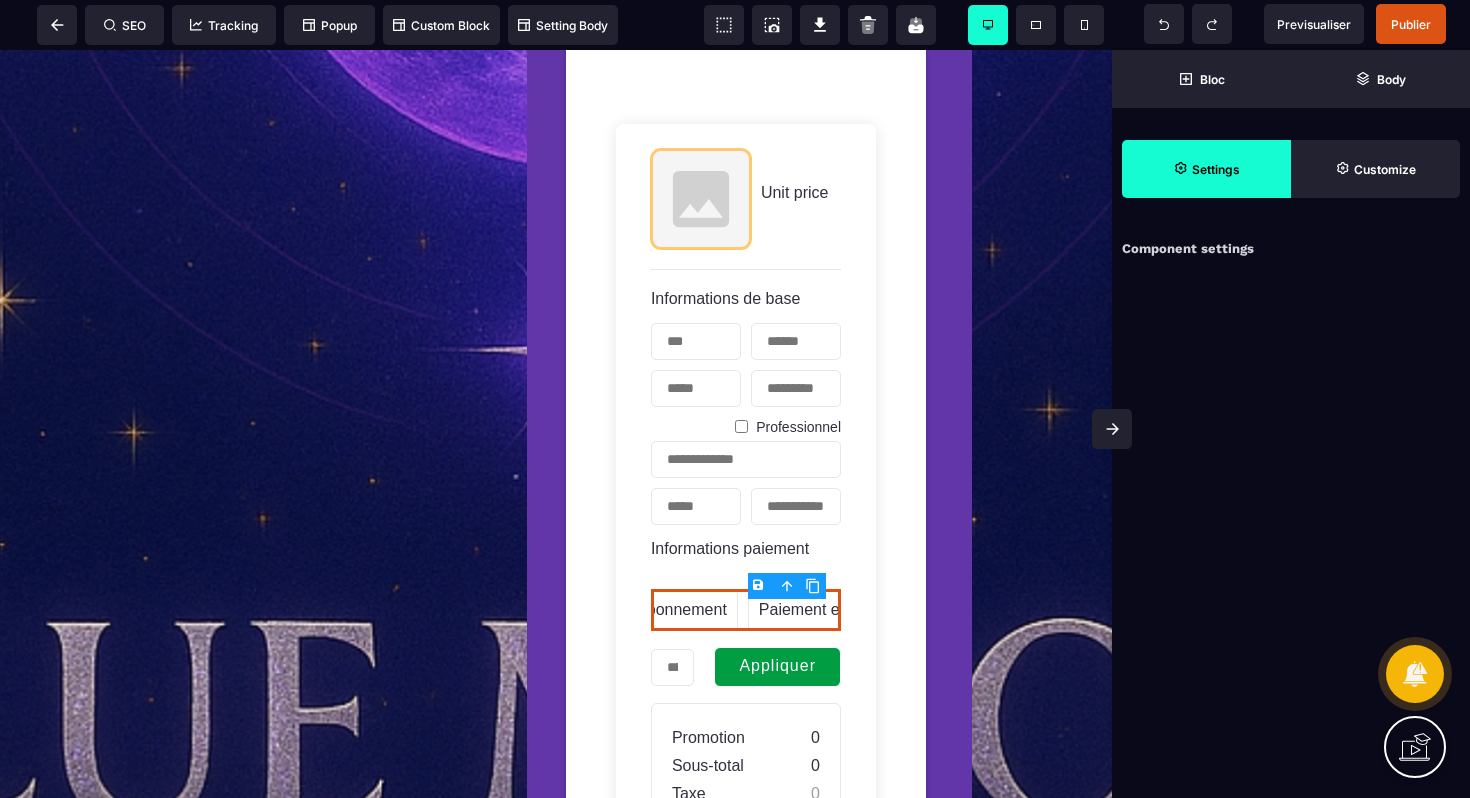 click on "Component settings" at bounding box center (1291, 249) 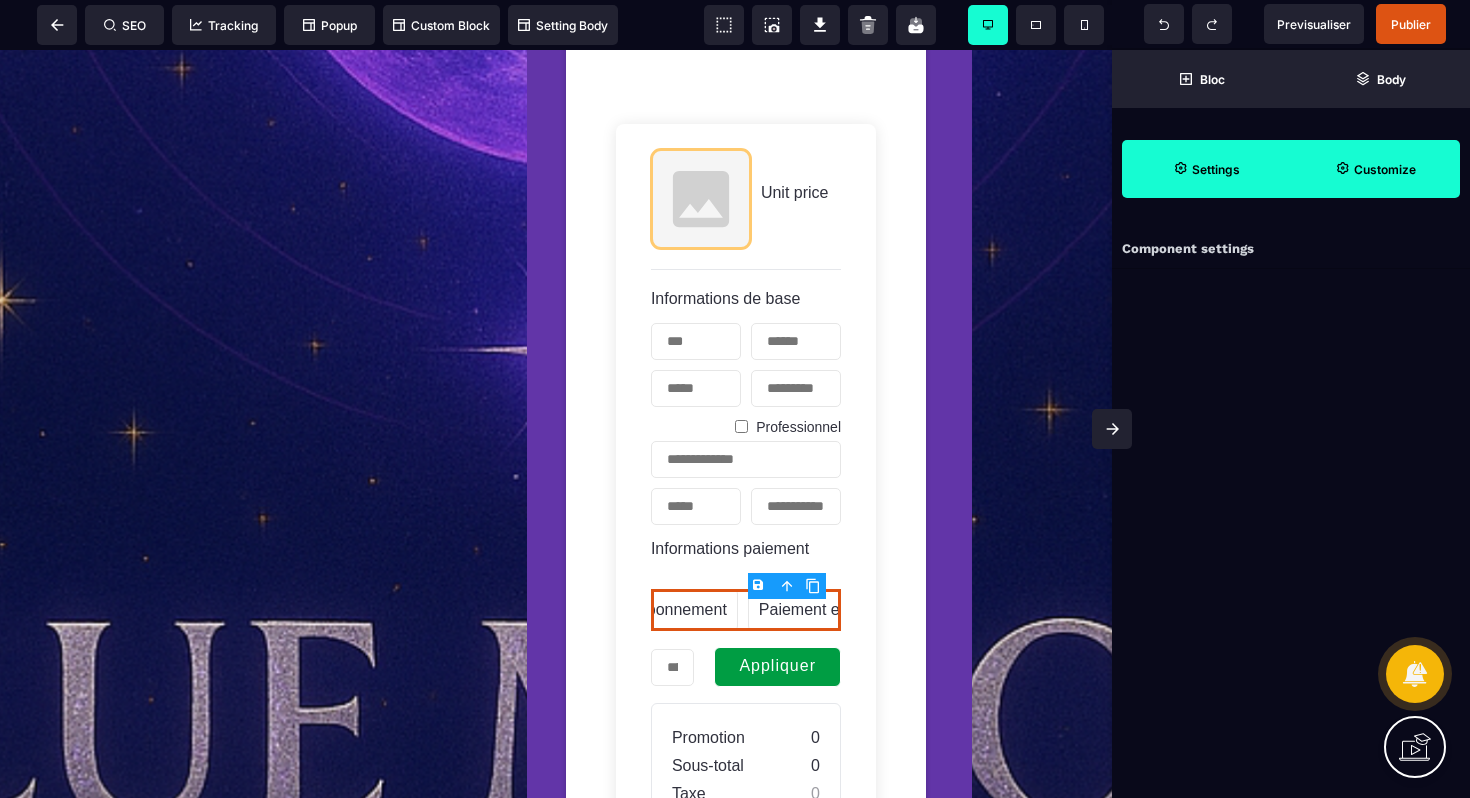 click on "Customize" at bounding box center [1375, 169] 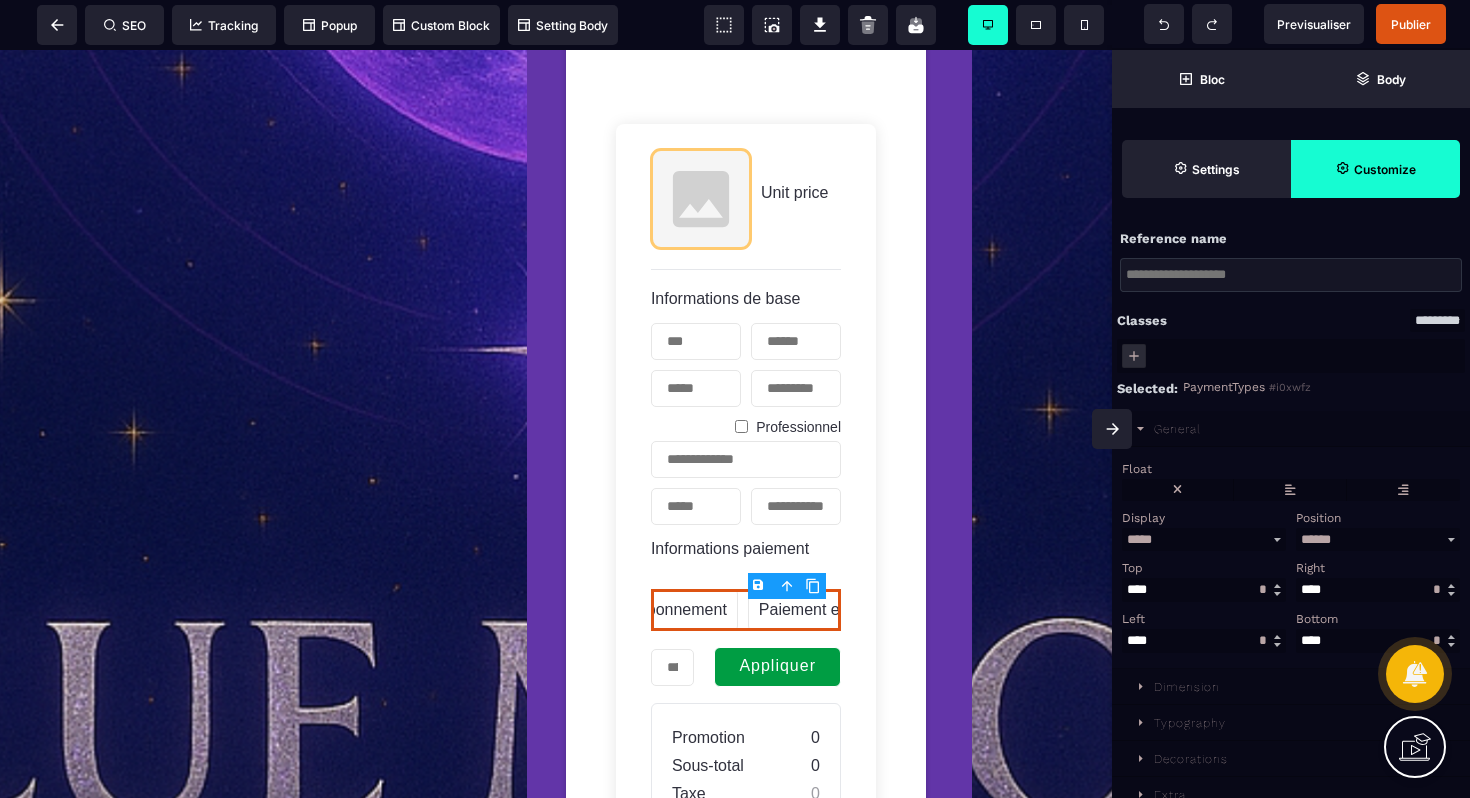 click on "PaymentTypes" at bounding box center [1224, 387] 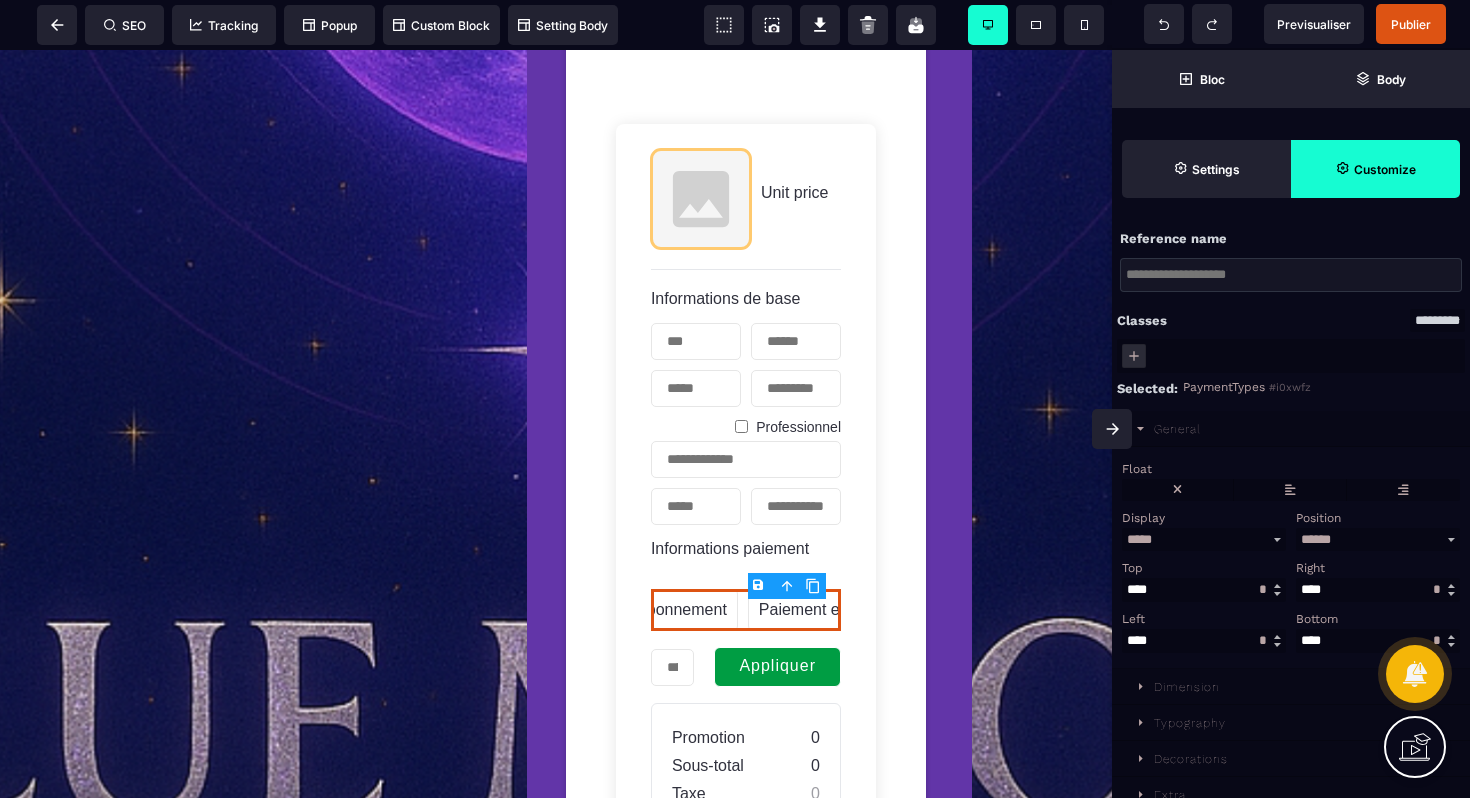 click on "PaymentTypes" at bounding box center [1224, 387] 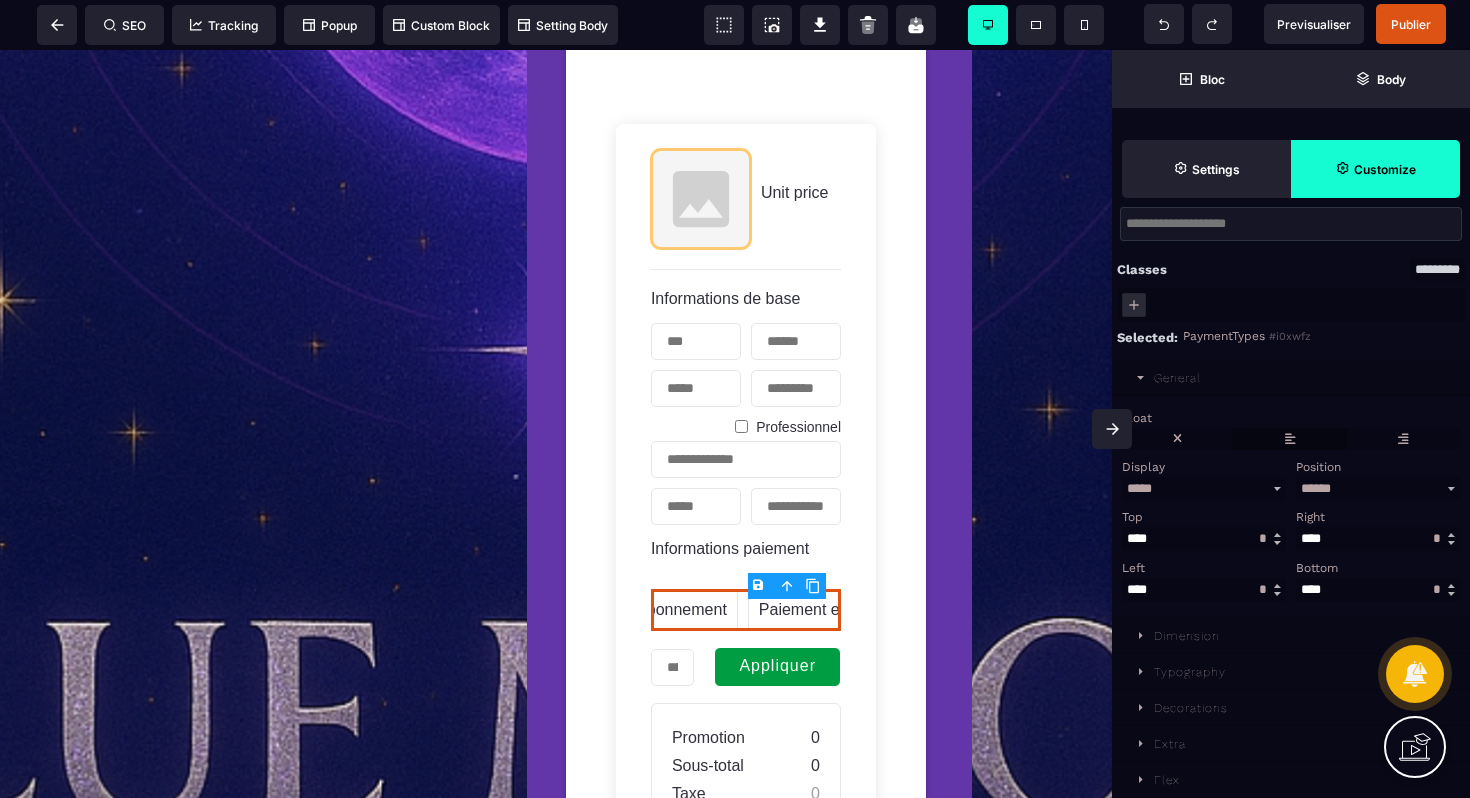 scroll, scrollTop: 58, scrollLeft: 0, axis: vertical 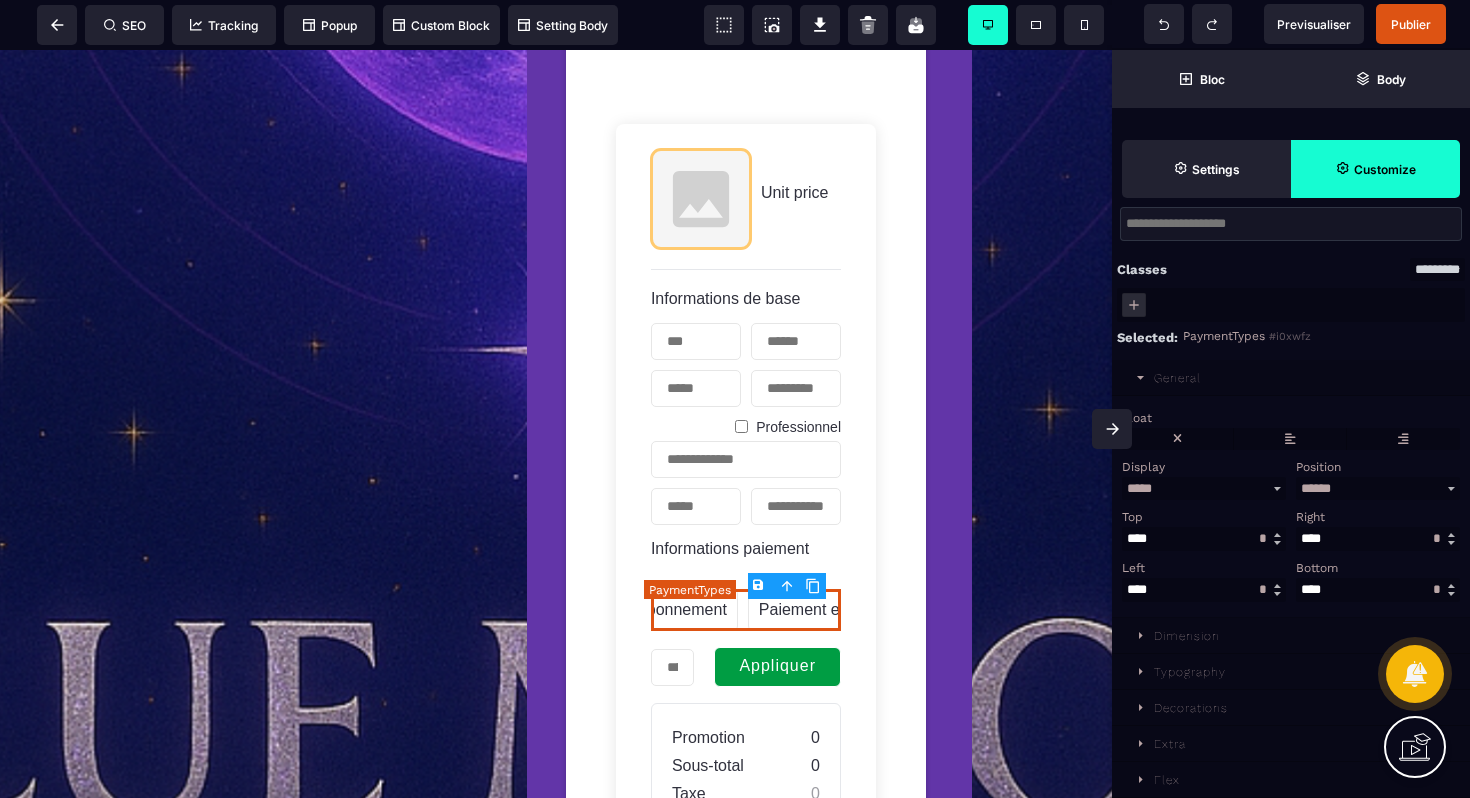 click on "Paiement en plusieurs fois" at bounding box center [853, 610] 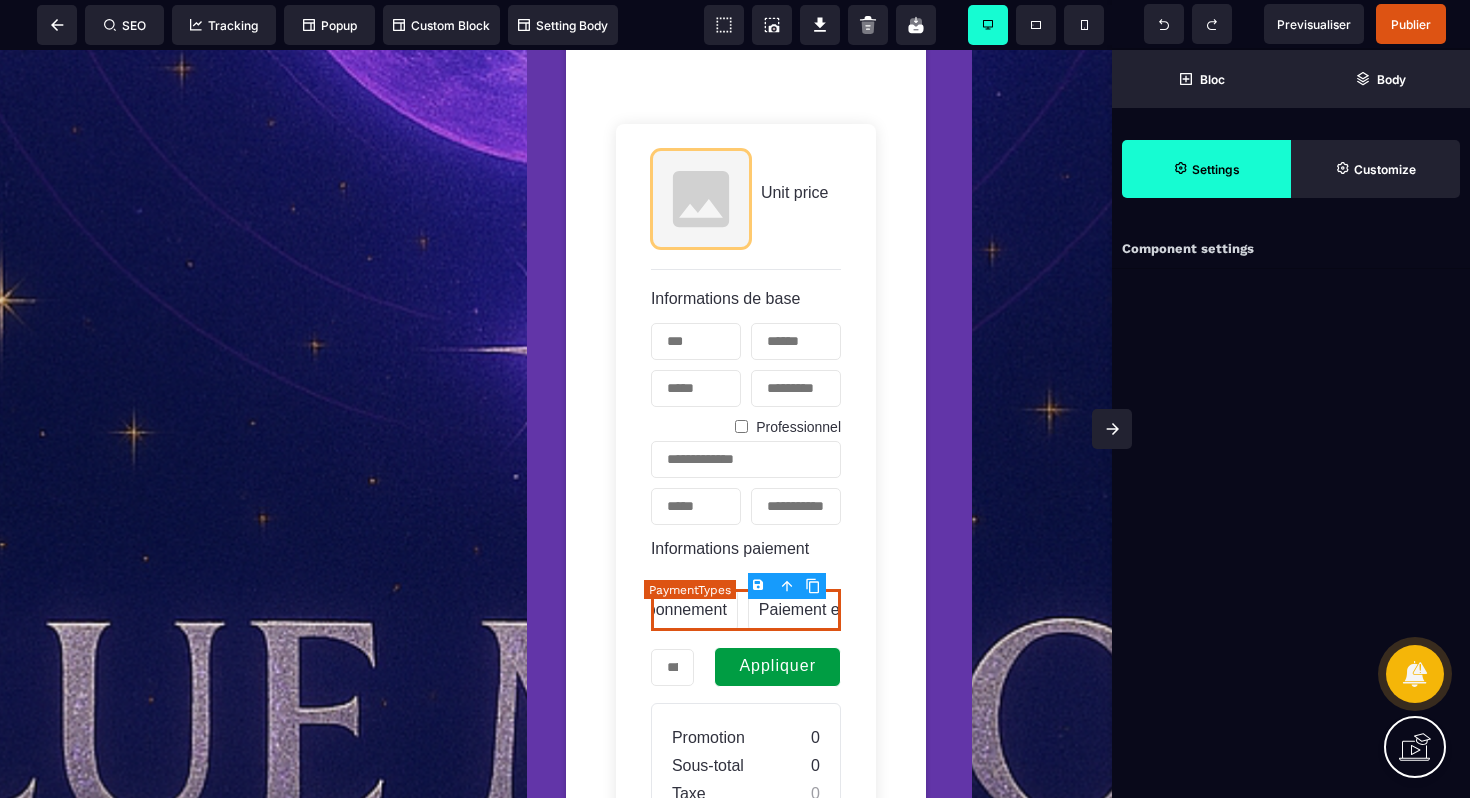 click on "Paiement en plusieurs fois" at bounding box center (853, 610) 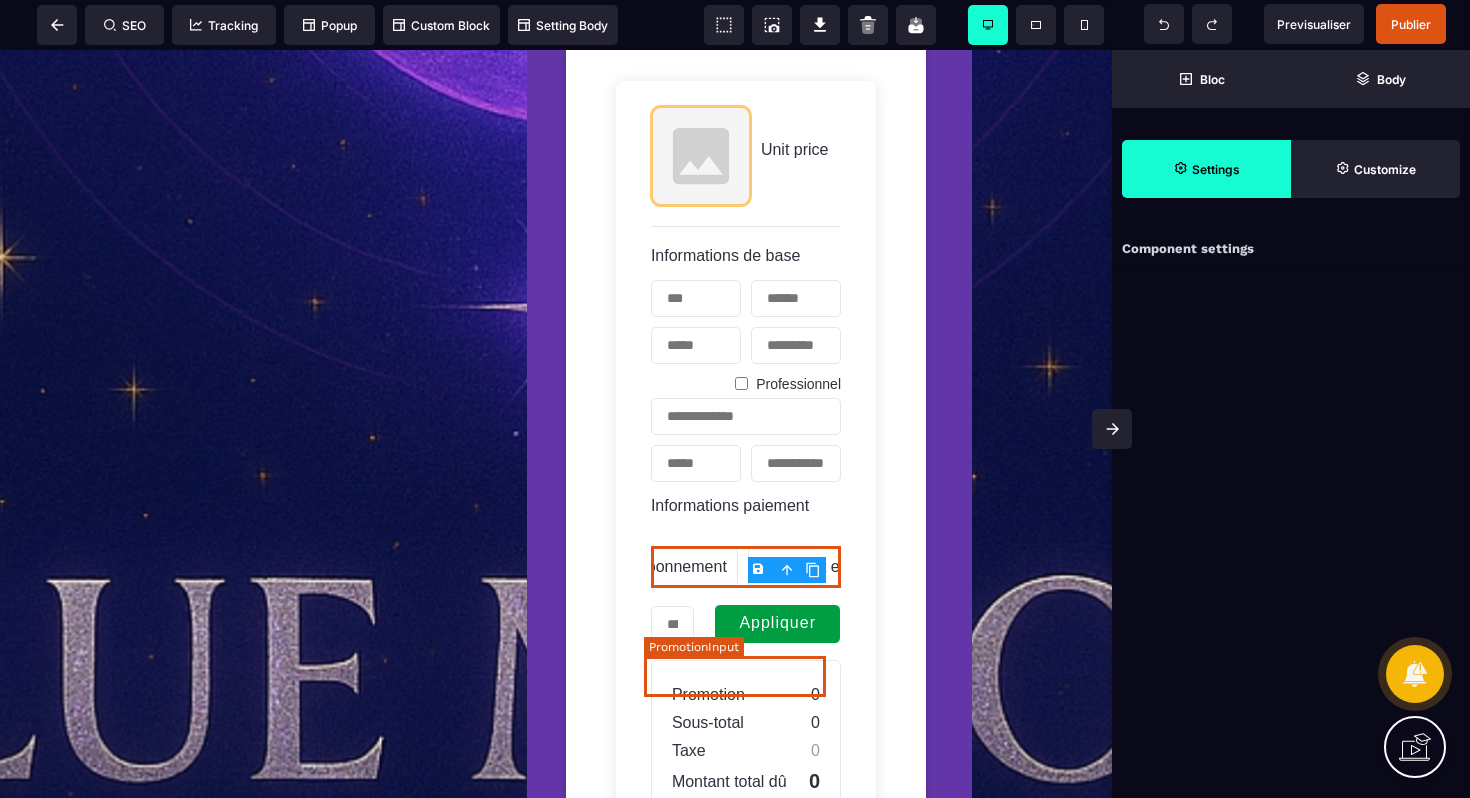 scroll, scrollTop: 1294, scrollLeft: 0, axis: vertical 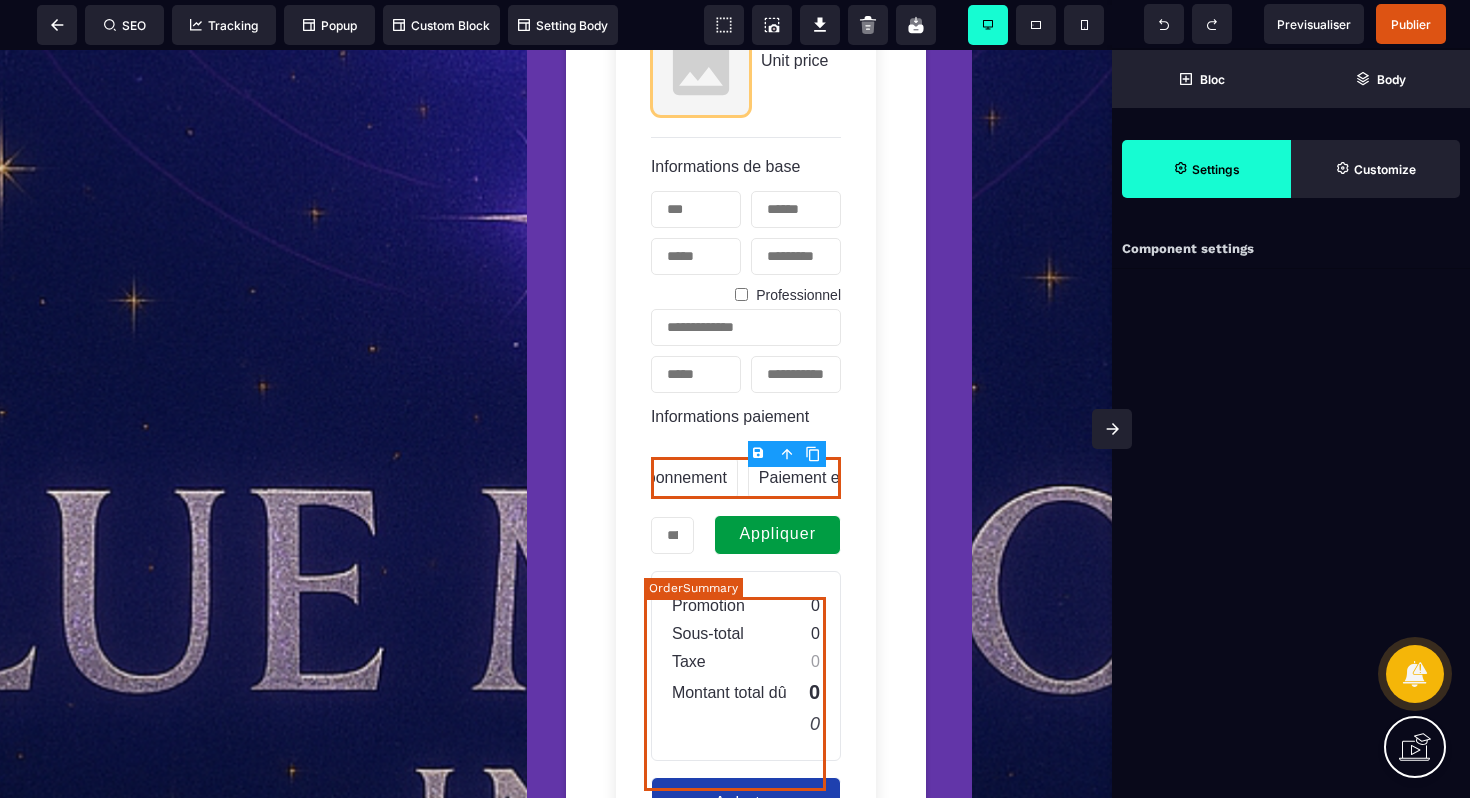 click on "Promotion 0 Sous-total 0 Taxe 0 Montant total dû 0 0" at bounding box center (746, 666) 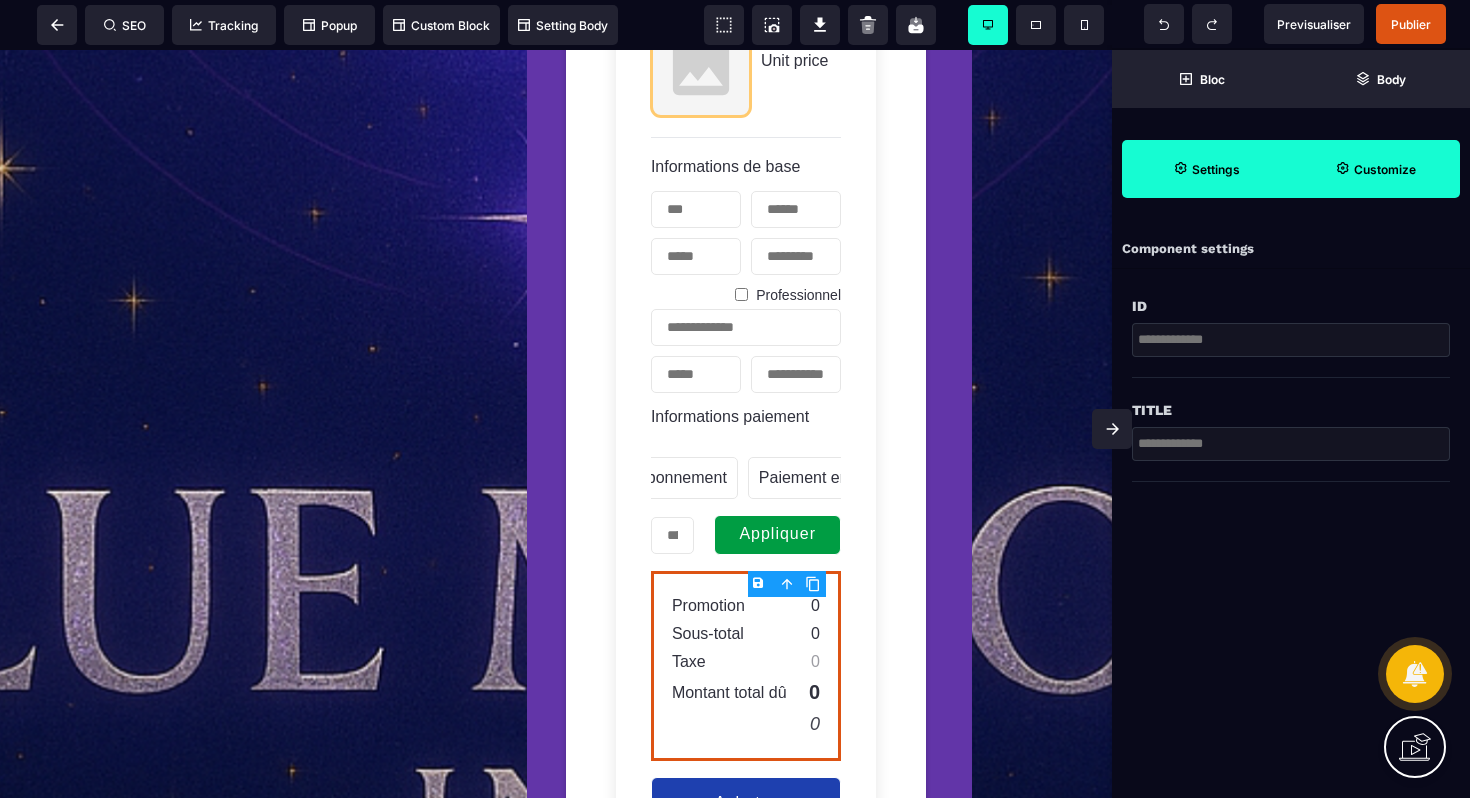 click on "Customize" at bounding box center (1375, 169) 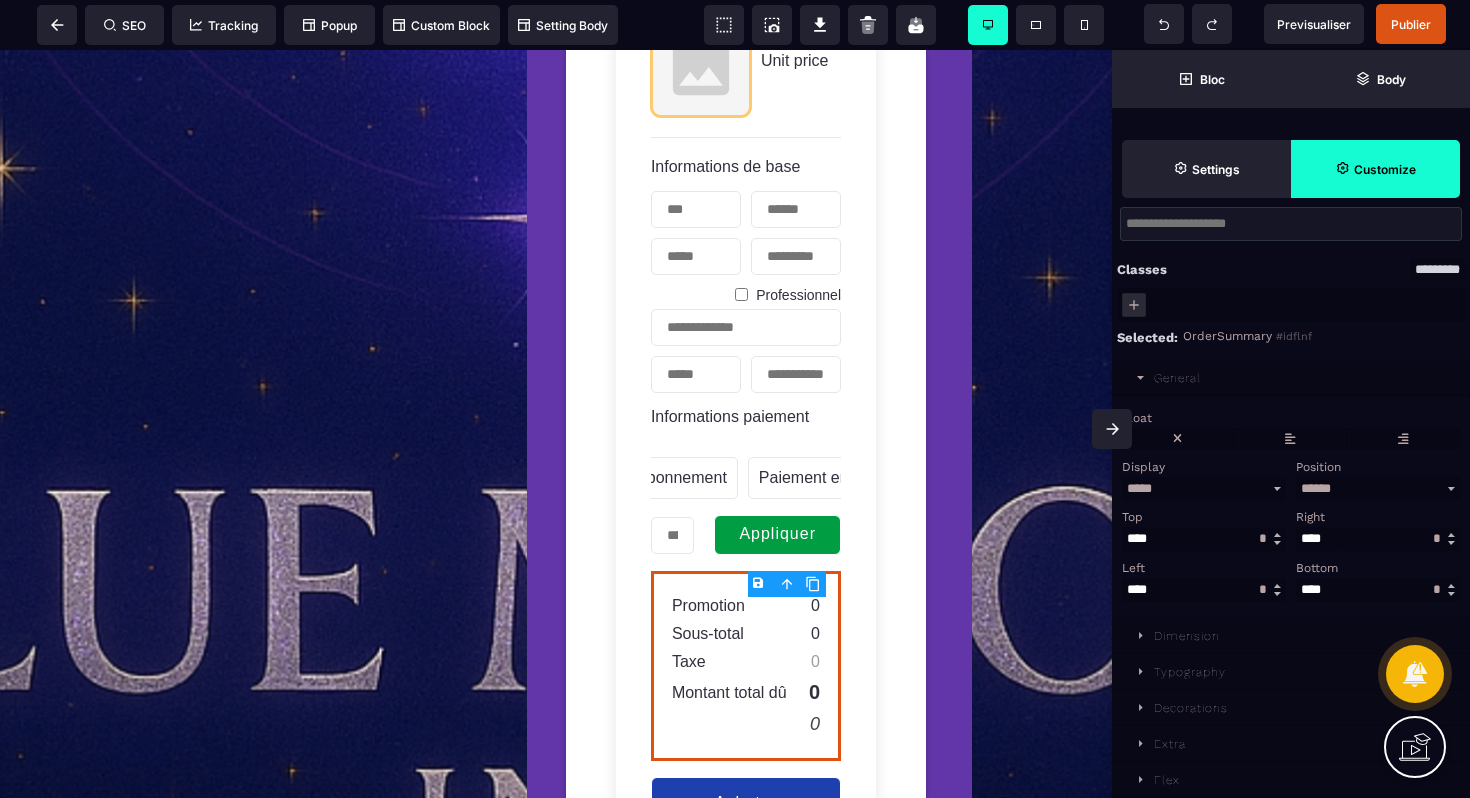 scroll, scrollTop: 58, scrollLeft: 0, axis: vertical 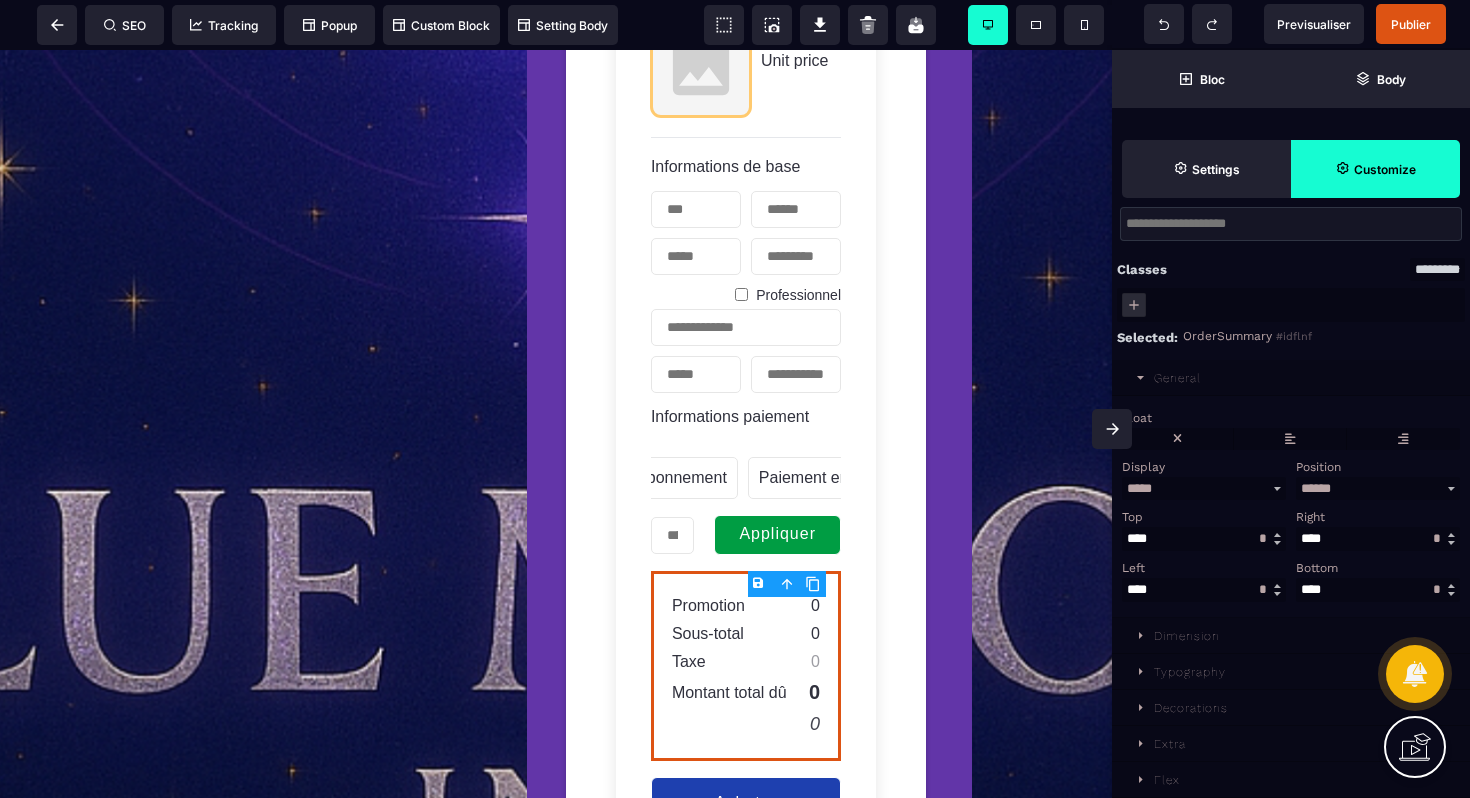 click 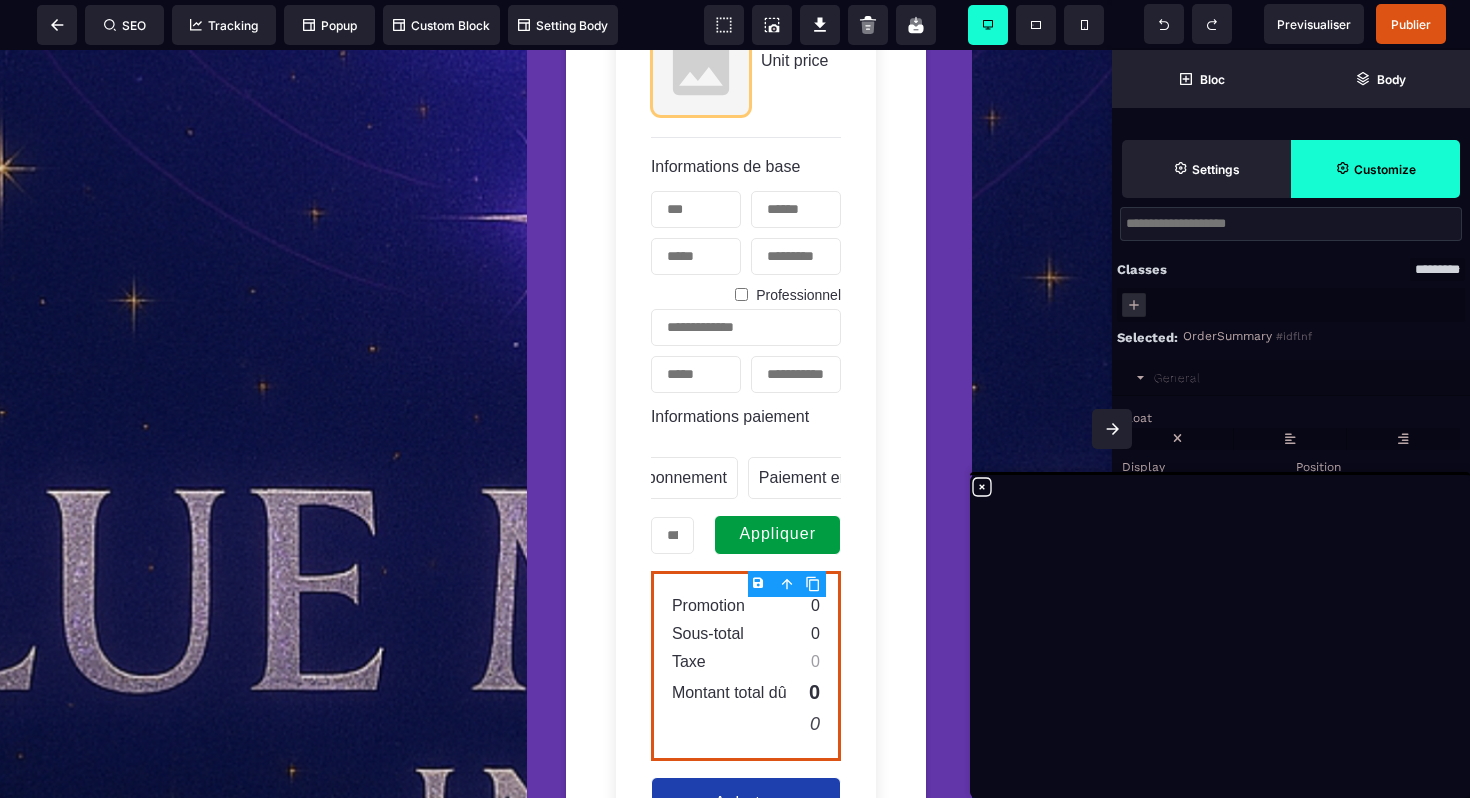click 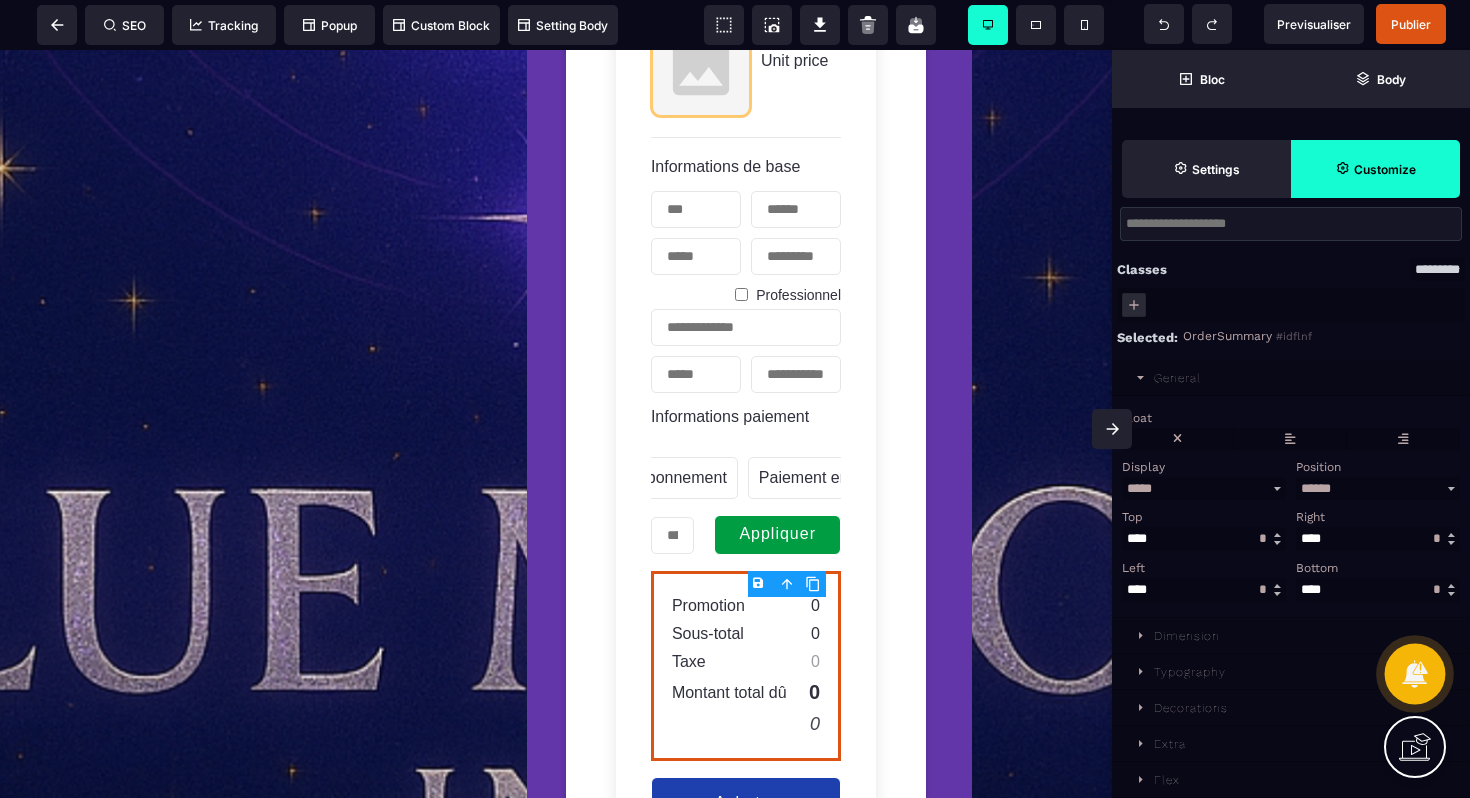 click 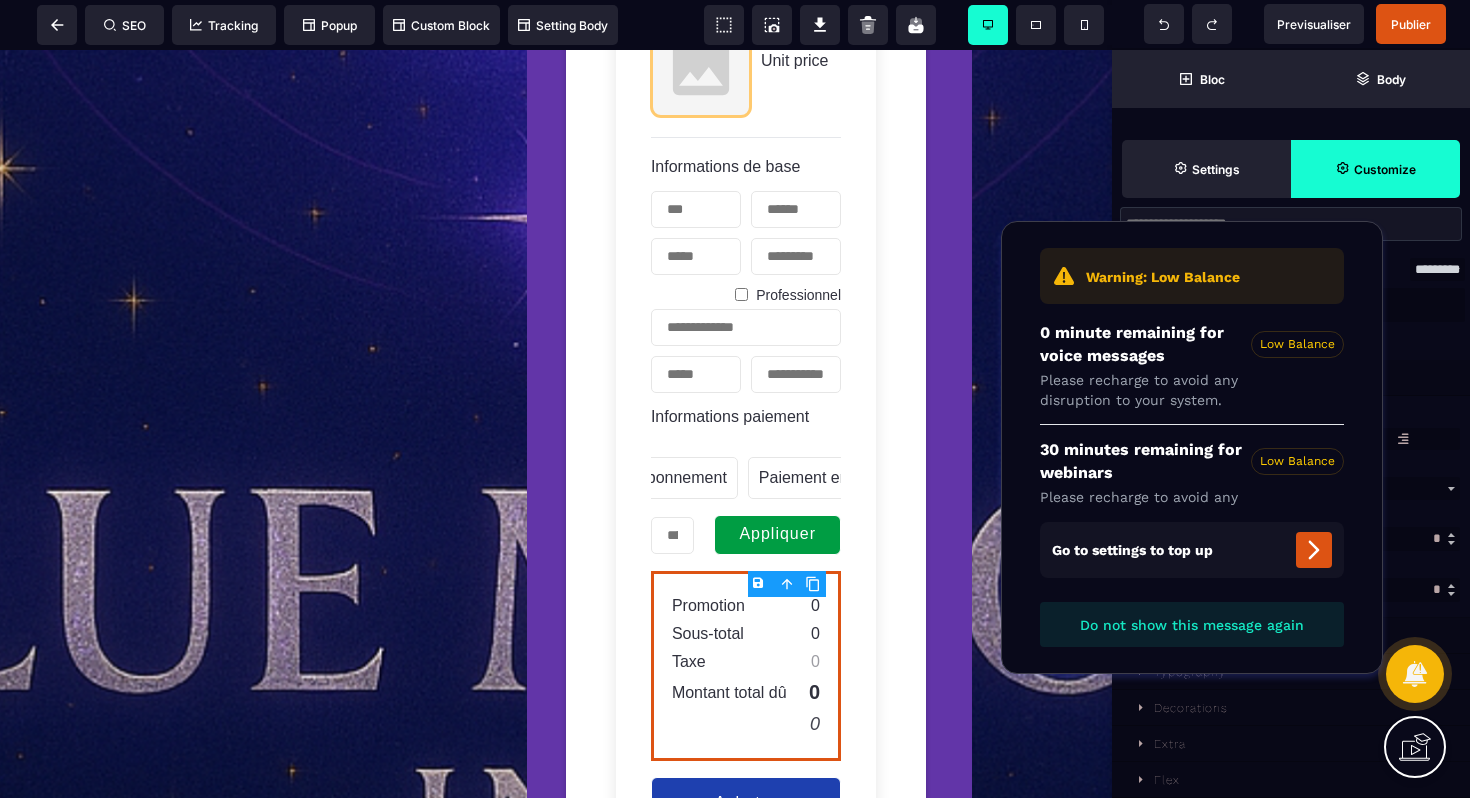 click on "Decorations" at bounding box center [1291, 708] 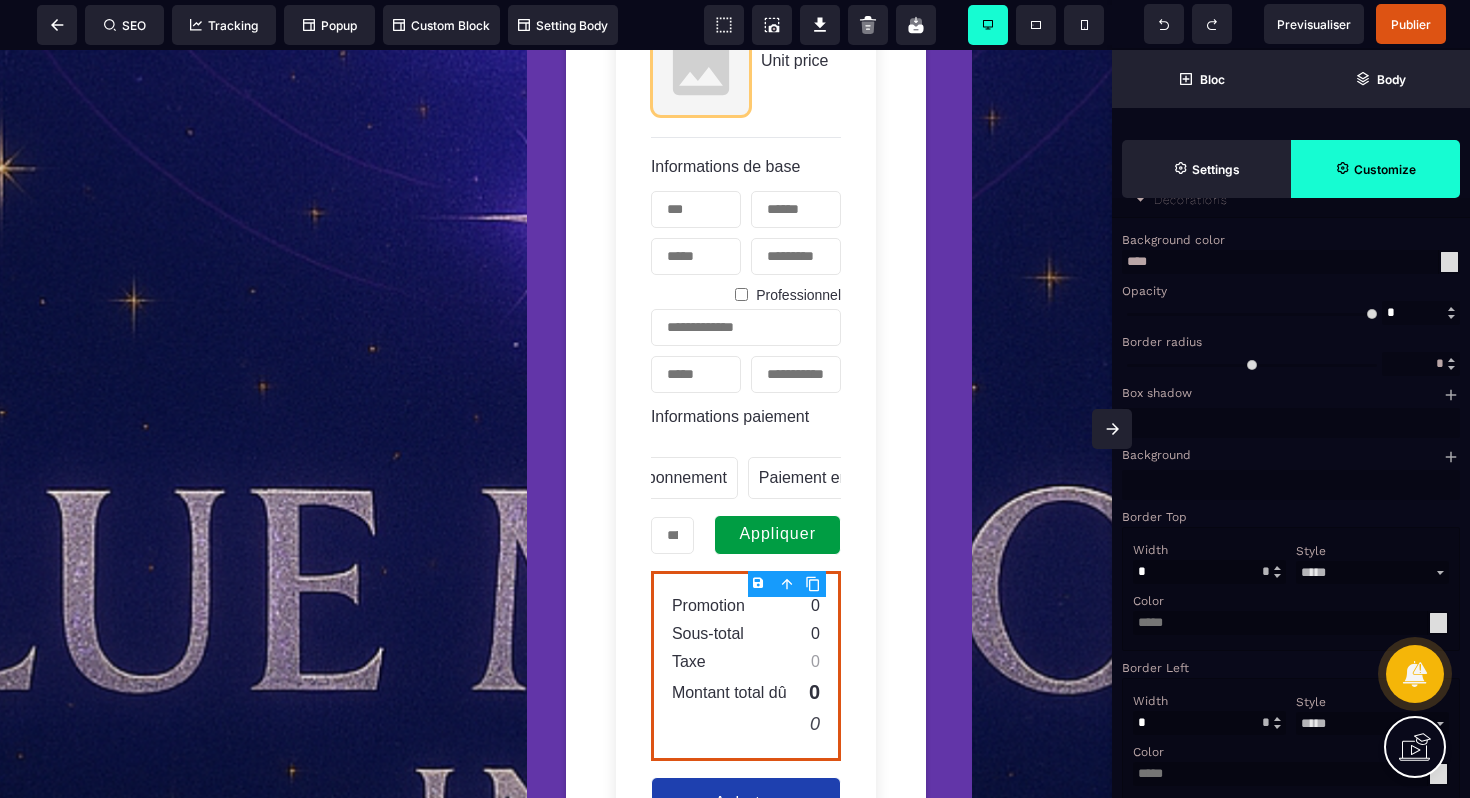 scroll, scrollTop: 606, scrollLeft: 0, axis: vertical 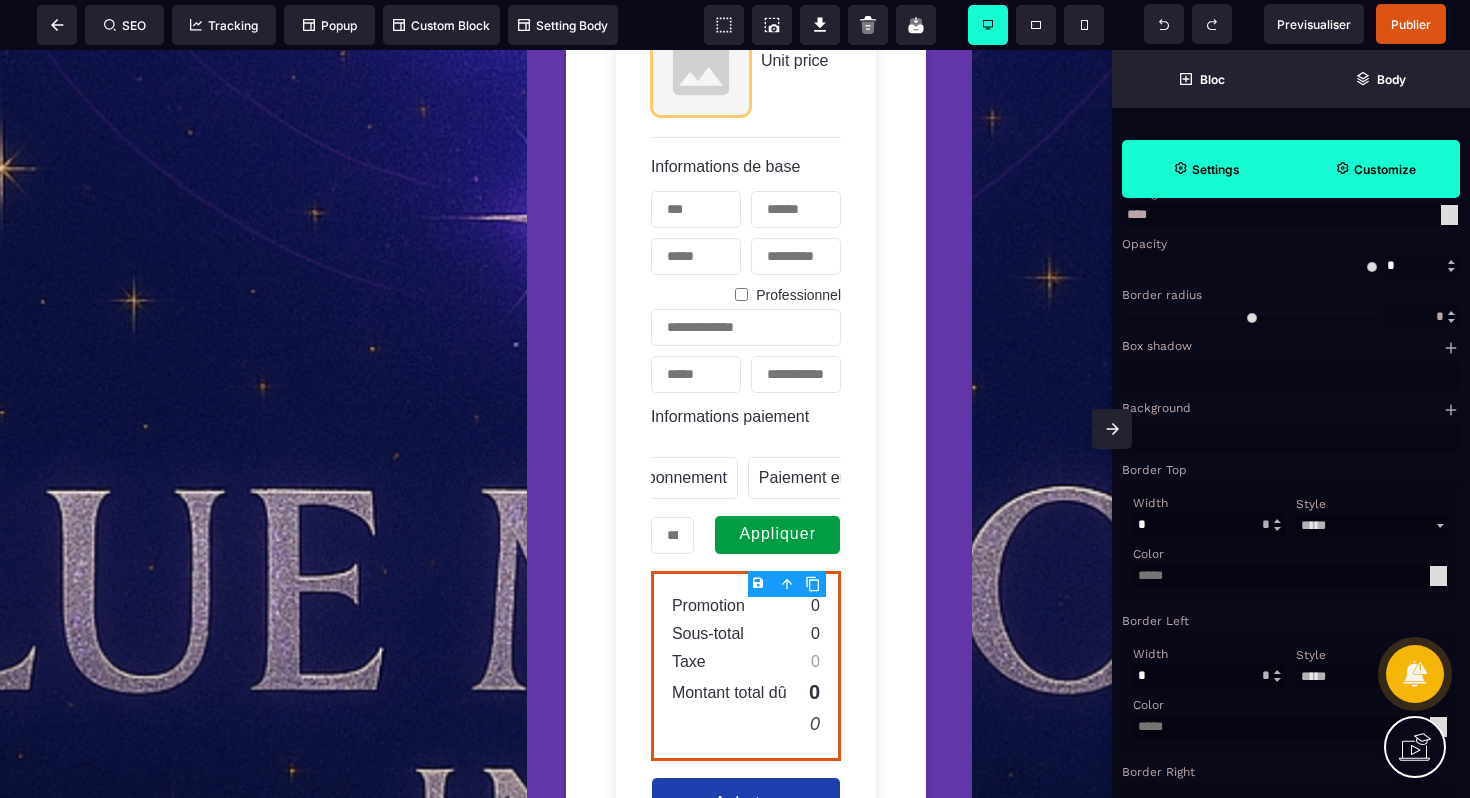 click on "Settings" at bounding box center (1206, 169) 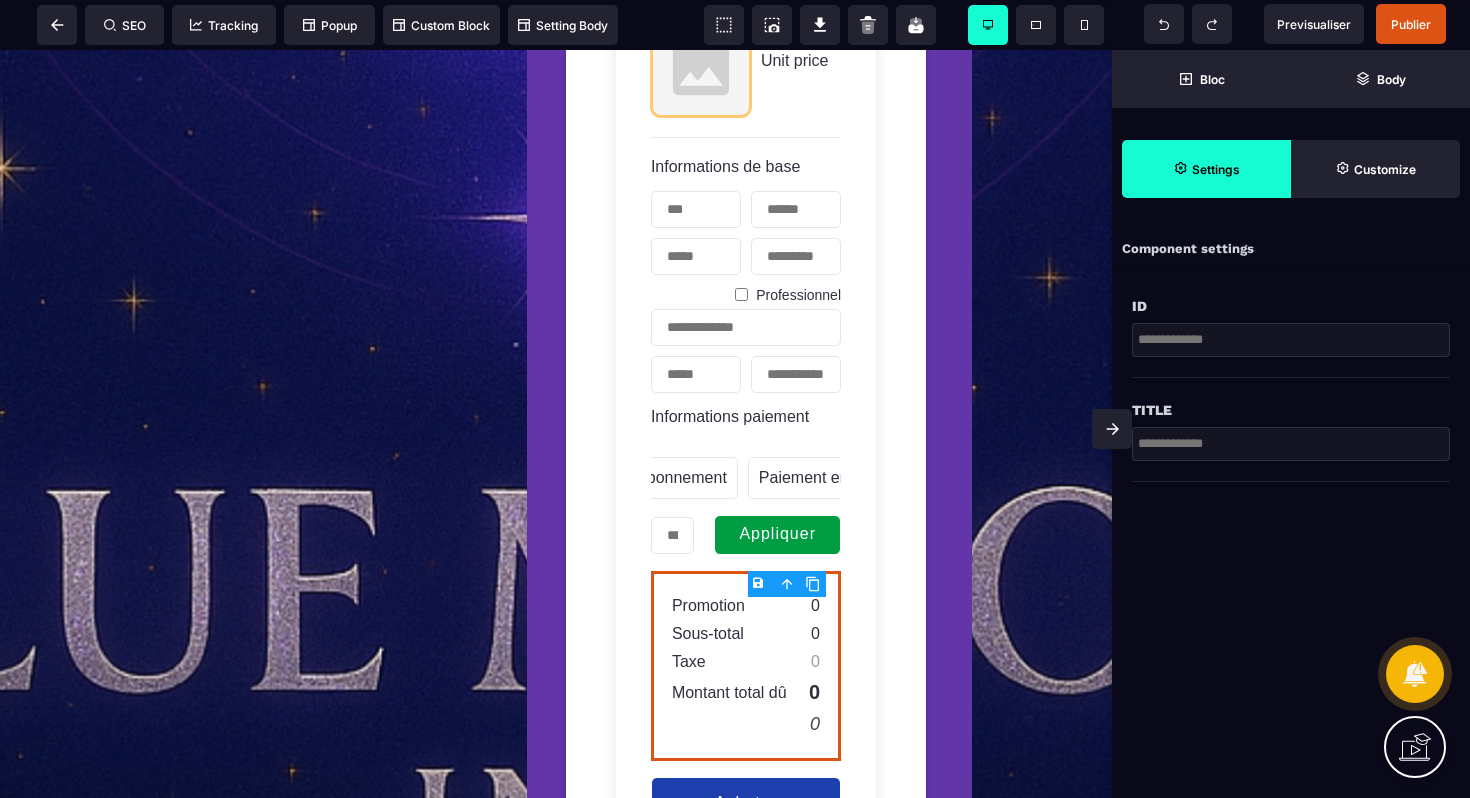 scroll, scrollTop: 0, scrollLeft: 0, axis: both 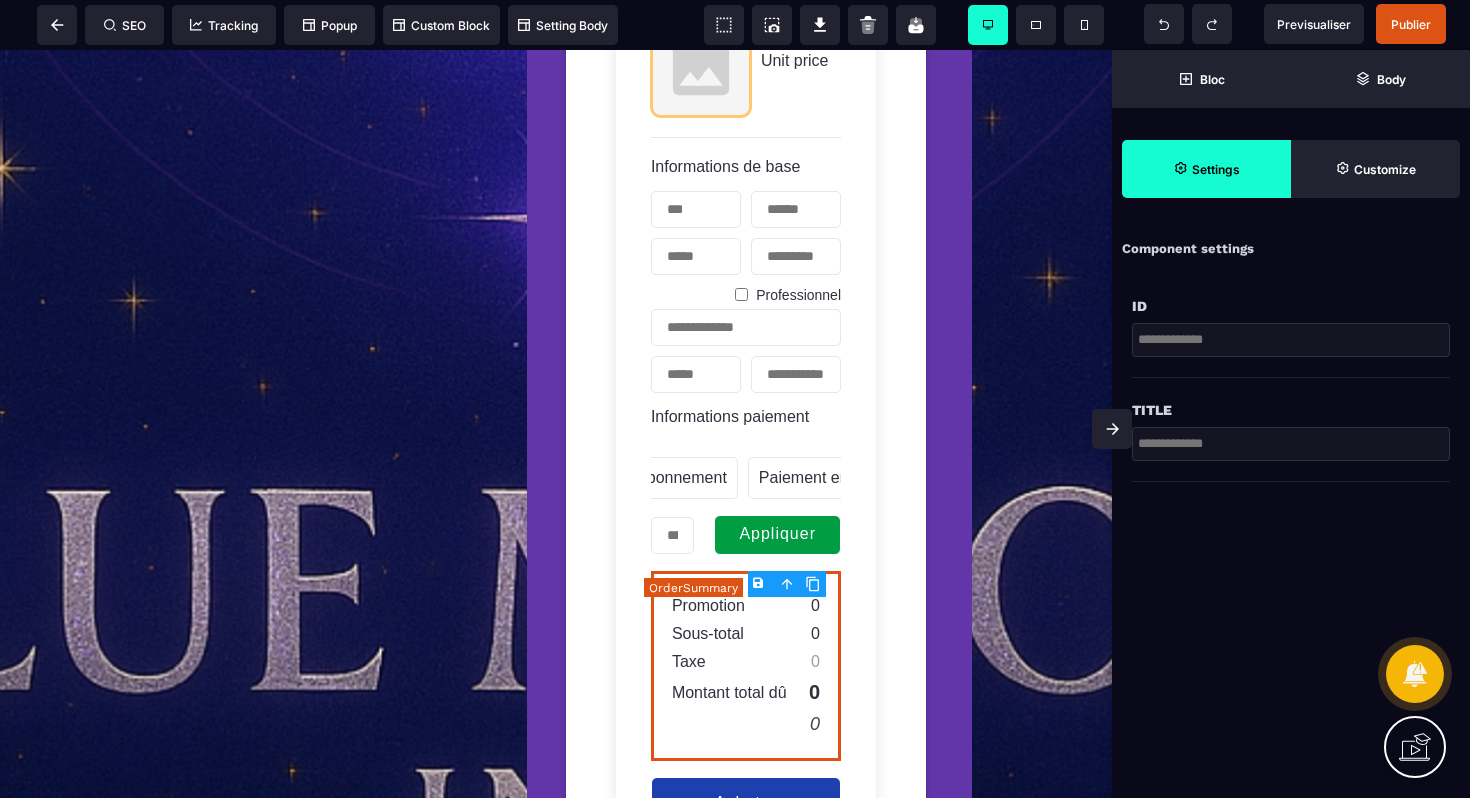 click on "Taxe 0" at bounding box center [746, 662] 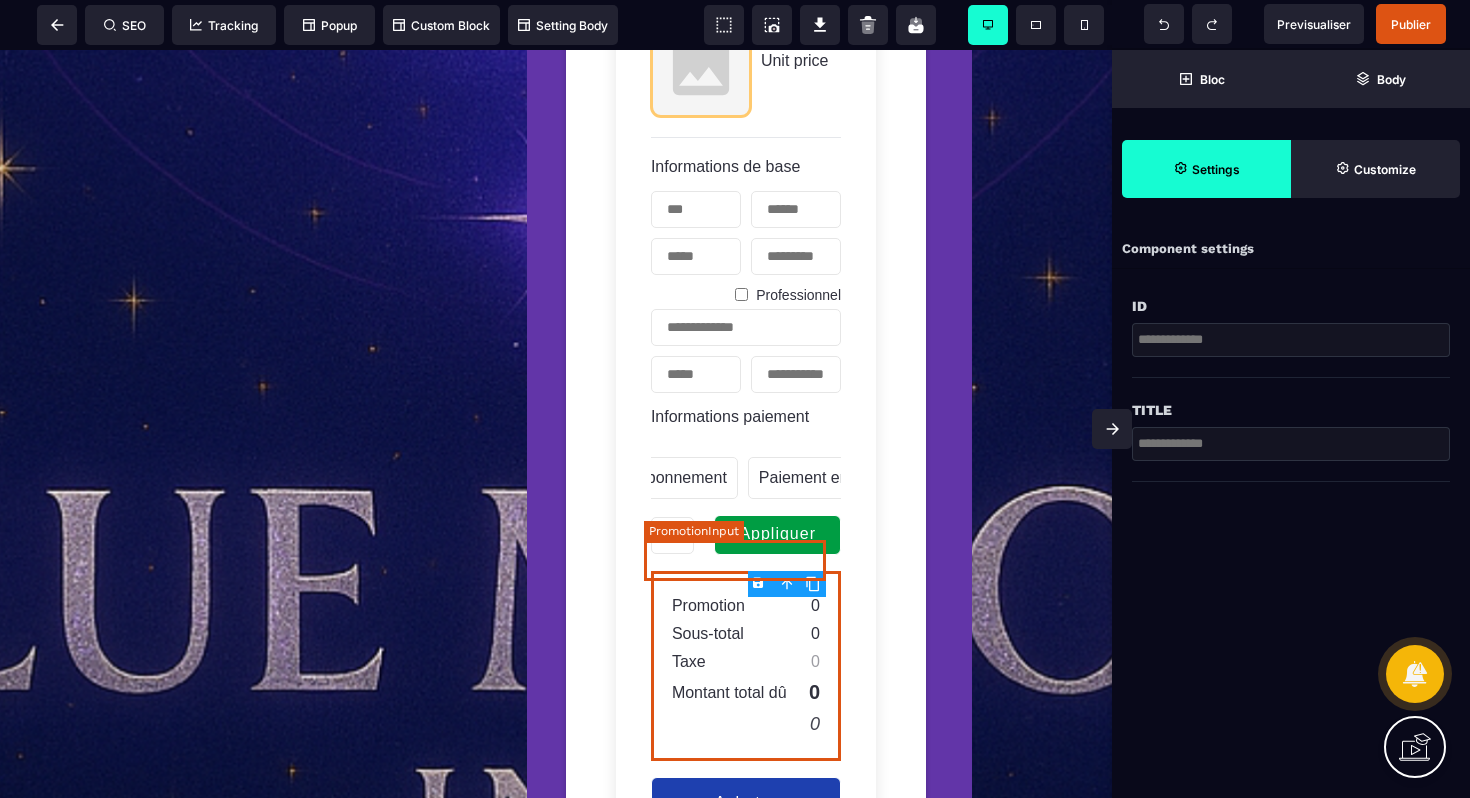 click on "Appliquer" at bounding box center (777, 534) 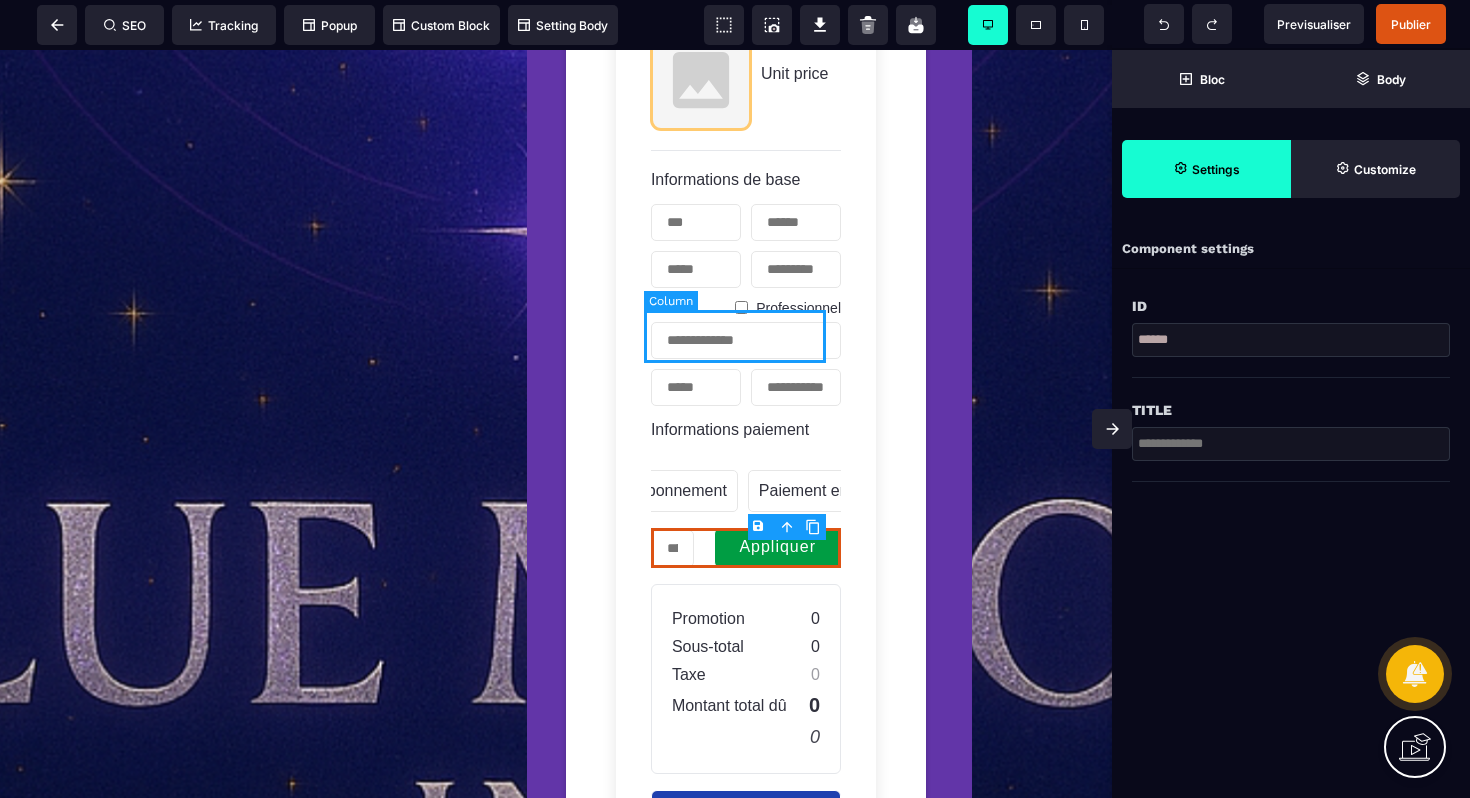 scroll, scrollTop: 1276, scrollLeft: 0, axis: vertical 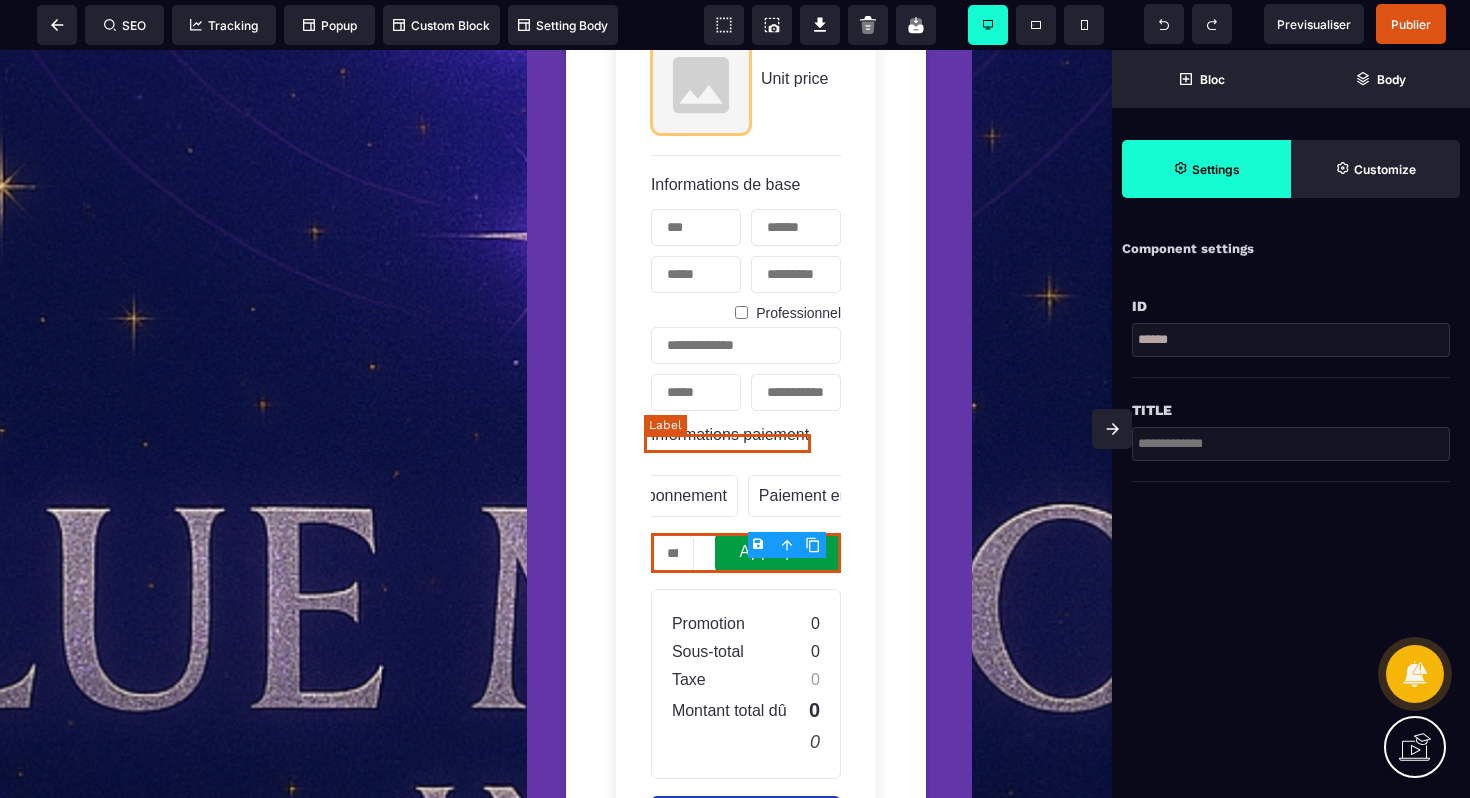 click on "Informations paiement" at bounding box center (730, 434) 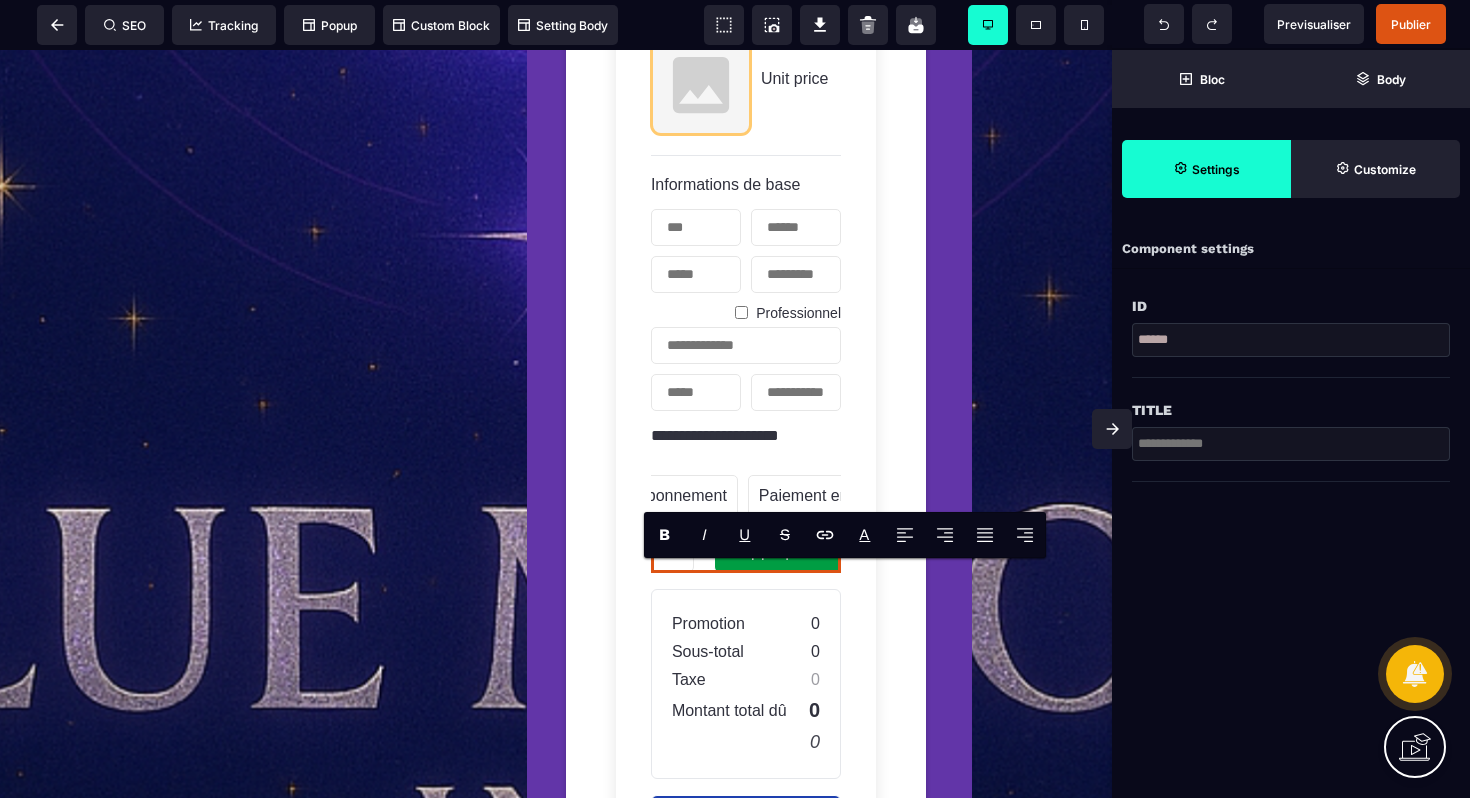 click on "Settings" at bounding box center (1206, 169) 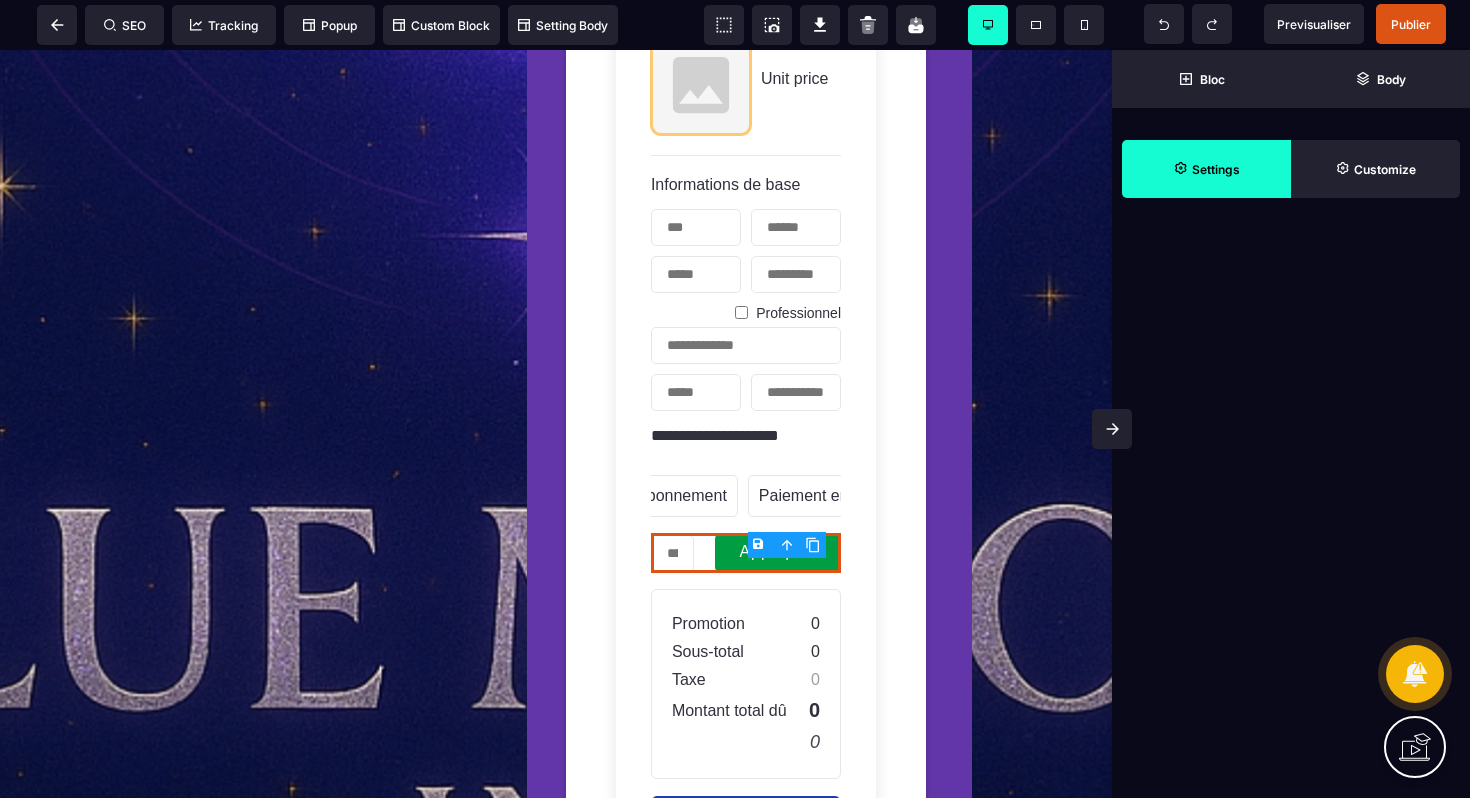 click on "Settings" at bounding box center [1206, 169] 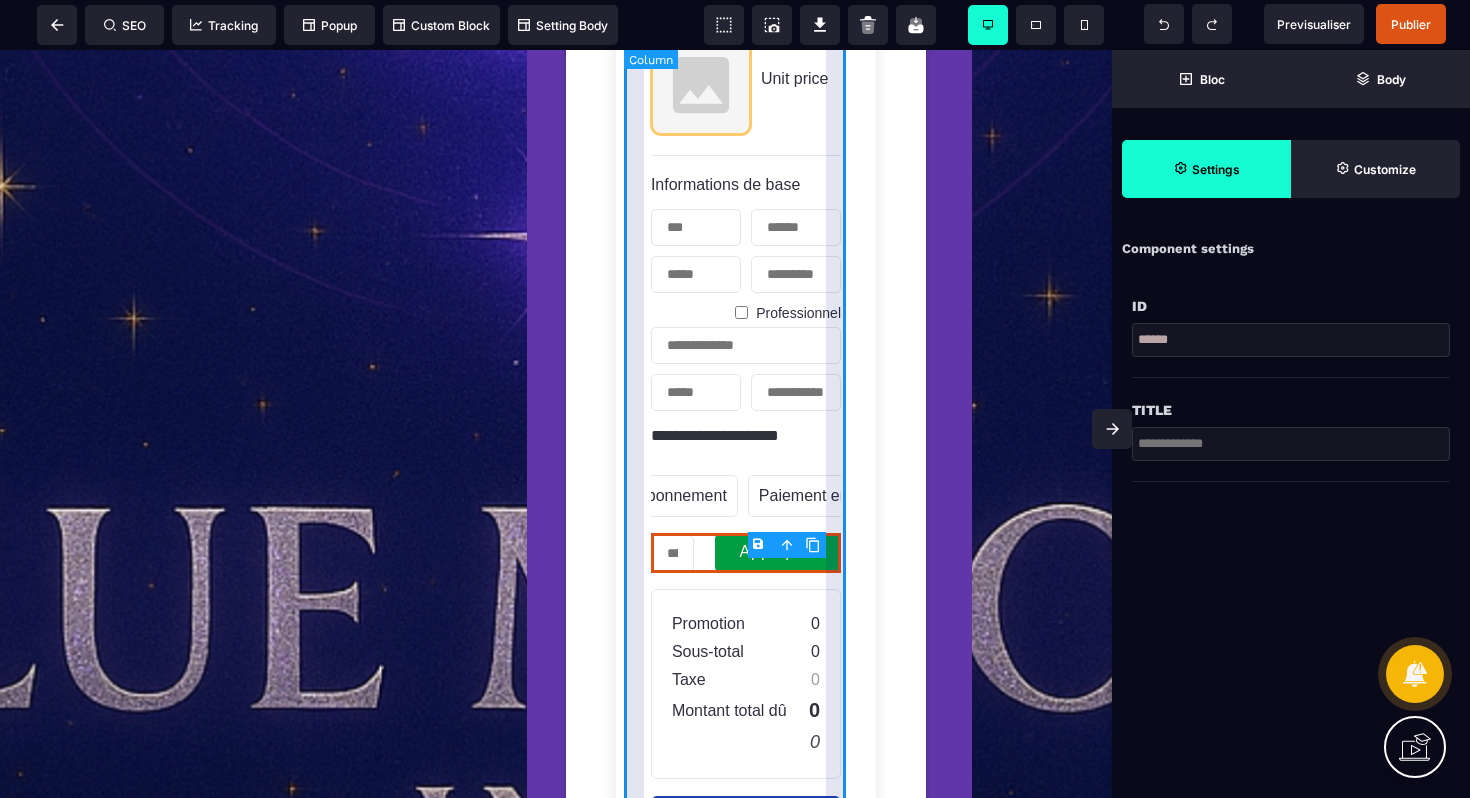 click on "Unit price Informations de base Professionnel Informations paiement Une fois Abonnement Paiement en plusieurs fois Abonnement Paiement en plusieurs fois Appliquer Promotion 0 Sous-total 0 Taxe 0 Montant total dû 0 0 Acheter maintenant En confirmant votre abonnement, vous autorisez NAME_ORG à vous facturer pour des paiements futurs conformément à leurs conditions. Vous pouvez annuler votre abonnement à tout moment. Propulsé par
Stripe
Conditions générales Confidentialité" at bounding box center [746, 580] 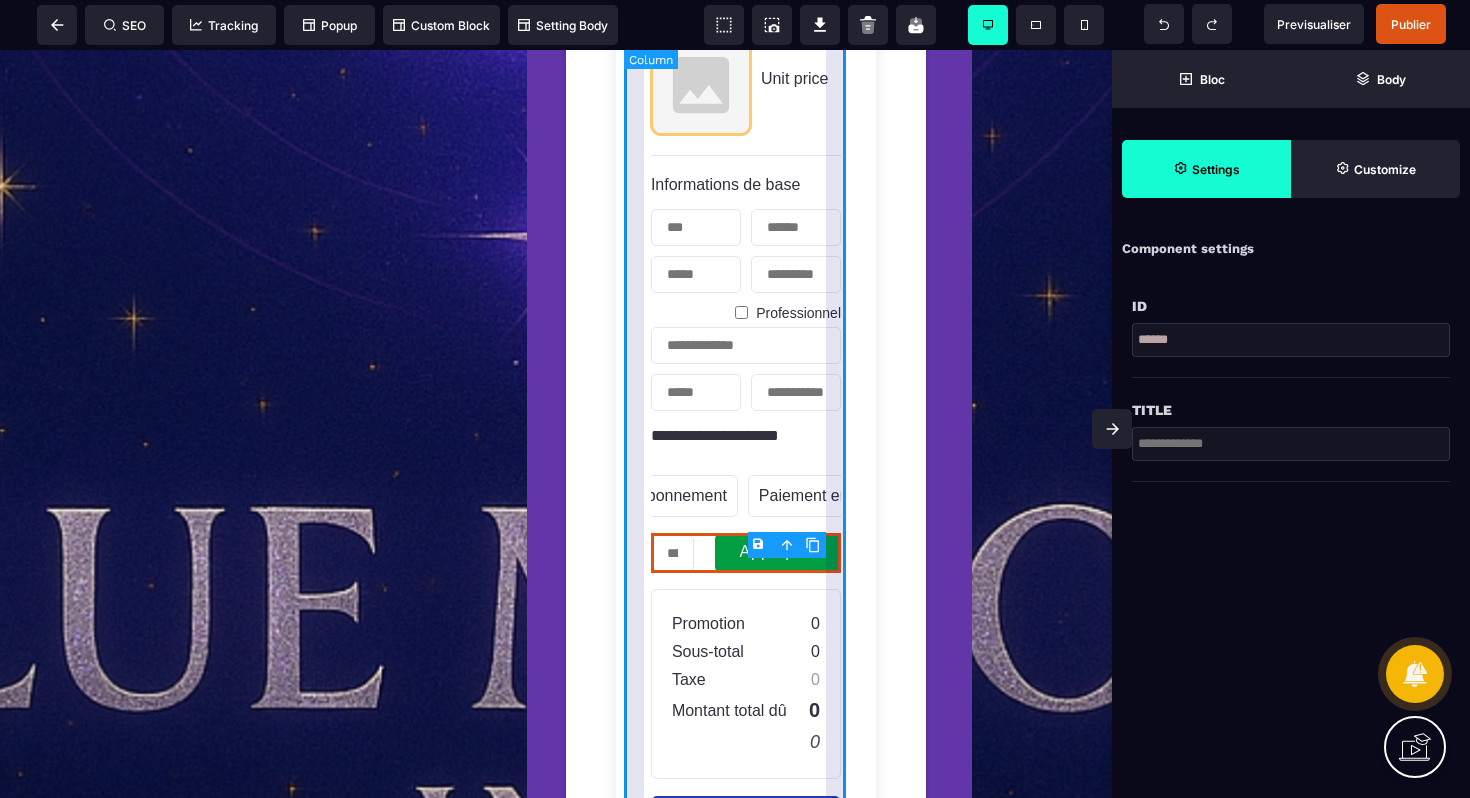 select on "*" 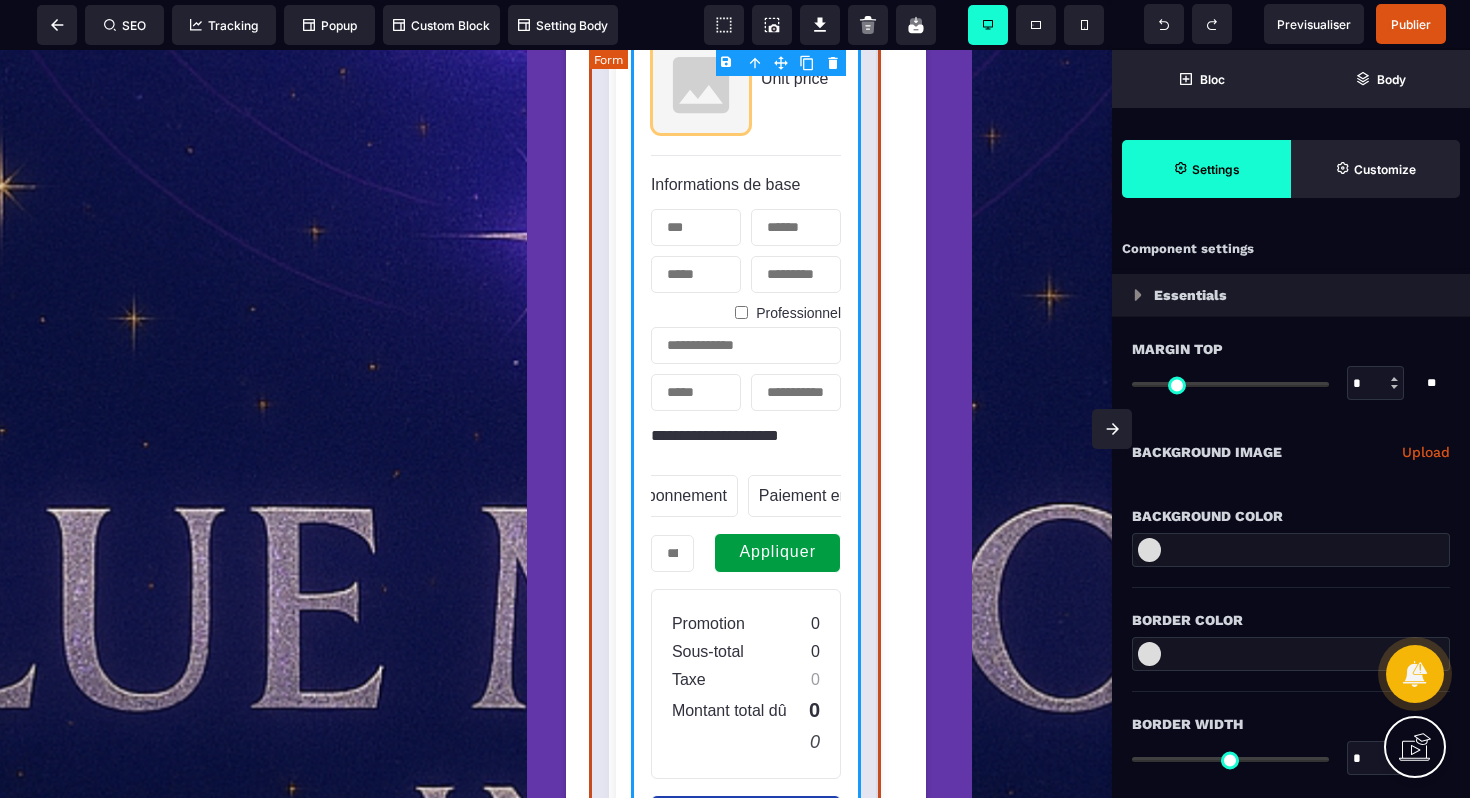 click on "Unit price Informations de base Professionnel Informations paiement Une fois Abonnement Paiement en plusieurs fois Abonnement Paiement en plusieurs fois Appliquer Promotion 0 Sous-total 0 Taxe 0 Montant total dû 0 0 Acheter maintenant En confirmant votre abonnement, vous autorisez NAME_ORG à vous facturer pour des paiements futurs conformément à leurs conditions. Vous pouvez annuler votre abonnement à tout moment. Propulsé par
Stripe
Conditions générales Confidentialité" at bounding box center (746, 580) 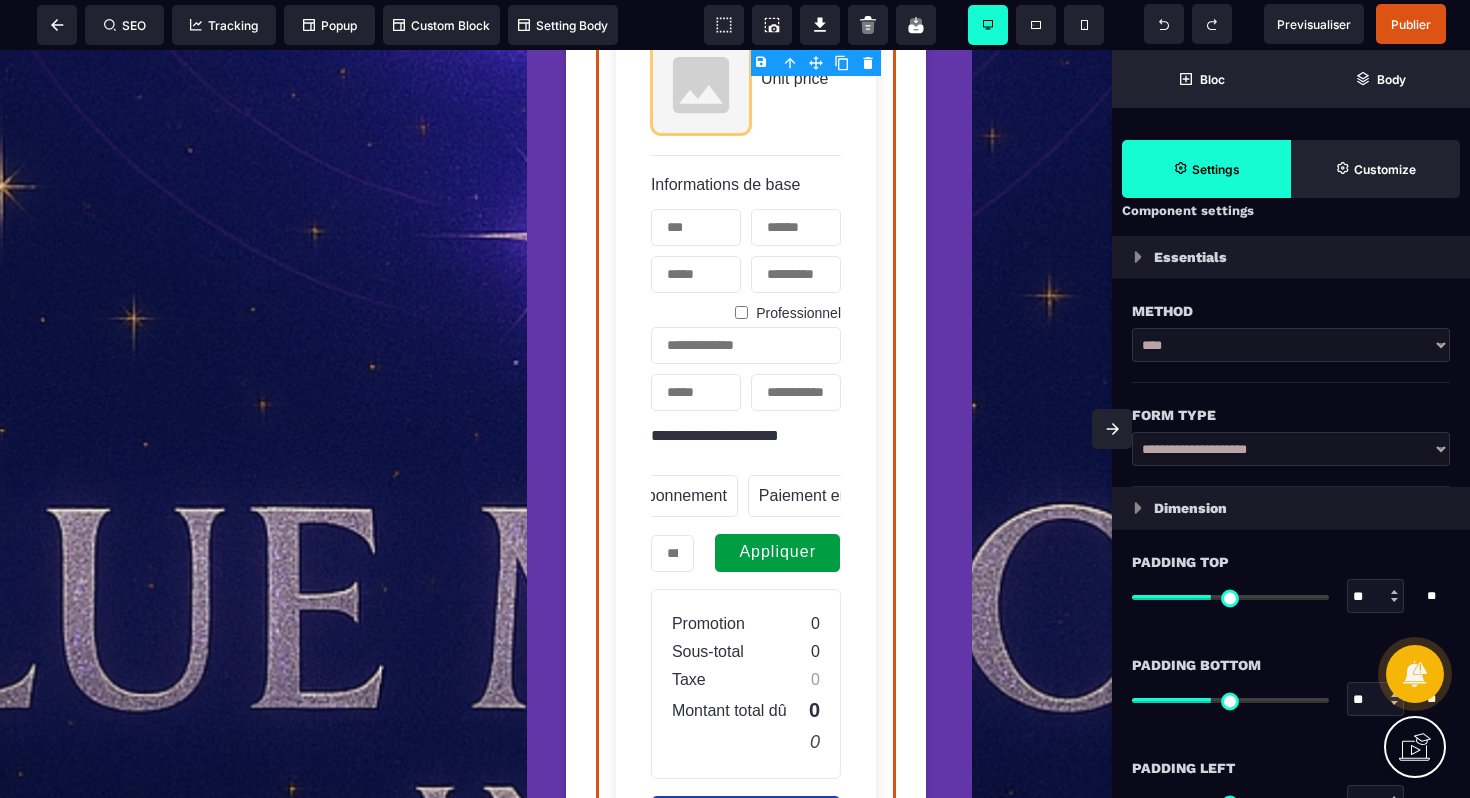 scroll, scrollTop: 39, scrollLeft: 0, axis: vertical 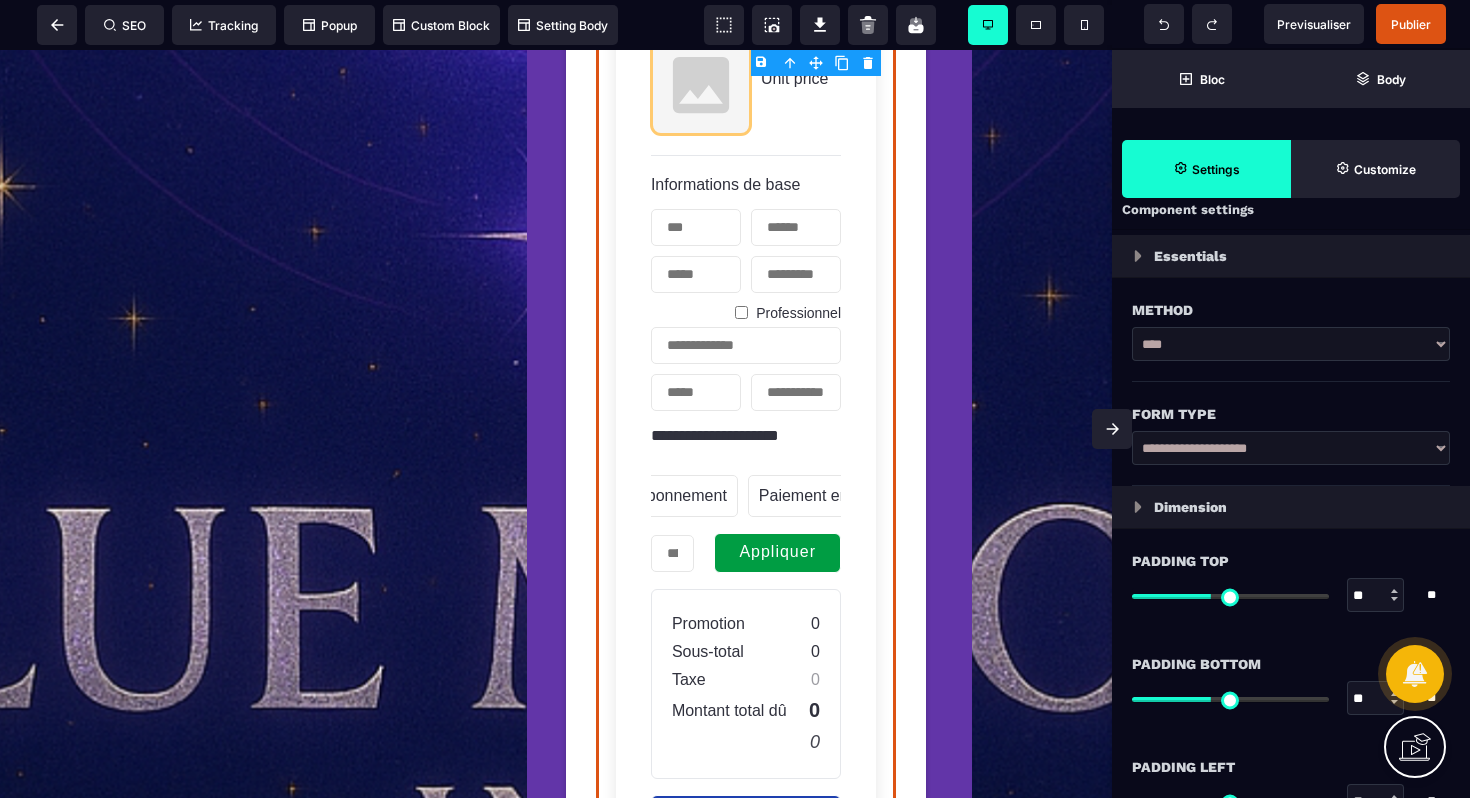click on "**********" at bounding box center [1291, 448] 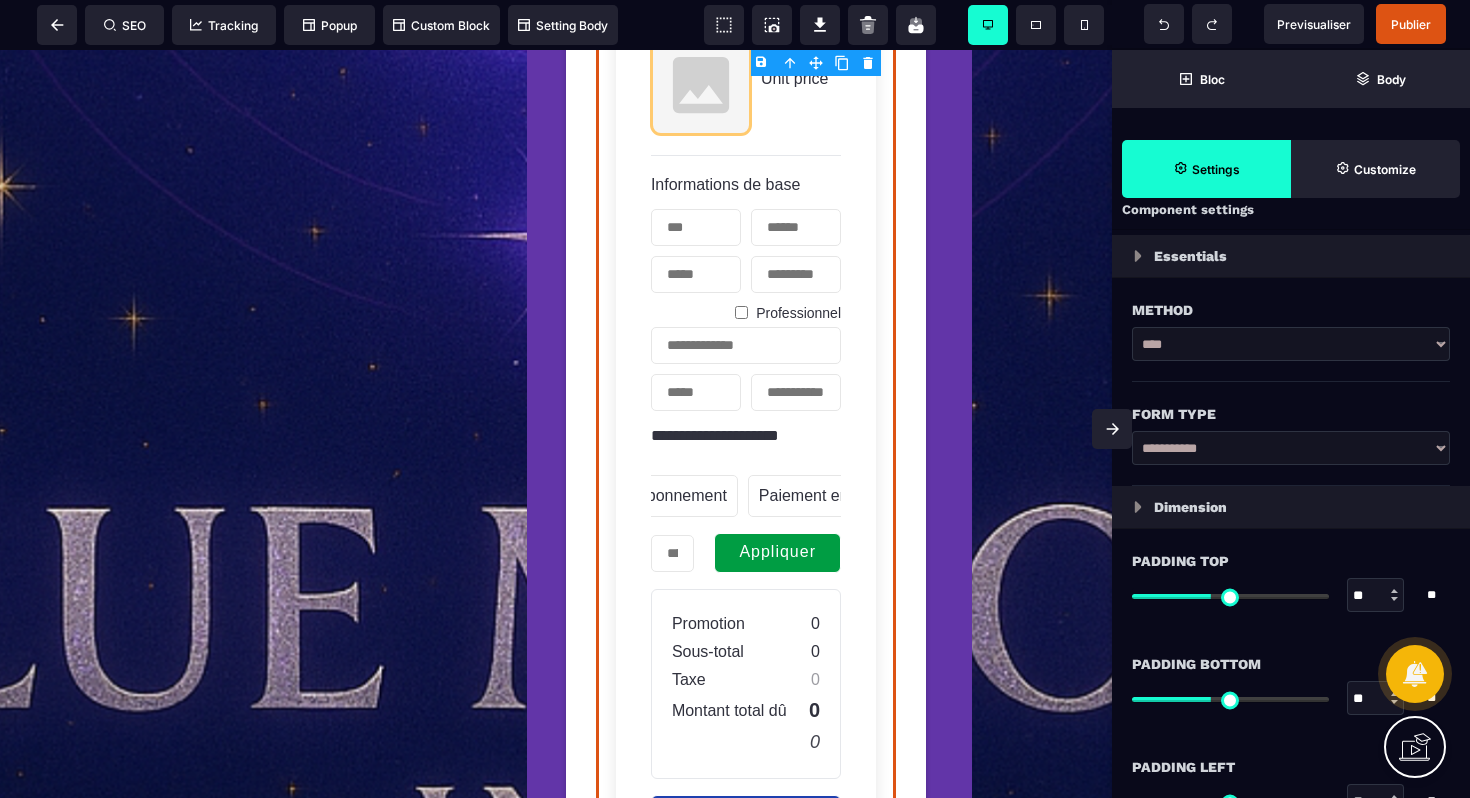 click on "**********" at bounding box center [1291, 448] 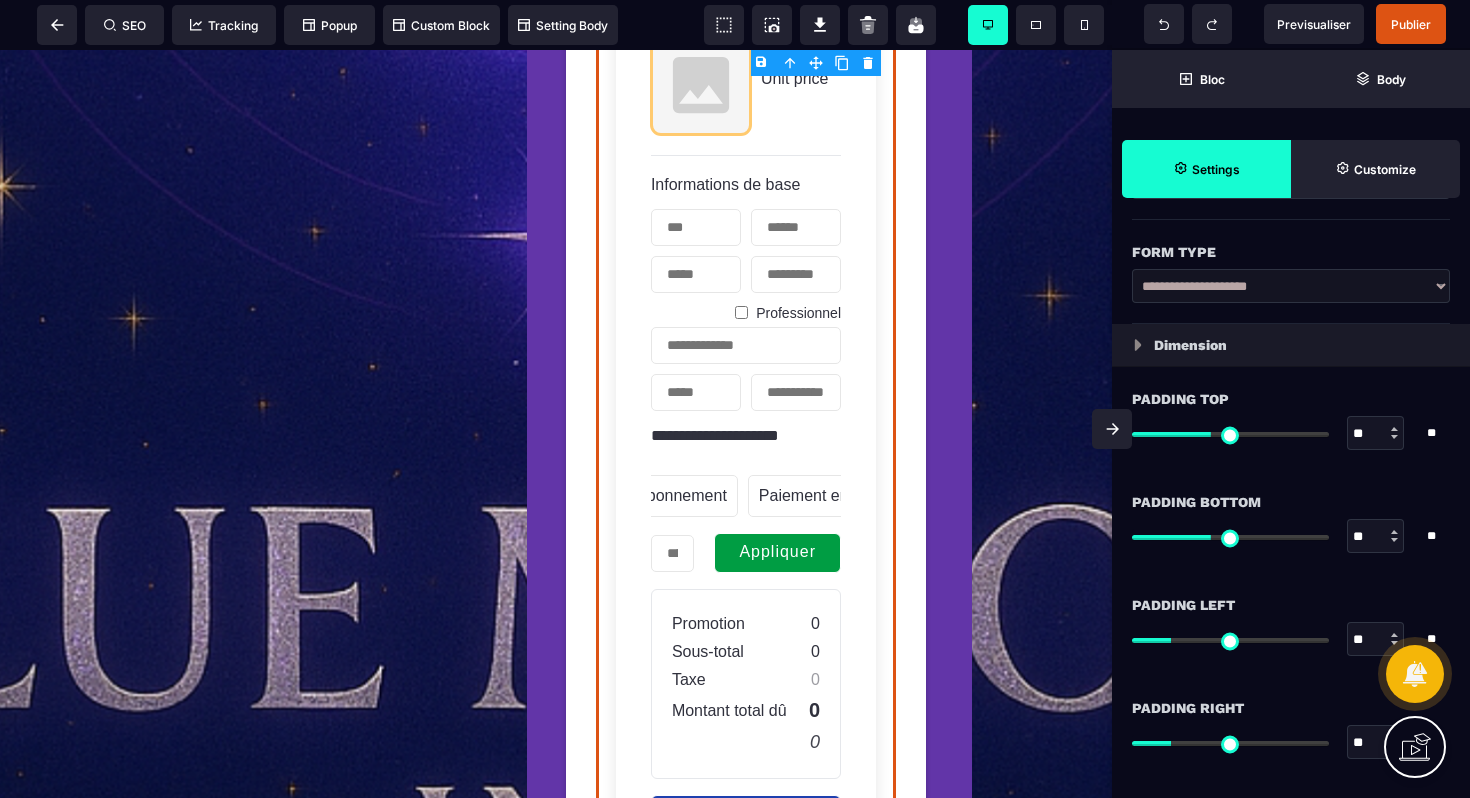 scroll, scrollTop: 202, scrollLeft: 0, axis: vertical 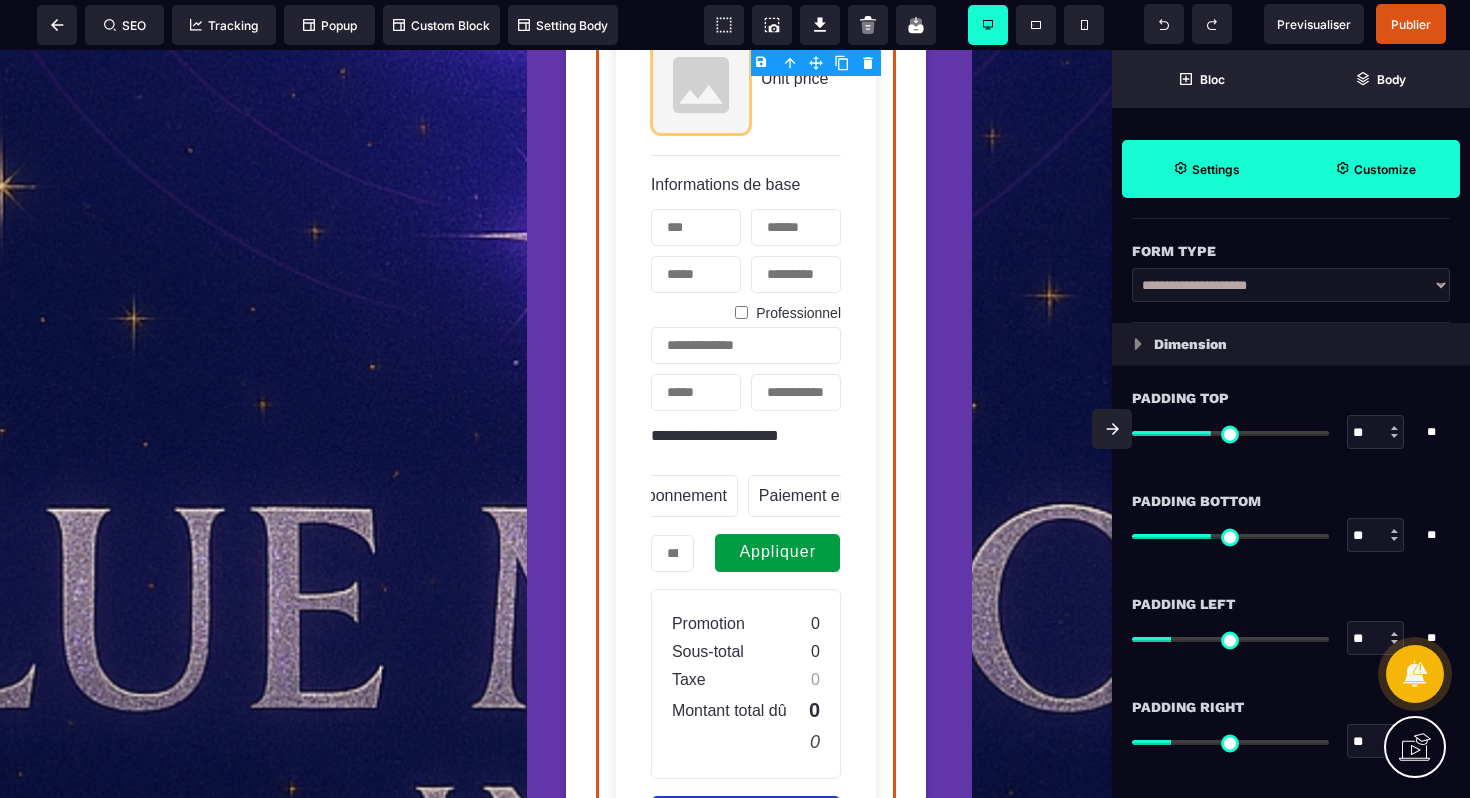 click on "Customize" at bounding box center [1375, 169] 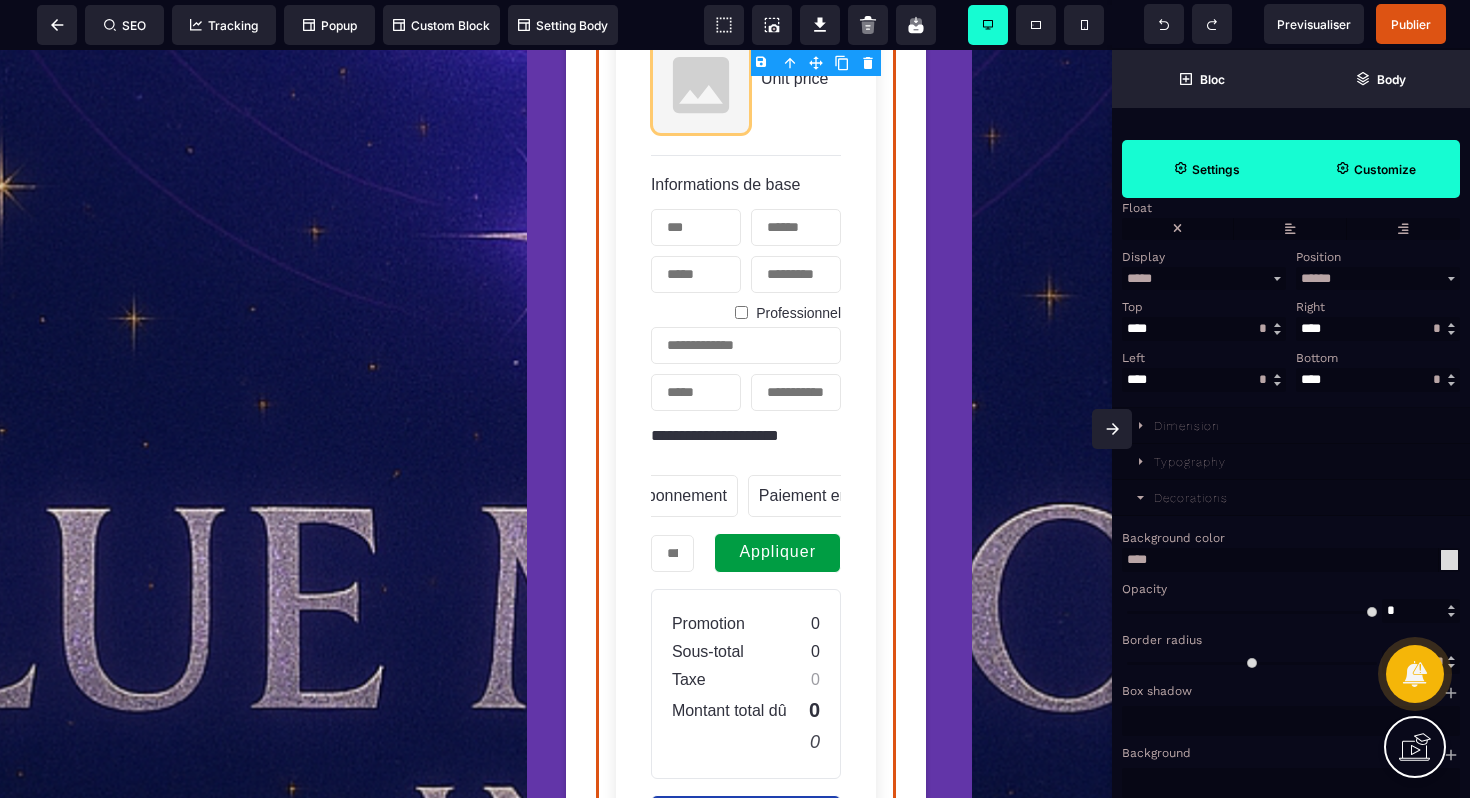 click on "Settings" at bounding box center (1206, 169) 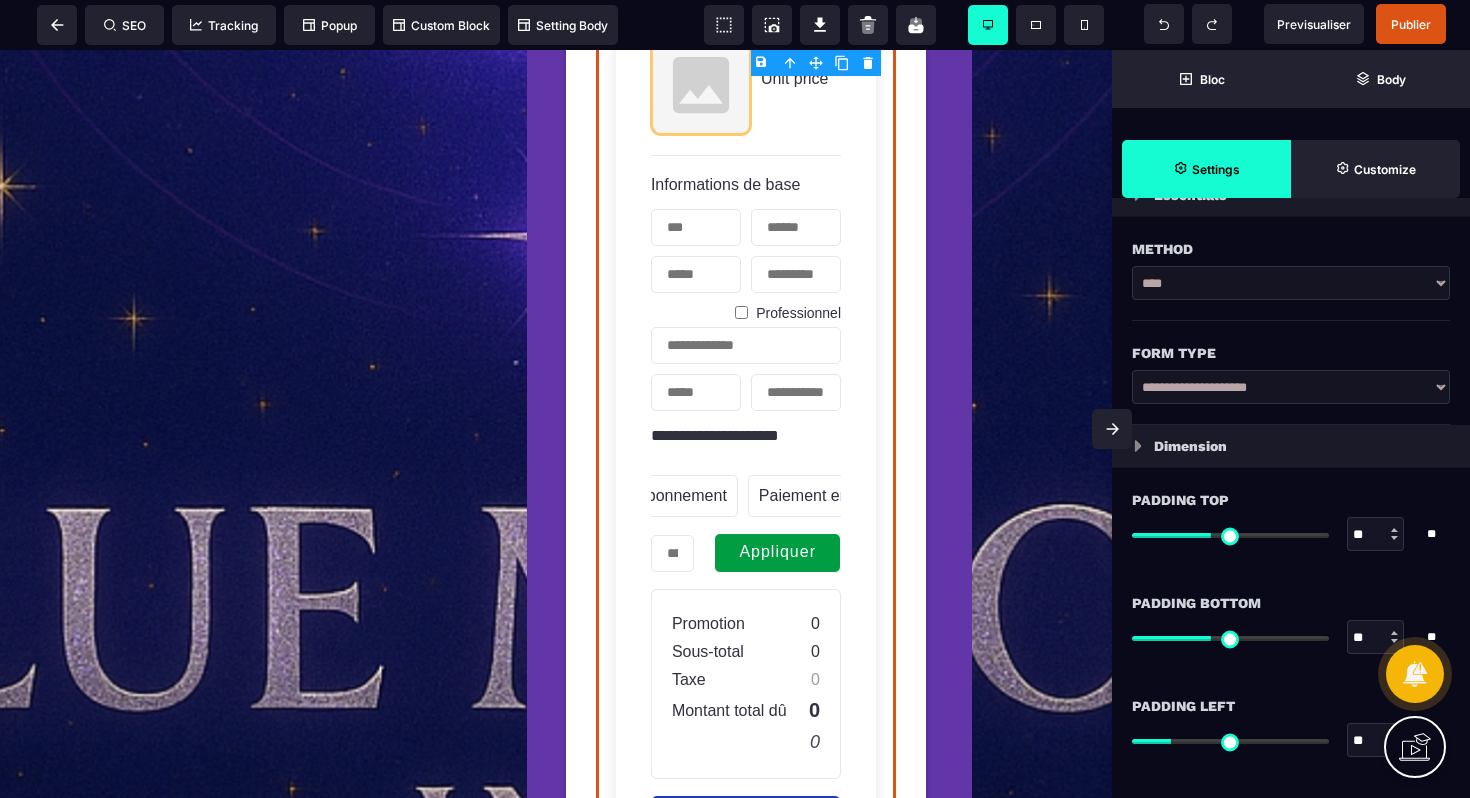 scroll, scrollTop: 0, scrollLeft: 0, axis: both 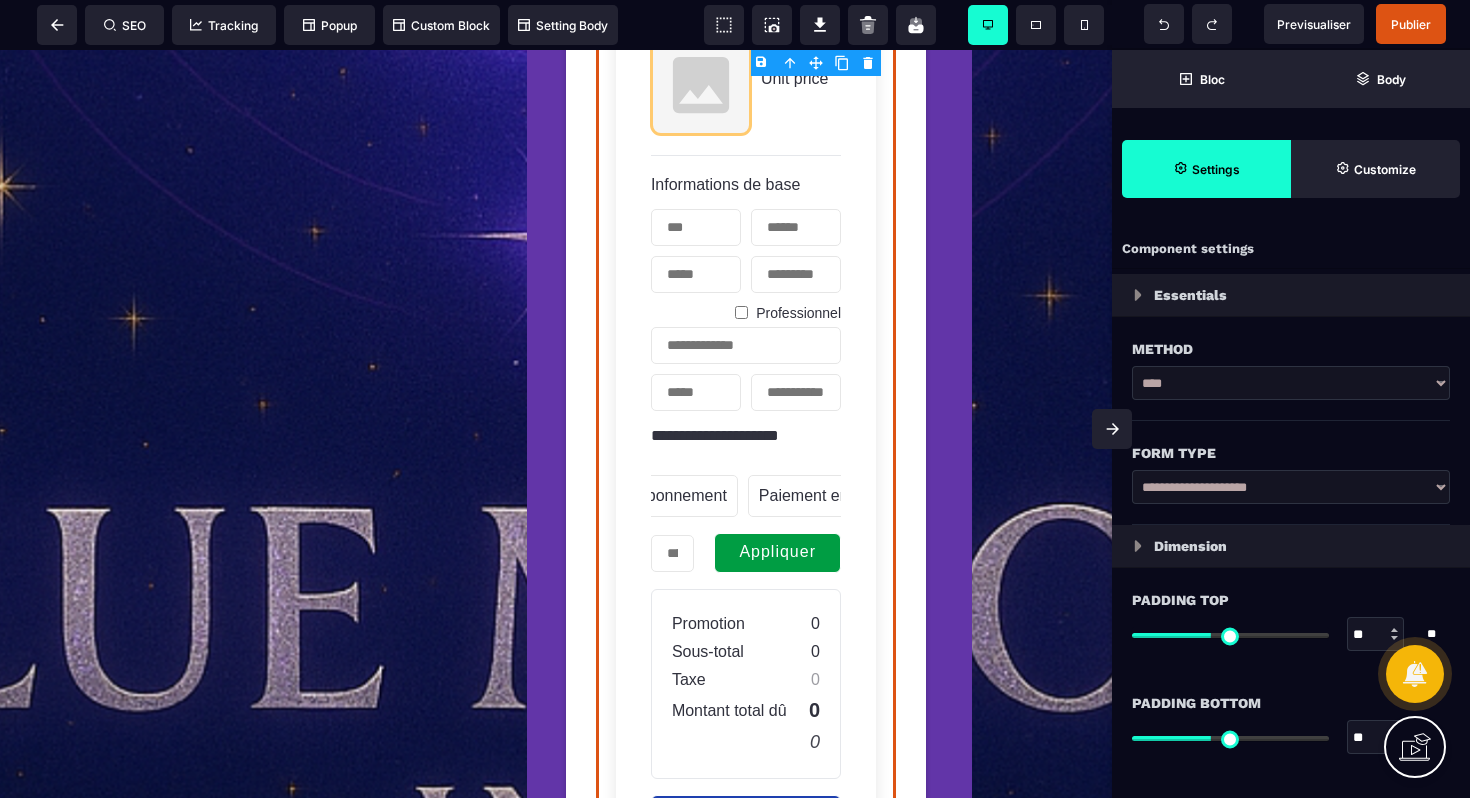 click on "****" at bounding box center [1291, 383] 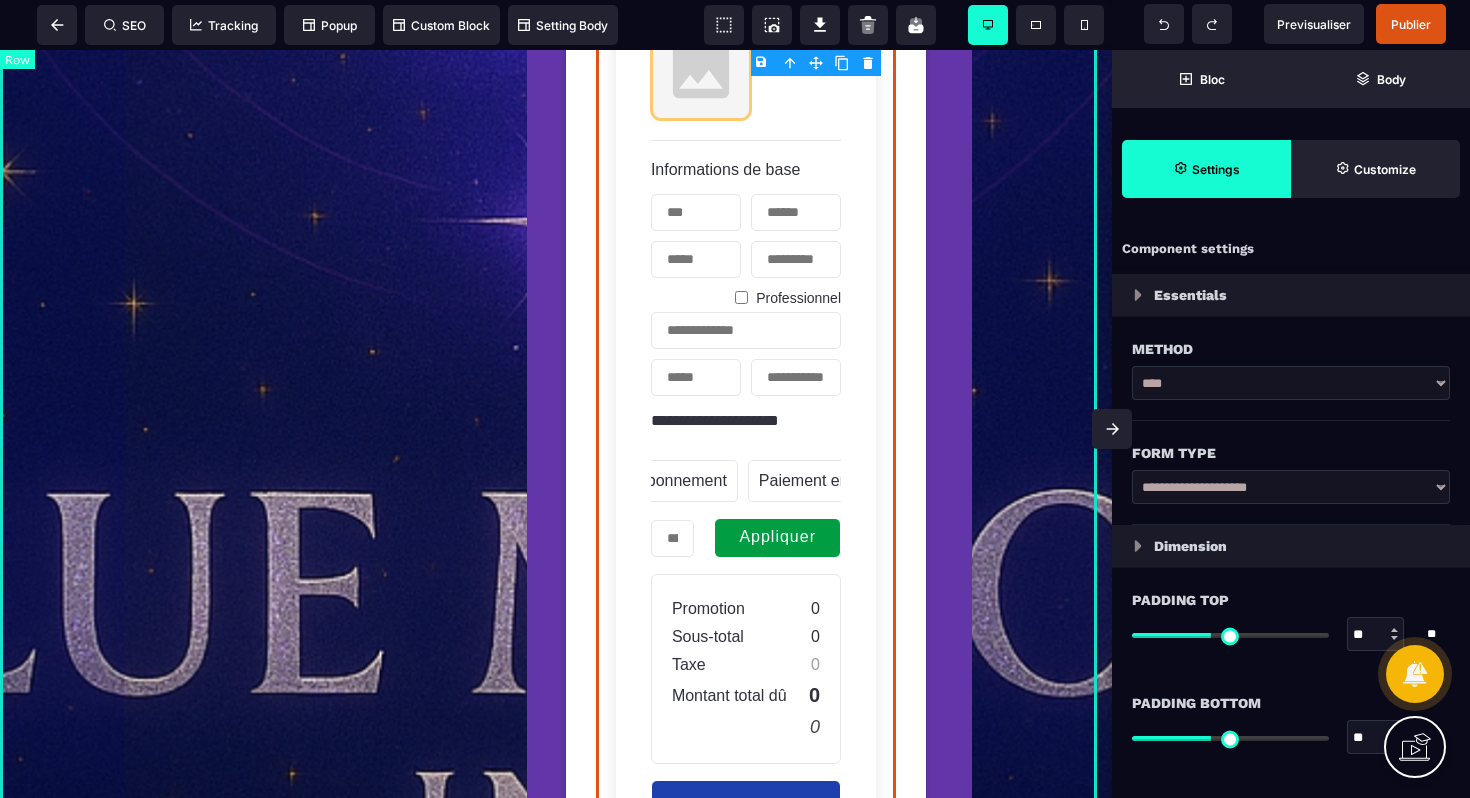 scroll, scrollTop: 1403, scrollLeft: 0, axis: vertical 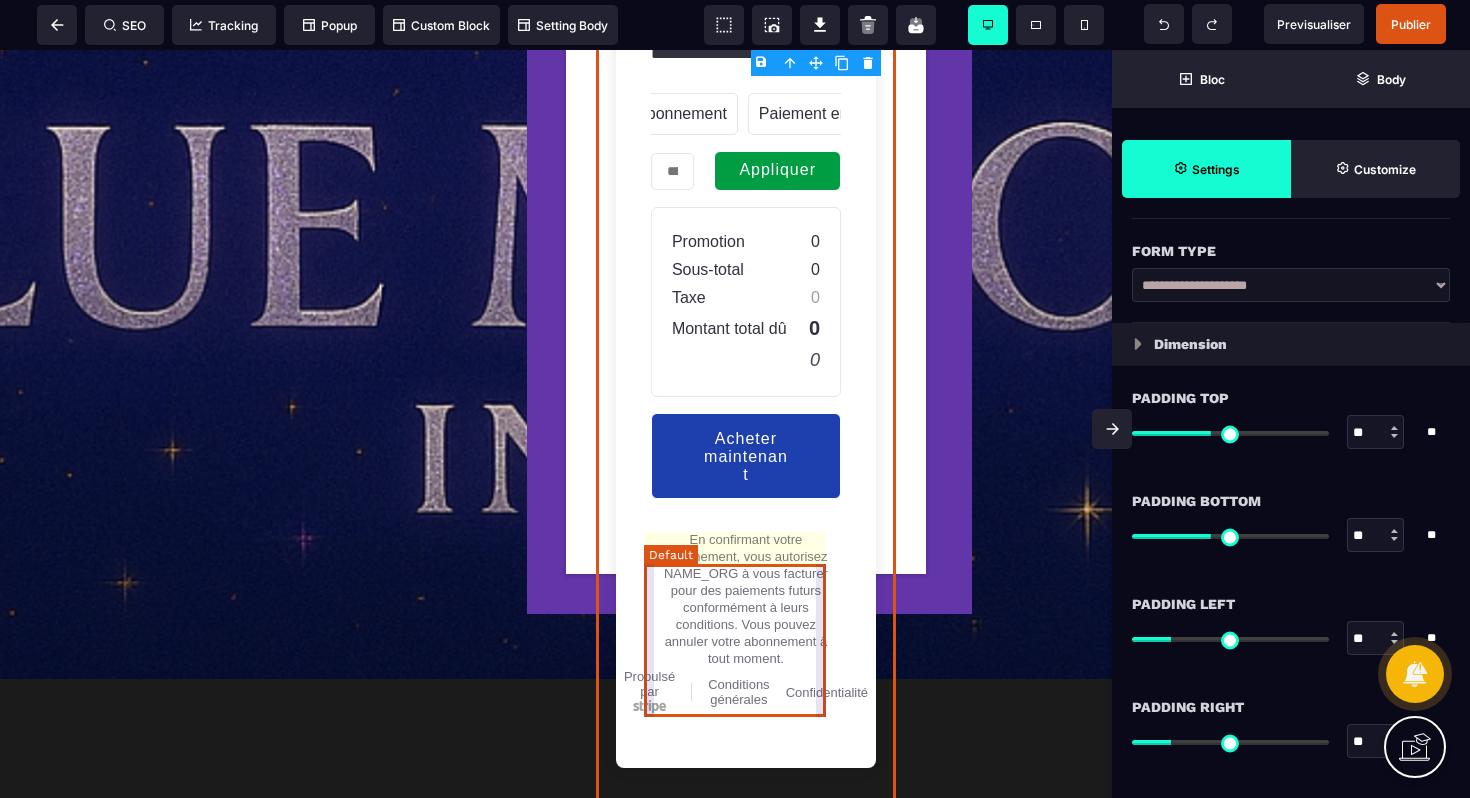 click on "En confirmant votre abonnement, vous autorisez NAME_ORG à vous facturer pour des paiements futurs conformément à leurs conditions. Vous pouvez annuler votre abonnement à tout moment." at bounding box center [746, 599] 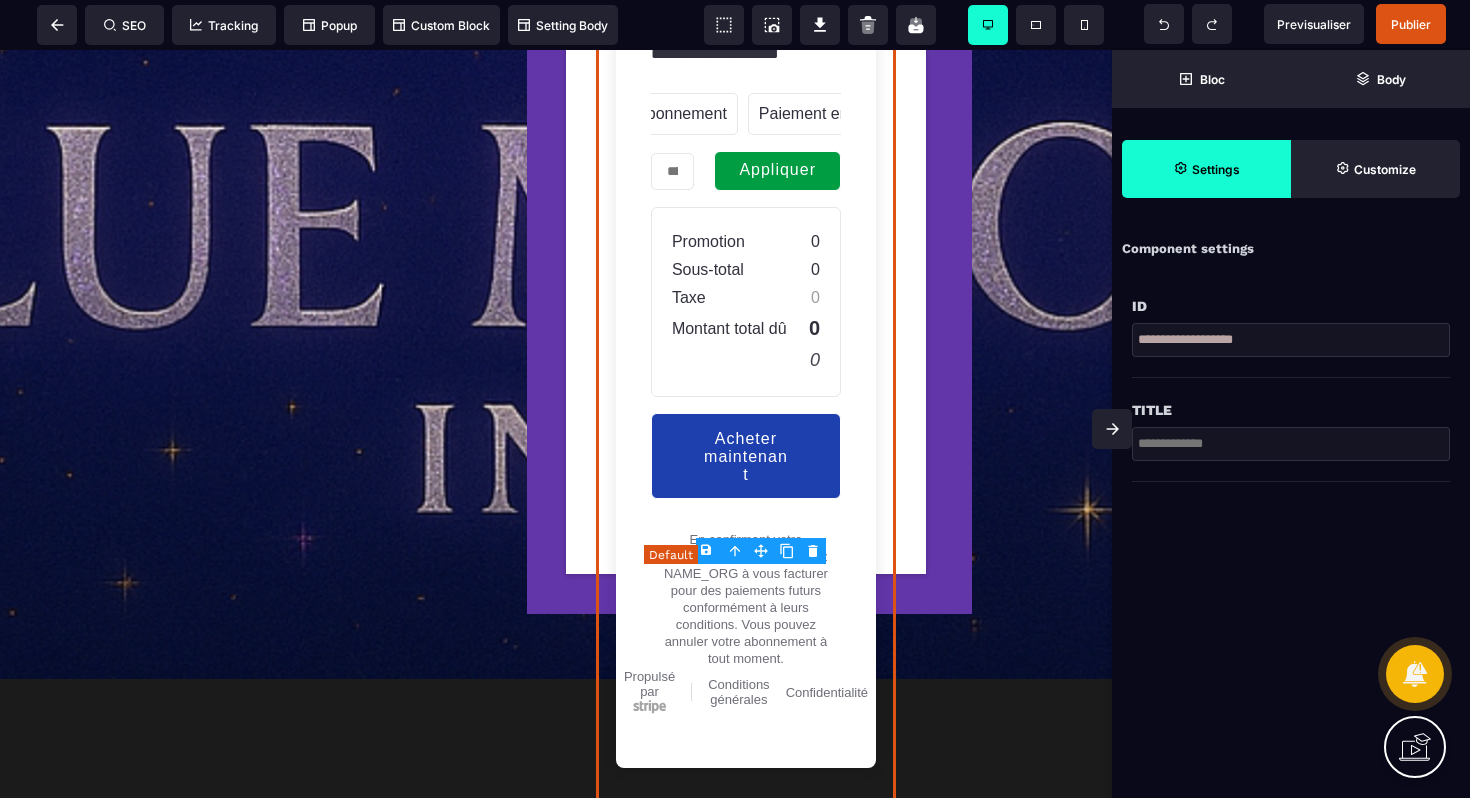 scroll, scrollTop: 0, scrollLeft: 0, axis: both 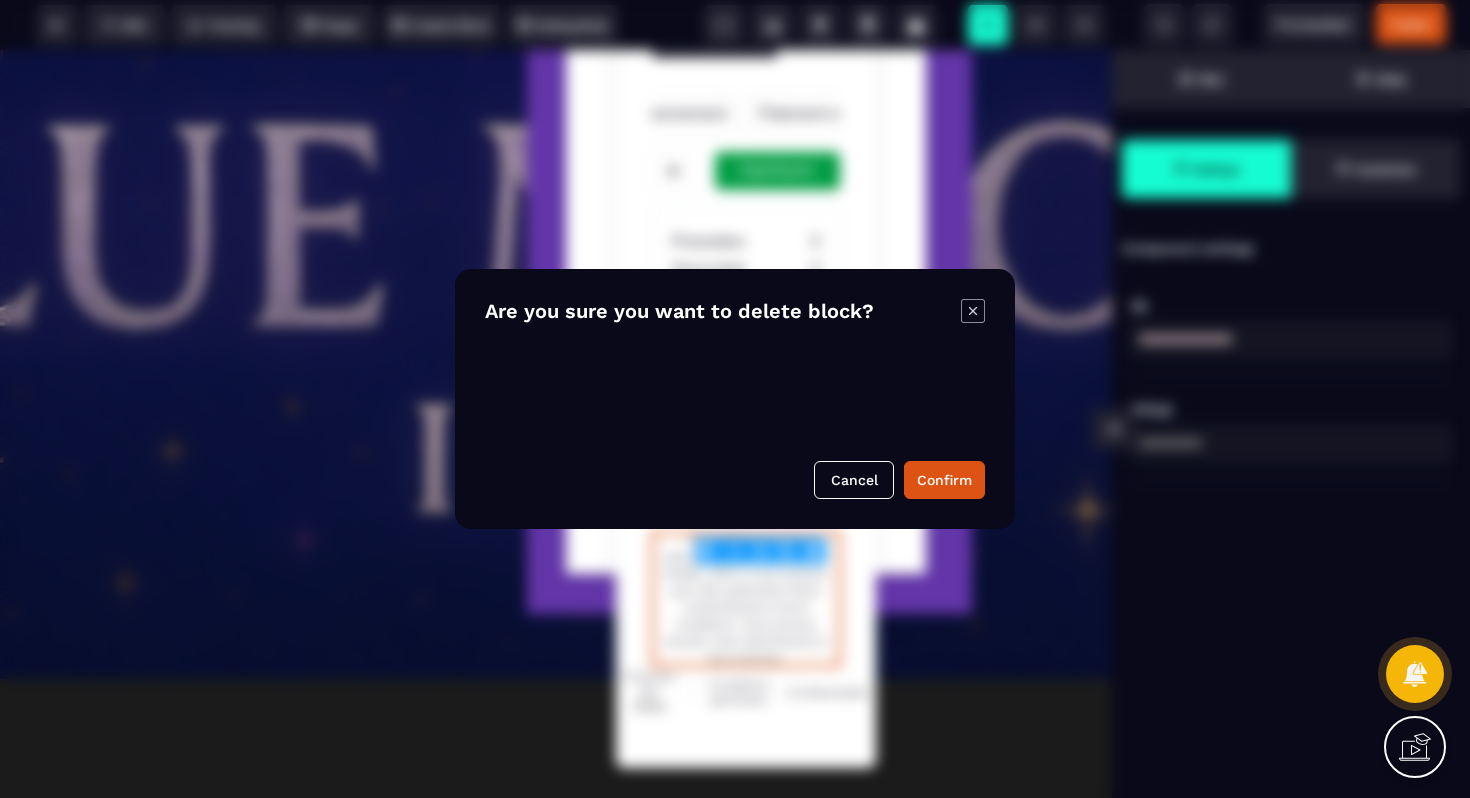click on "B I U S
A *******
Default
SEO
Tracking" at bounding box center [735, 399] 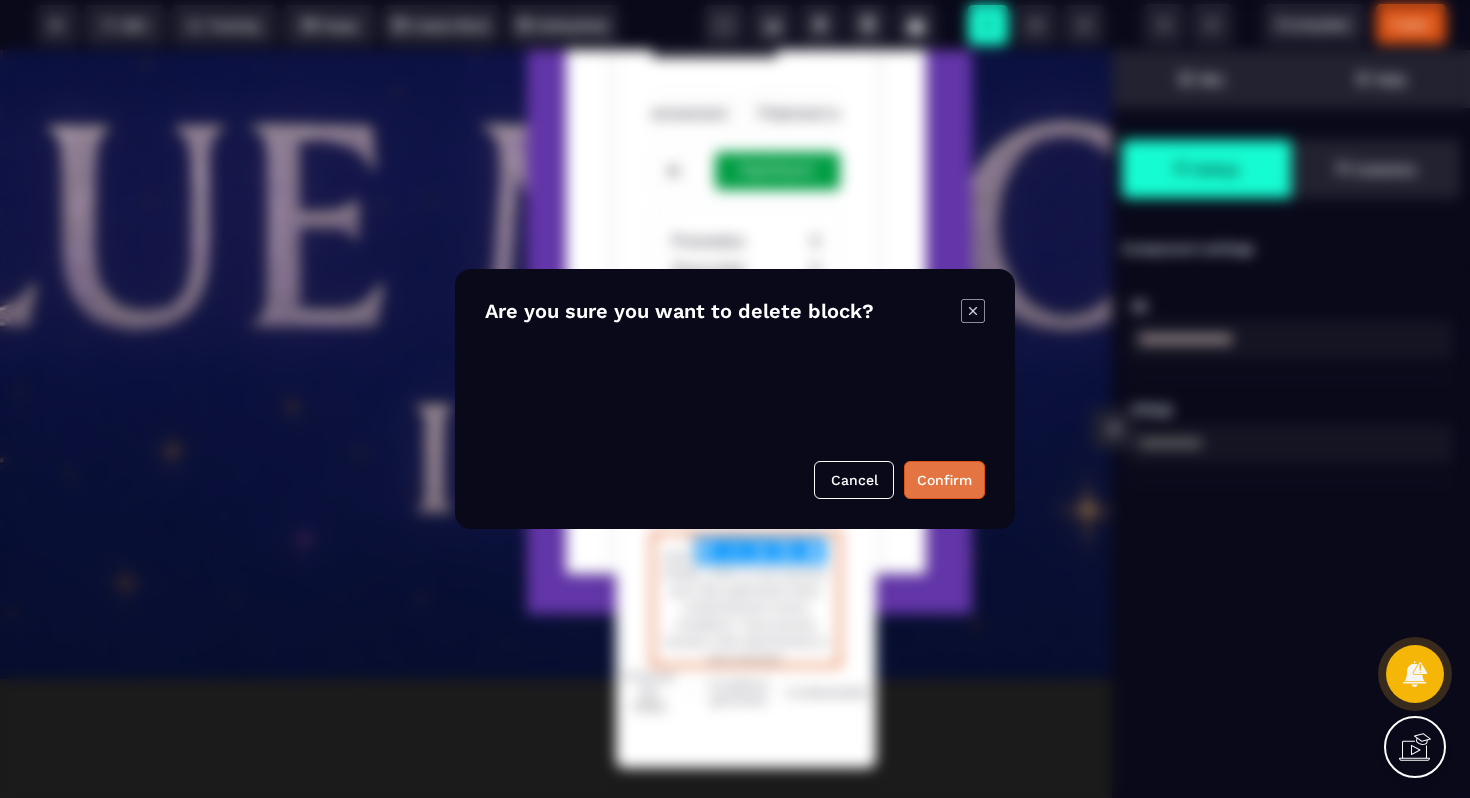 click on "Confirm" at bounding box center (944, 480) 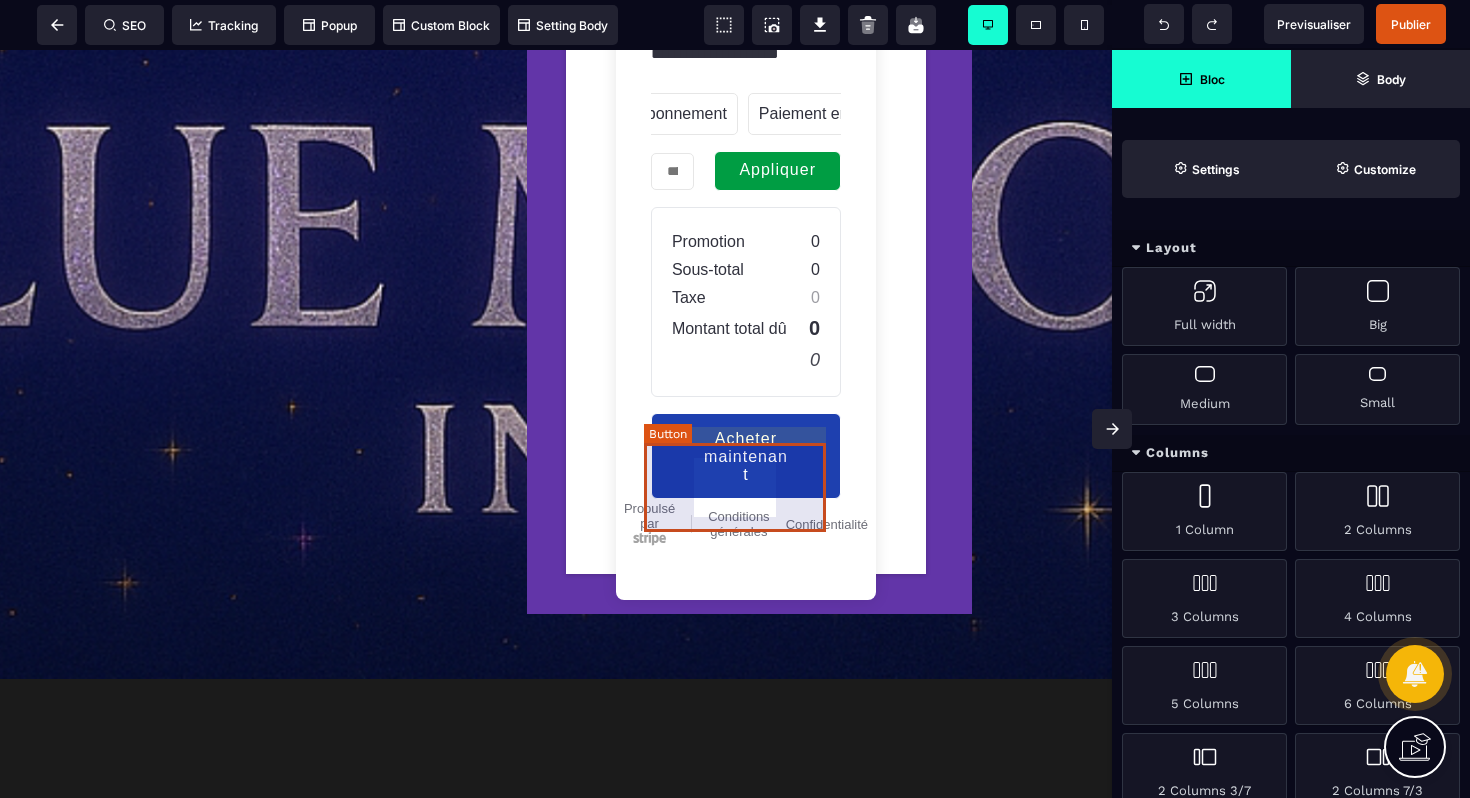 click on "Acheter maintenant" at bounding box center (746, 457) 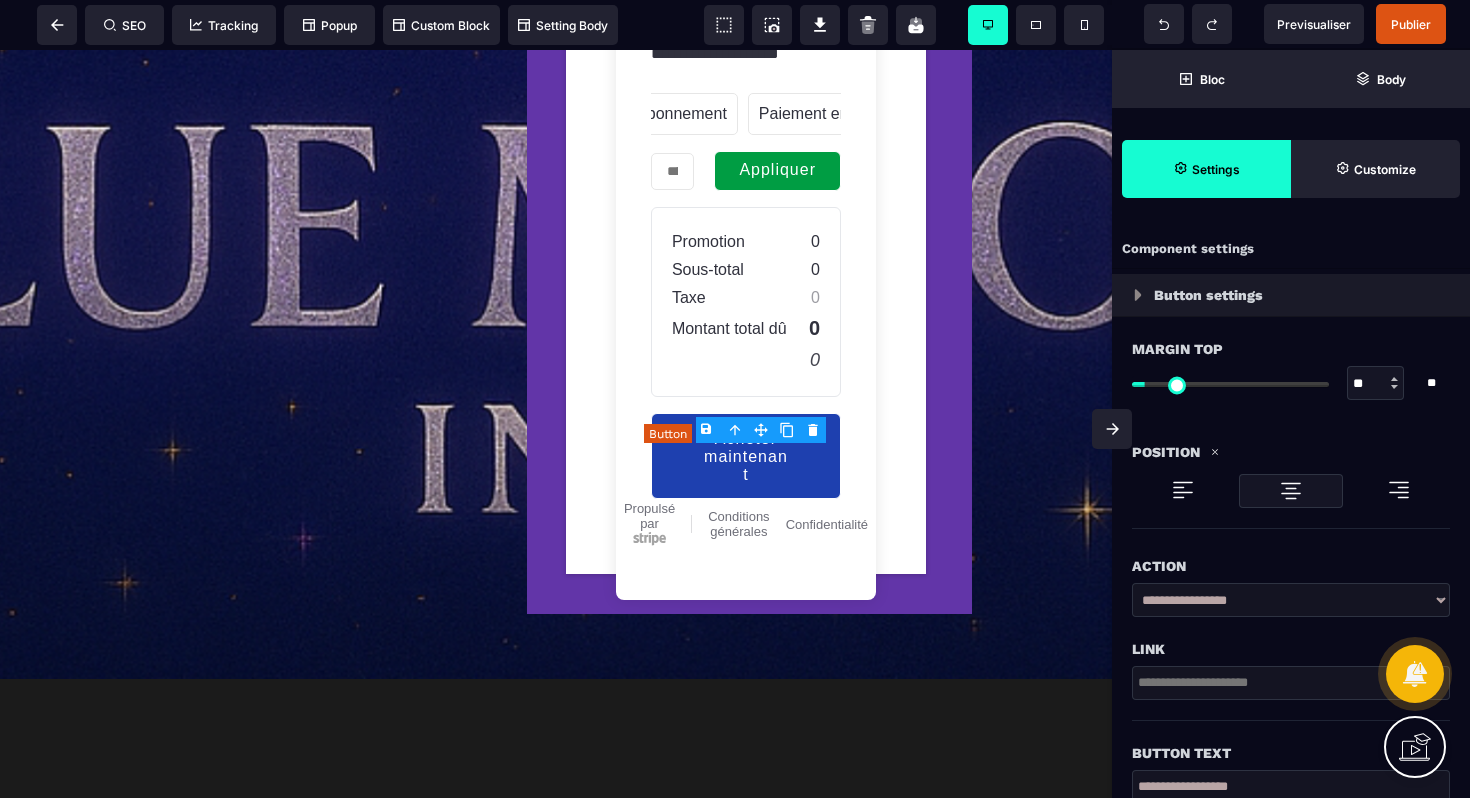 type on "**" 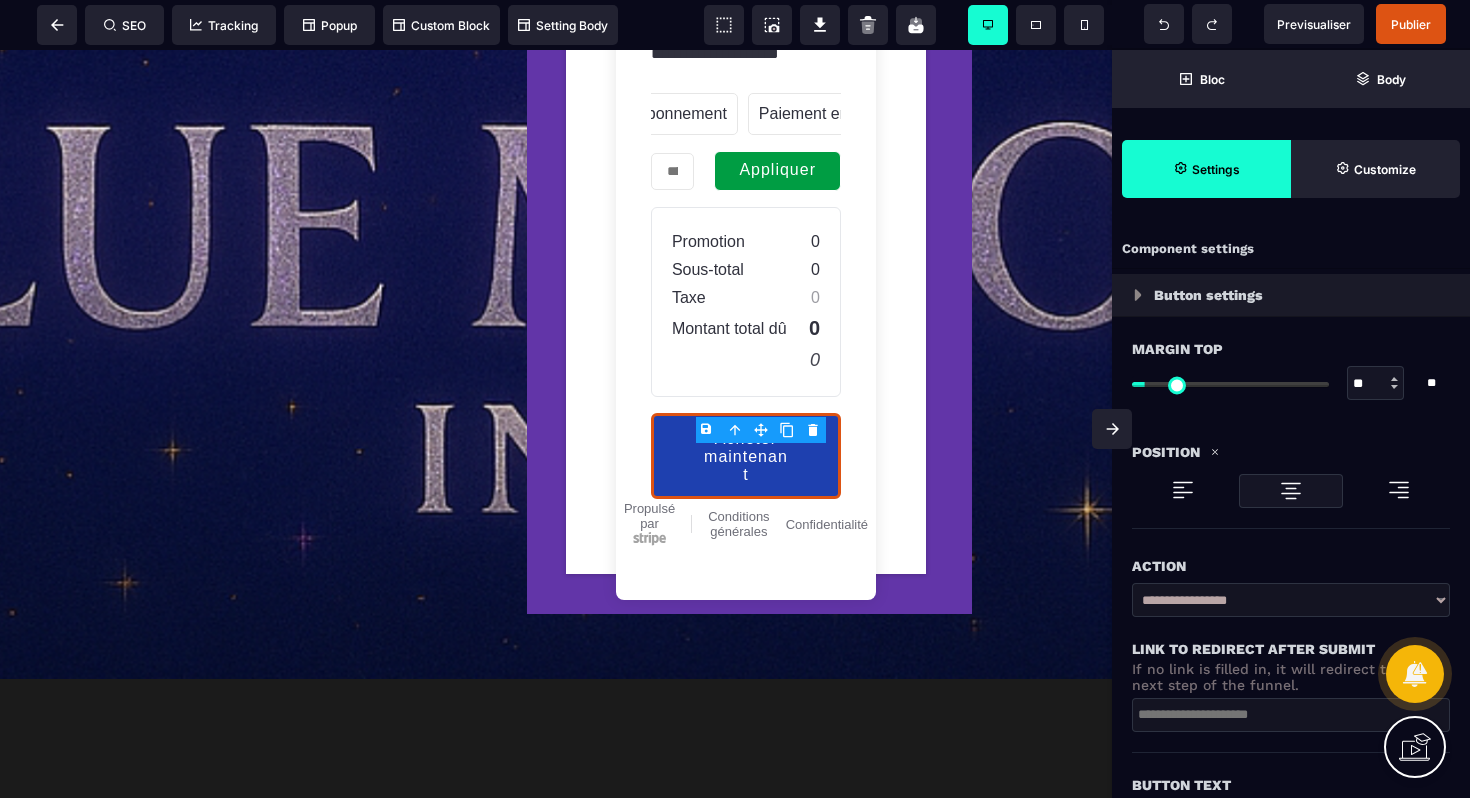 click on "**********" at bounding box center (1291, 600) 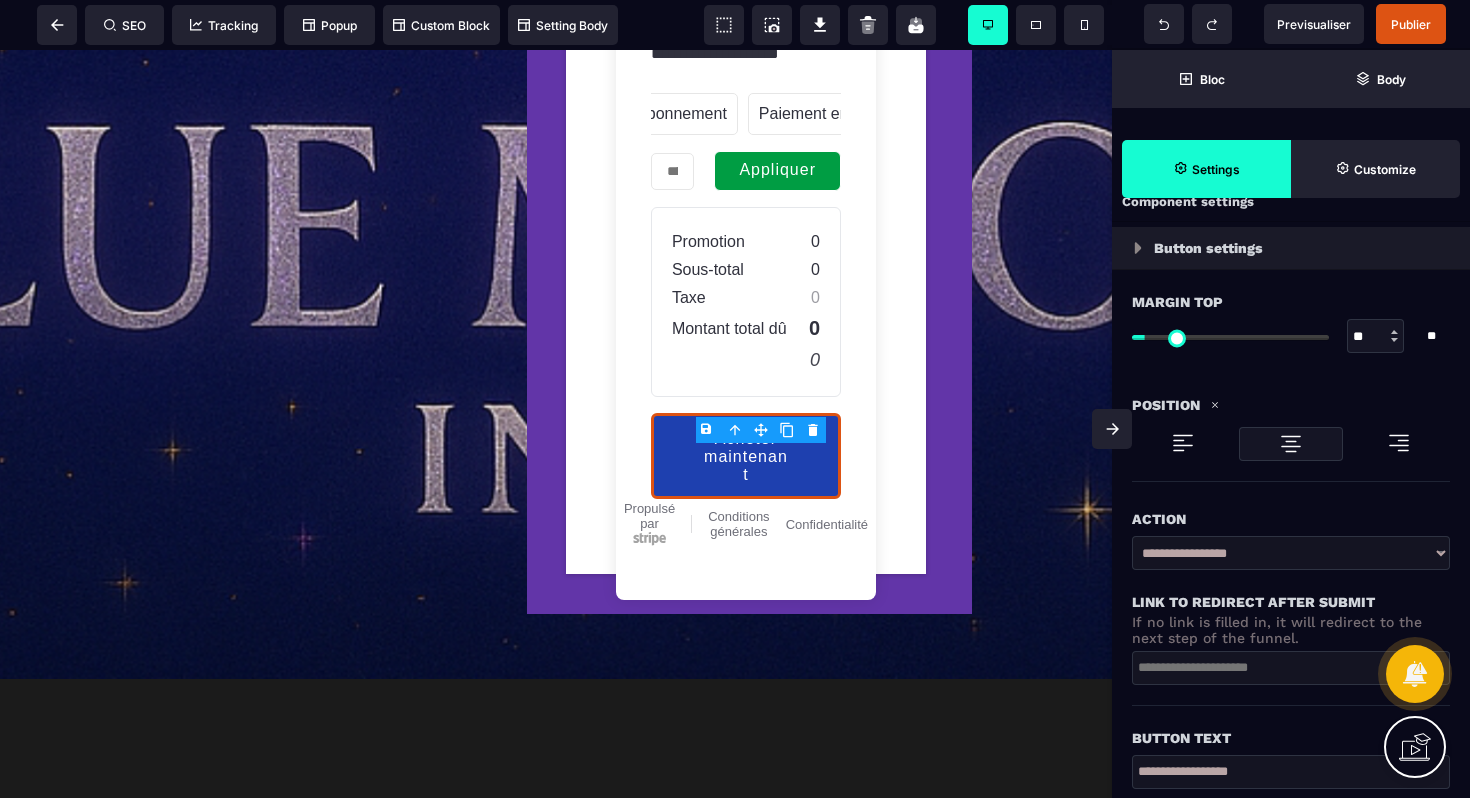 scroll, scrollTop: 156, scrollLeft: 0, axis: vertical 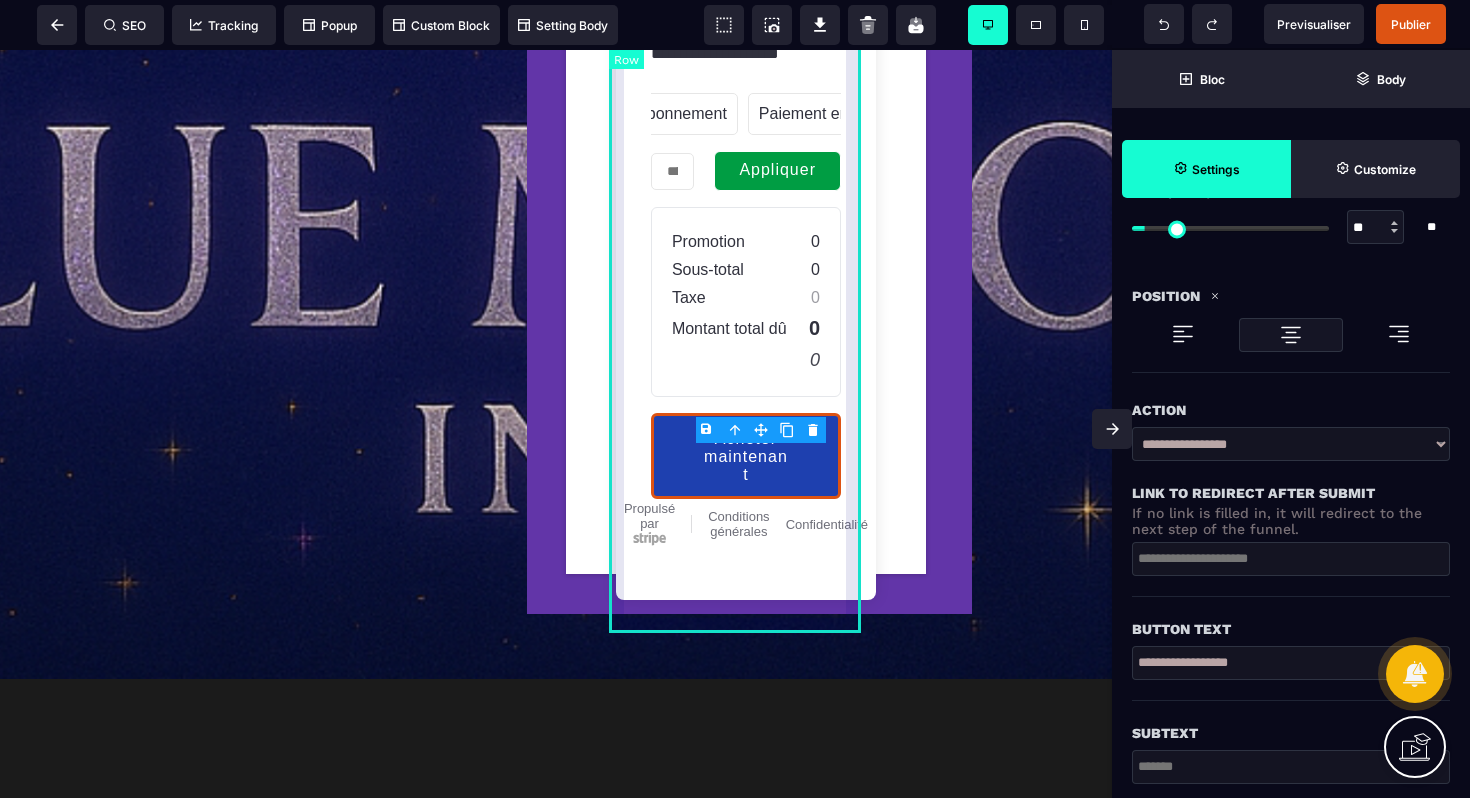 click on "**********" at bounding box center (746, 114) 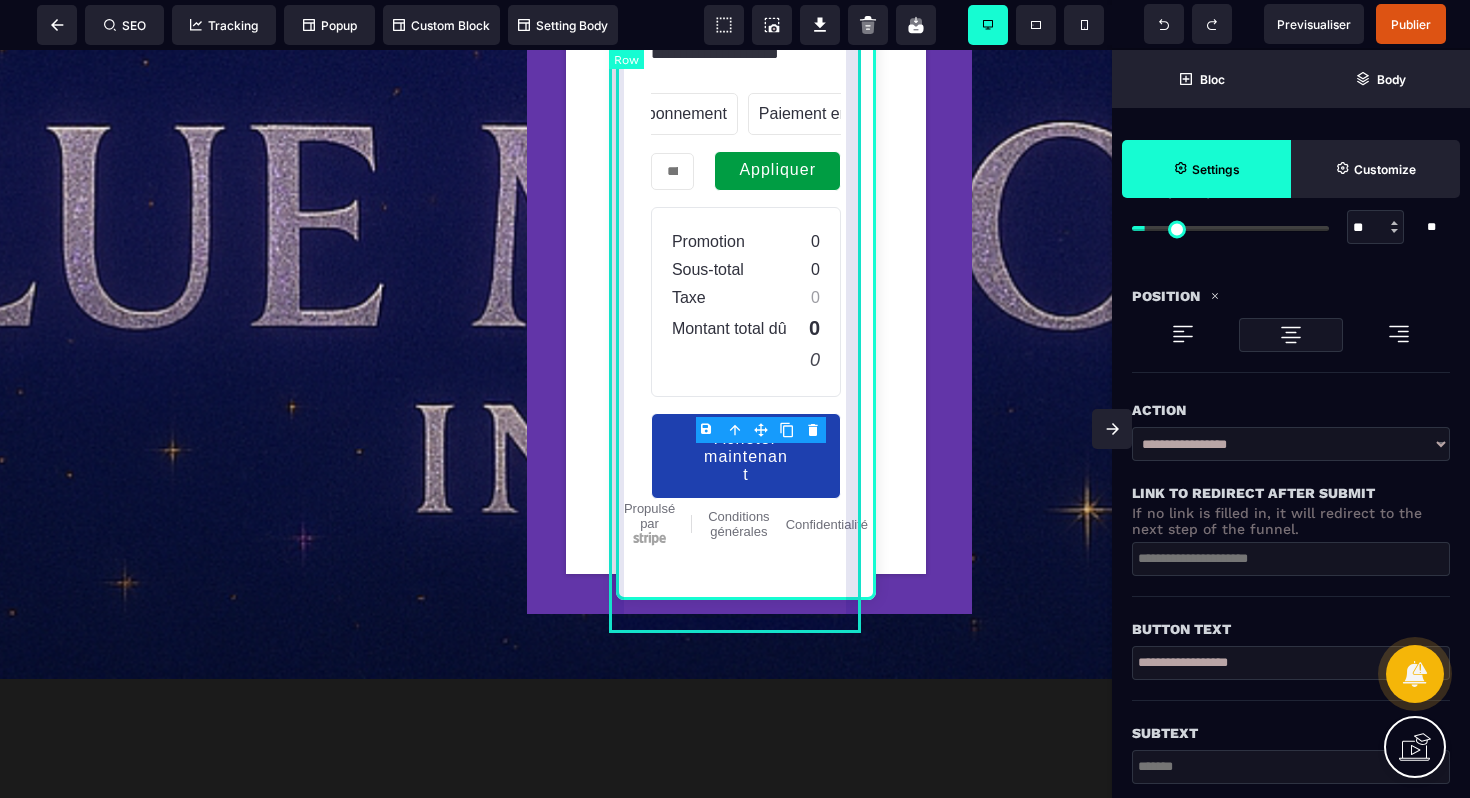 select on "*" 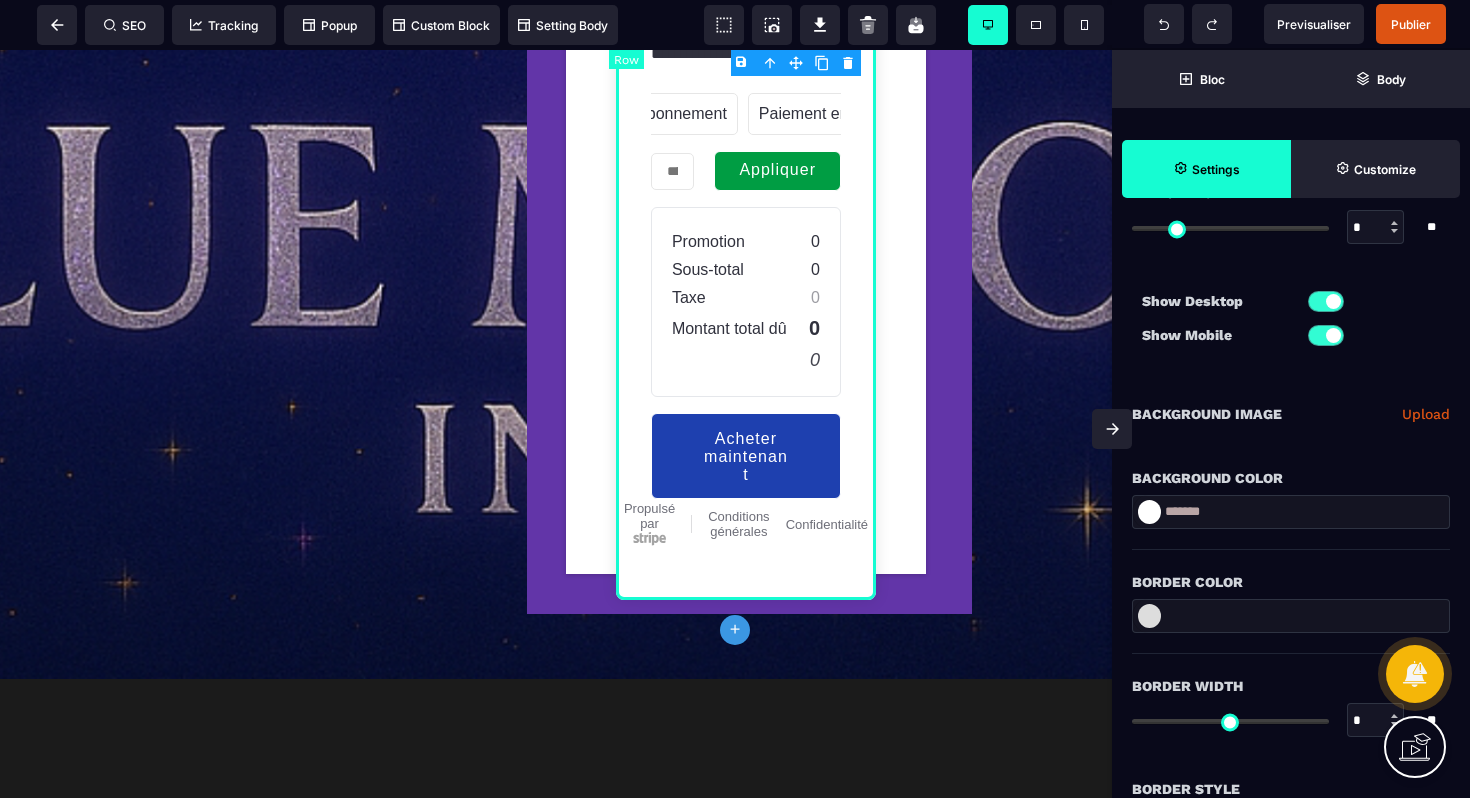 type on "*" 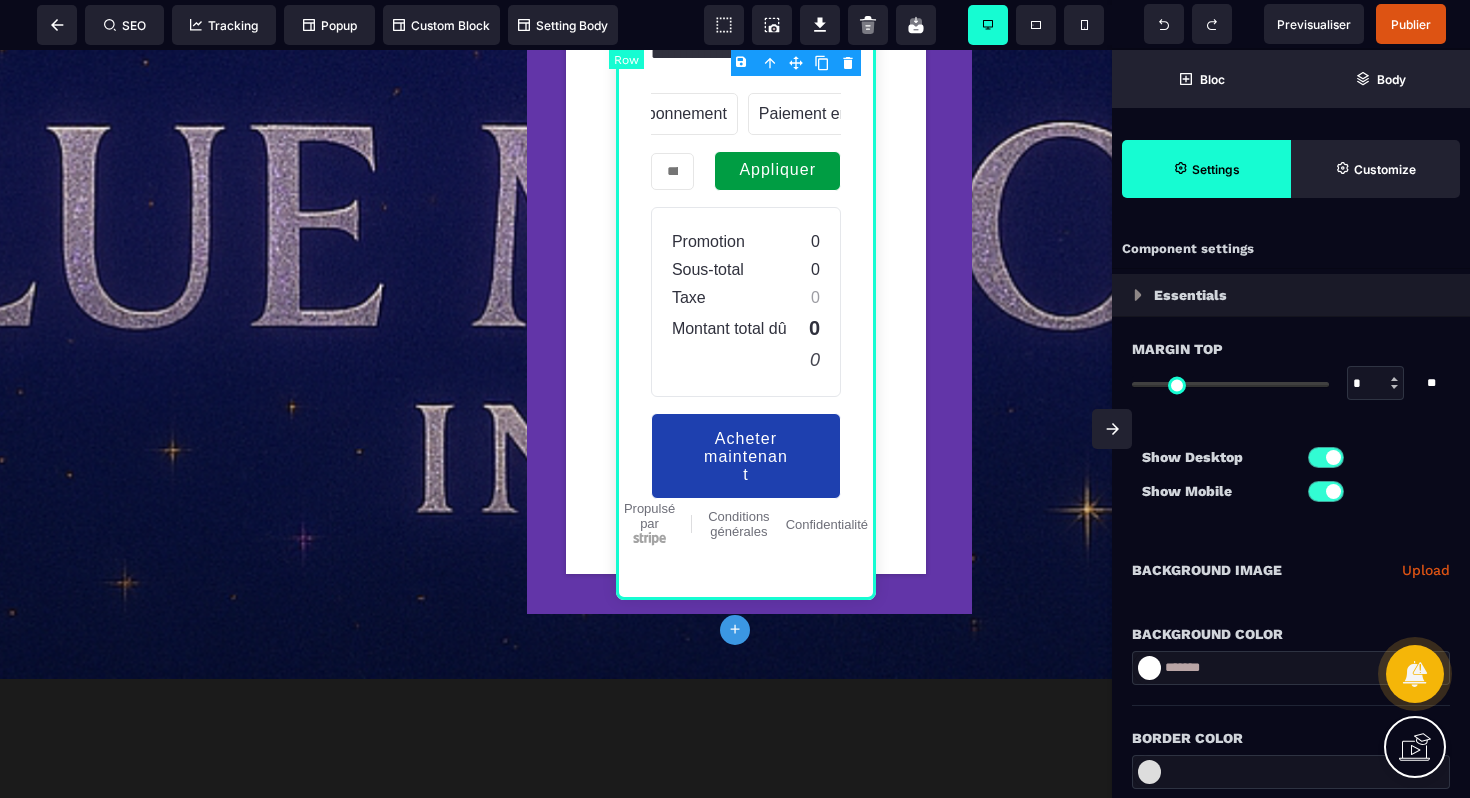 select on "**" 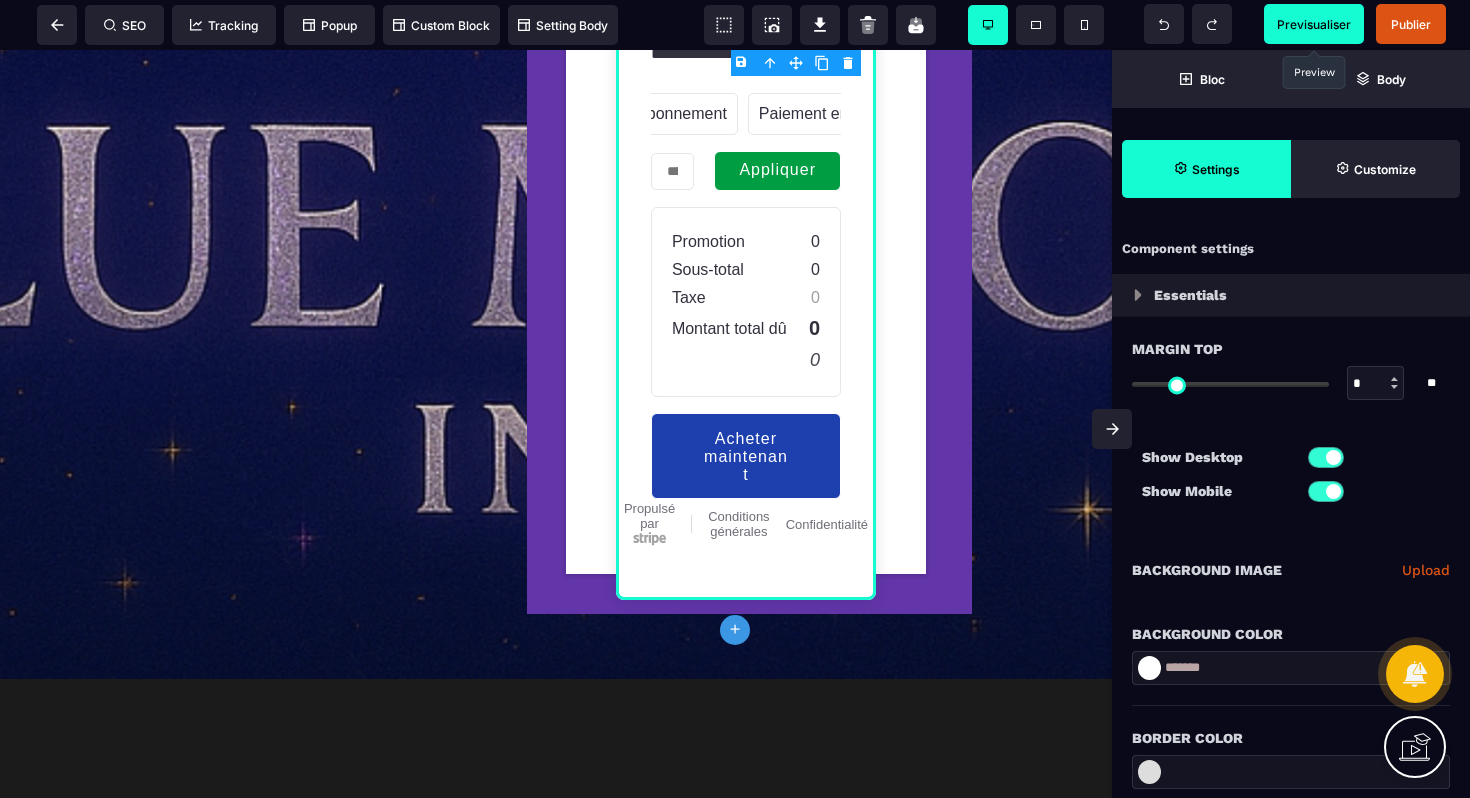 click on "Previsualiser" at bounding box center (1314, 24) 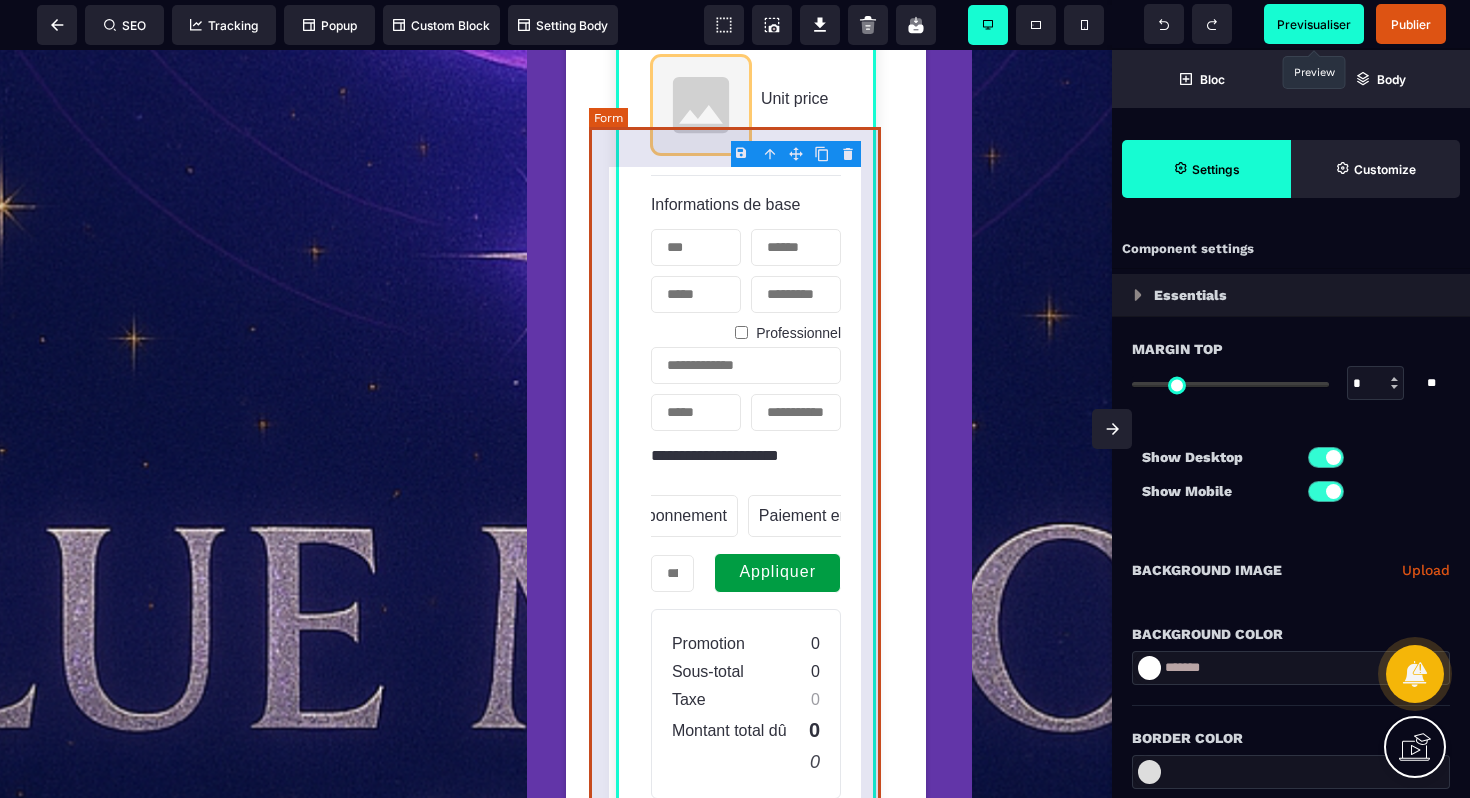 scroll, scrollTop: 1110, scrollLeft: 0, axis: vertical 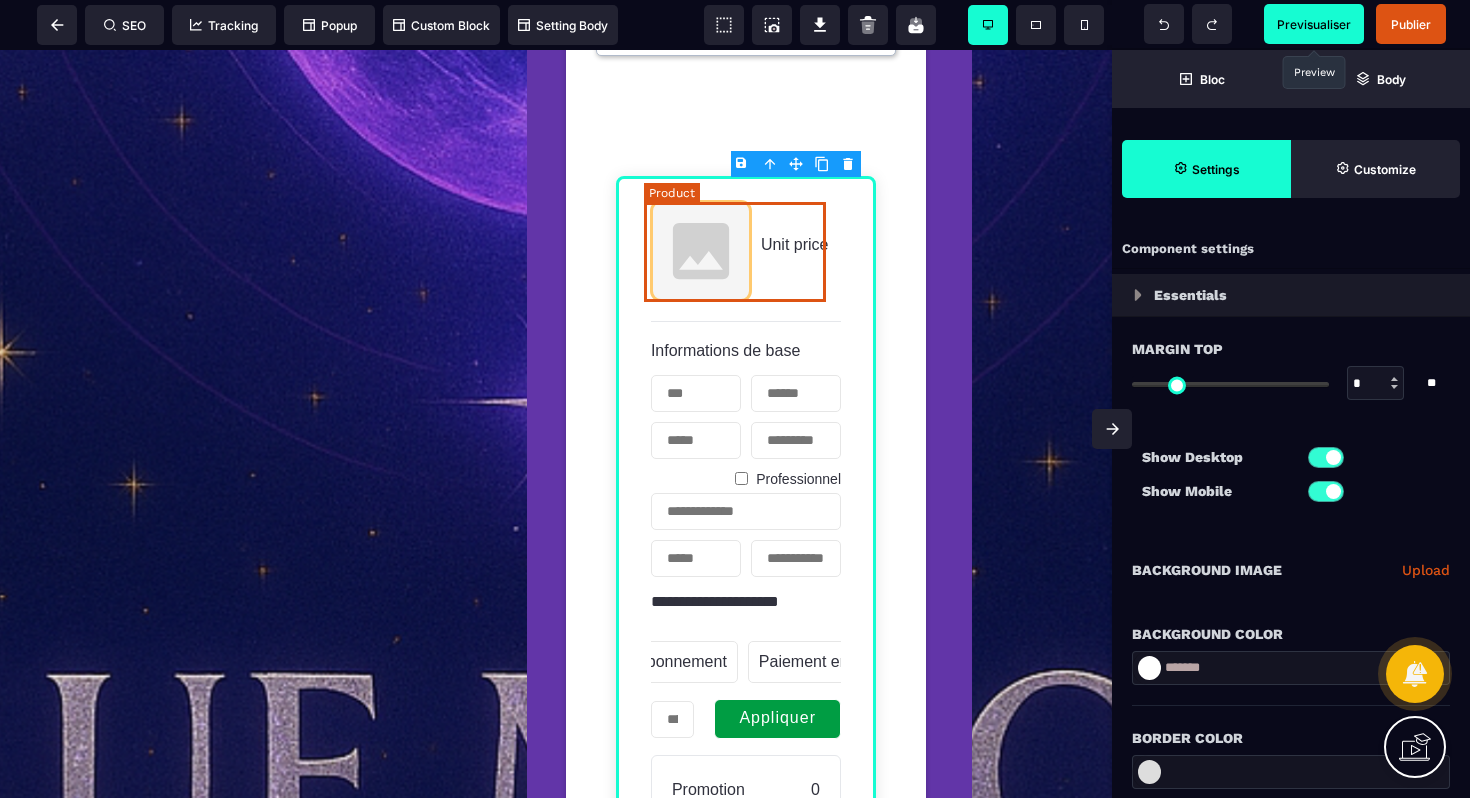 click on "Unit price" at bounding box center [795, 244] 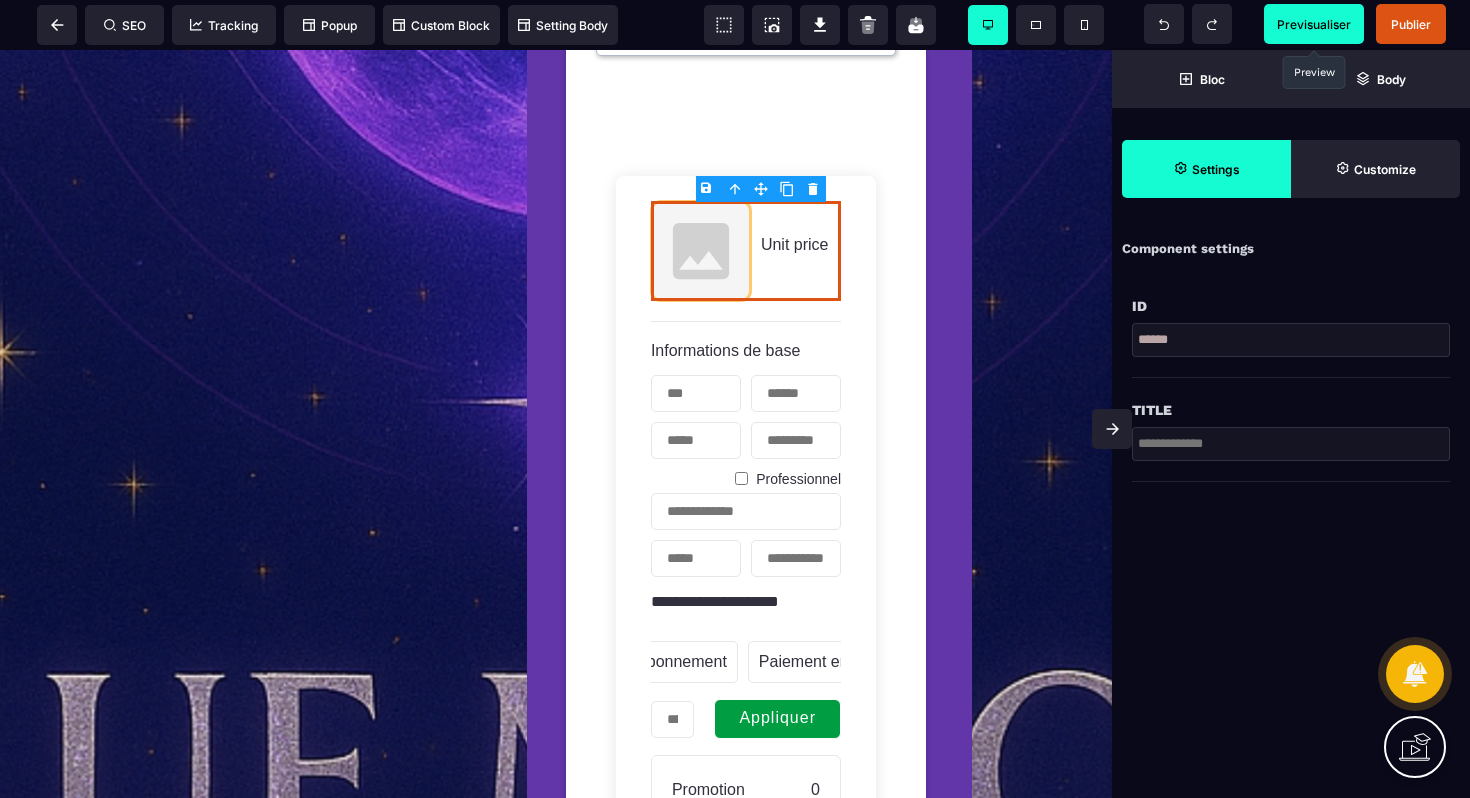 click at bounding box center (1291, 444) 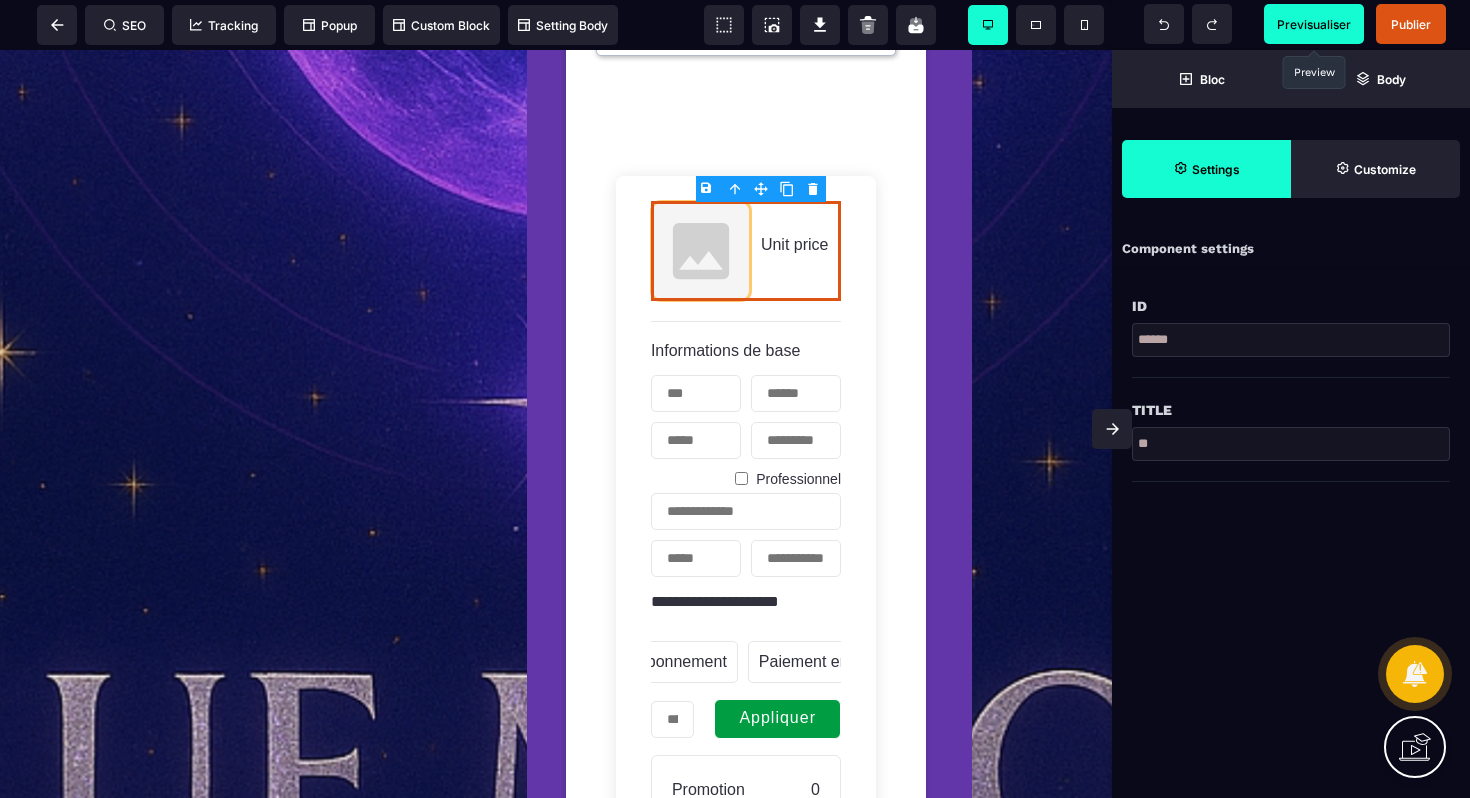 type on "*" 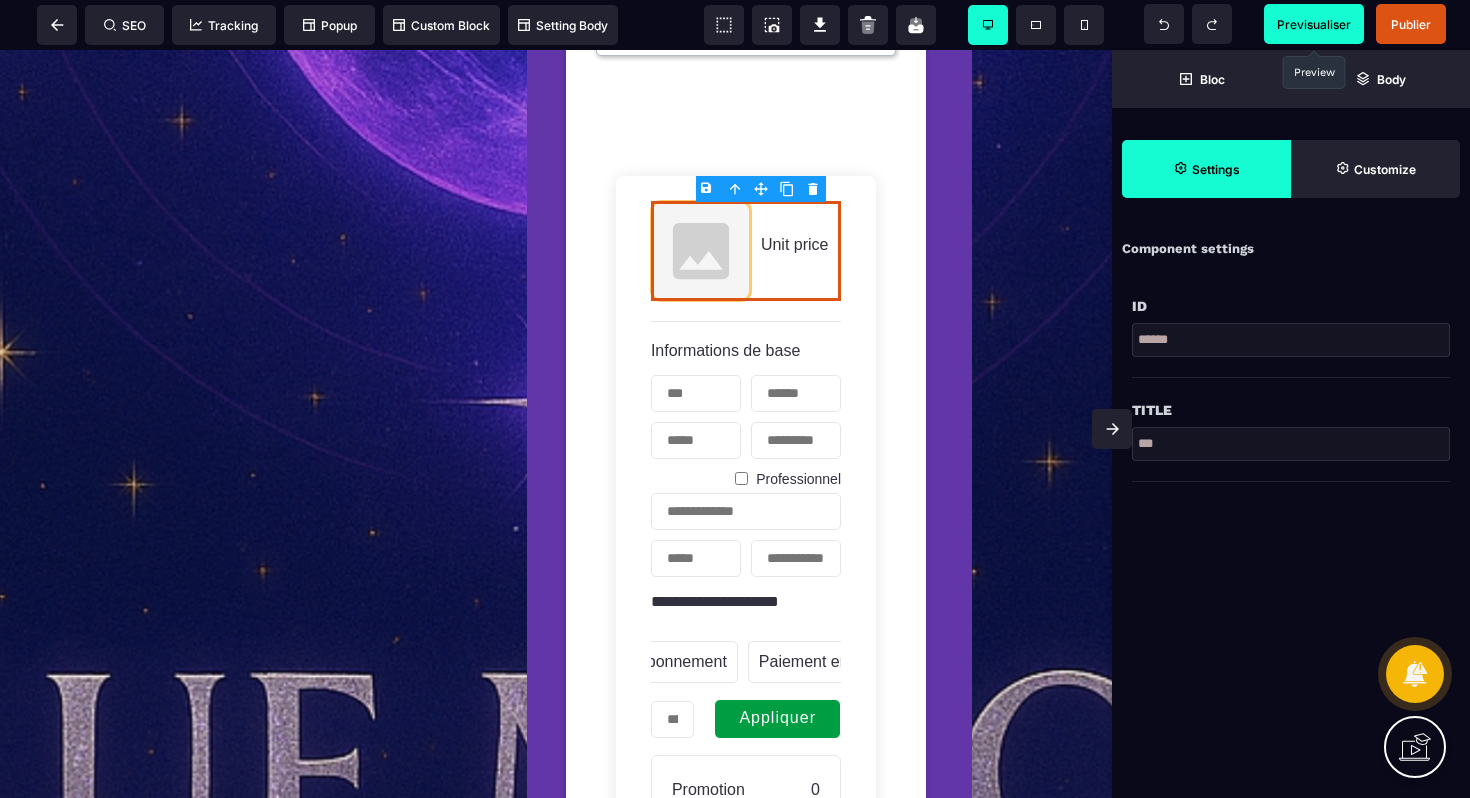 type on "***" 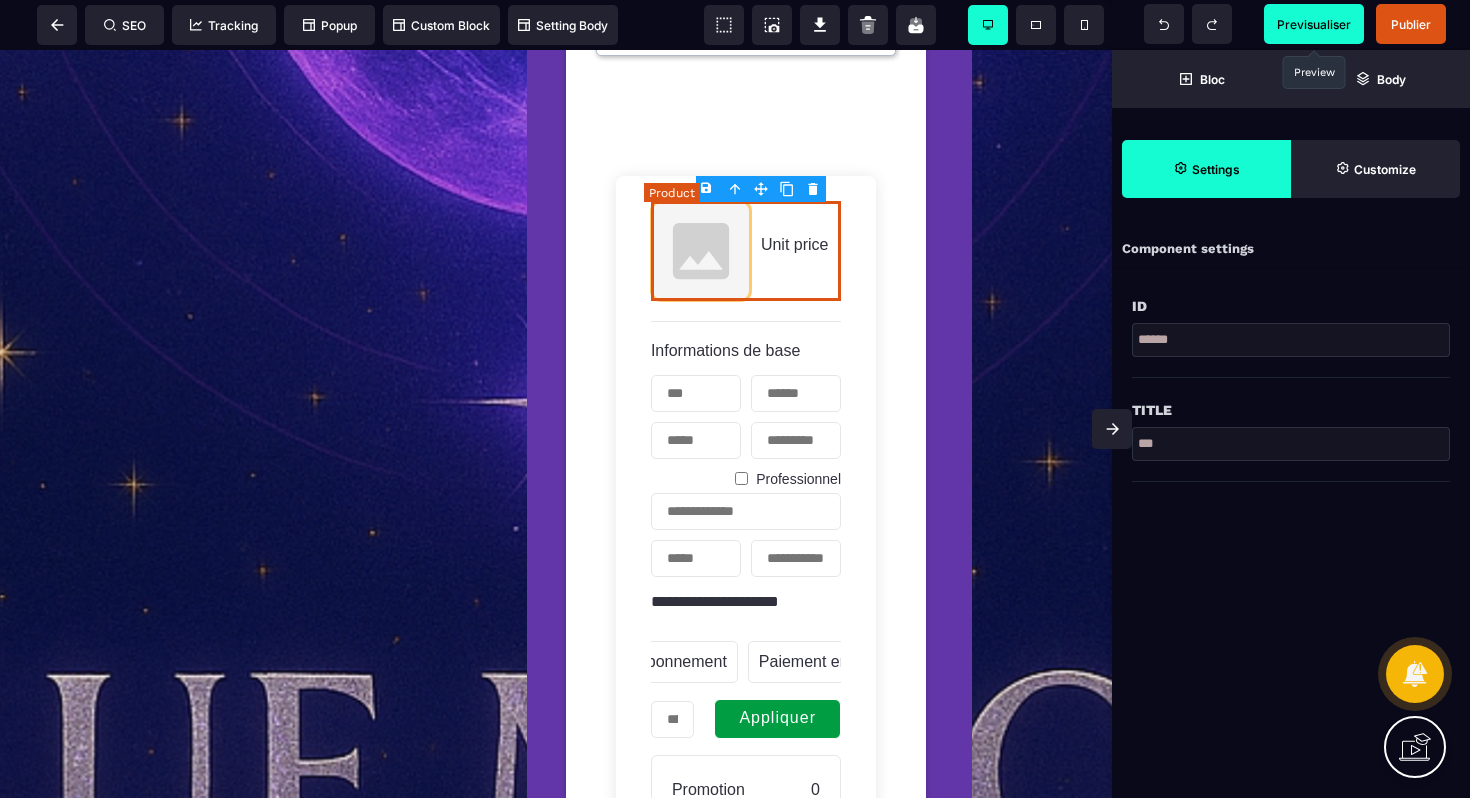 click at bounding box center [701, 251] 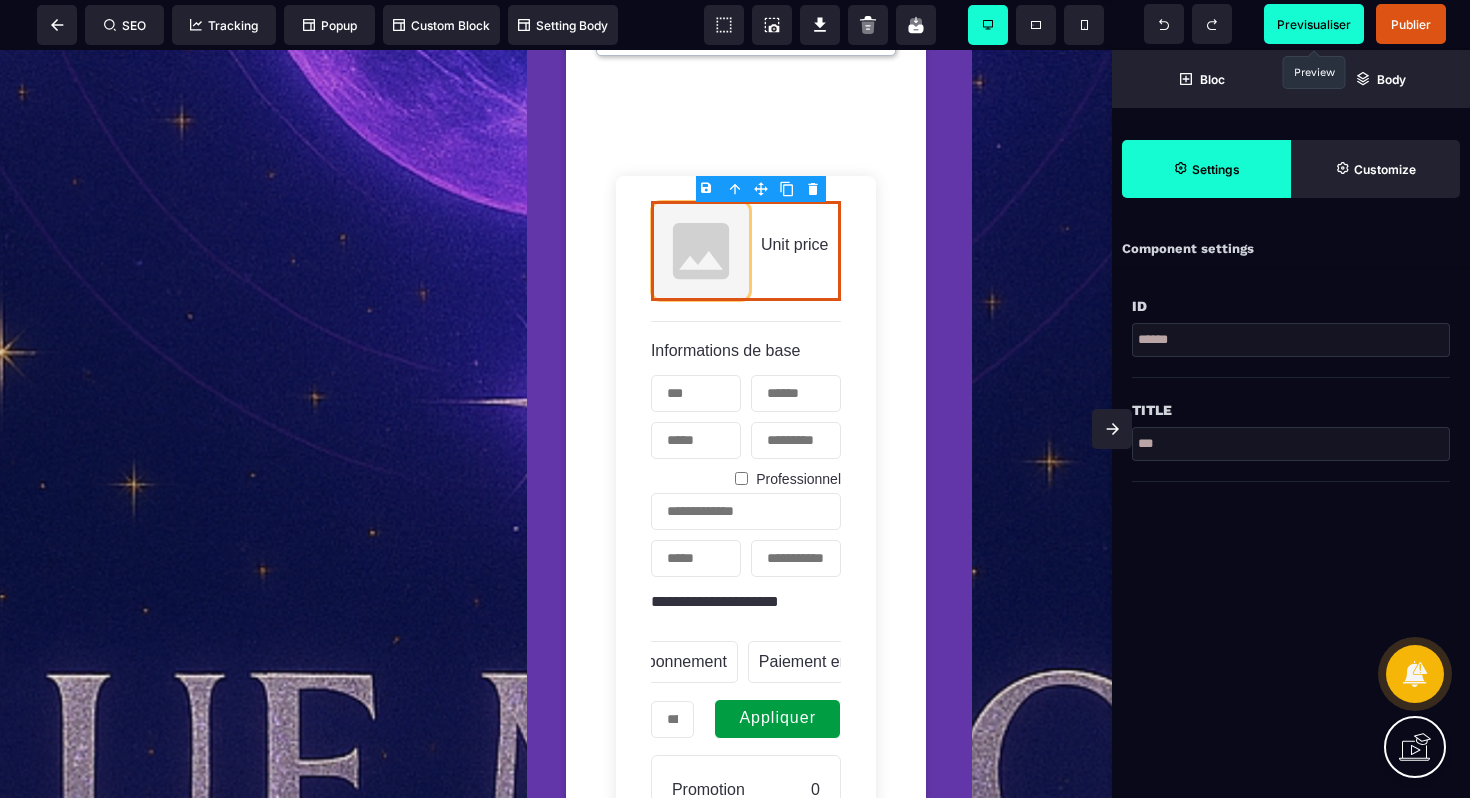 click on "******" at bounding box center (1291, 340) 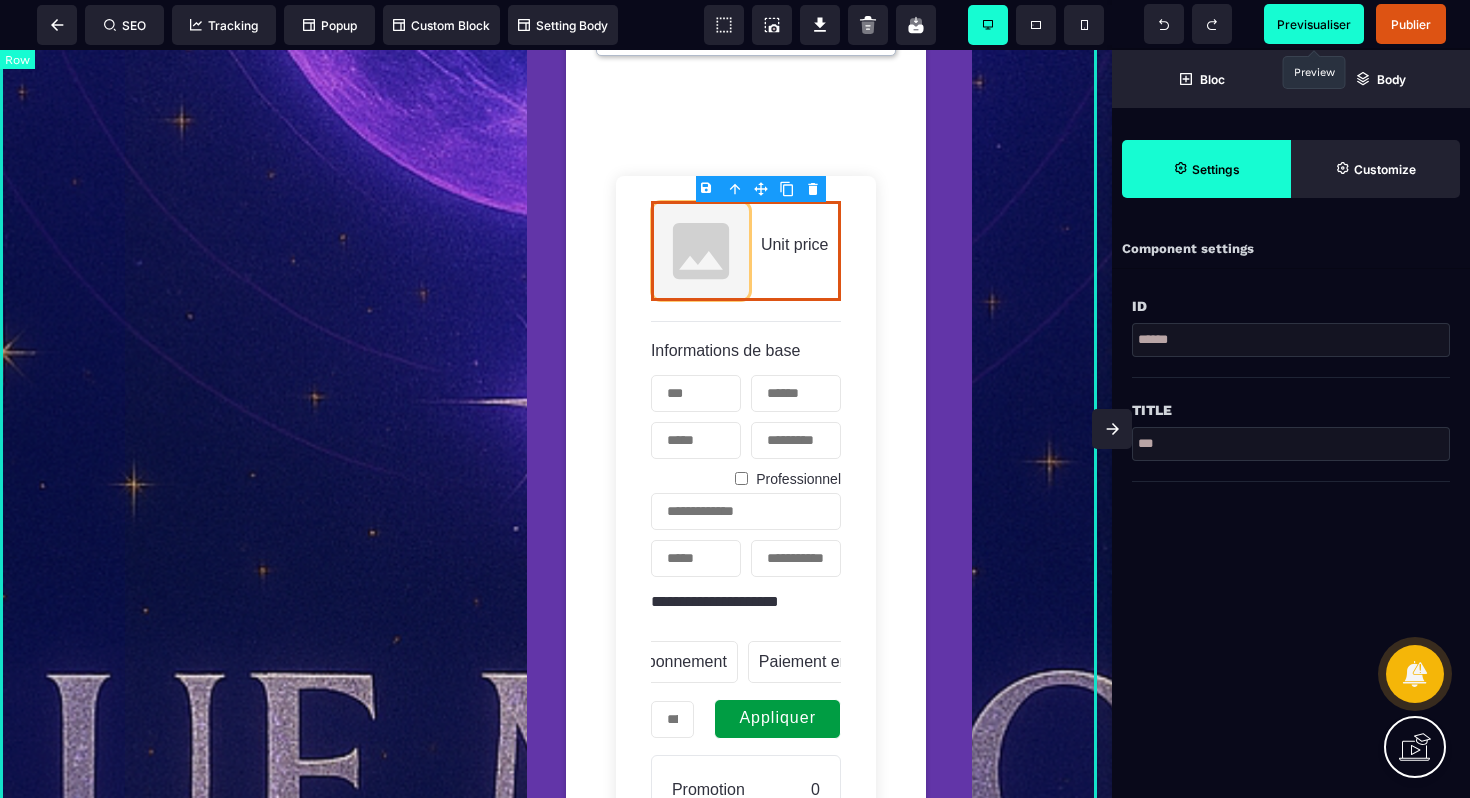 drag, startPoint x: 1188, startPoint y: 396, endPoint x: 1068, endPoint y: 339, distance: 132.84953 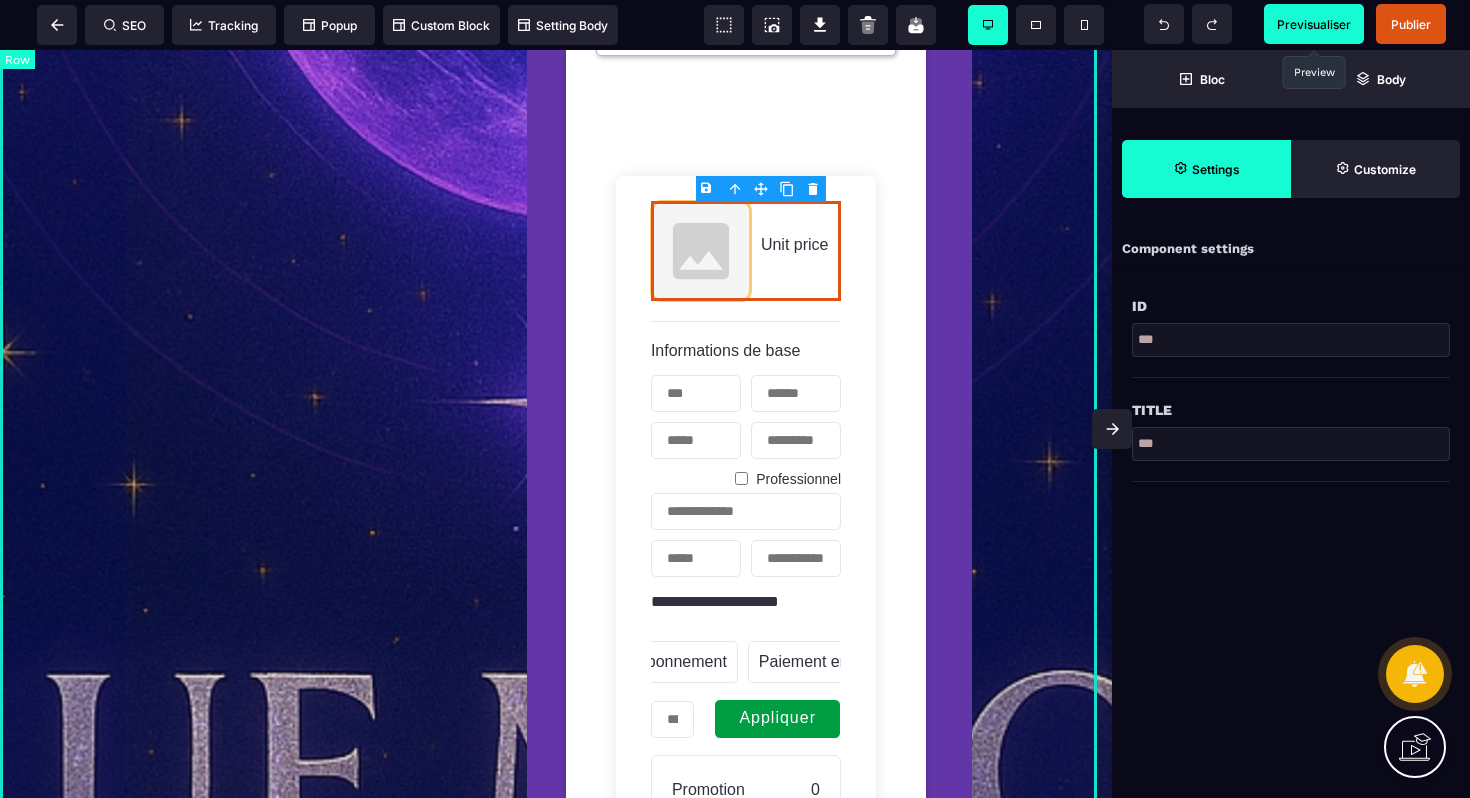 type on "***" 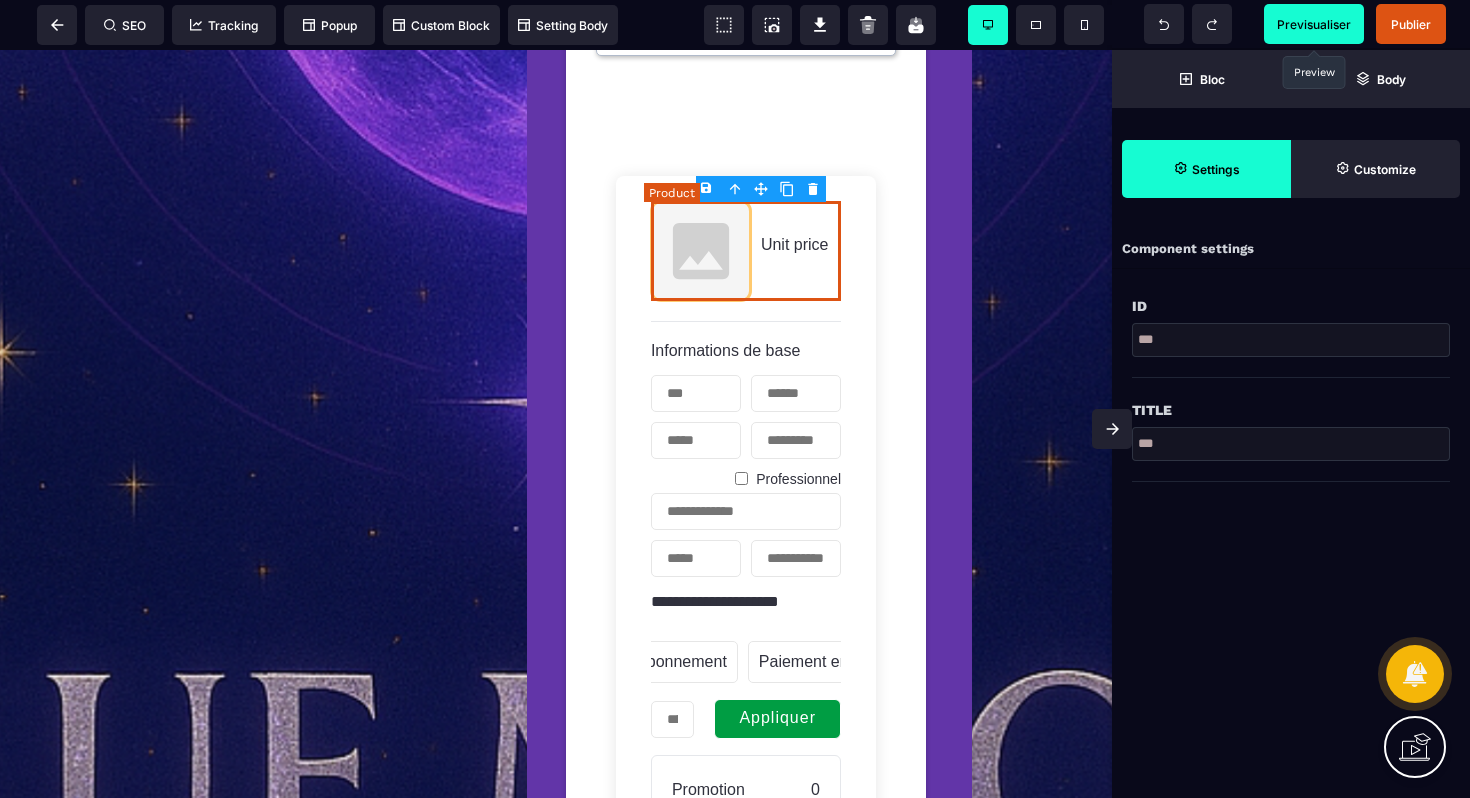 click on "Unit price" at bounding box center [795, 244] 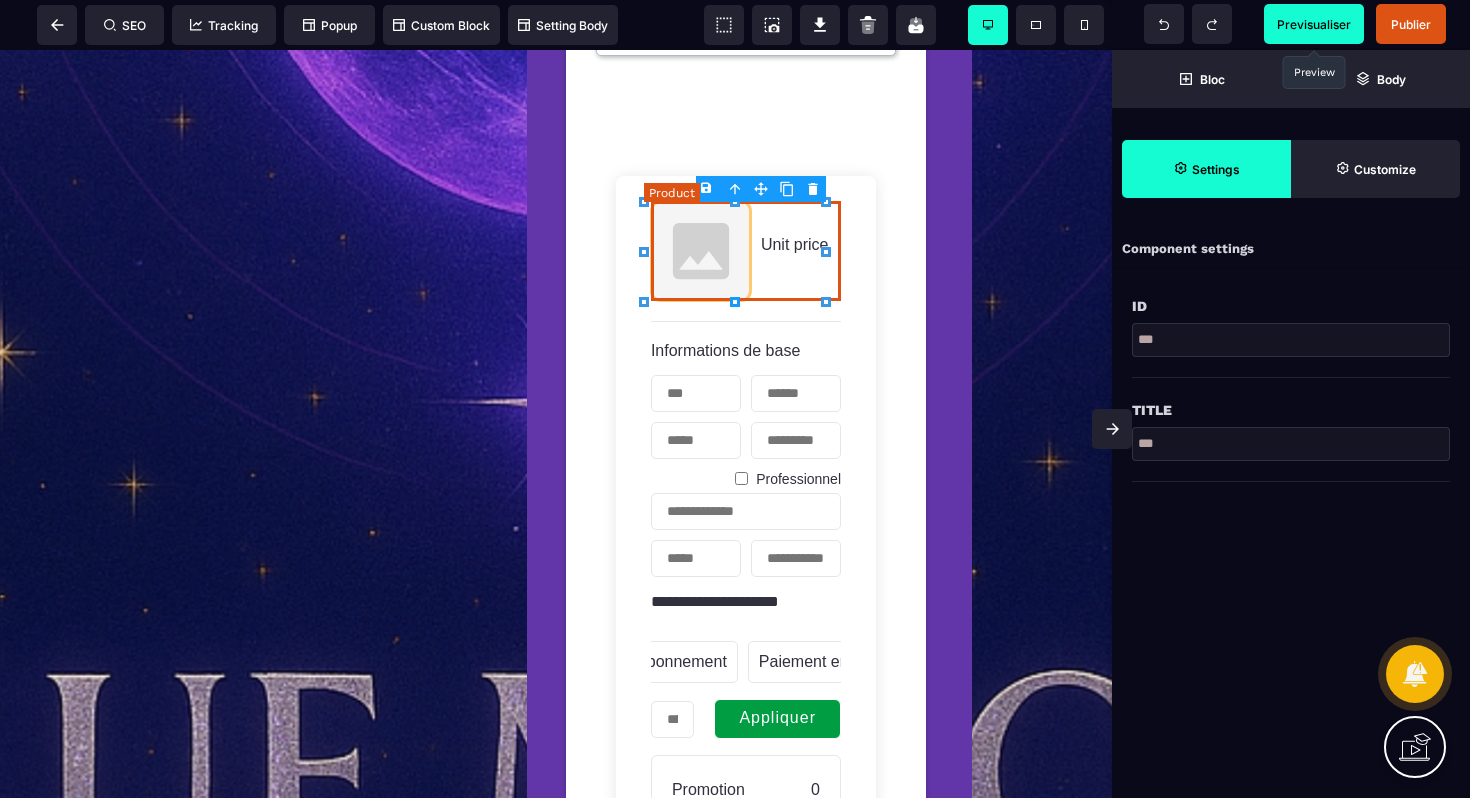 click at bounding box center [701, 251] 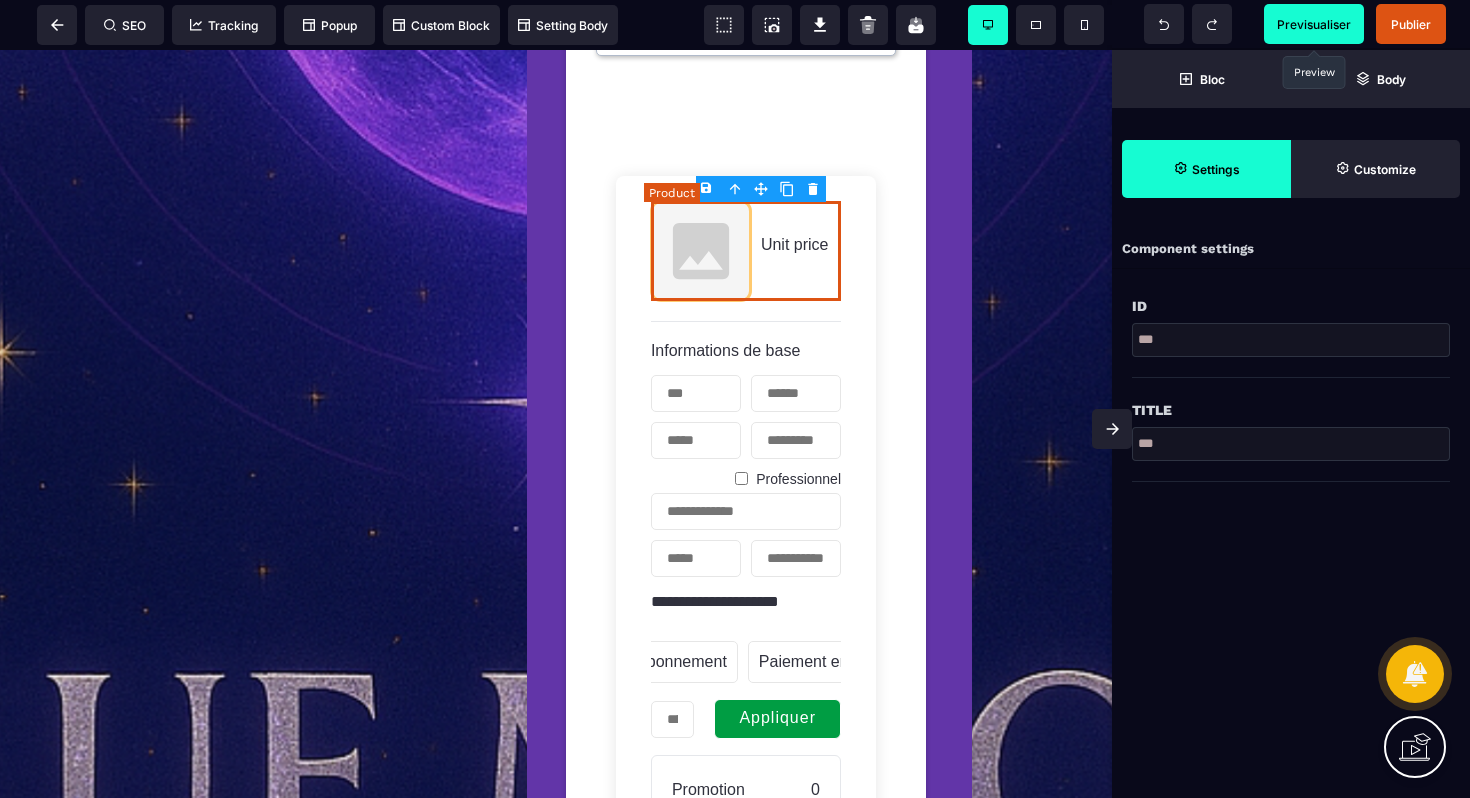 click at bounding box center [701, 251] 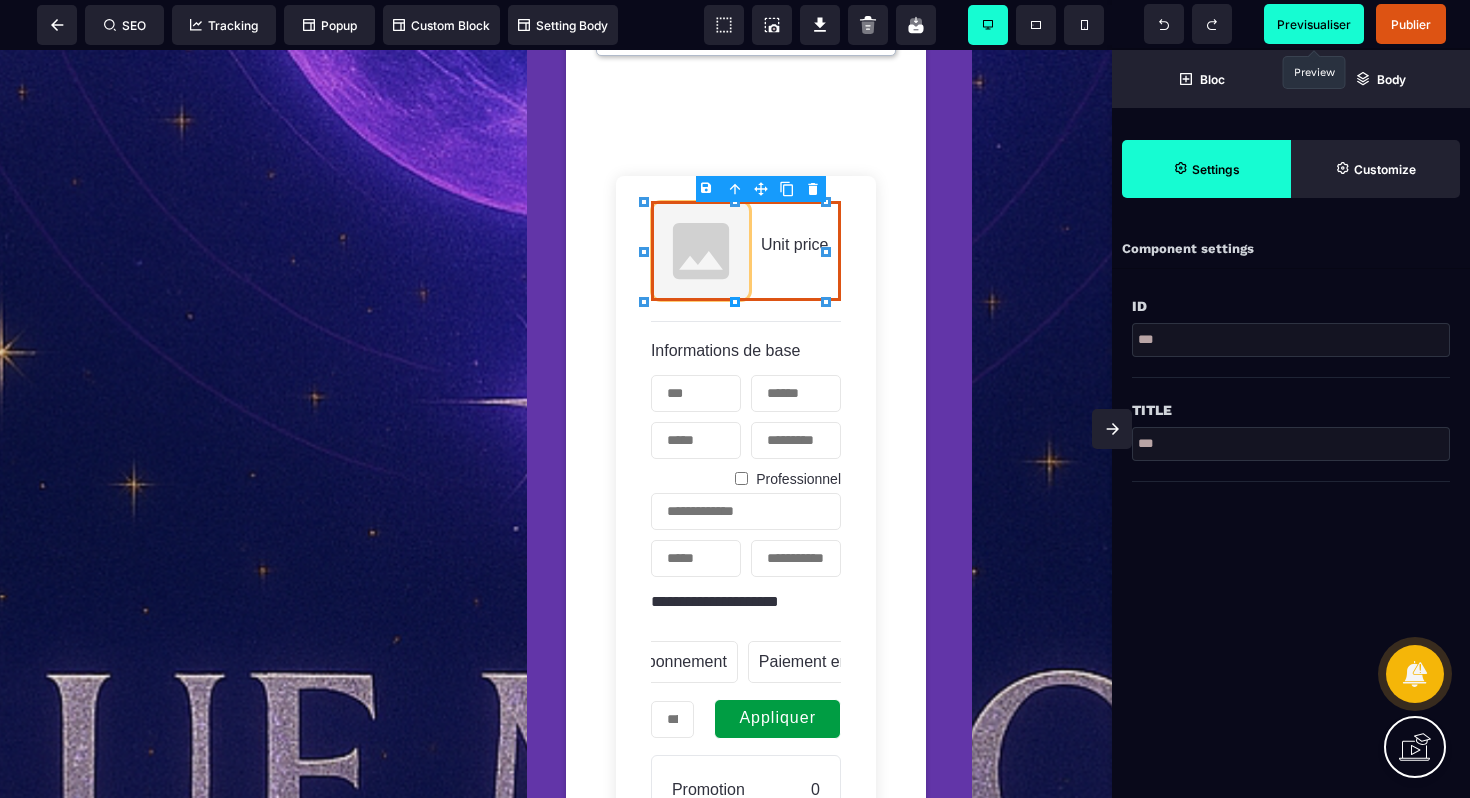 drag, startPoint x: 1164, startPoint y: 393, endPoint x: 985, endPoint y: 328, distance: 190.43634 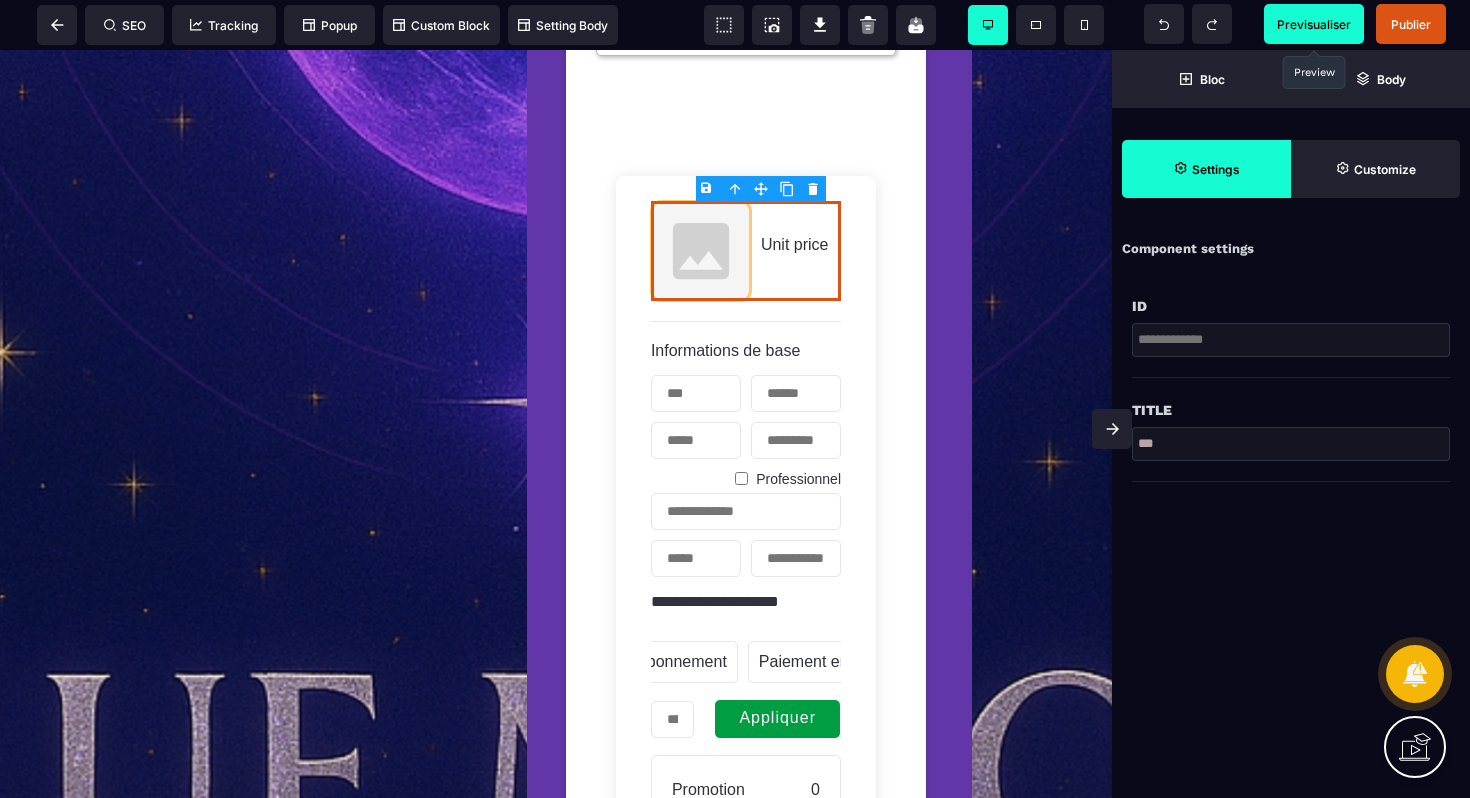 type 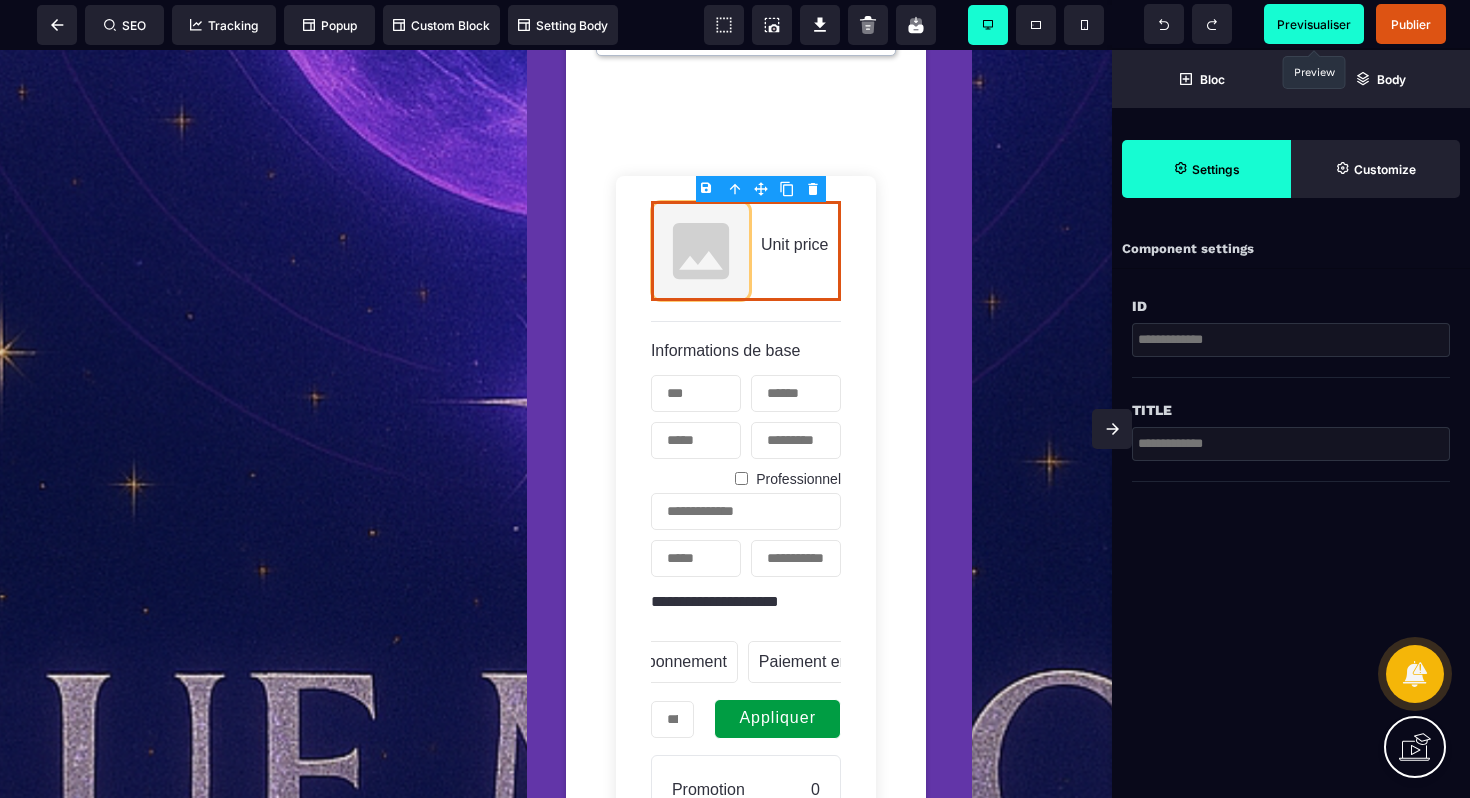 type 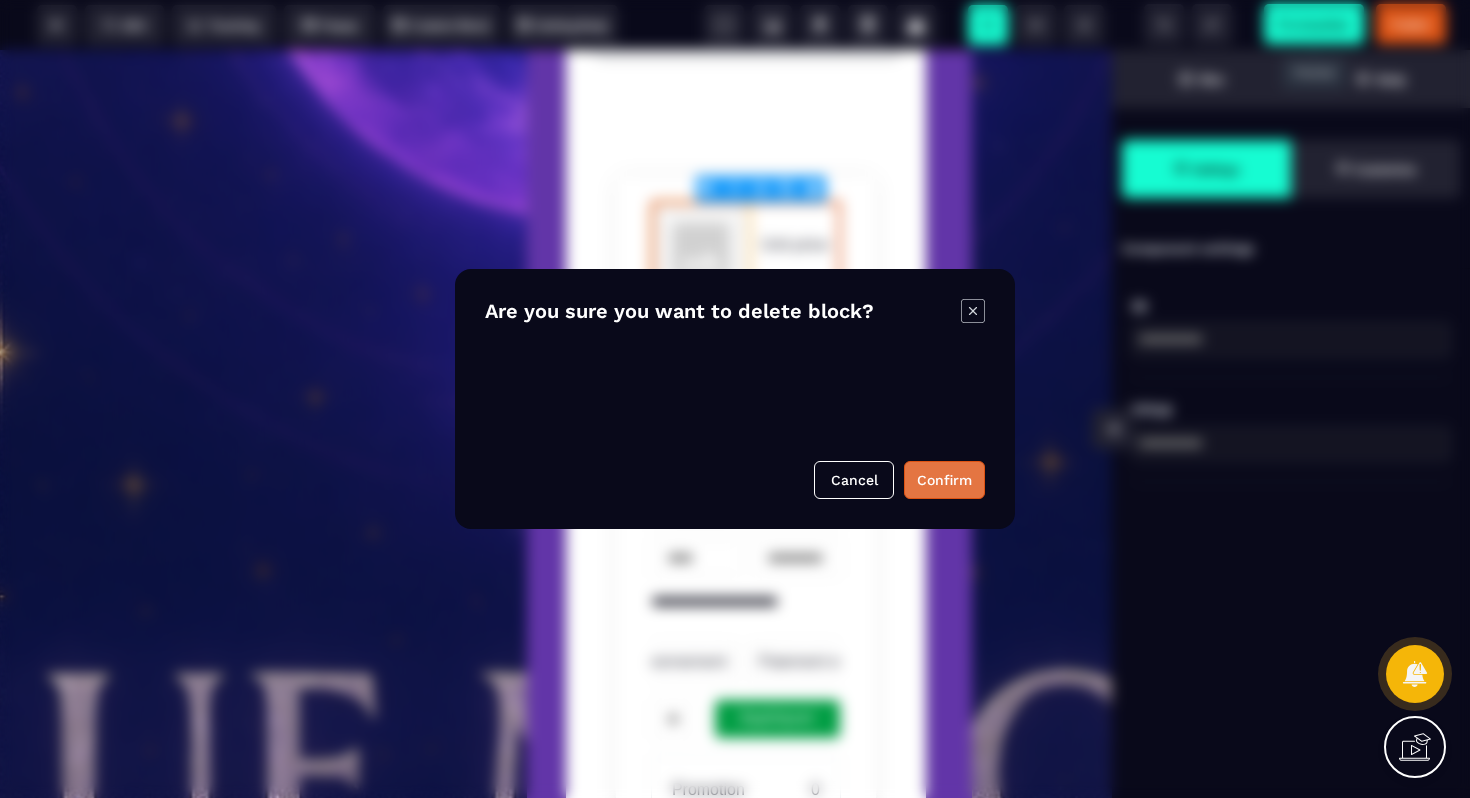 click on "Confirm" at bounding box center [944, 480] 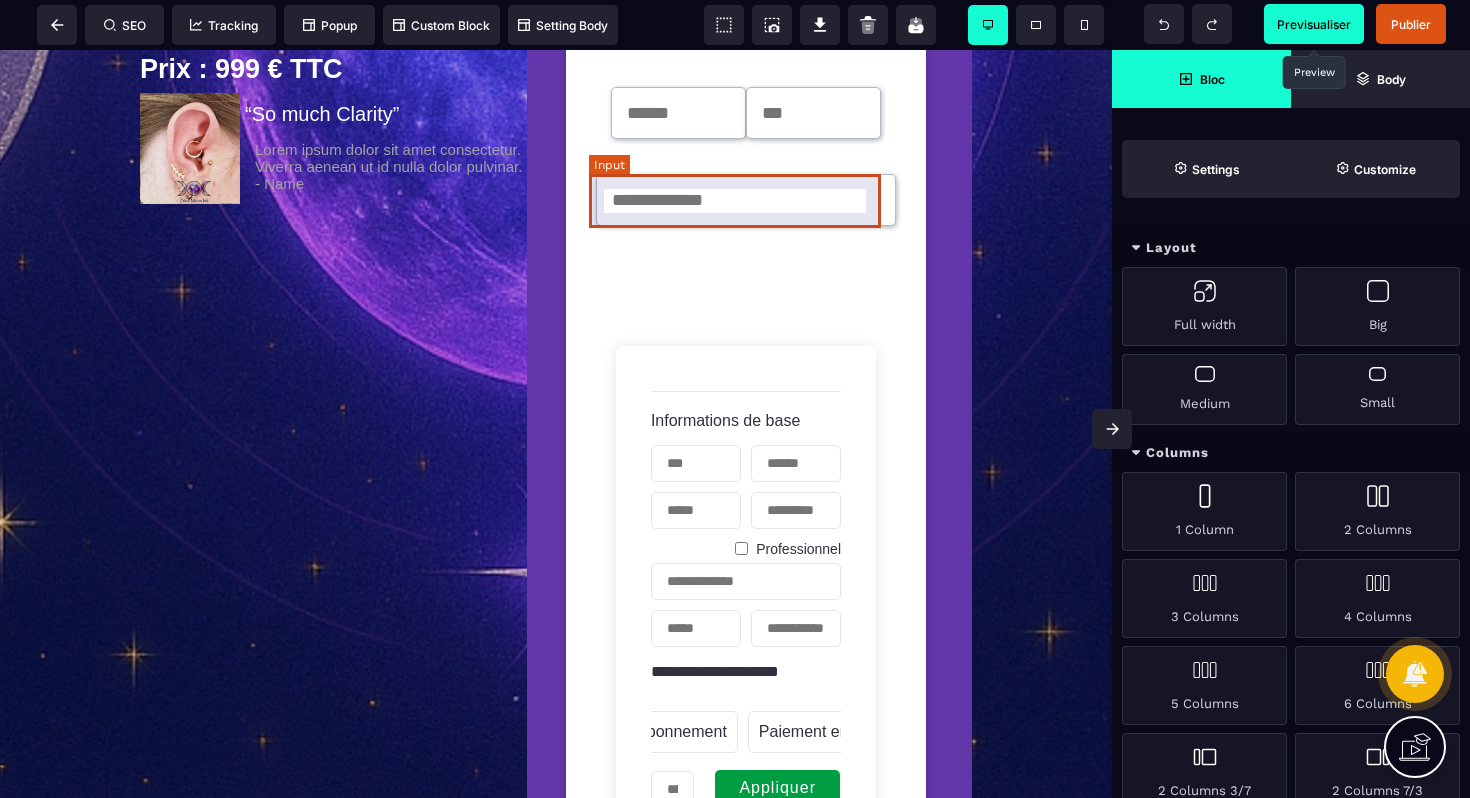 scroll, scrollTop: 940, scrollLeft: 0, axis: vertical 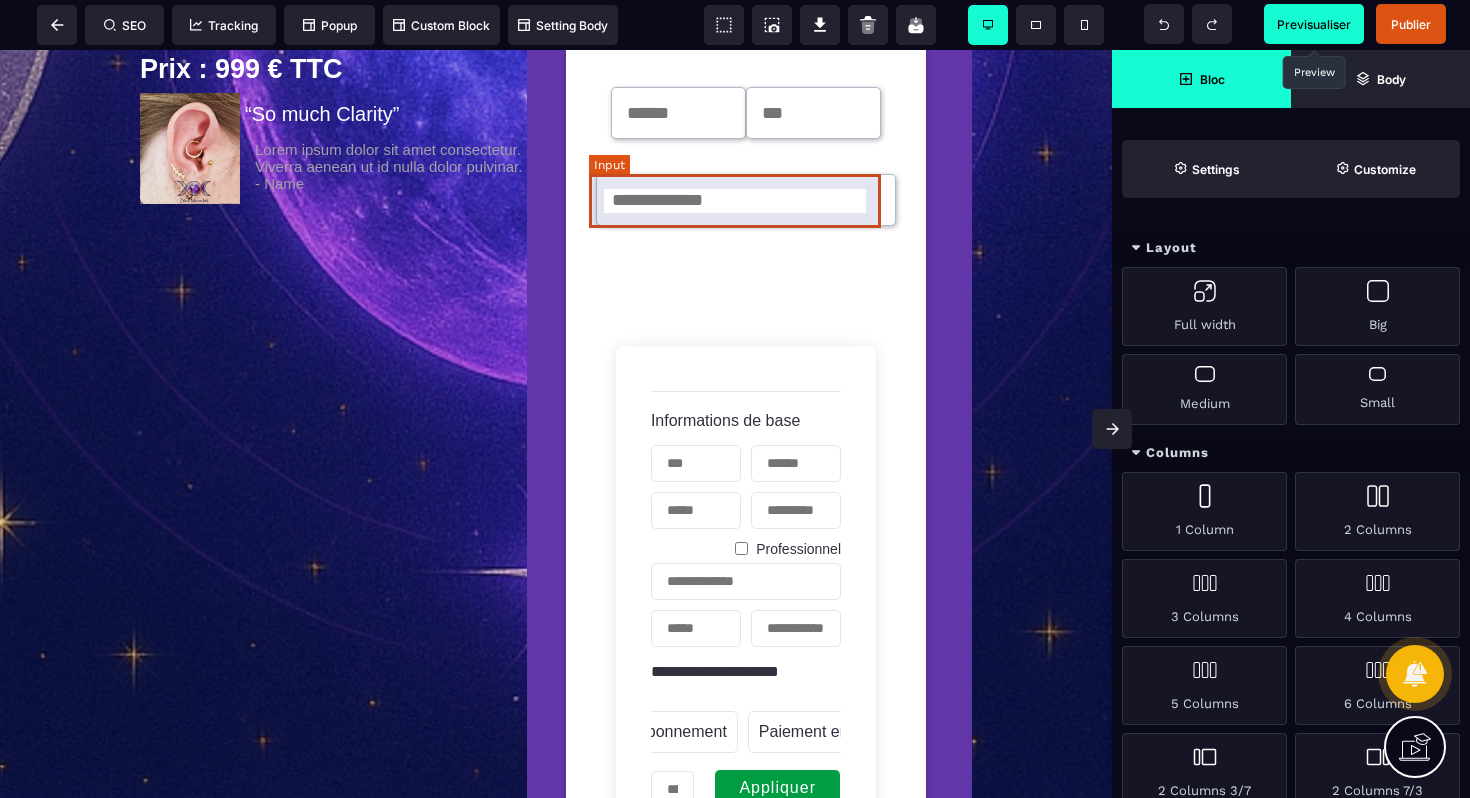 click at bounding box center (746, 200) 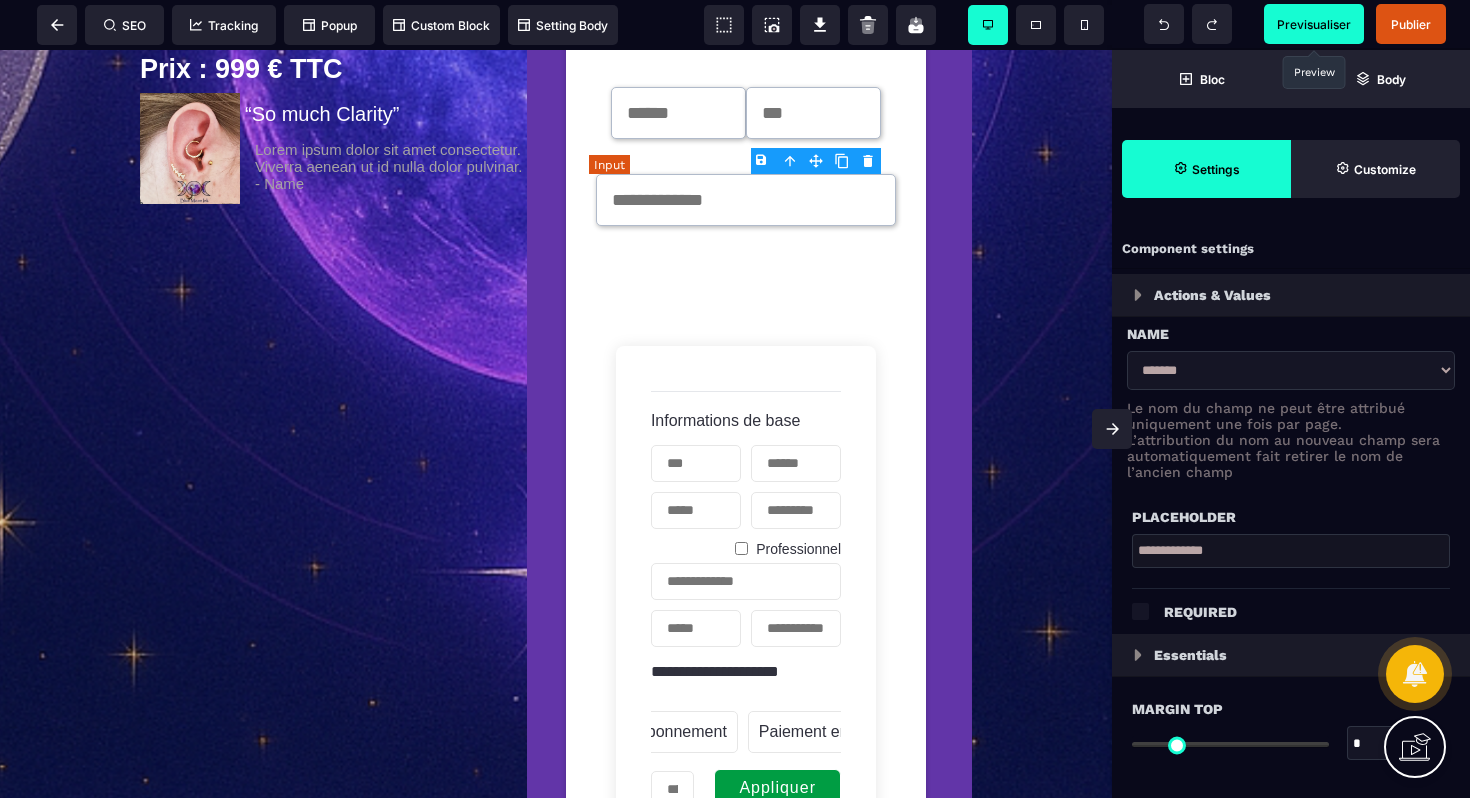 type on "*" 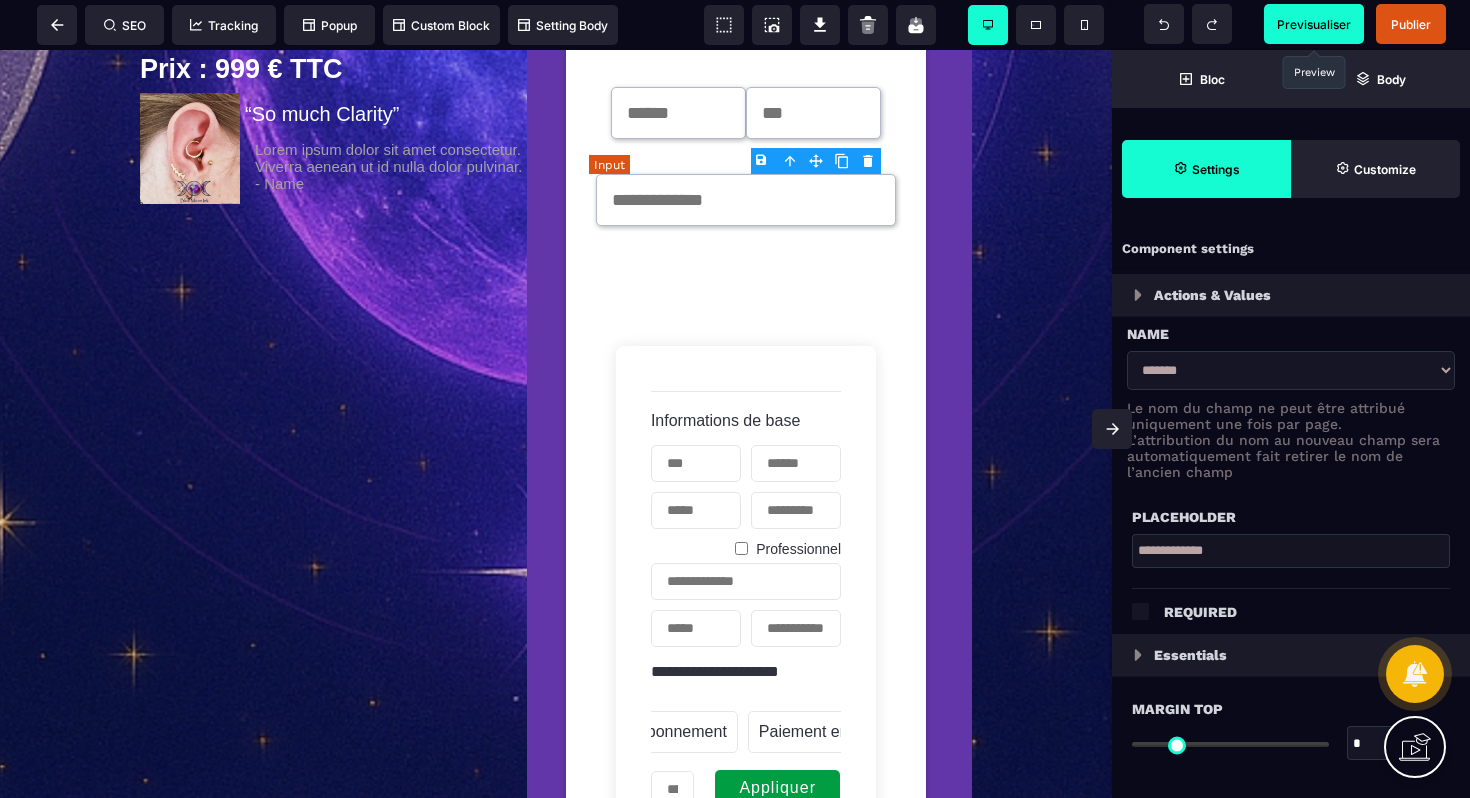 type on "*" 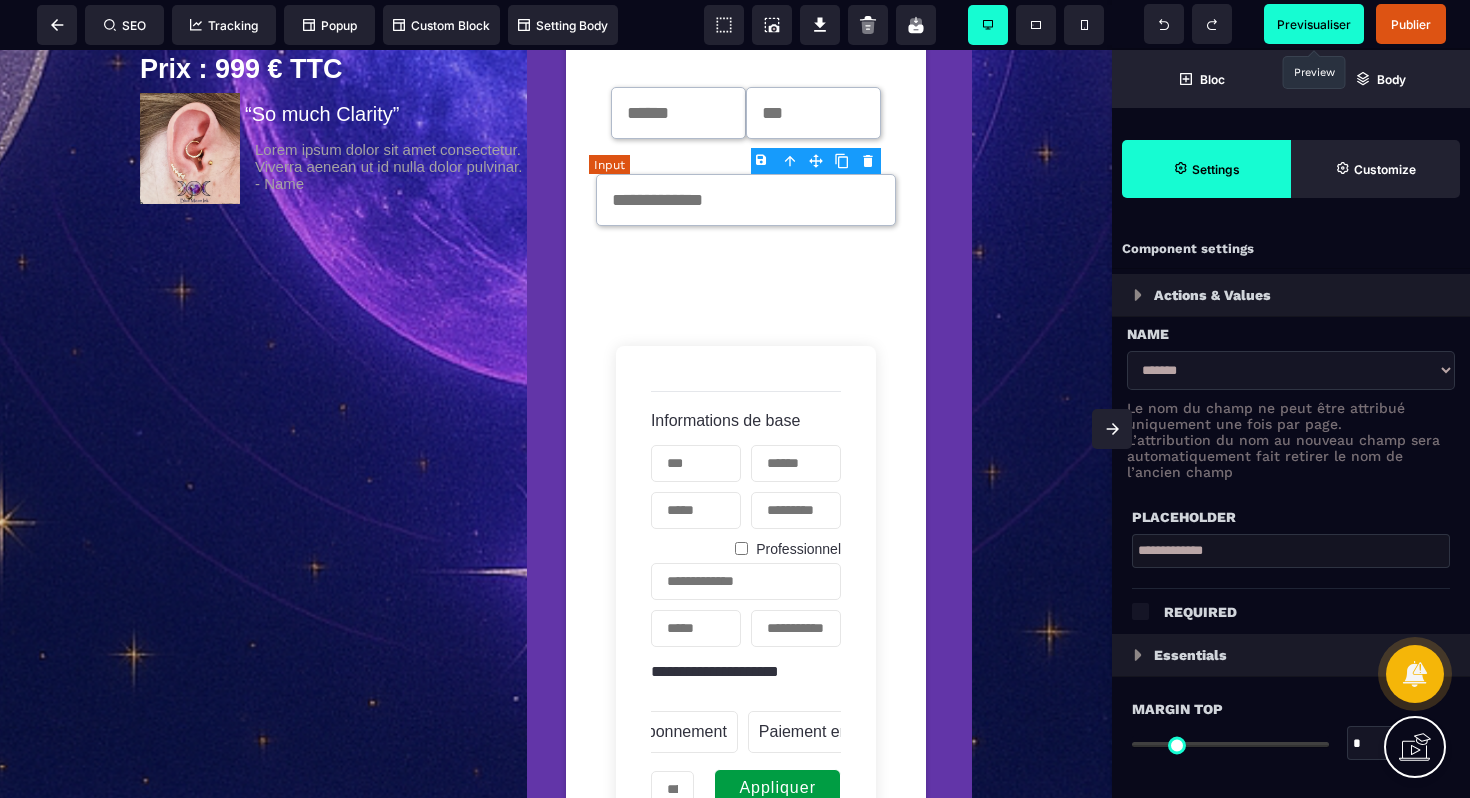 type on "***" 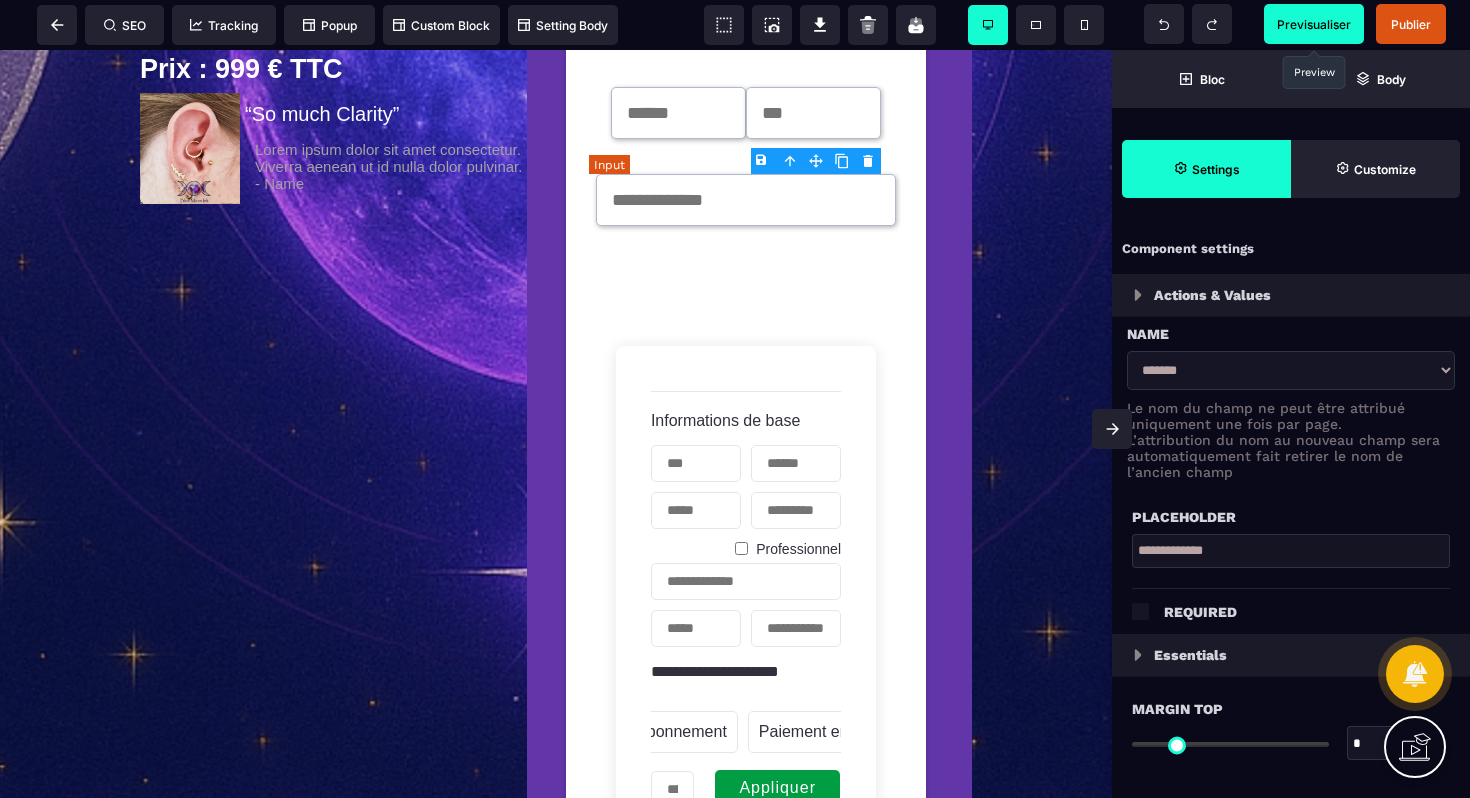 type on "***" 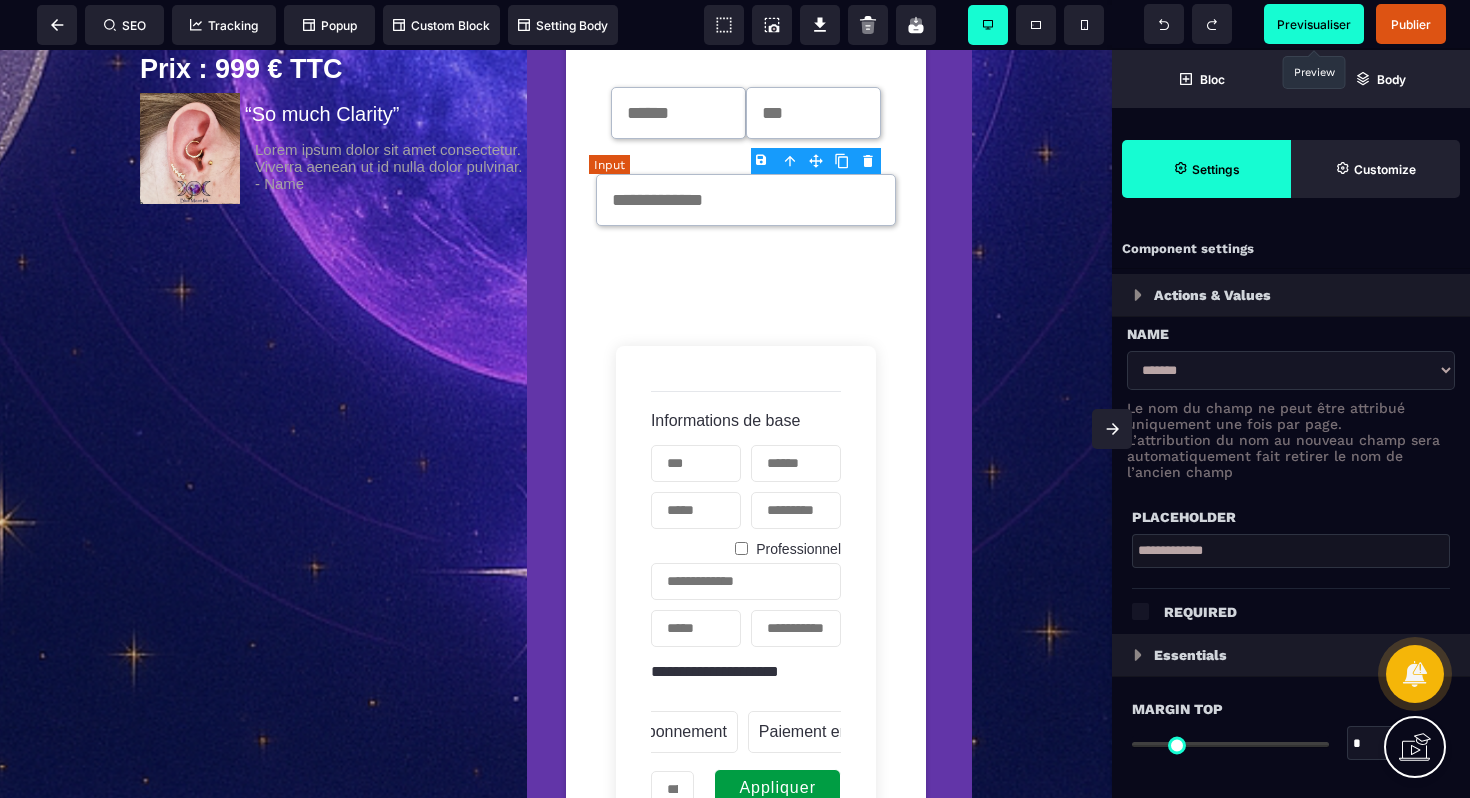 type on "**" 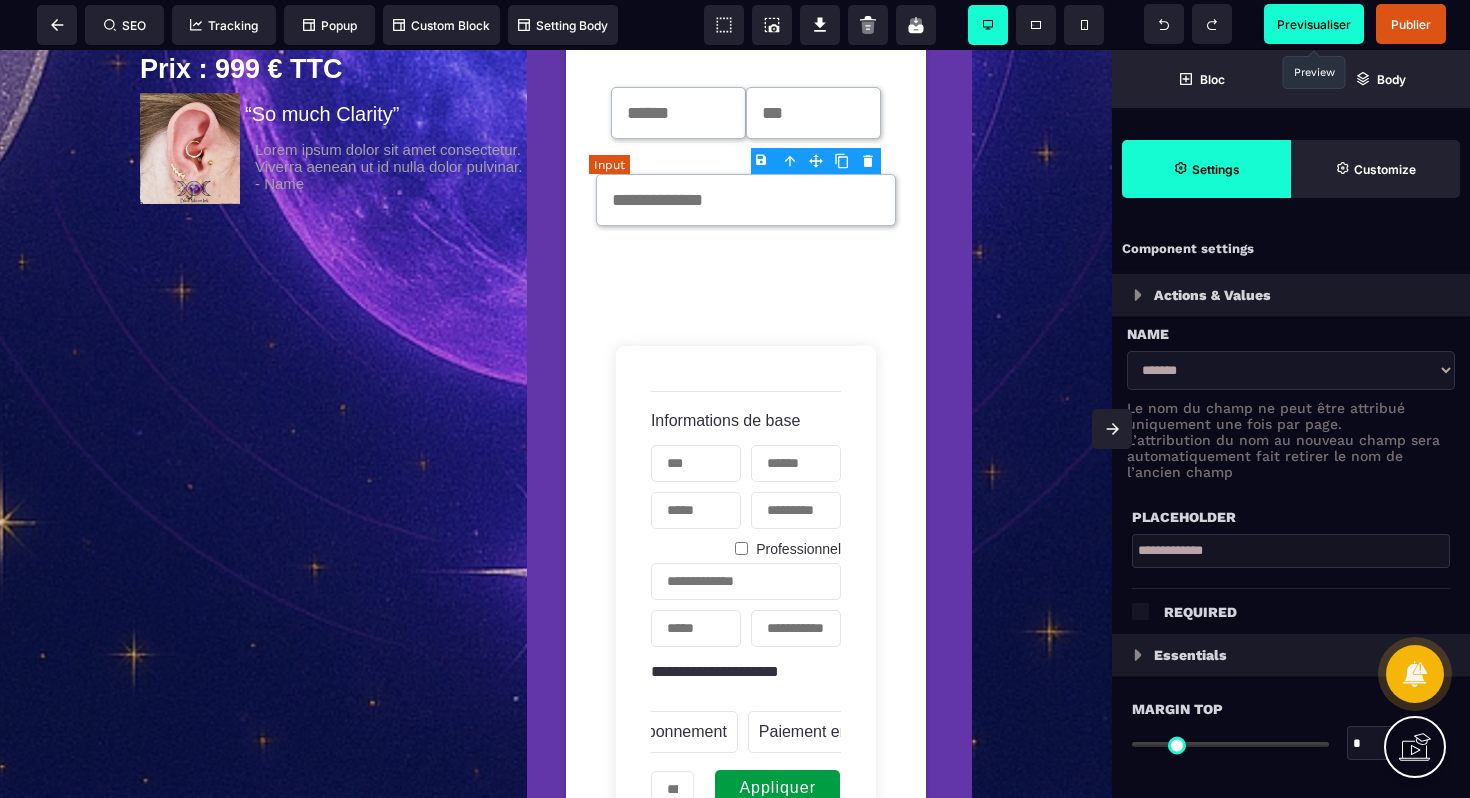 type on "**" 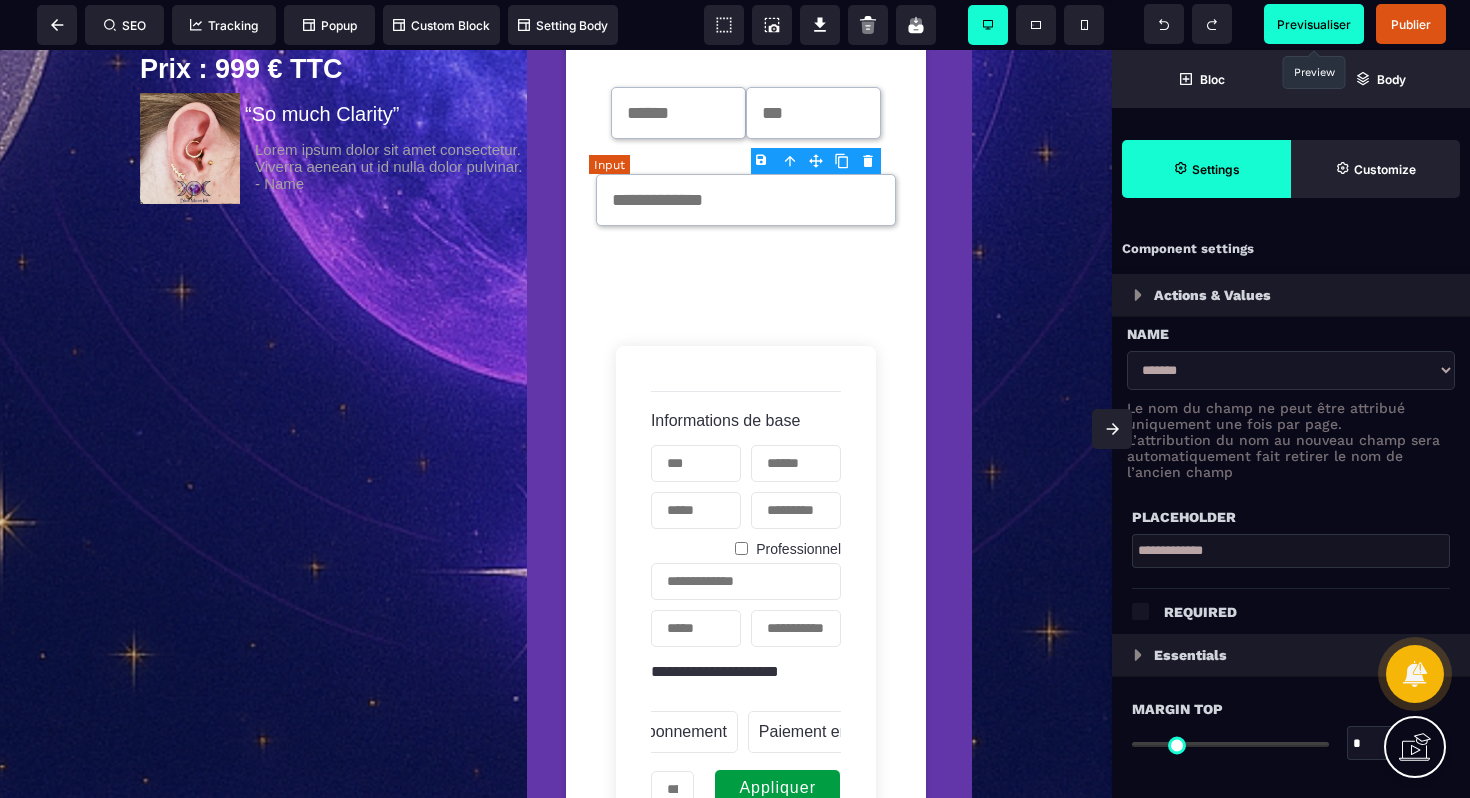type on "**" 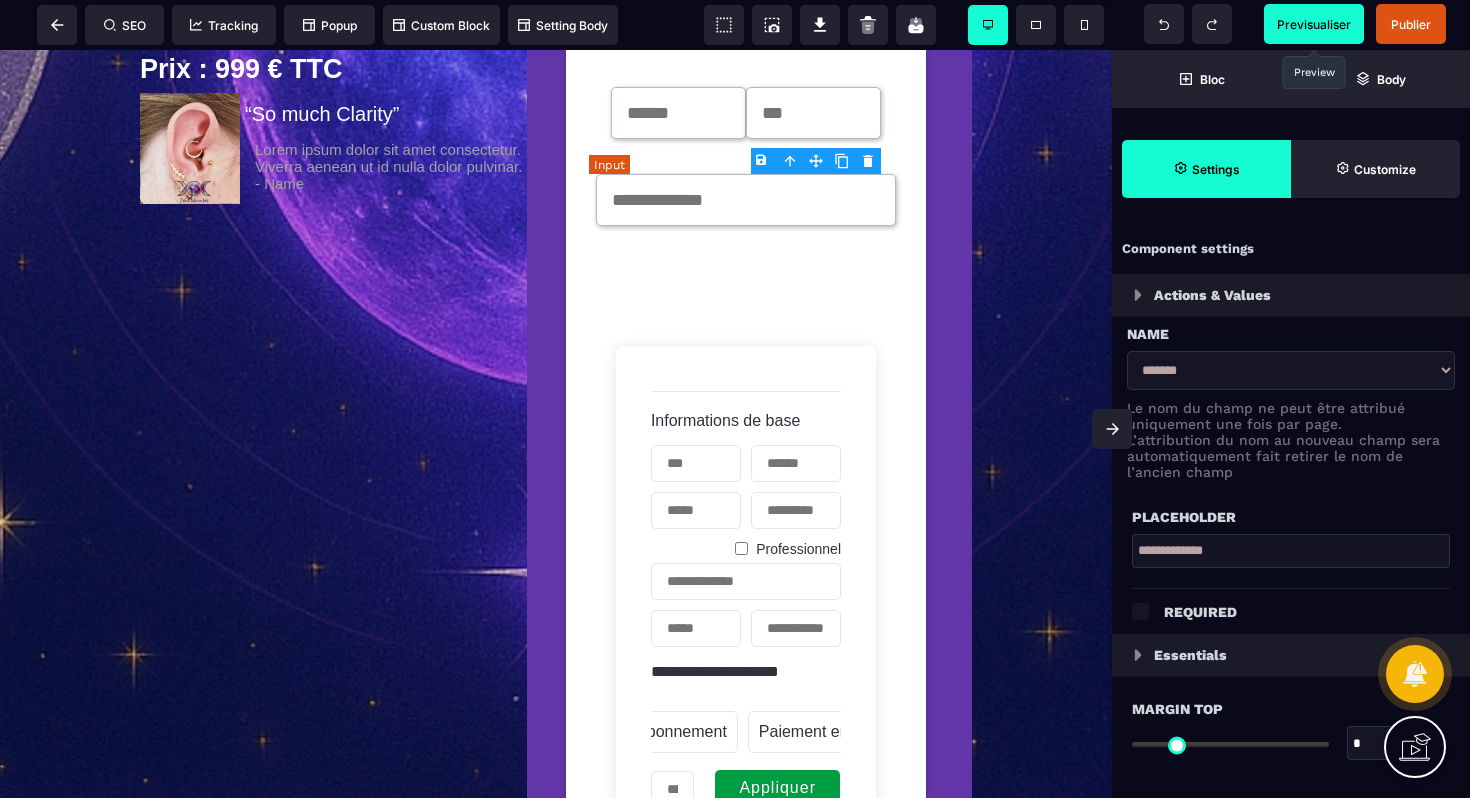 type on "**" 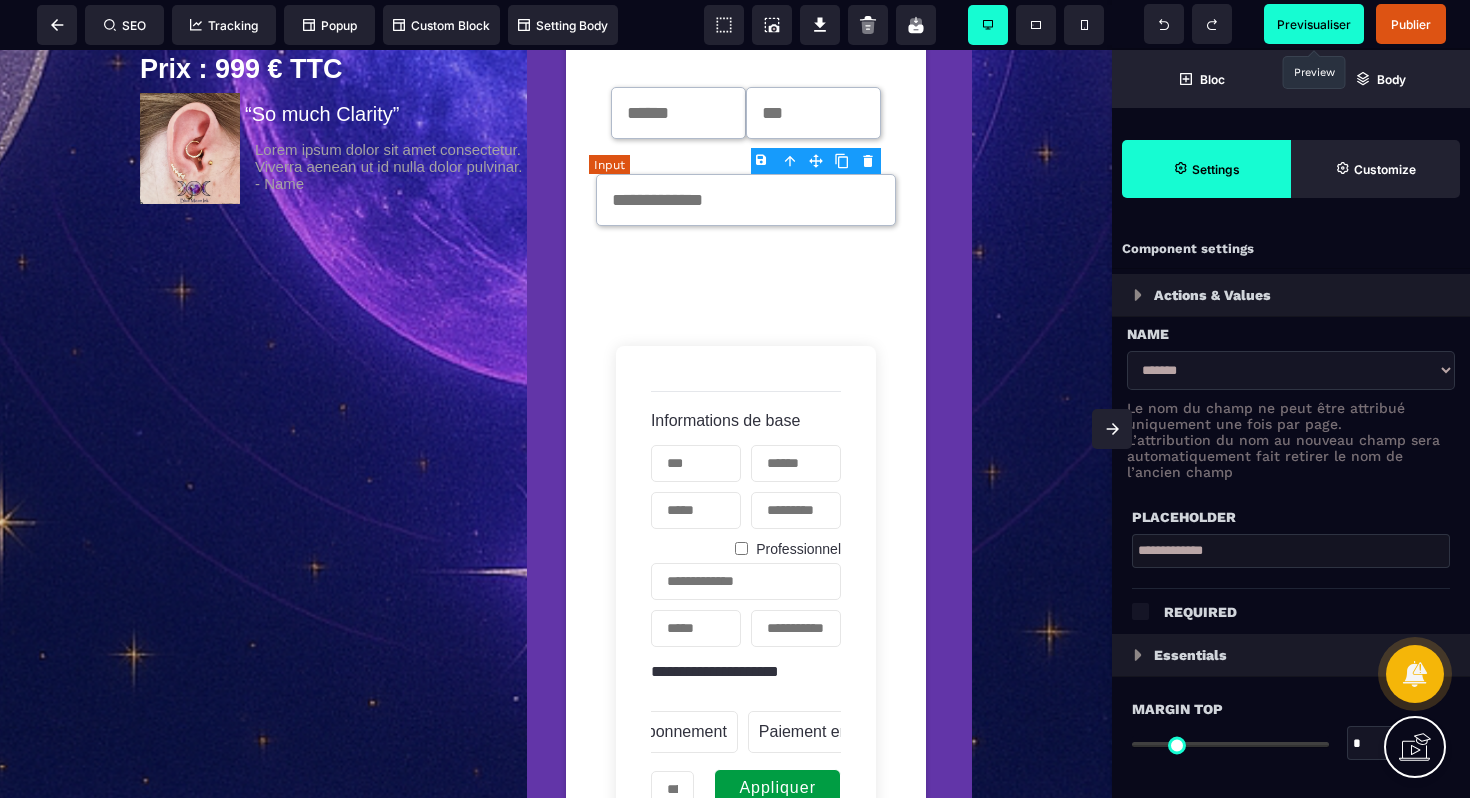 type on "**" 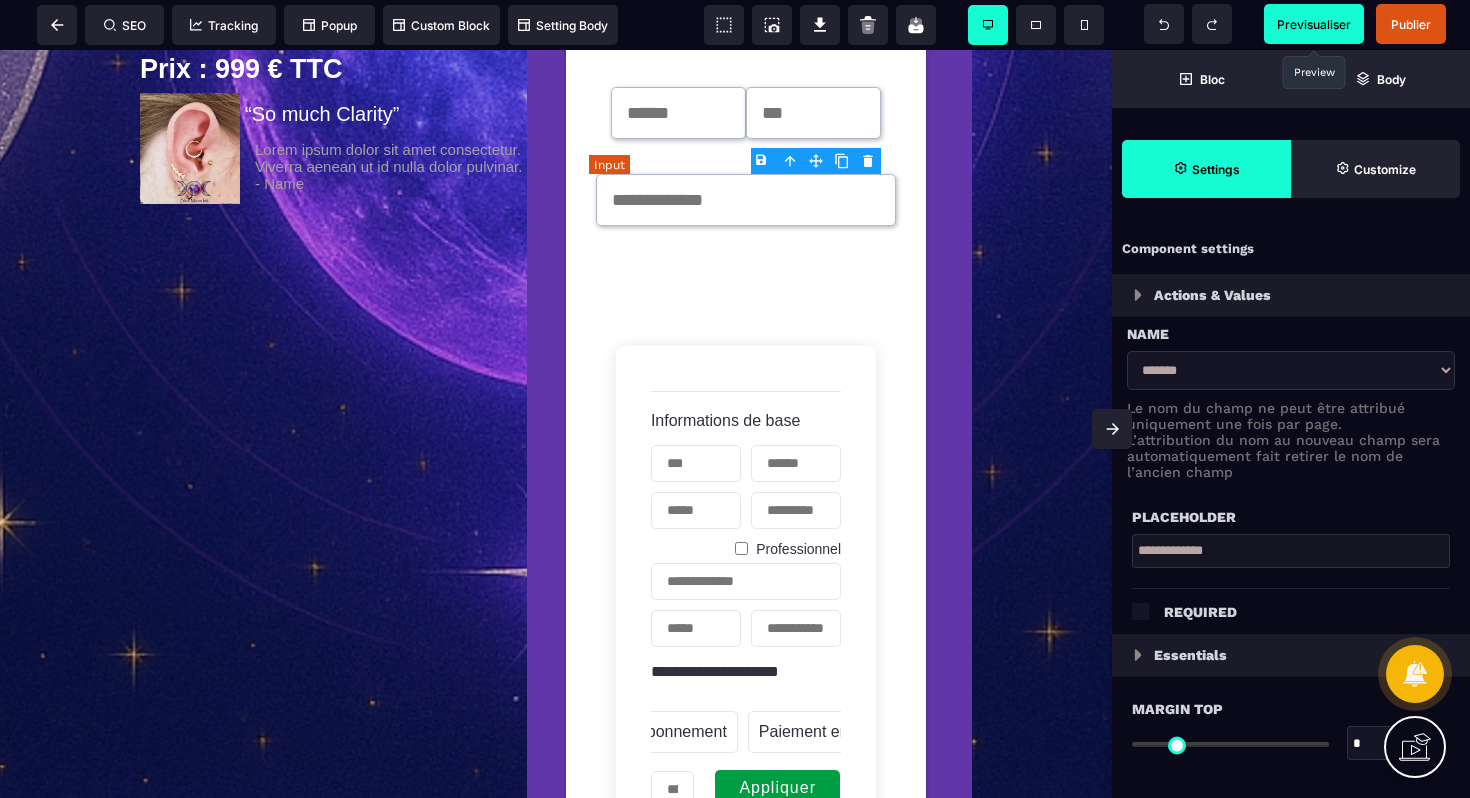 type on "**" 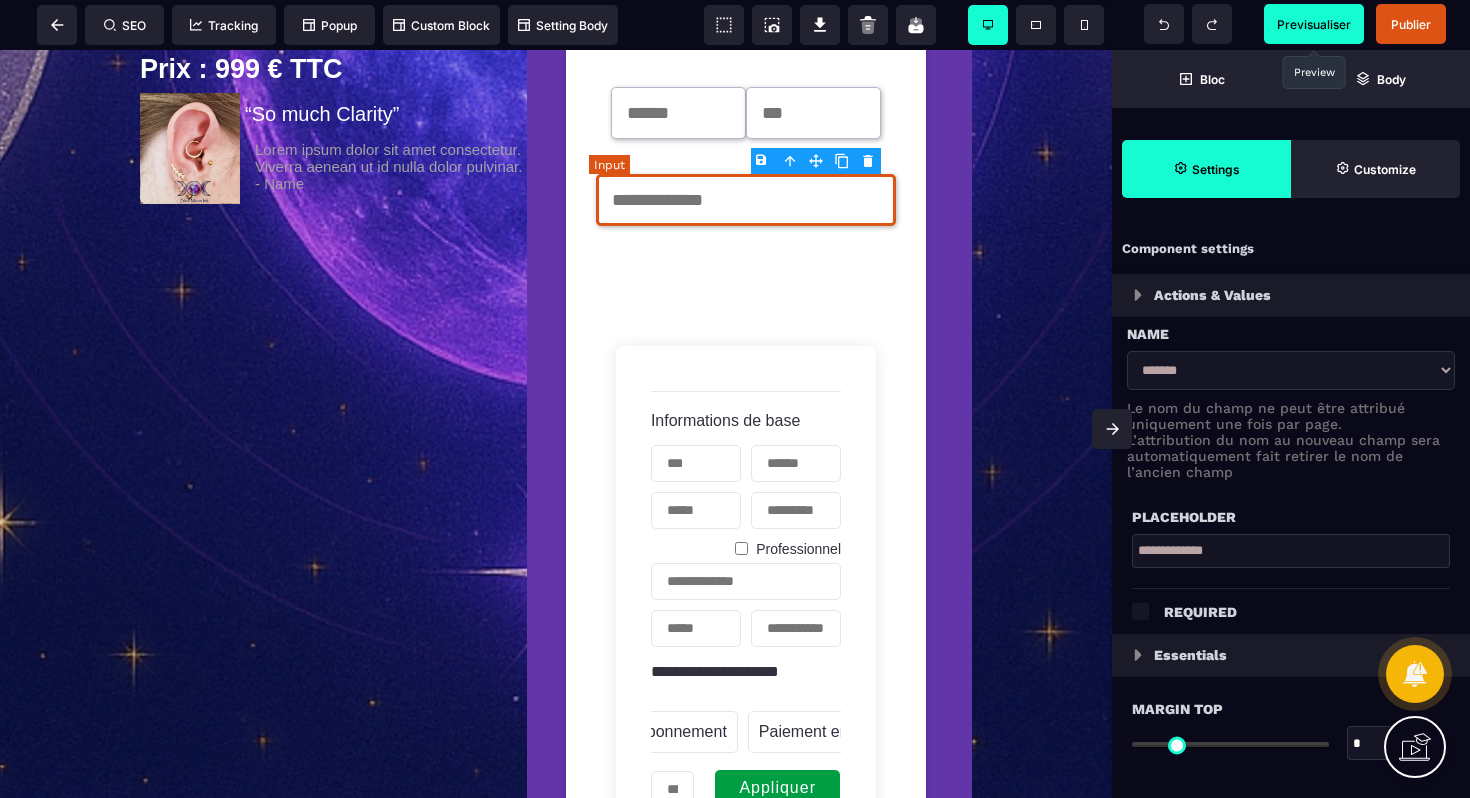 select on "*****" 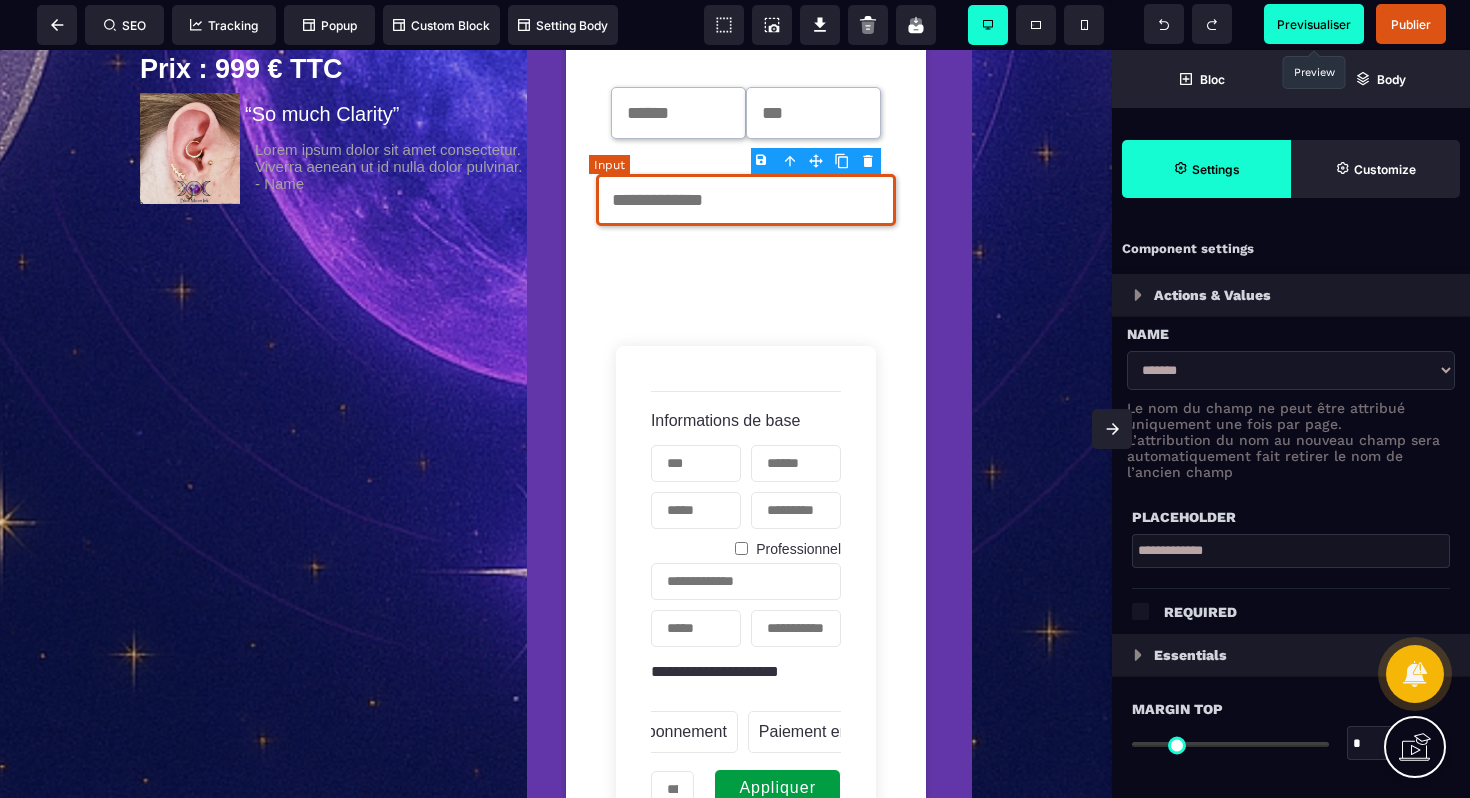 select on "**" 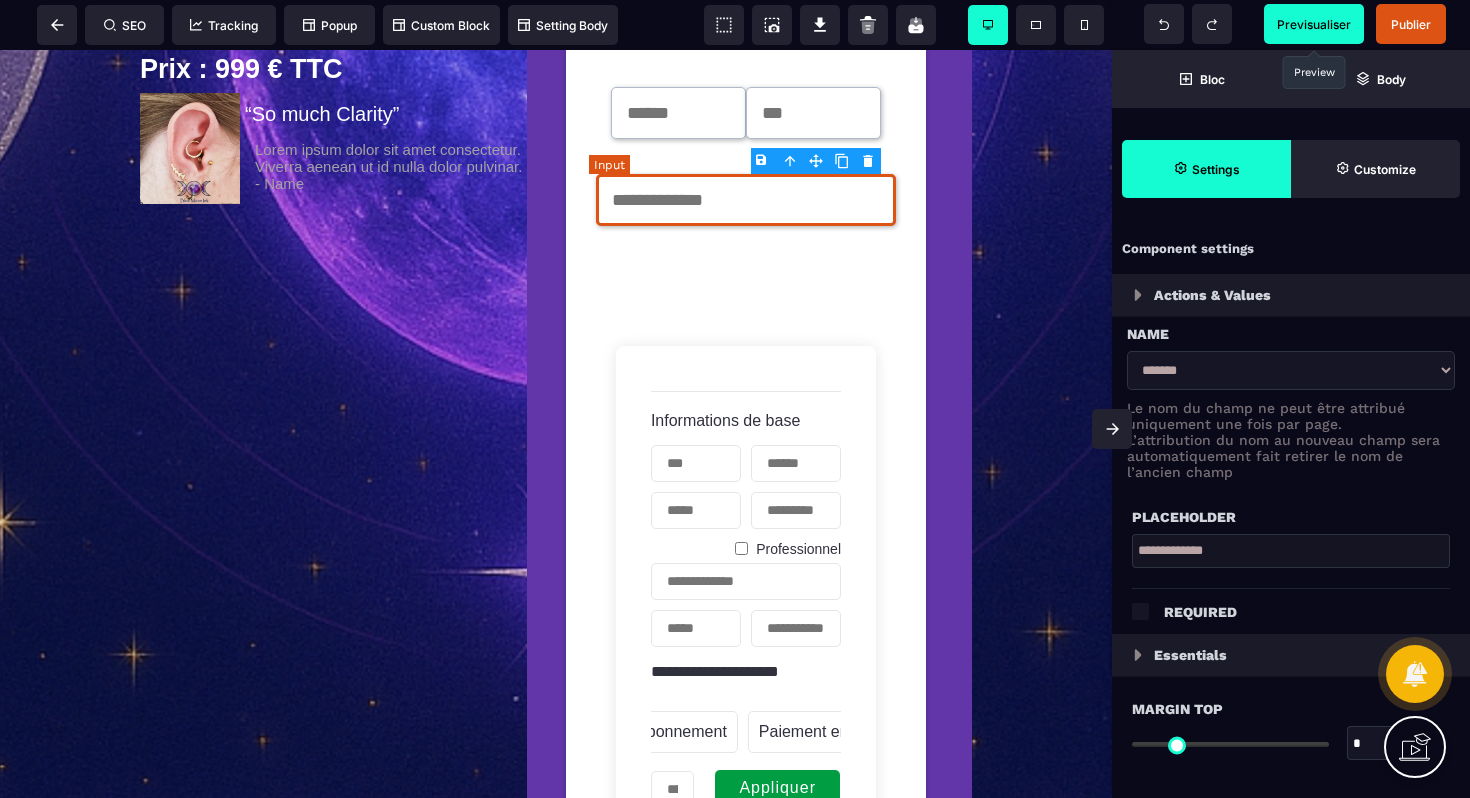 select on "*******" 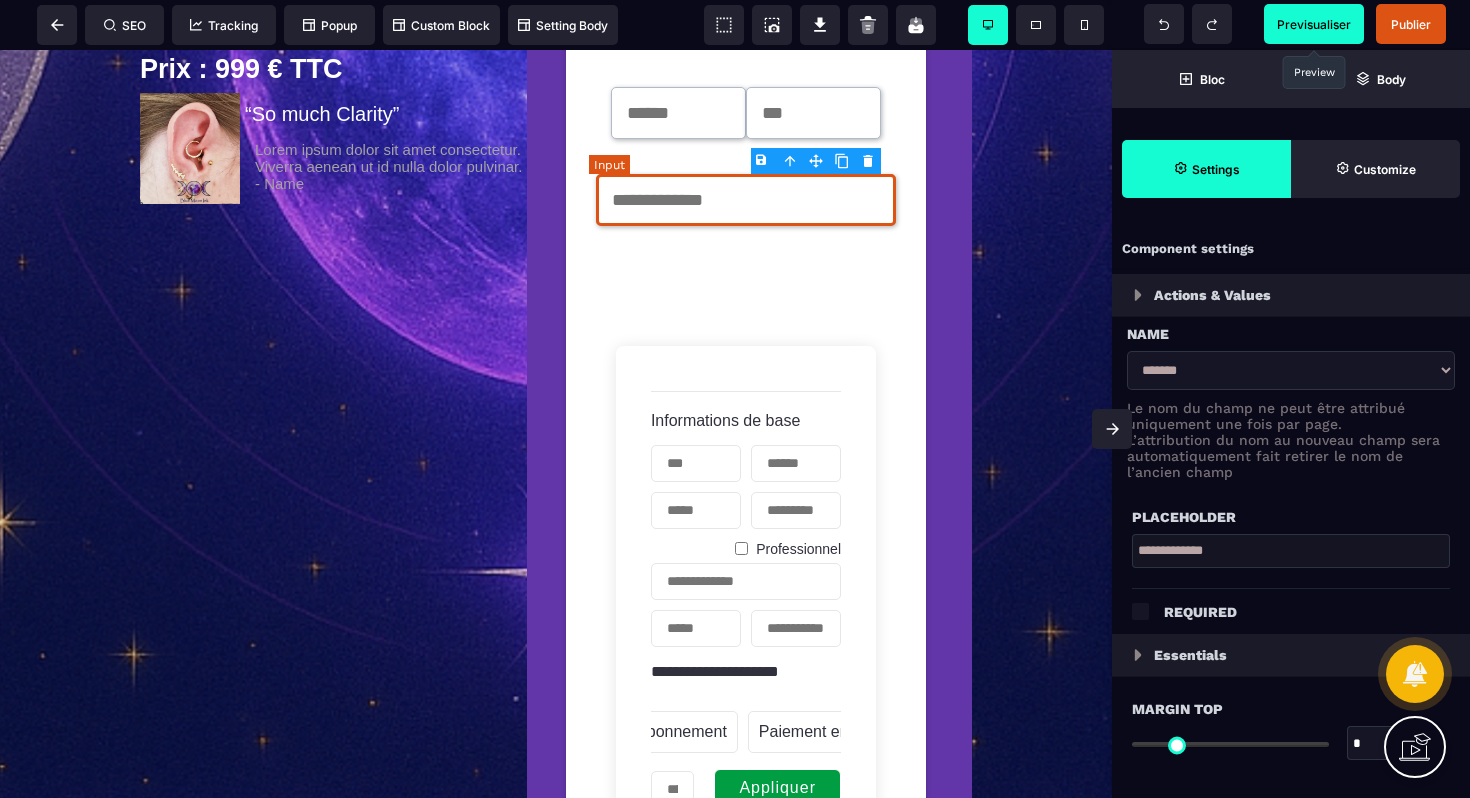 select 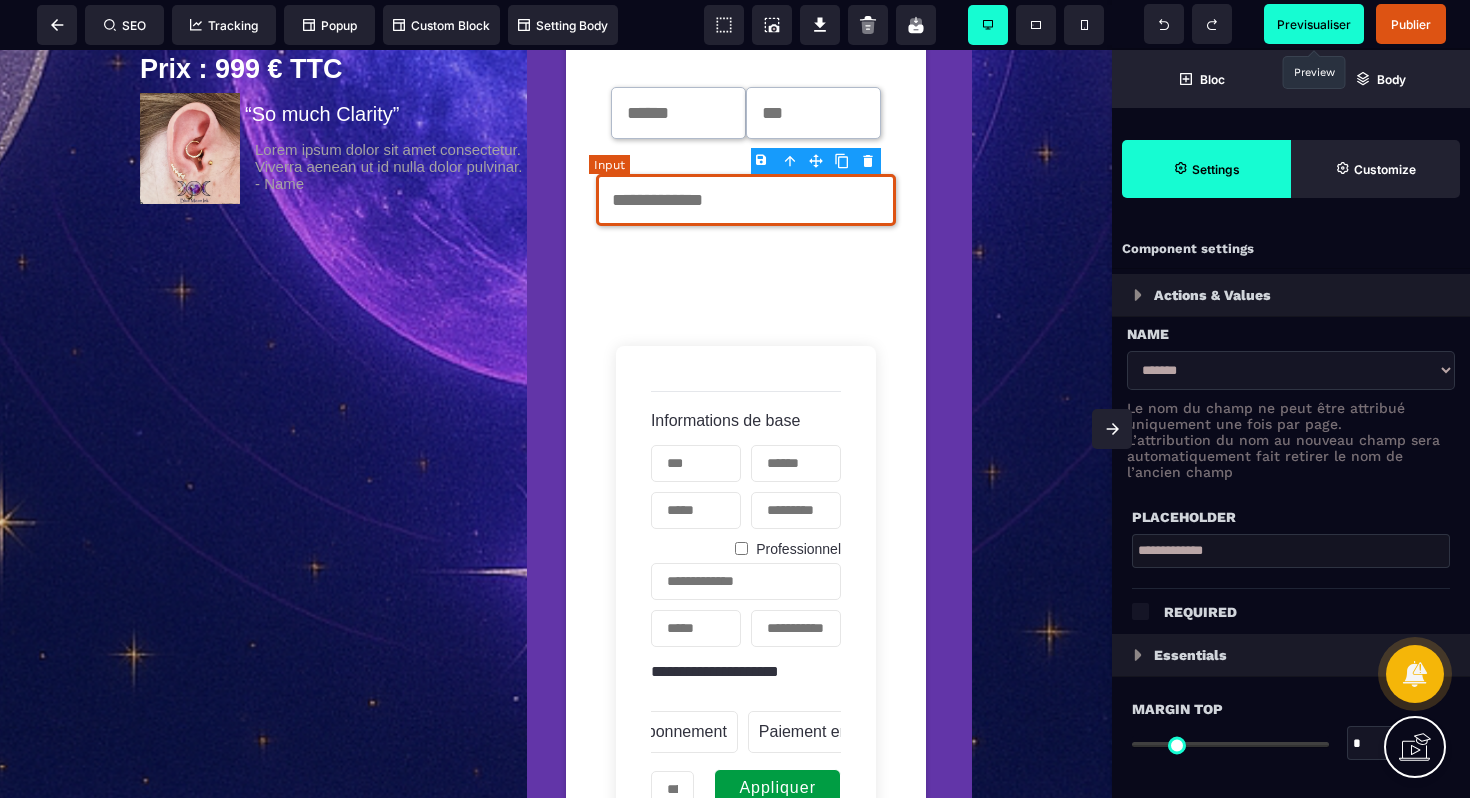 select on "**" 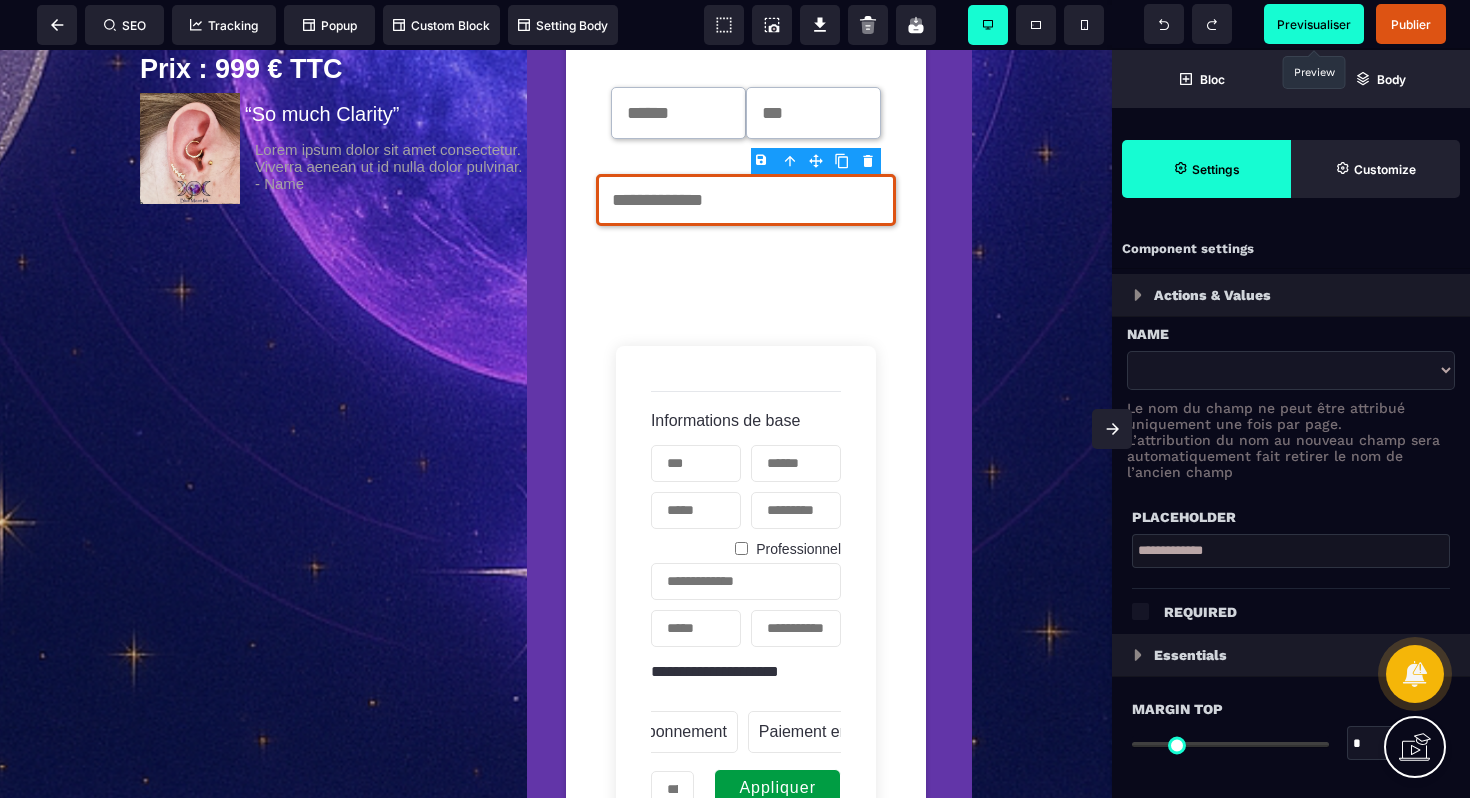 click on "B I U S
A *******
Input
SEO
Tracking
Popup" at bounding box center [735, 399] 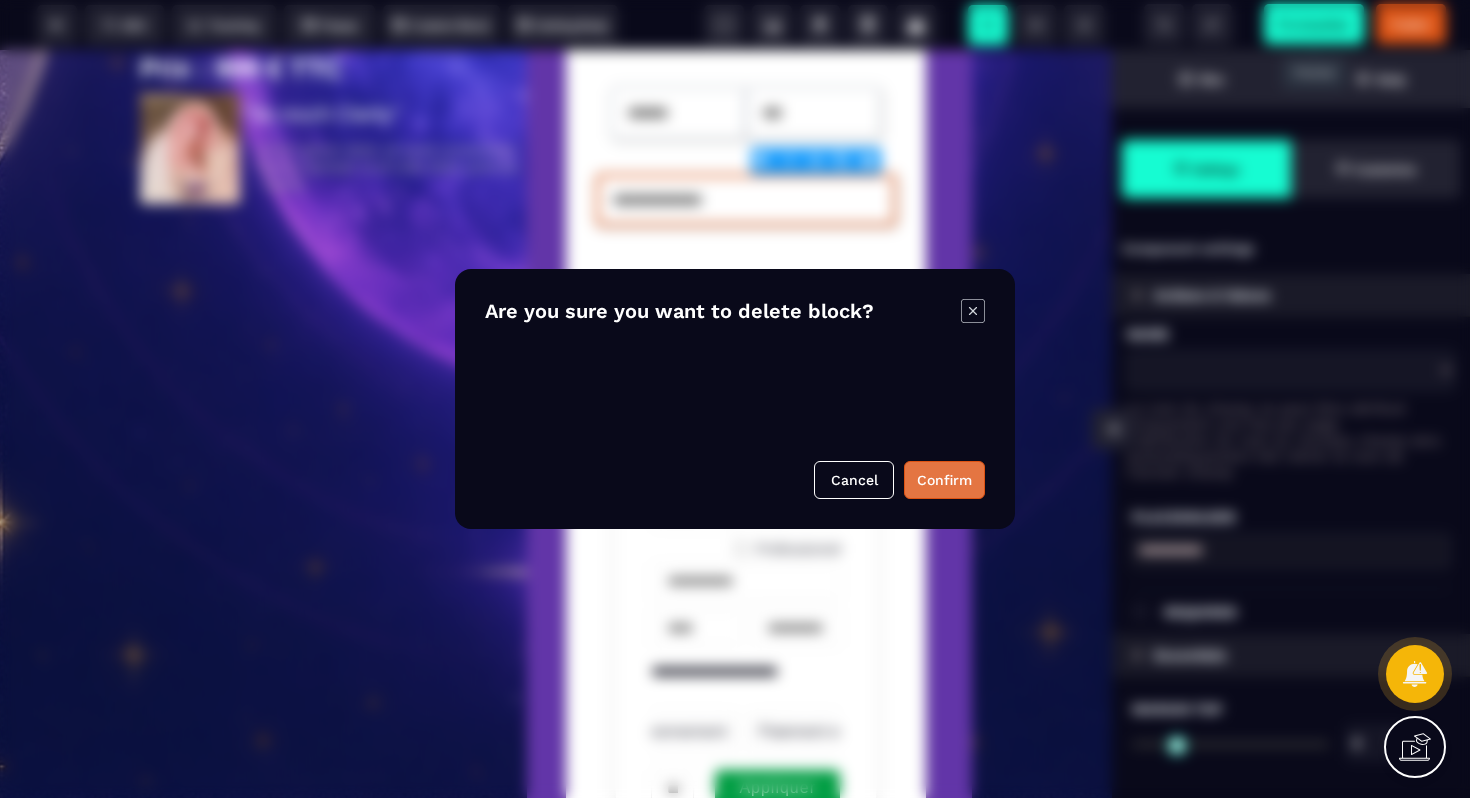click on "Confirm" at bounding box center [944, 480] 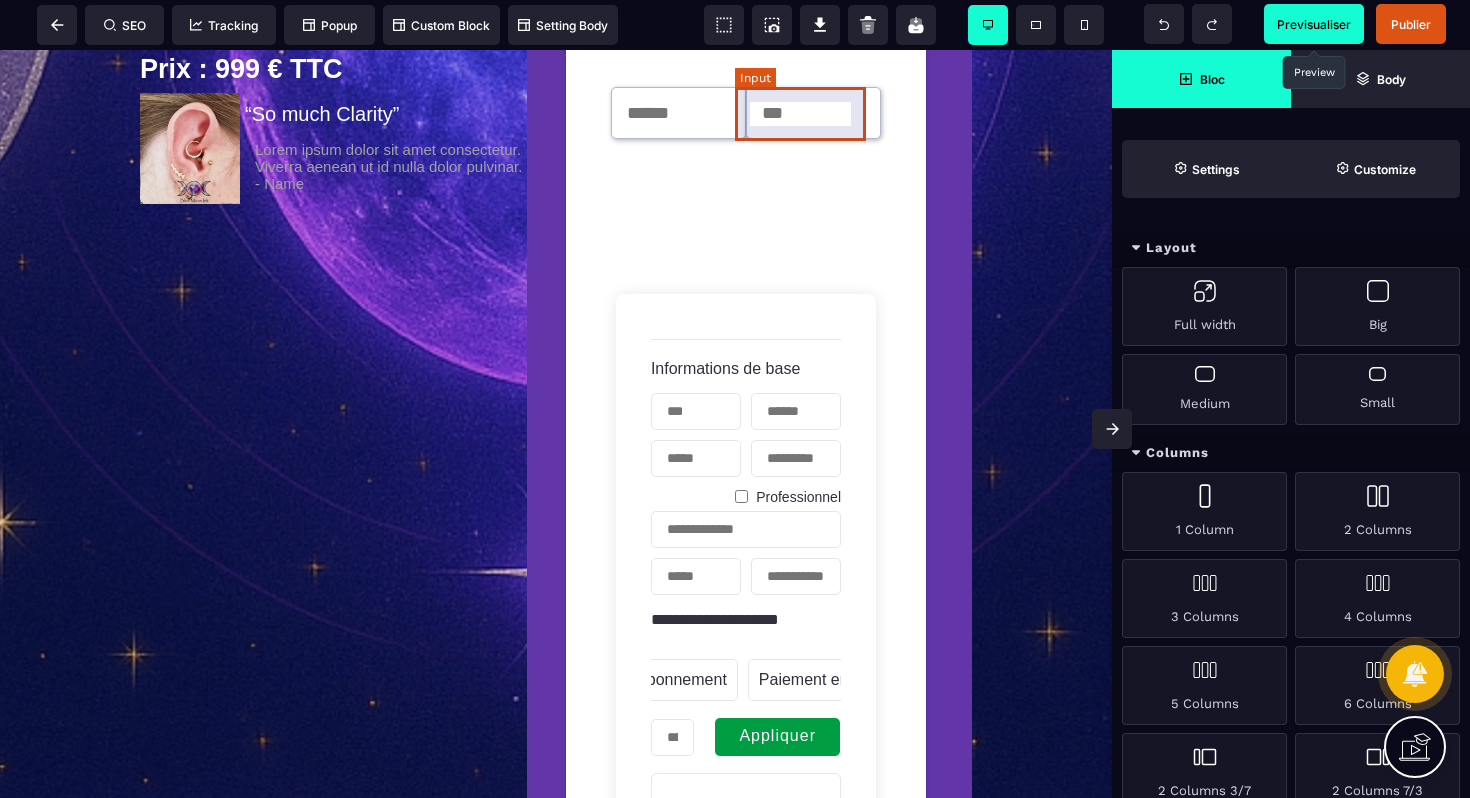 click at bounding box center [813, 113] 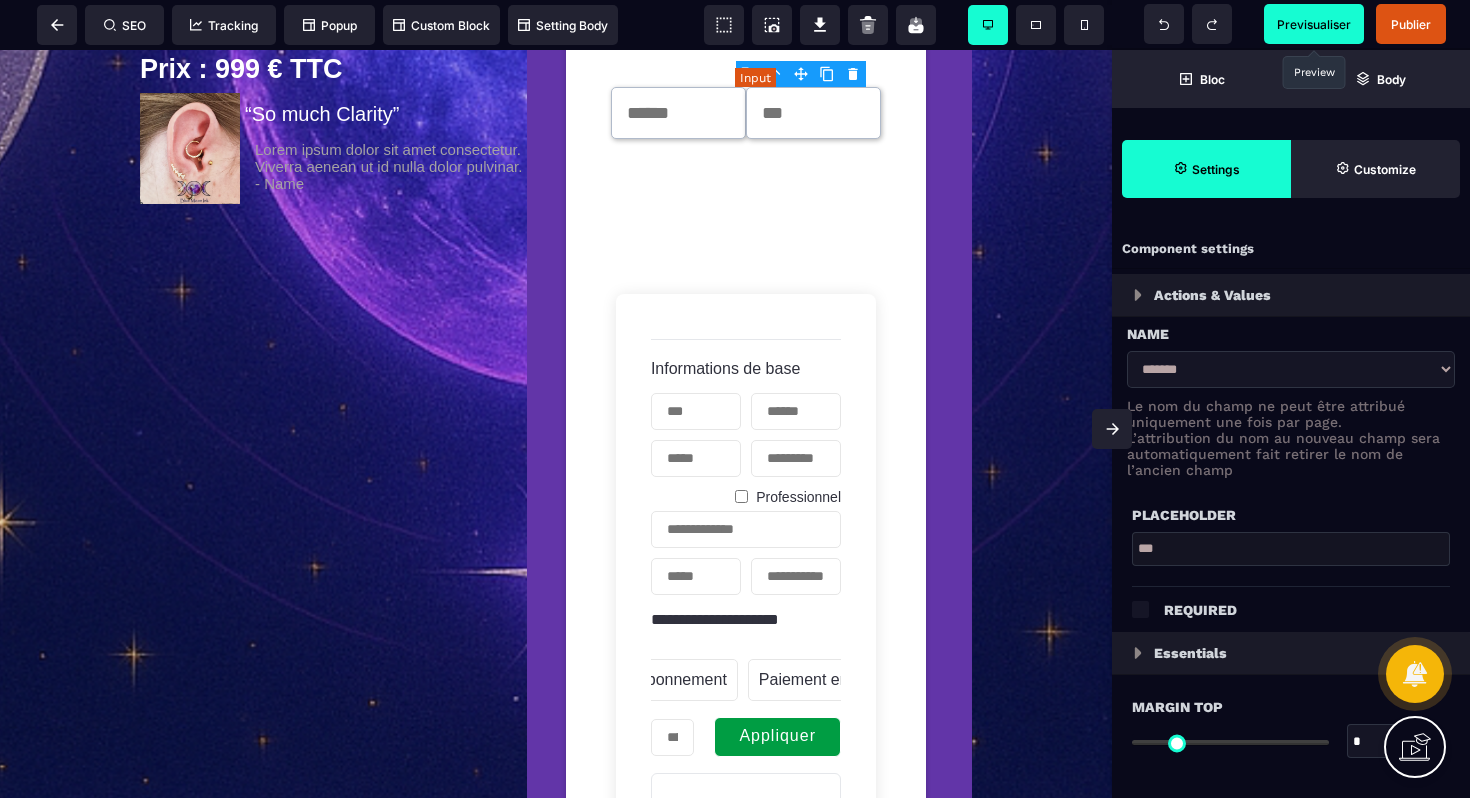 type on "*" 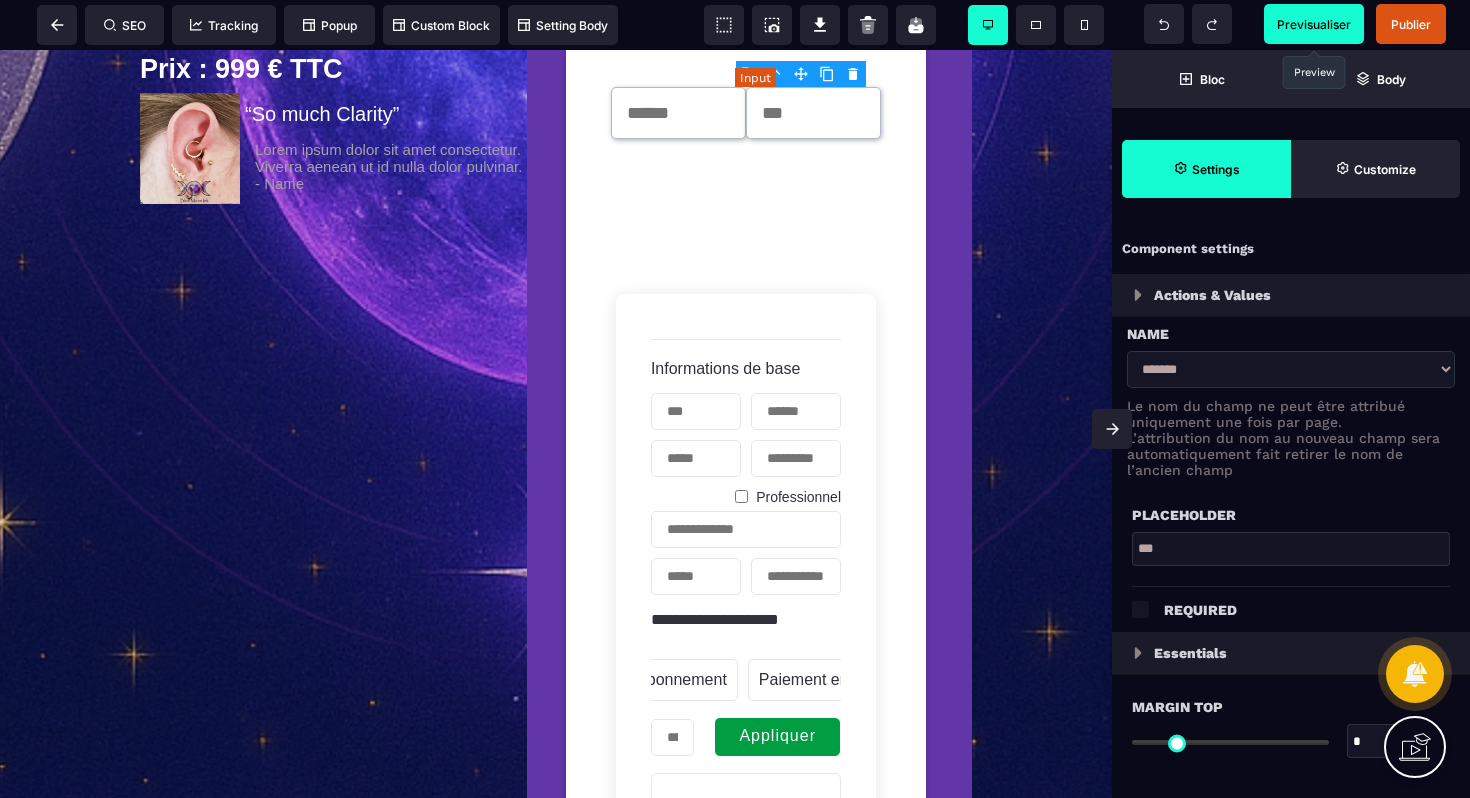 type on "*" 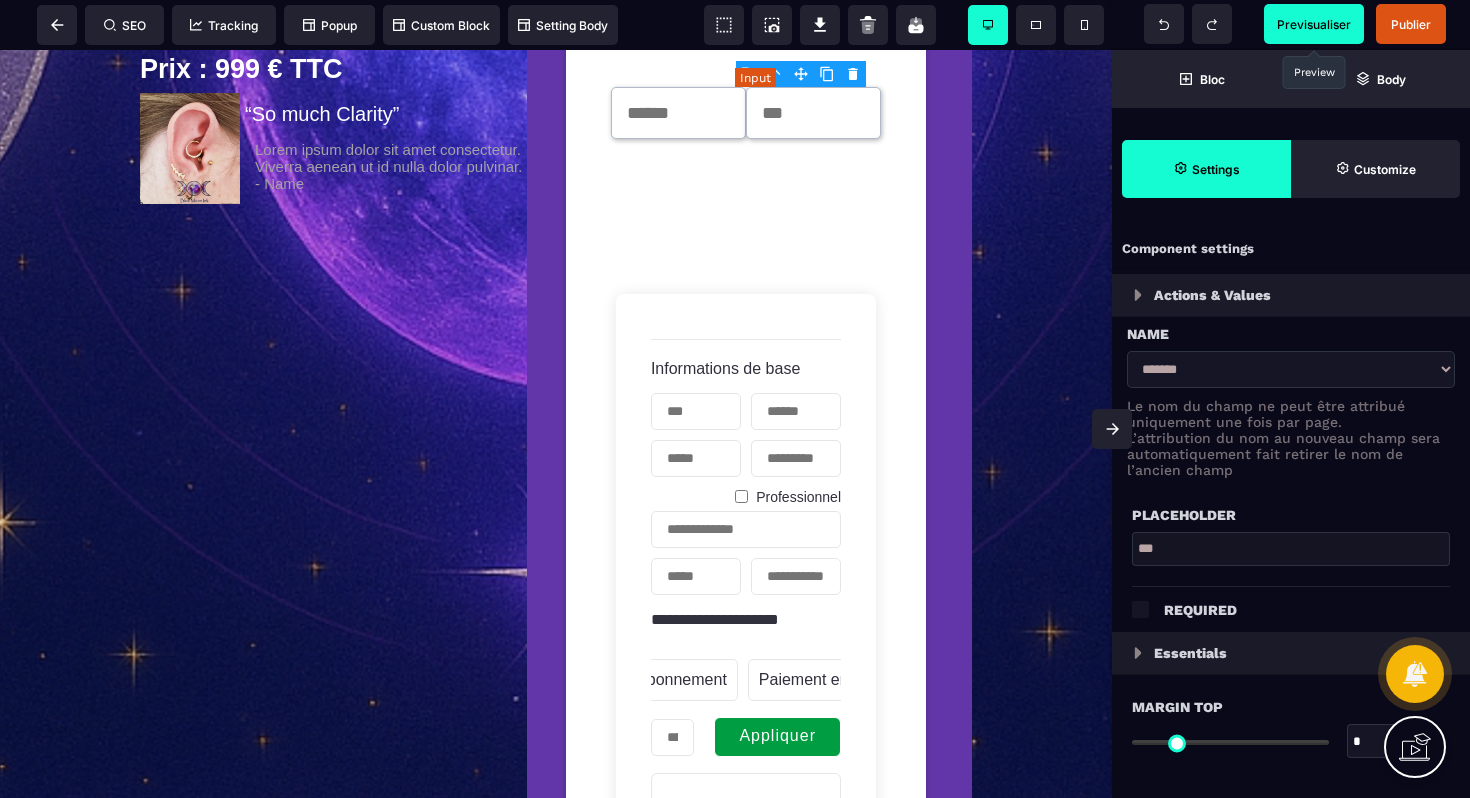 type on "***" 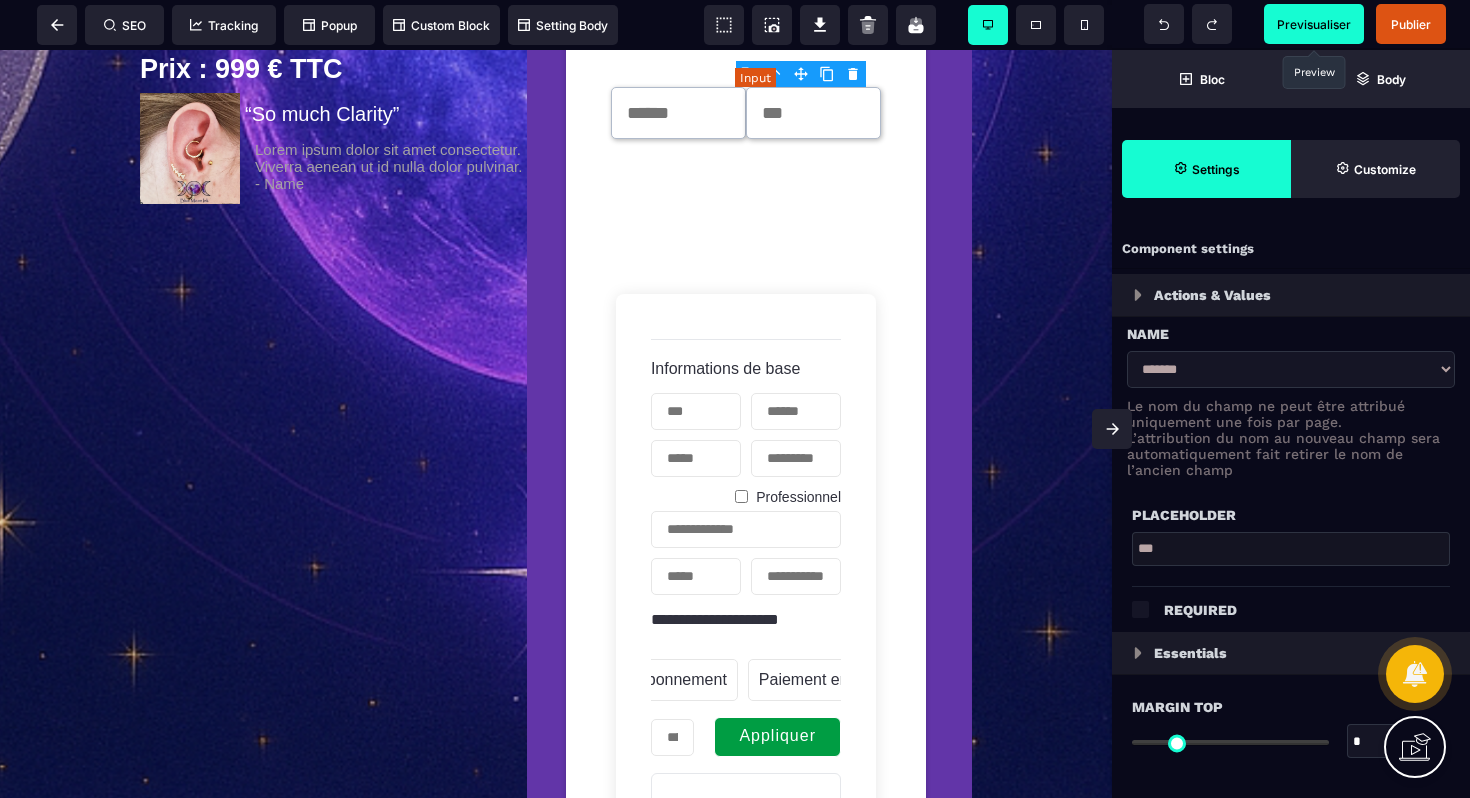 type on "***" 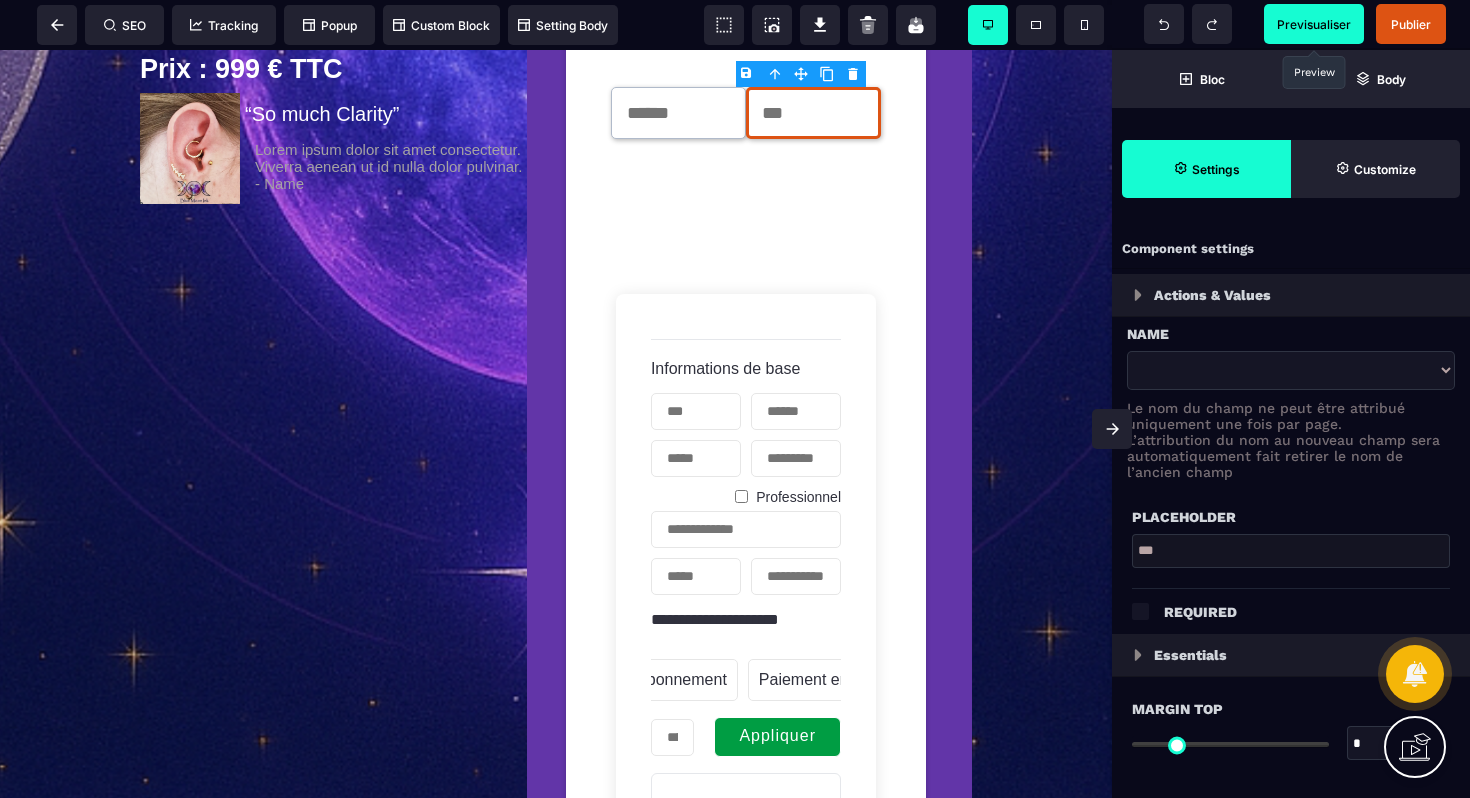 click on "B I U S
A *******
Input
SEO
Tracking
Popup" at bounding box center [735, 399] 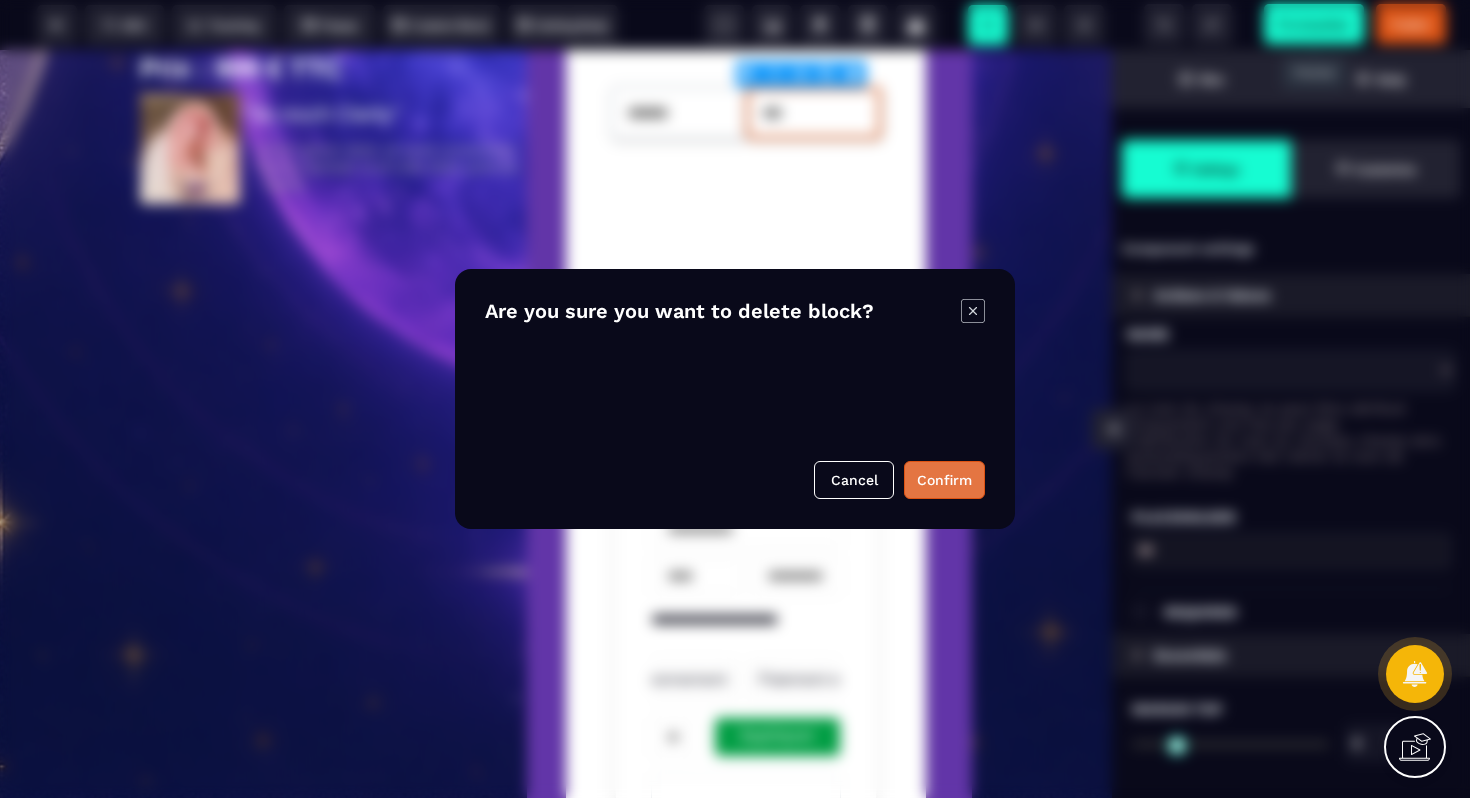 click on "Confirm" at bounding box center [944, 480] 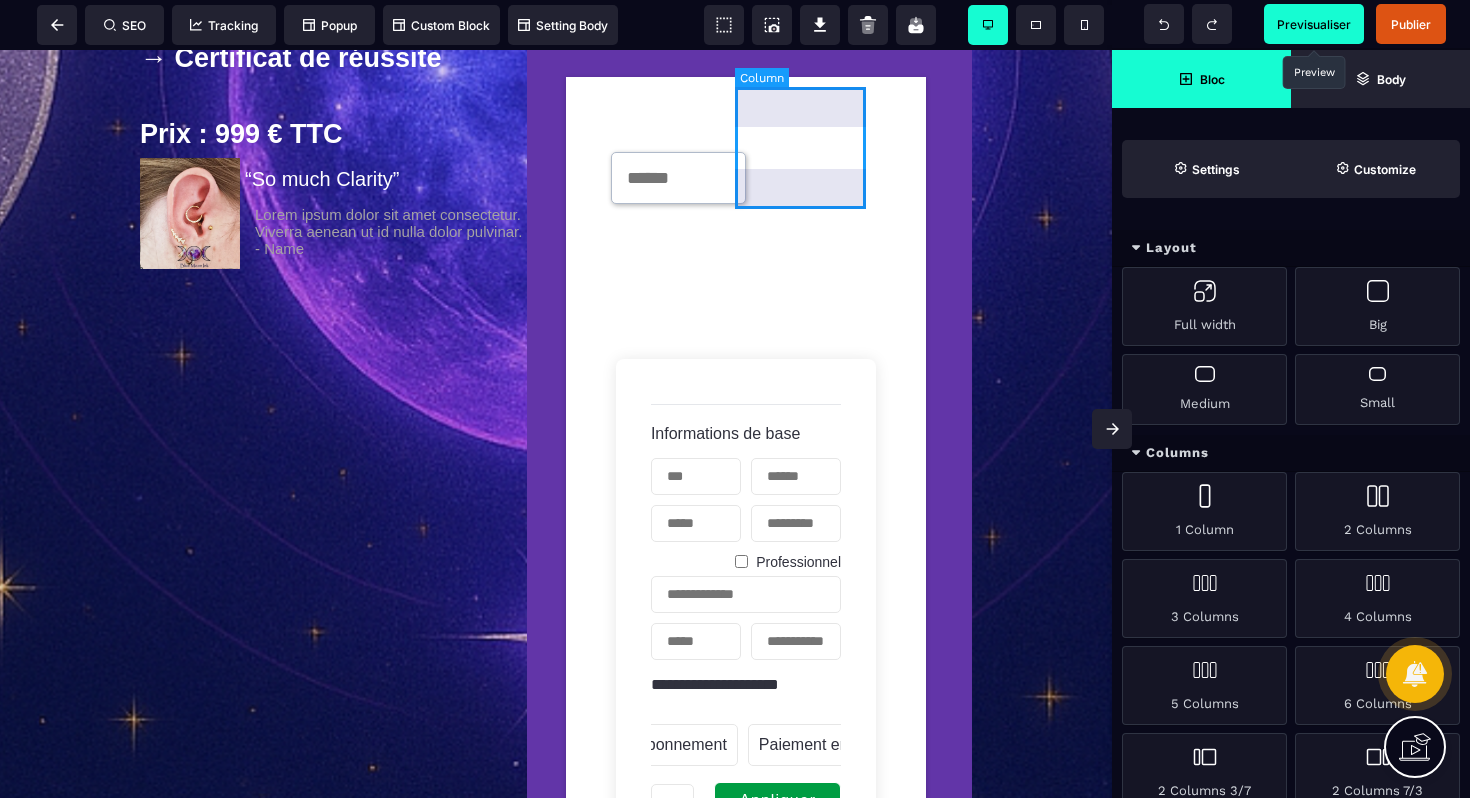 scroll, scrollTop: 863, scrollLeft: 0, axis: vertical 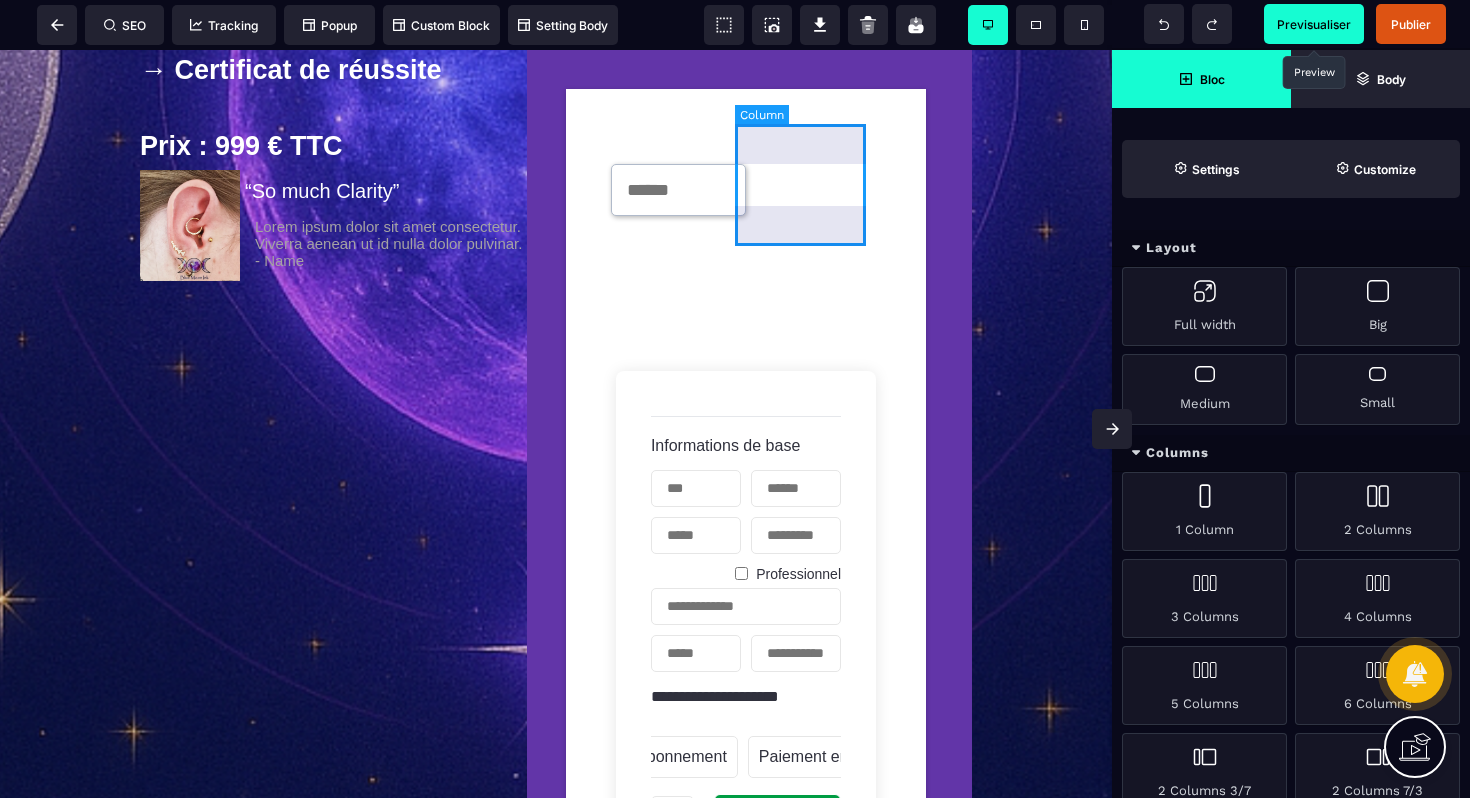 click at bounding box center [813, 185] 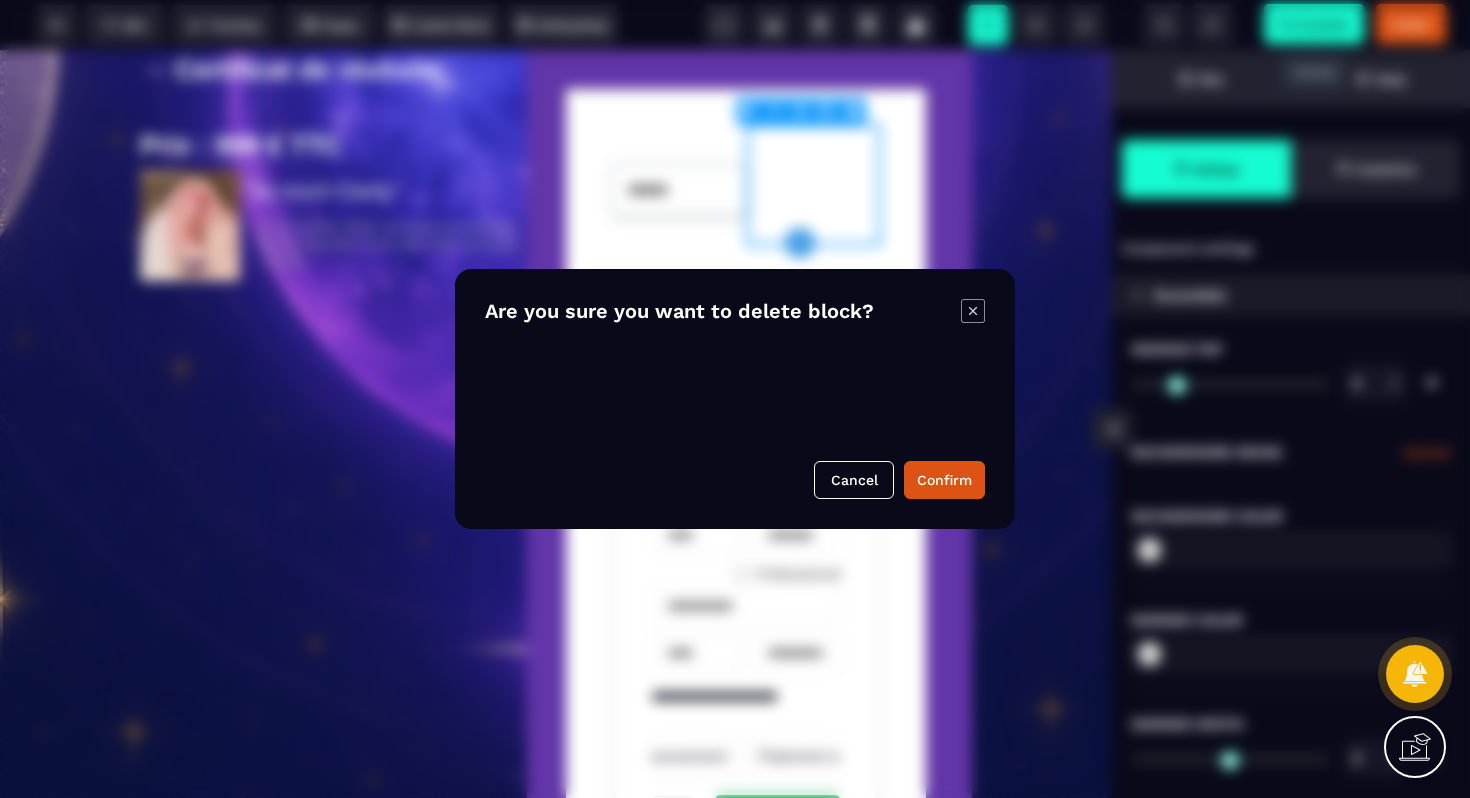 click on "B I U S
A *******
plus
Column
SEO" at bounding box center (735, 399) 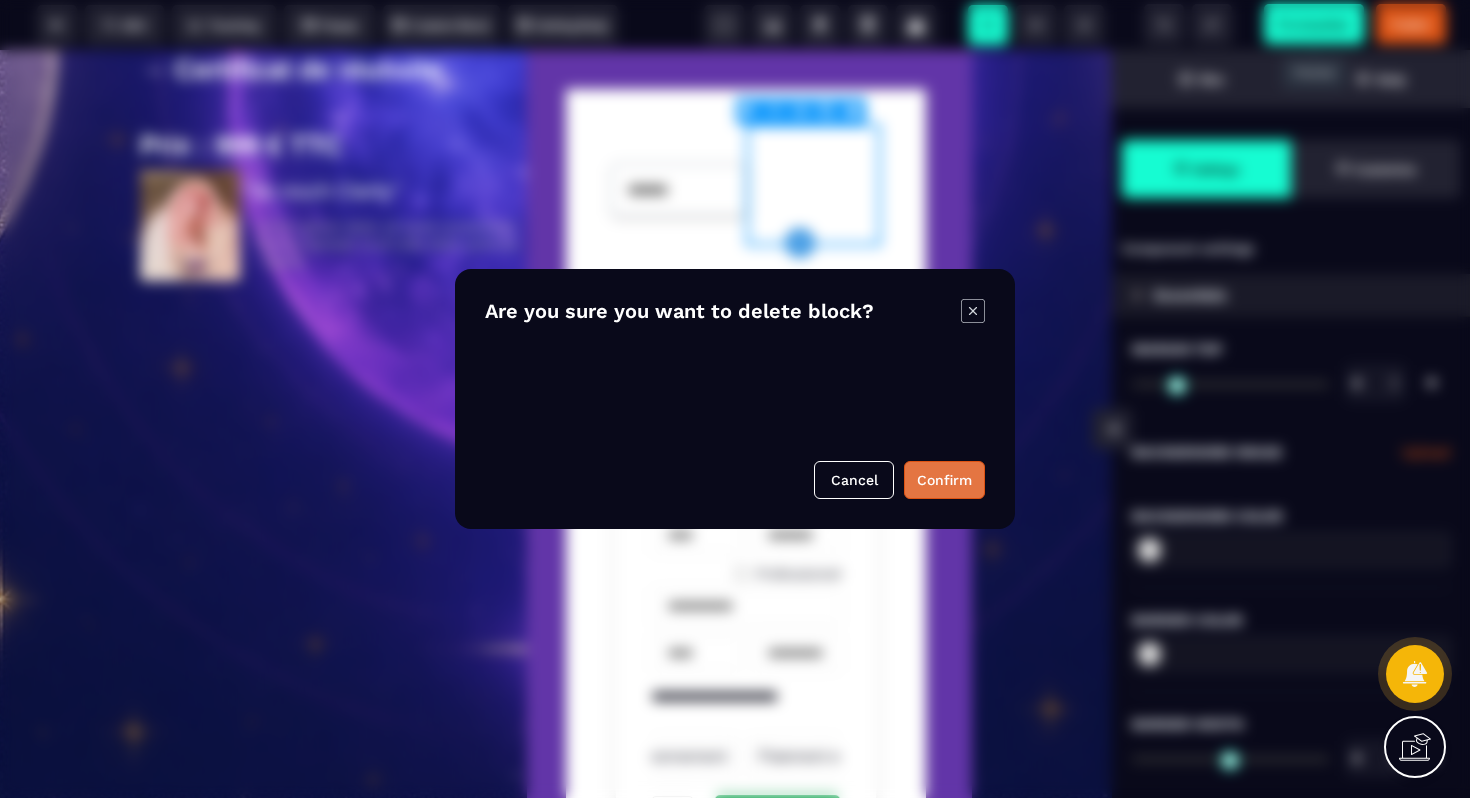 click on "Confirm" at bounding box center (944, 480) 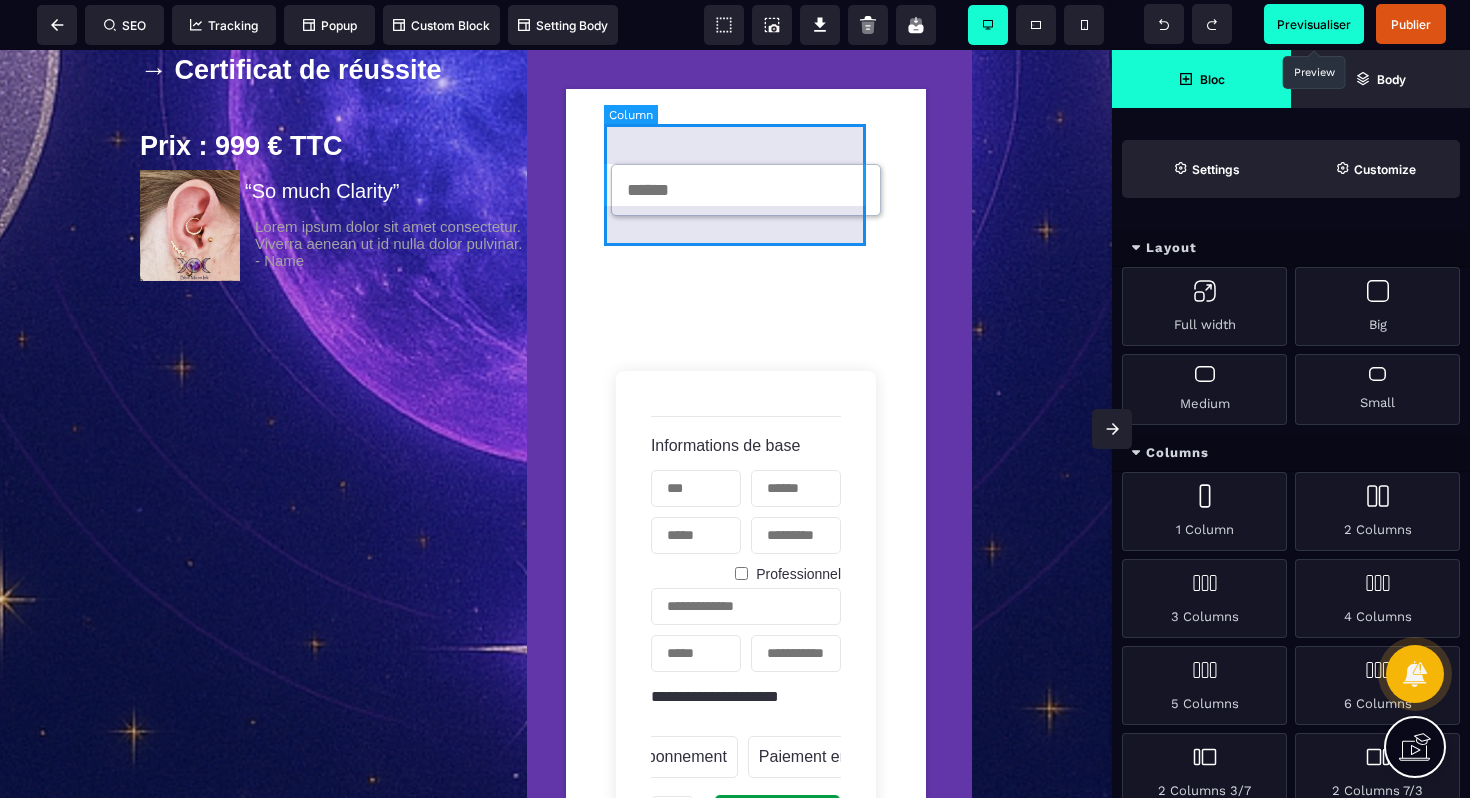drag, startPoint x: 731, startPoint y: 135, endPoint x: 752, endPoint y: 132, distance: 21.213203 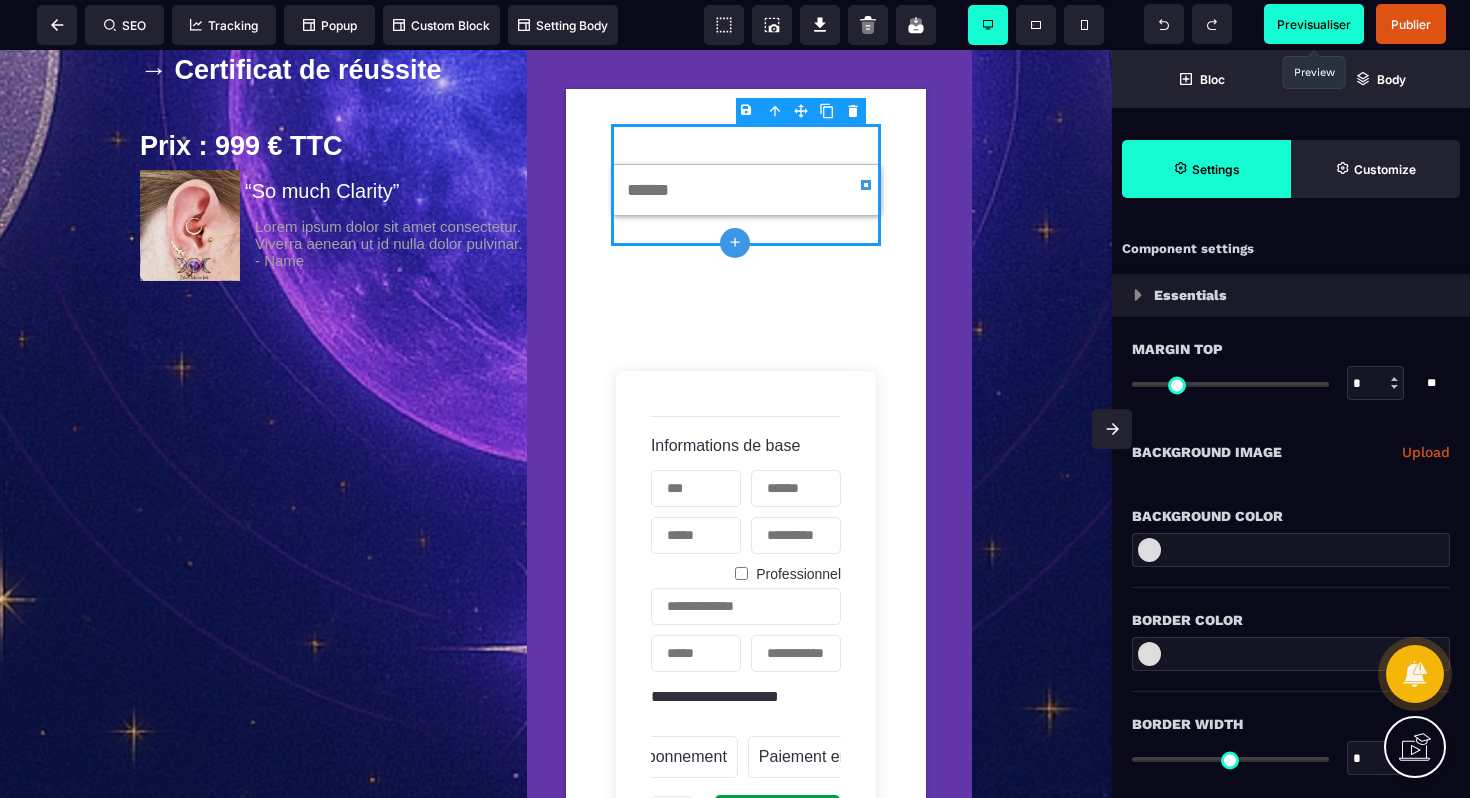 click on "B I U S
A *******
plus
Column
SEO" at bounding box center [735, 399] 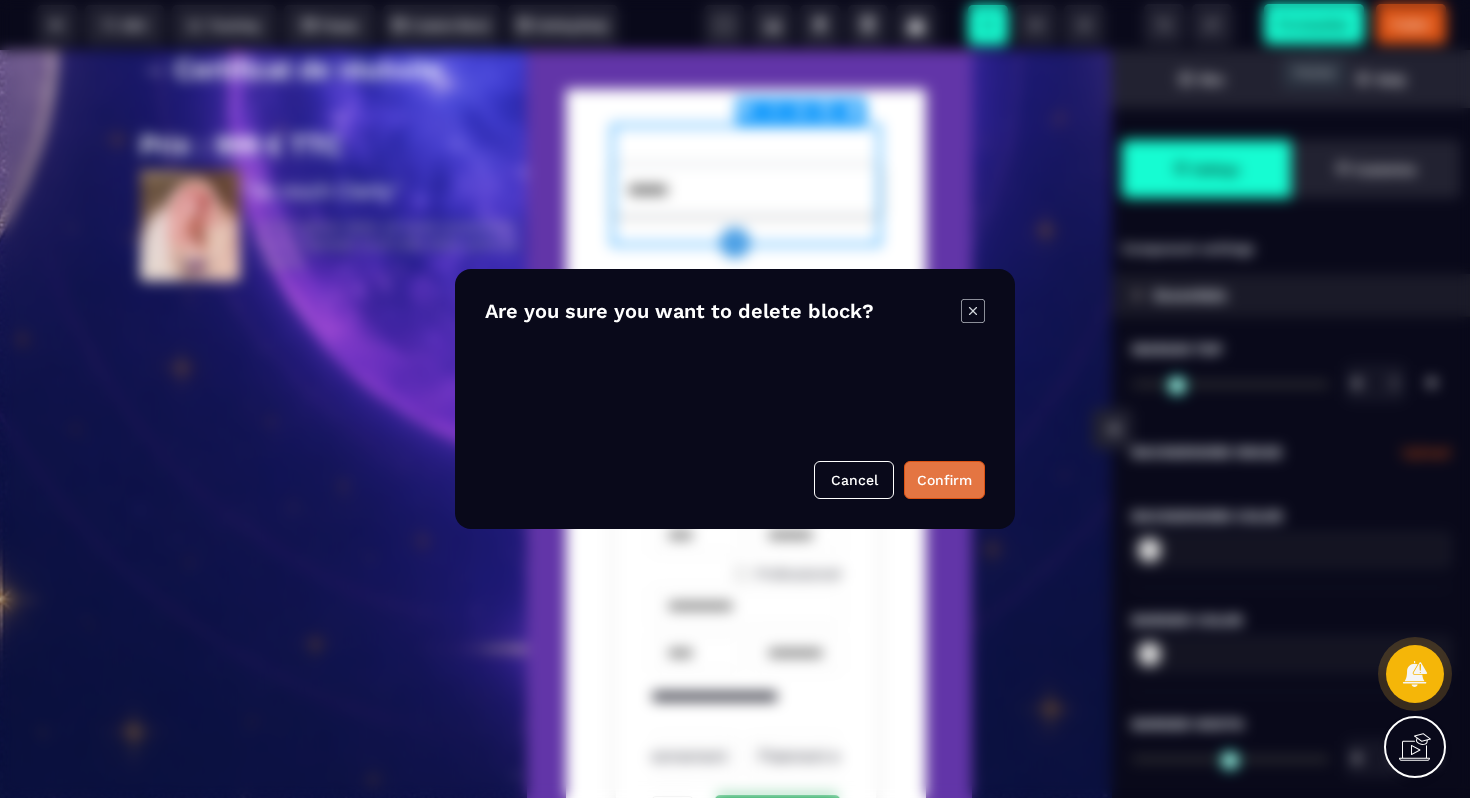 click on "Confirm" at bounding box center [944, 480] 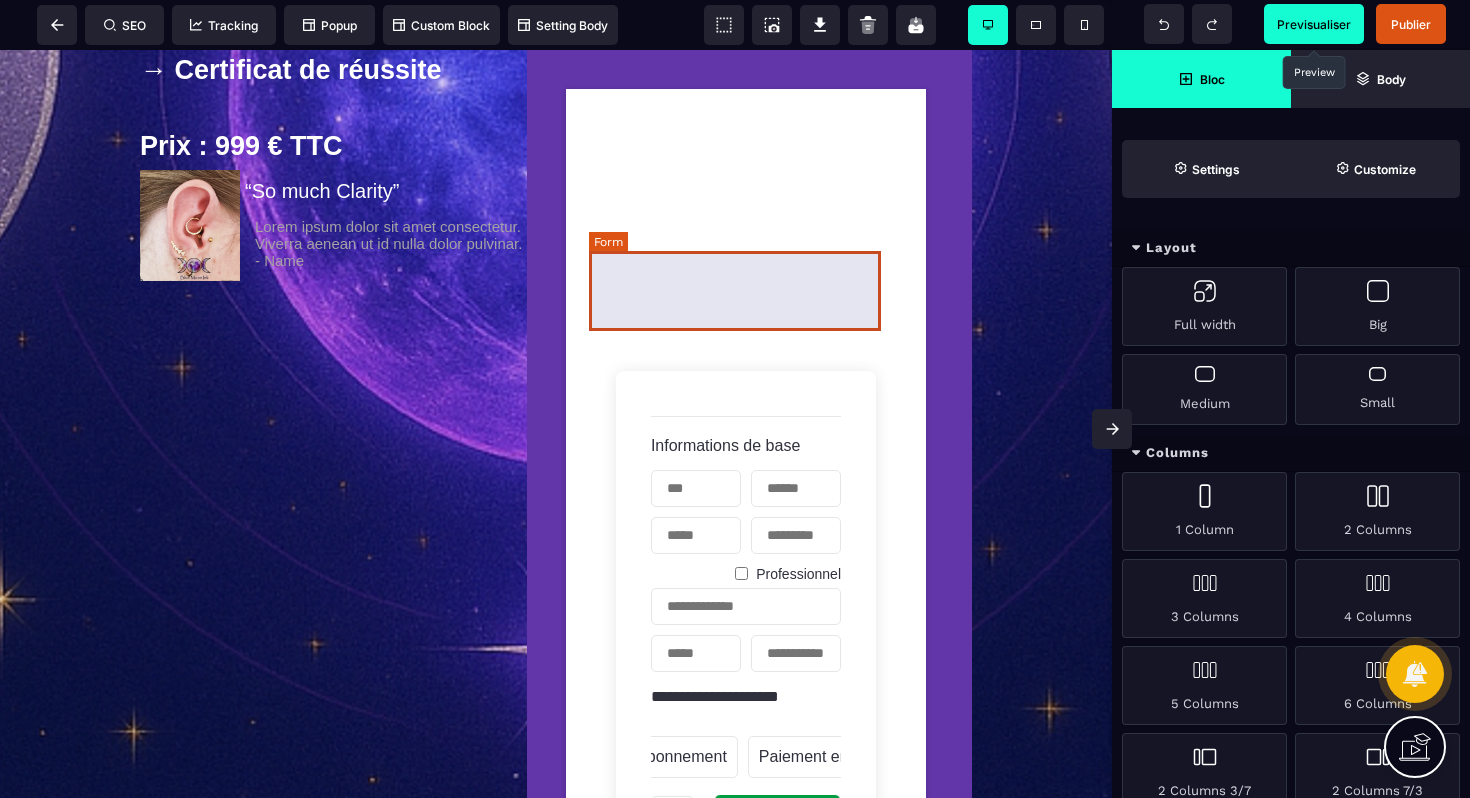 click at bounding box center [746, 291] 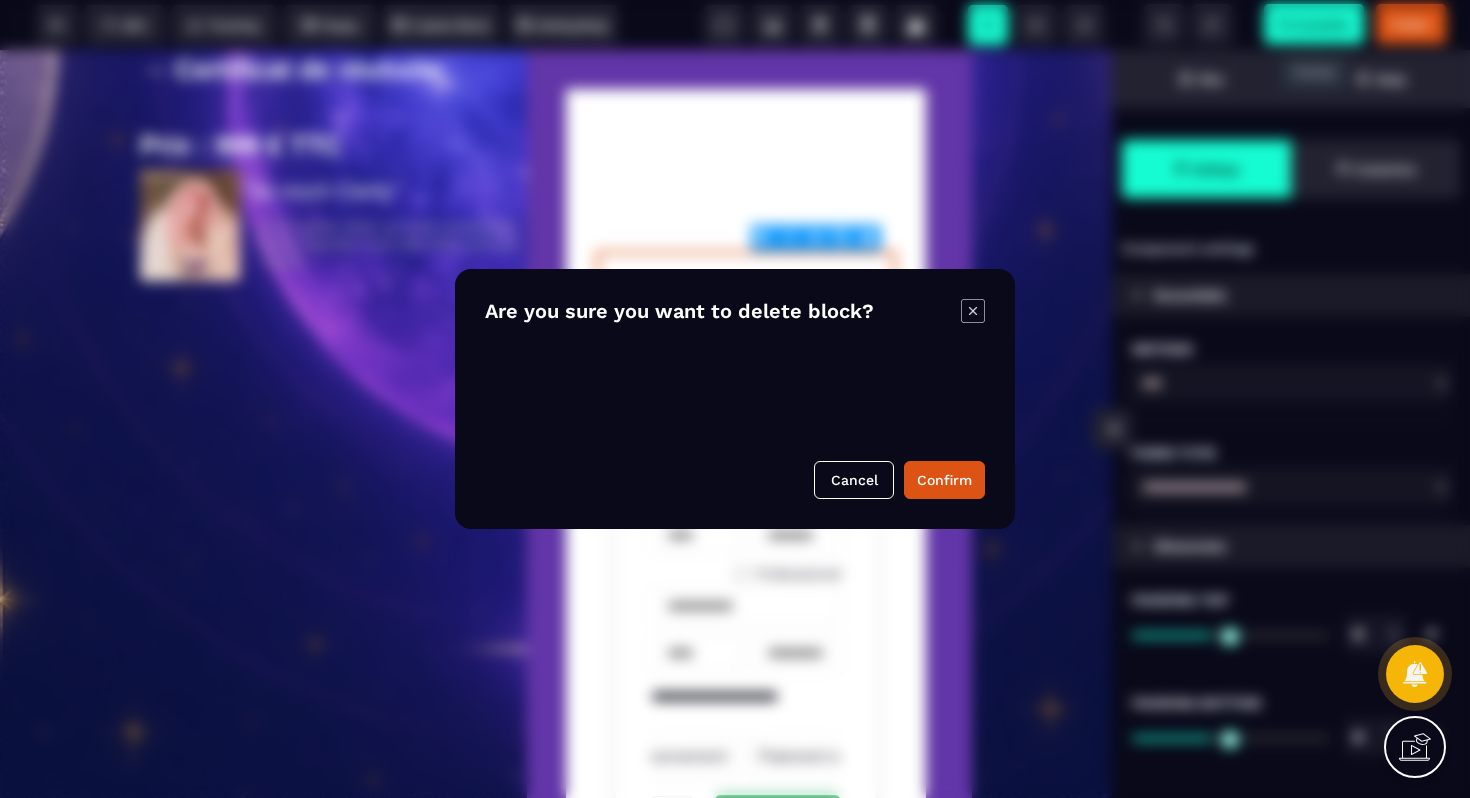 click on "B I U S
A *******
Row
SEO
Tracking
Popup" at bounding box center (735, 399) 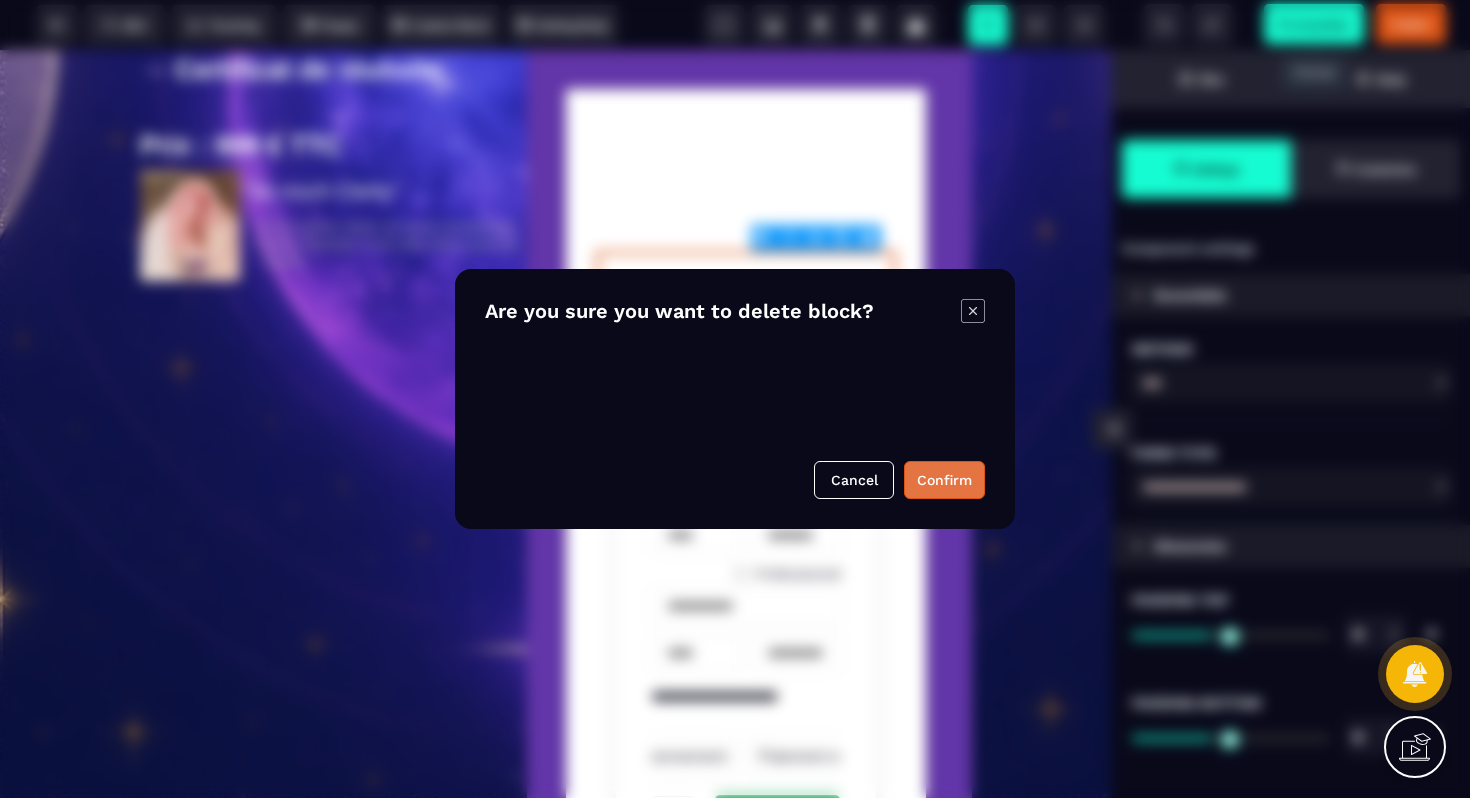 drag, startPoint x: 968, startPoint y: 479, endPoint x: 960, endPoint y: 436, distance: 43.737854 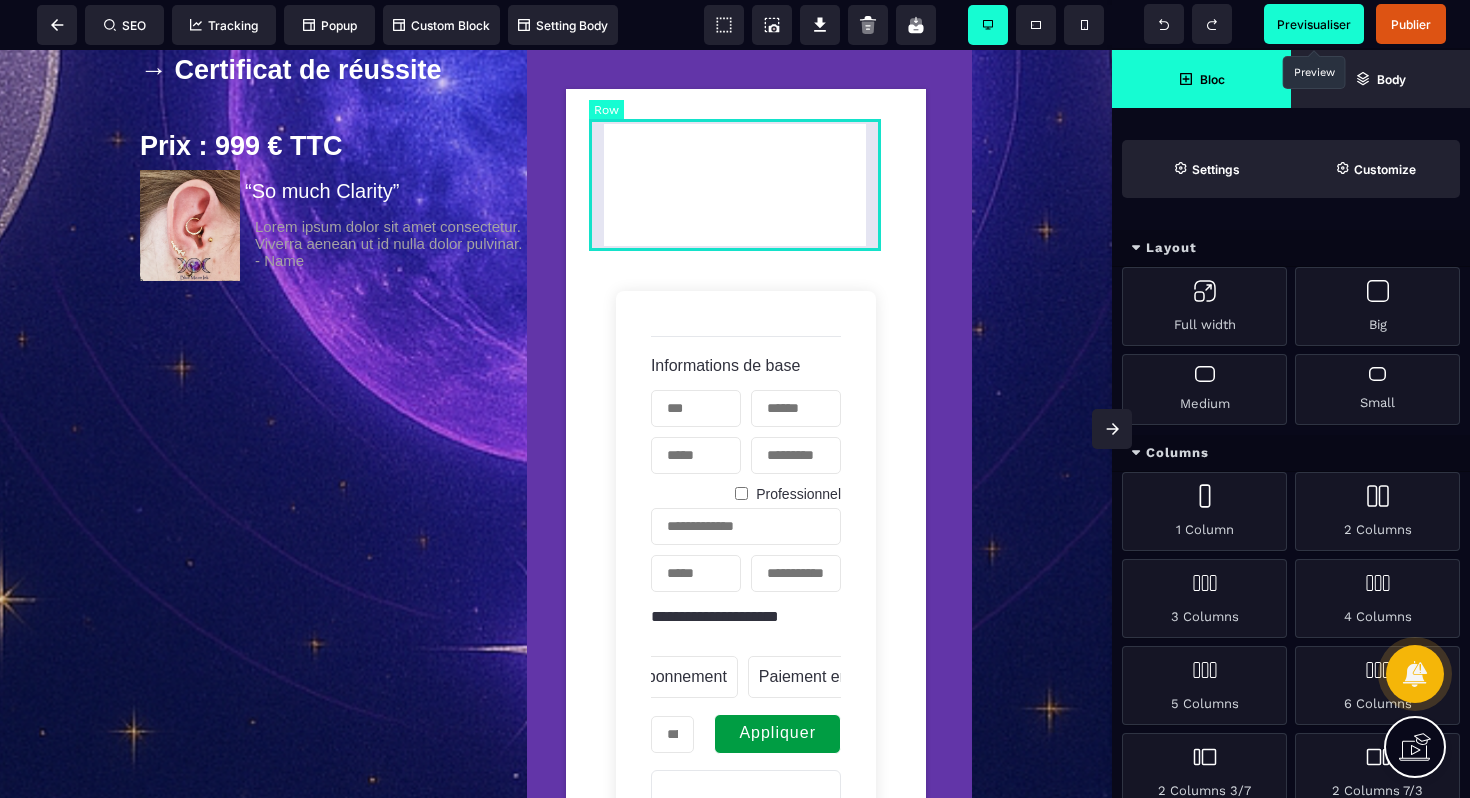 click at bounding box center [746, 185] 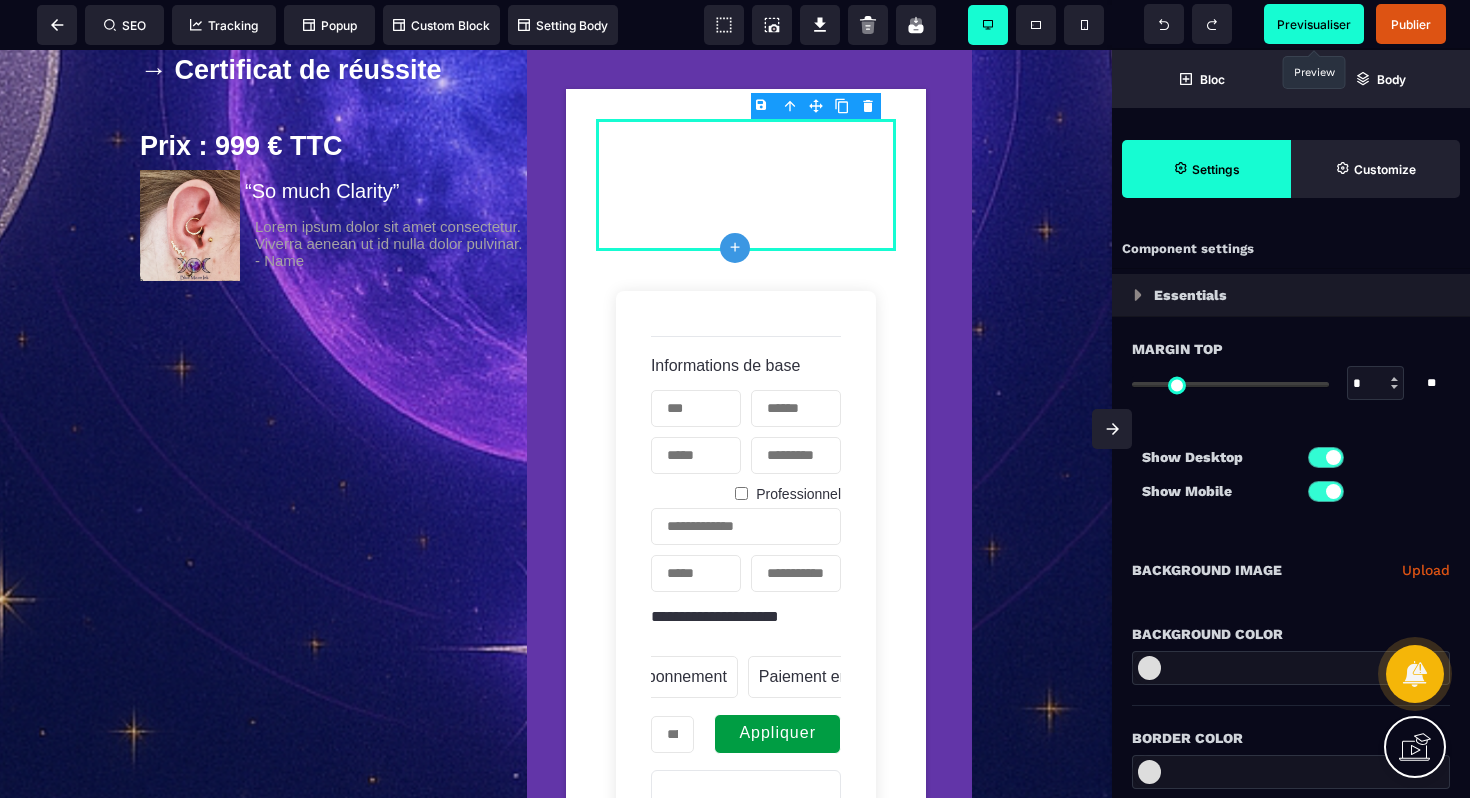 click on "B I U S
A *******
plus
Row
SEO
Big" at bounding box center (735, 399) 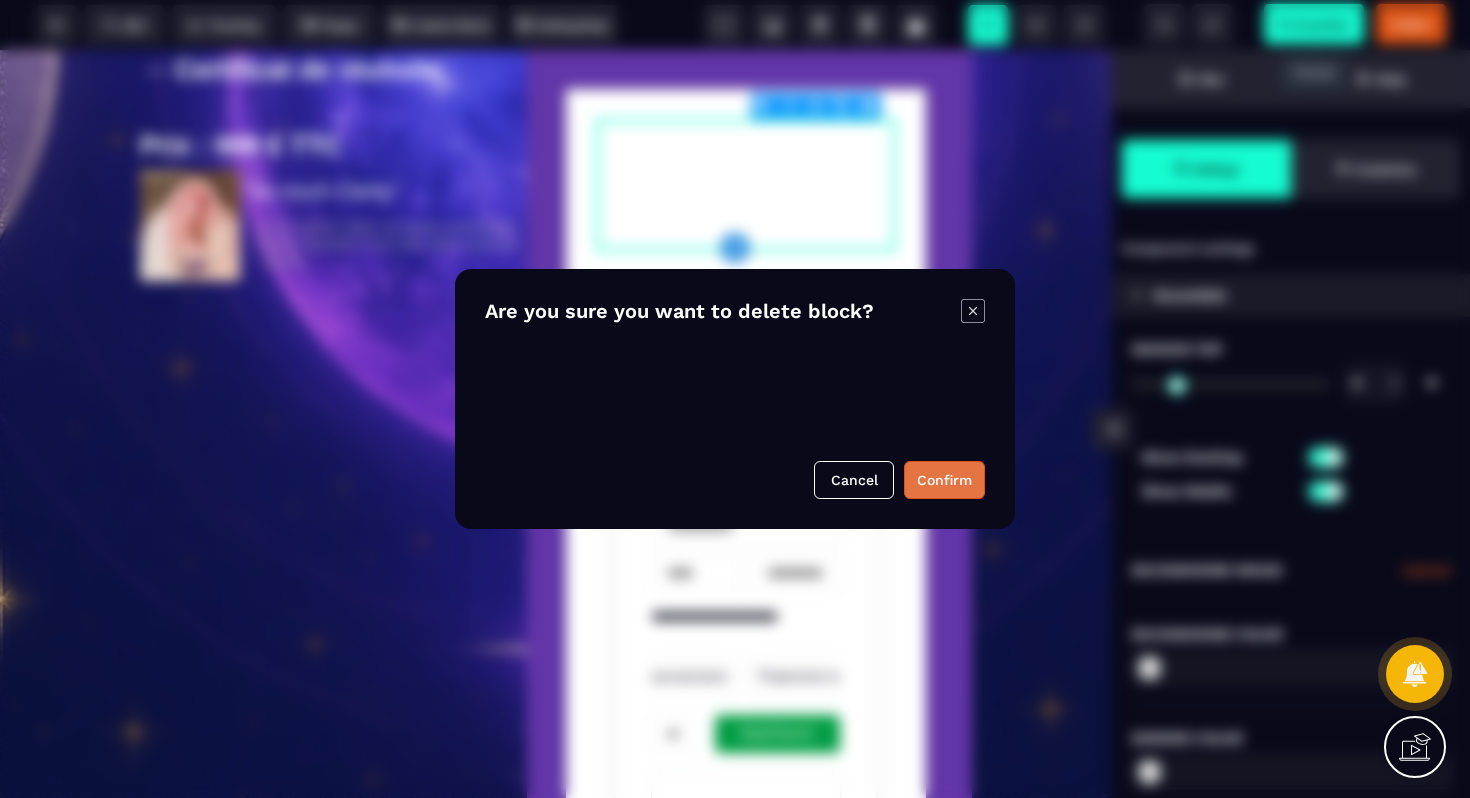 click on "Confirm" at bounding box center (944, 480) 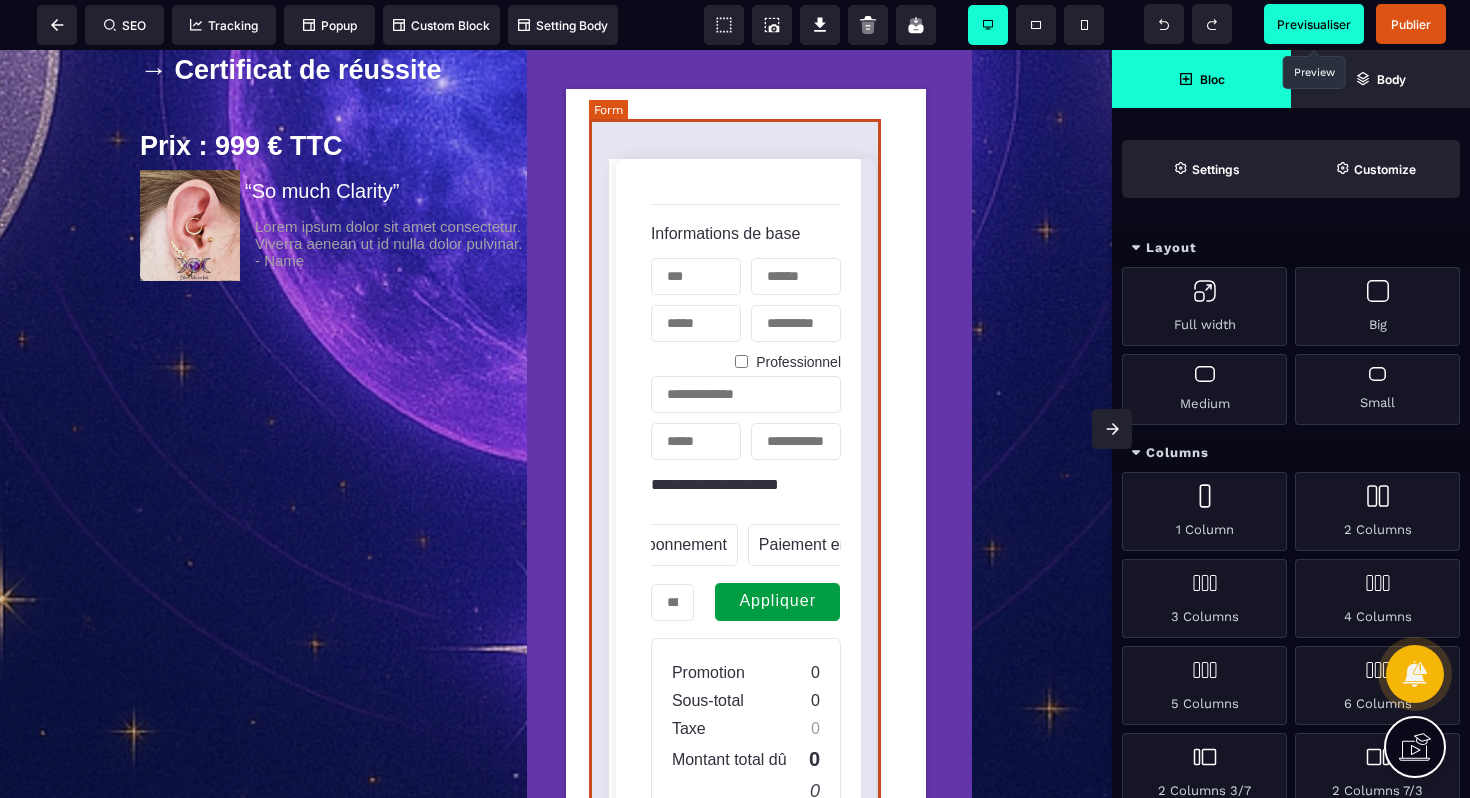 click on "**********" at bounding box center [746, 595] 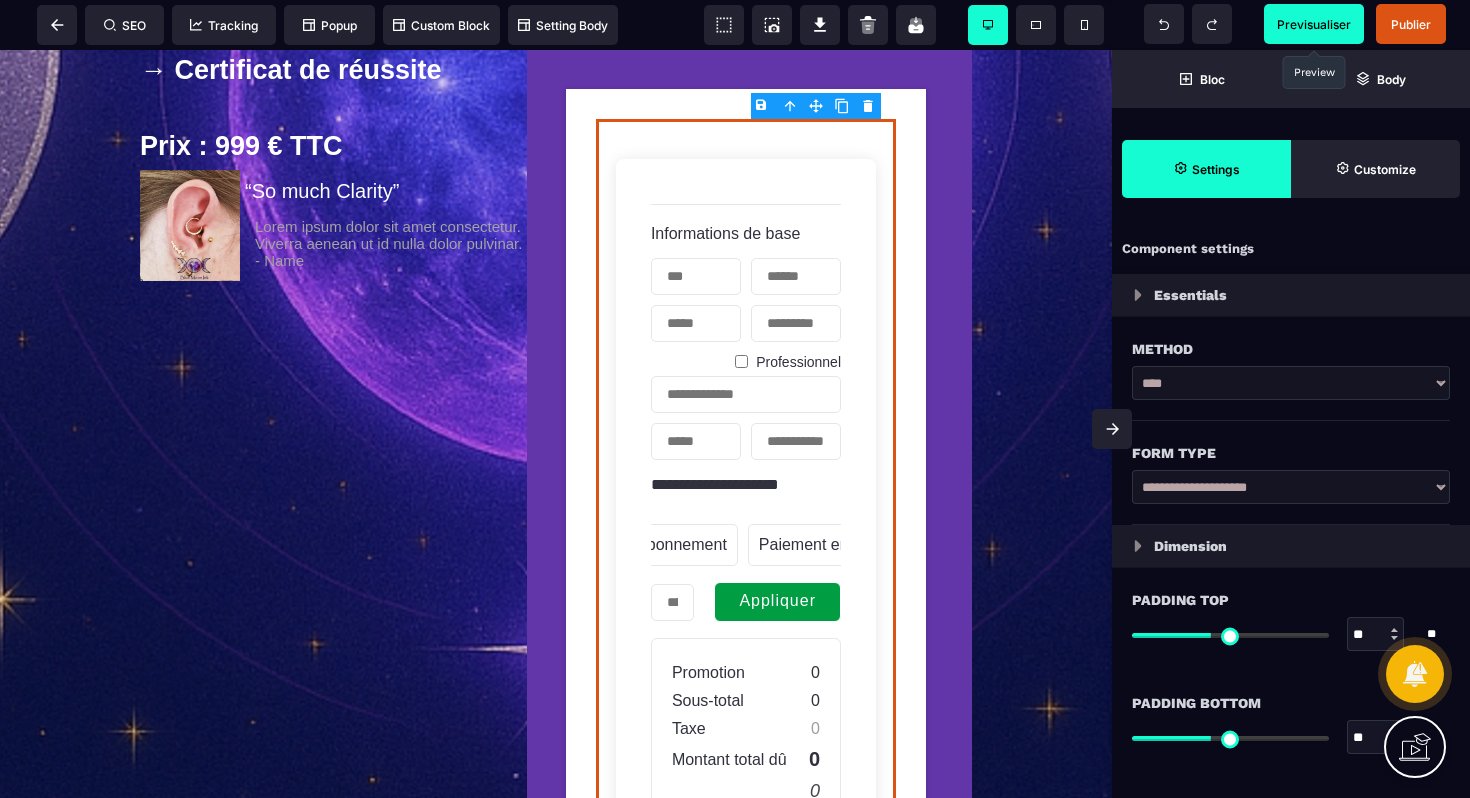 click on "**********" at bounding box center [1291, 487] 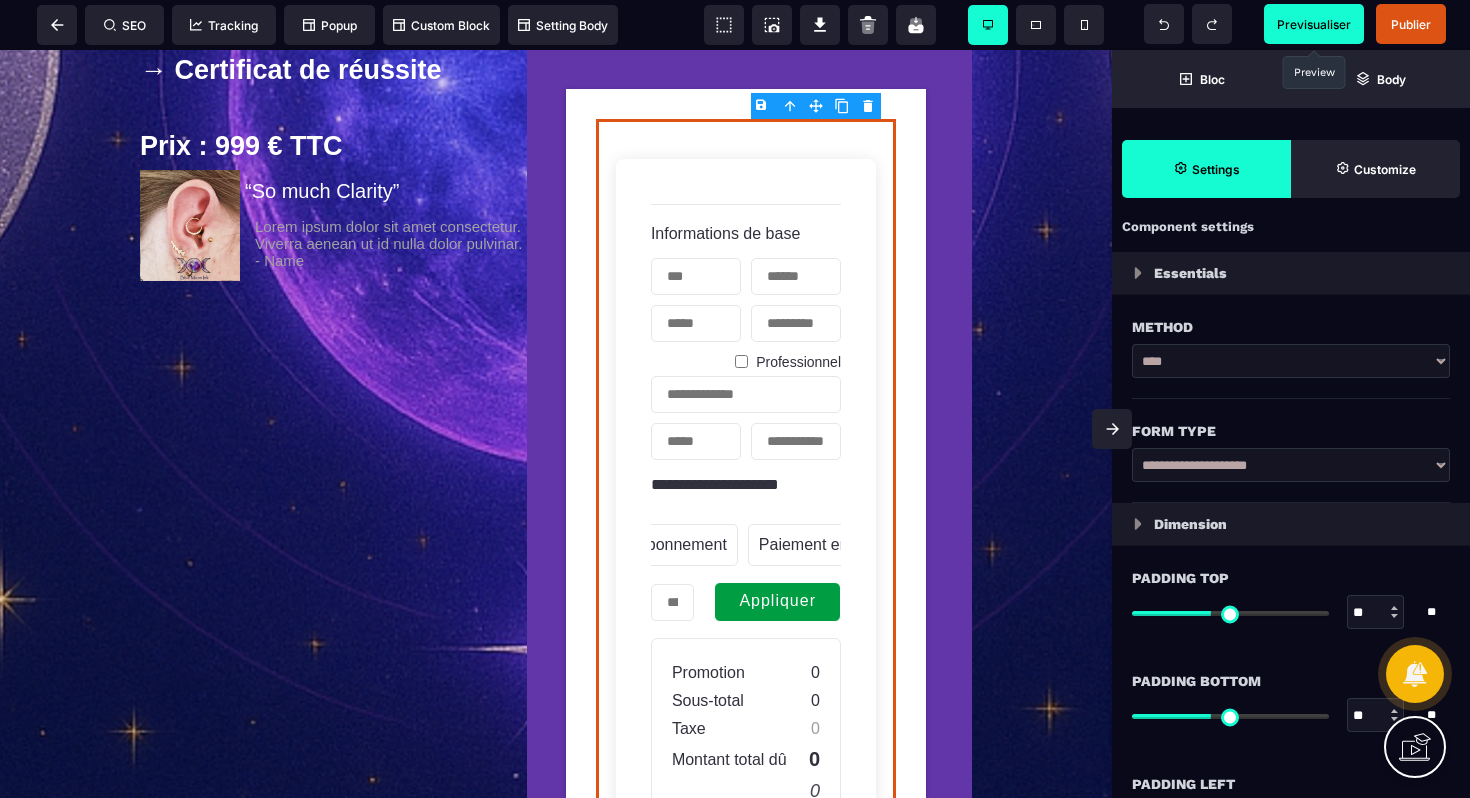 scroll, scrollTop: 0, scrollLeft: 0, axis: both 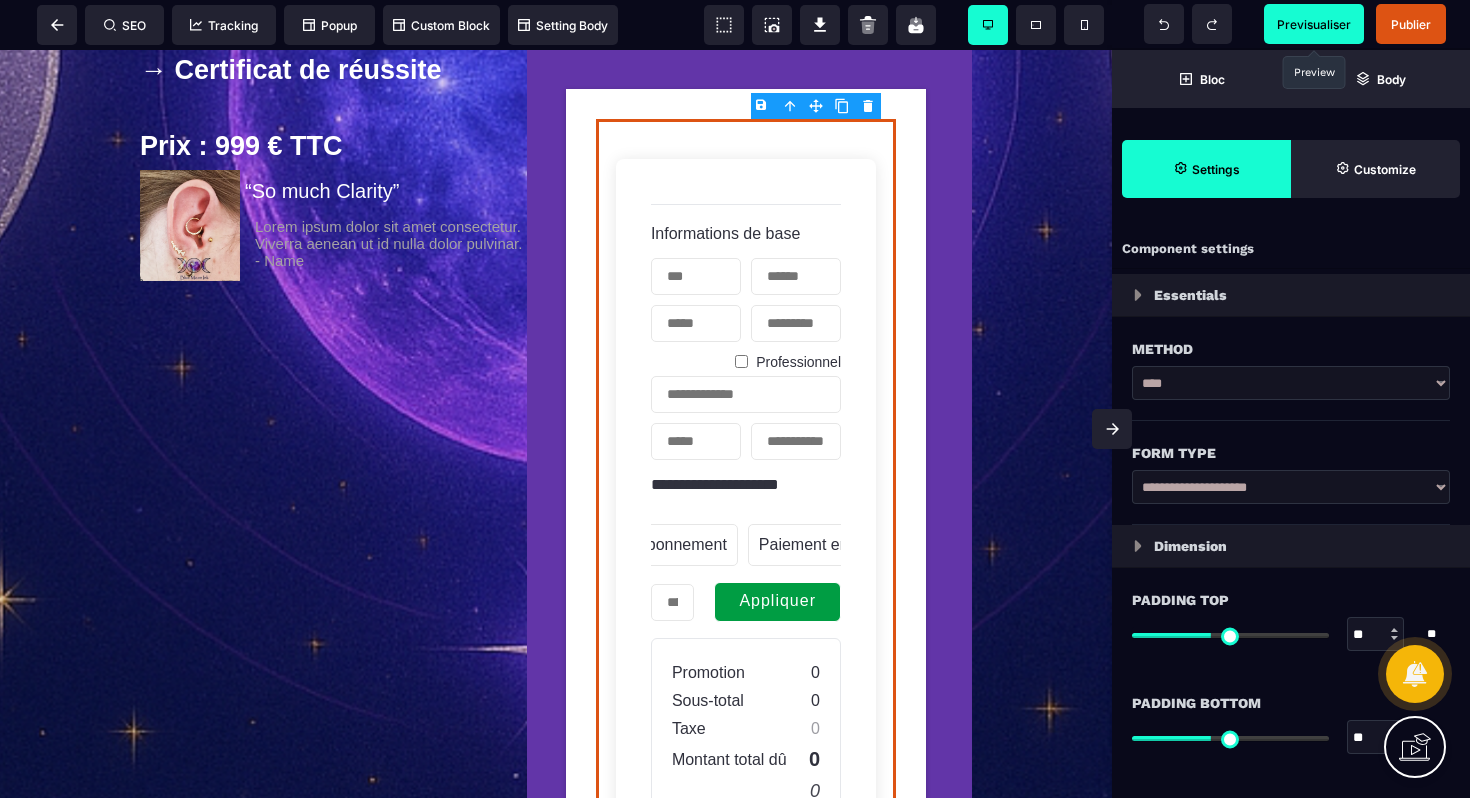 click on "****" at bounding box center (1291, 383) 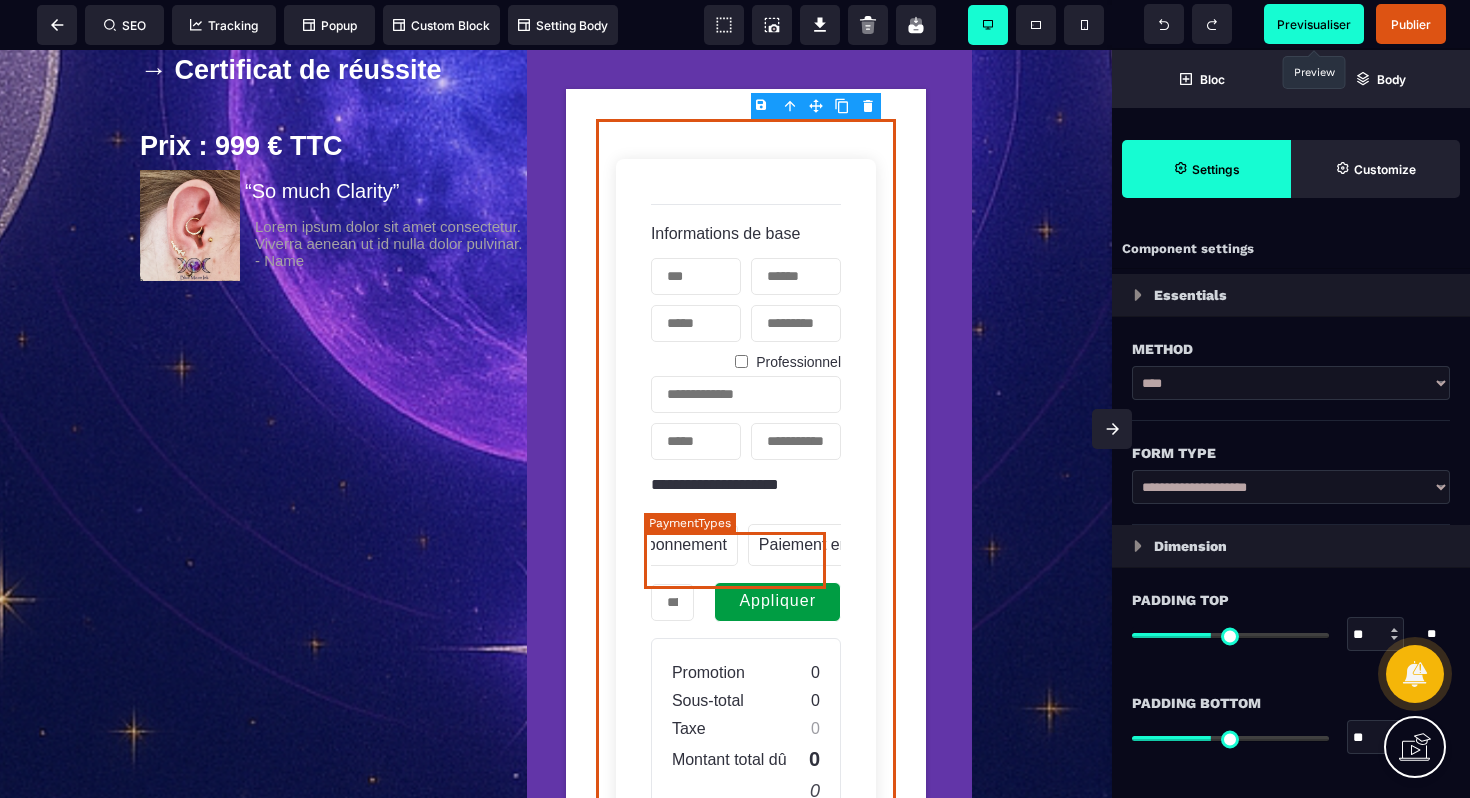 click on "Paiement en plusieurs fois" at bounding box center (853, 545) 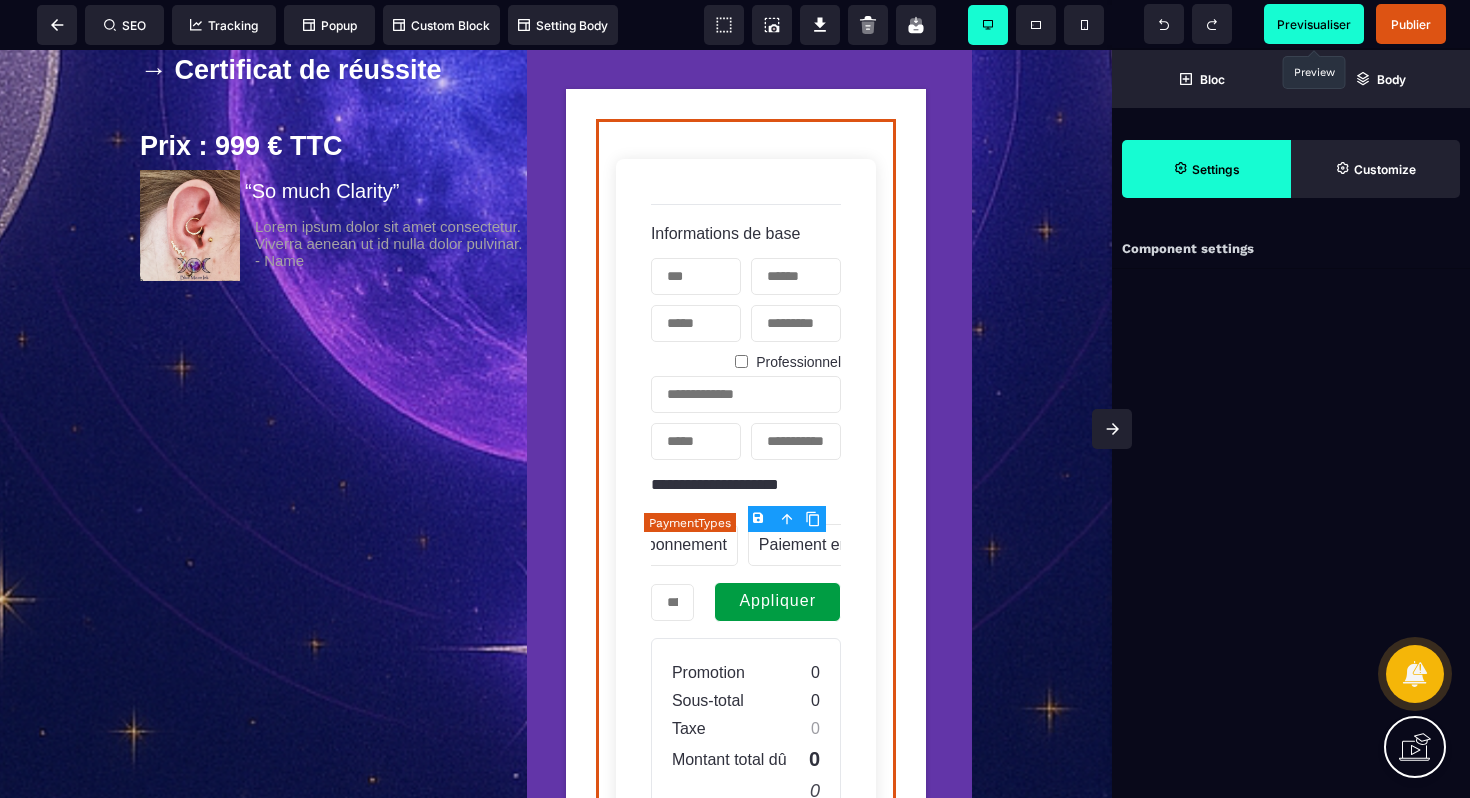 scroll, scrollTop: 0, scrollLeft: 0, axis: both 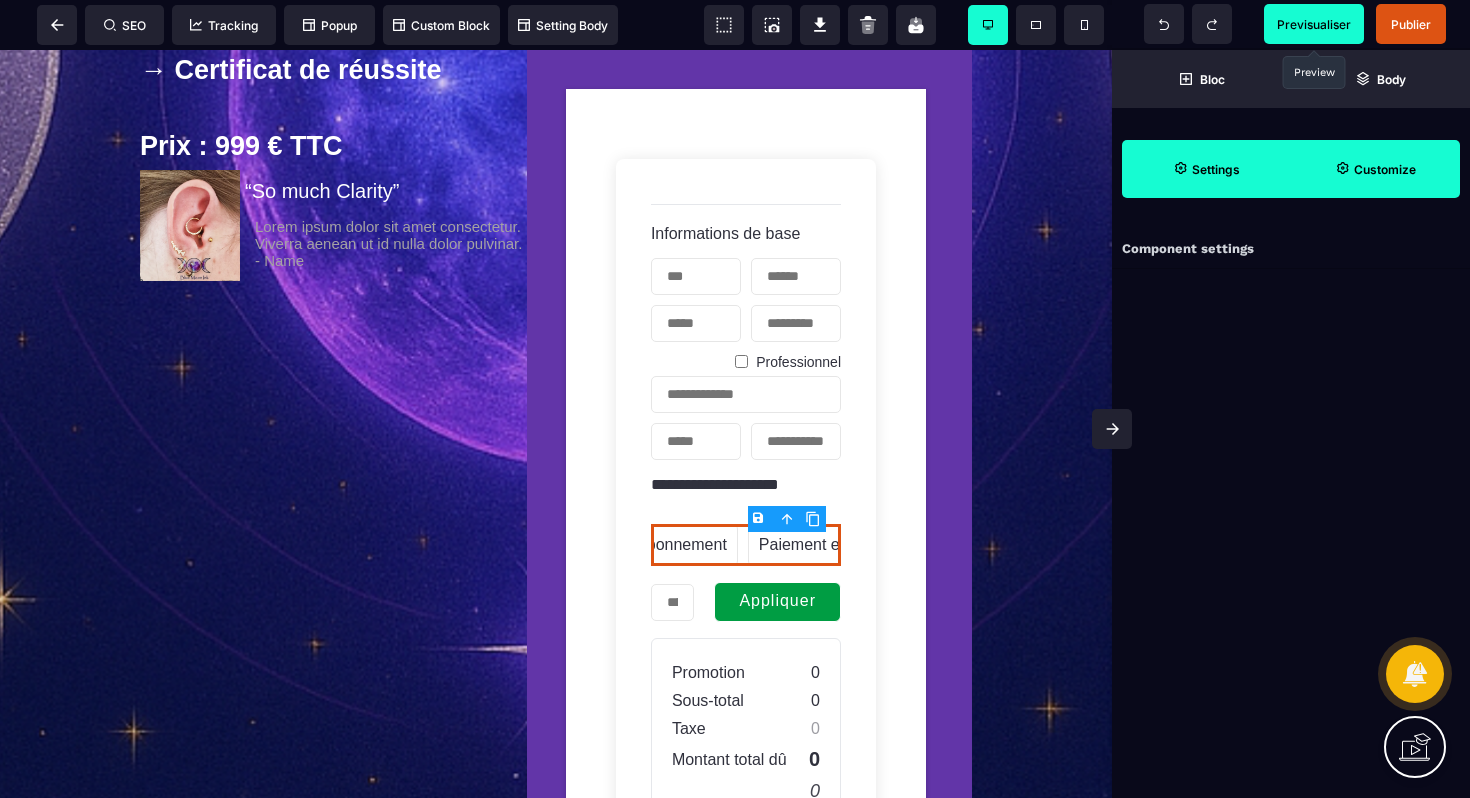 click on "Customize" at bounding box center (1375, 169) 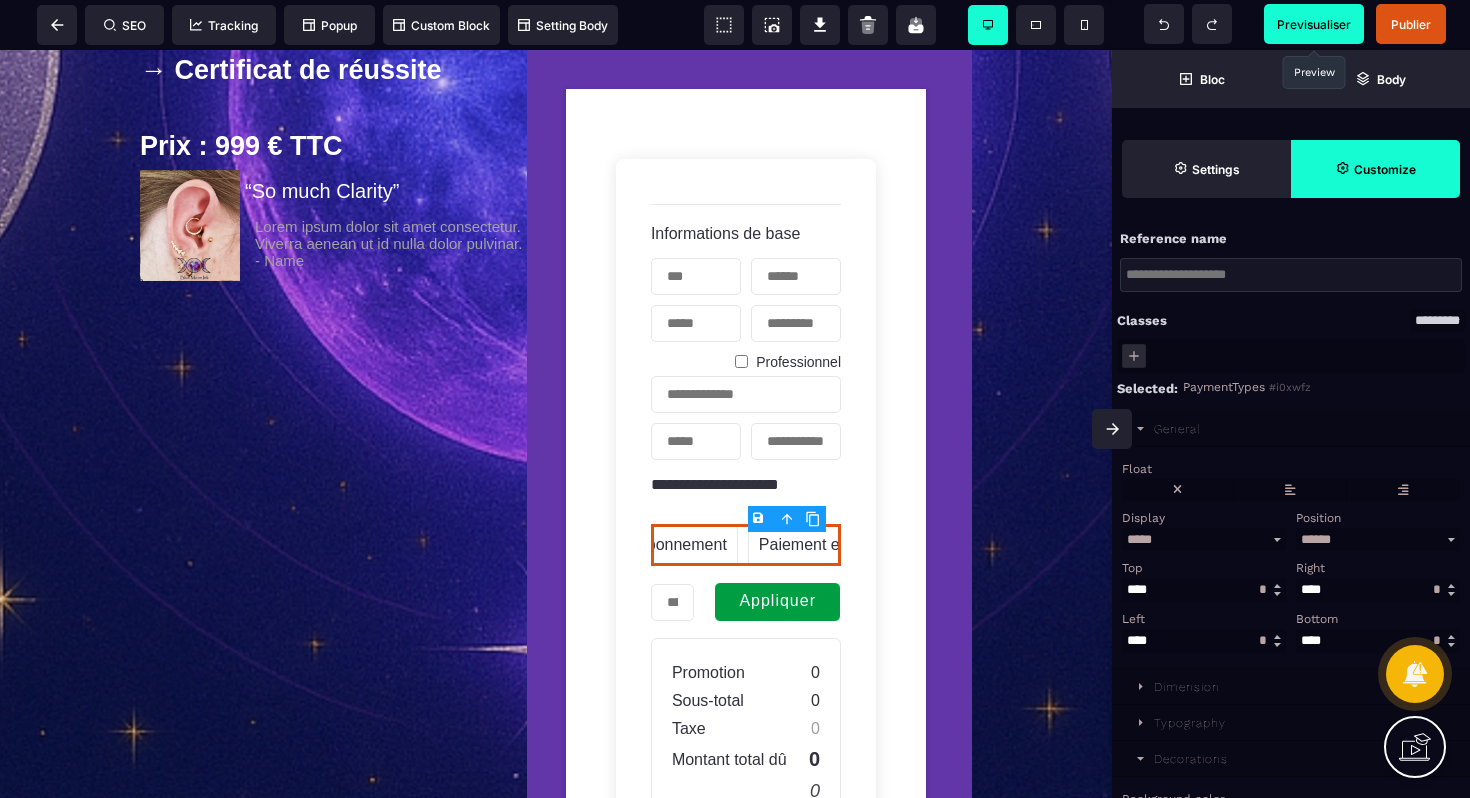 click on "********* ***** ***** ********" at bounding box center [1437, 320] 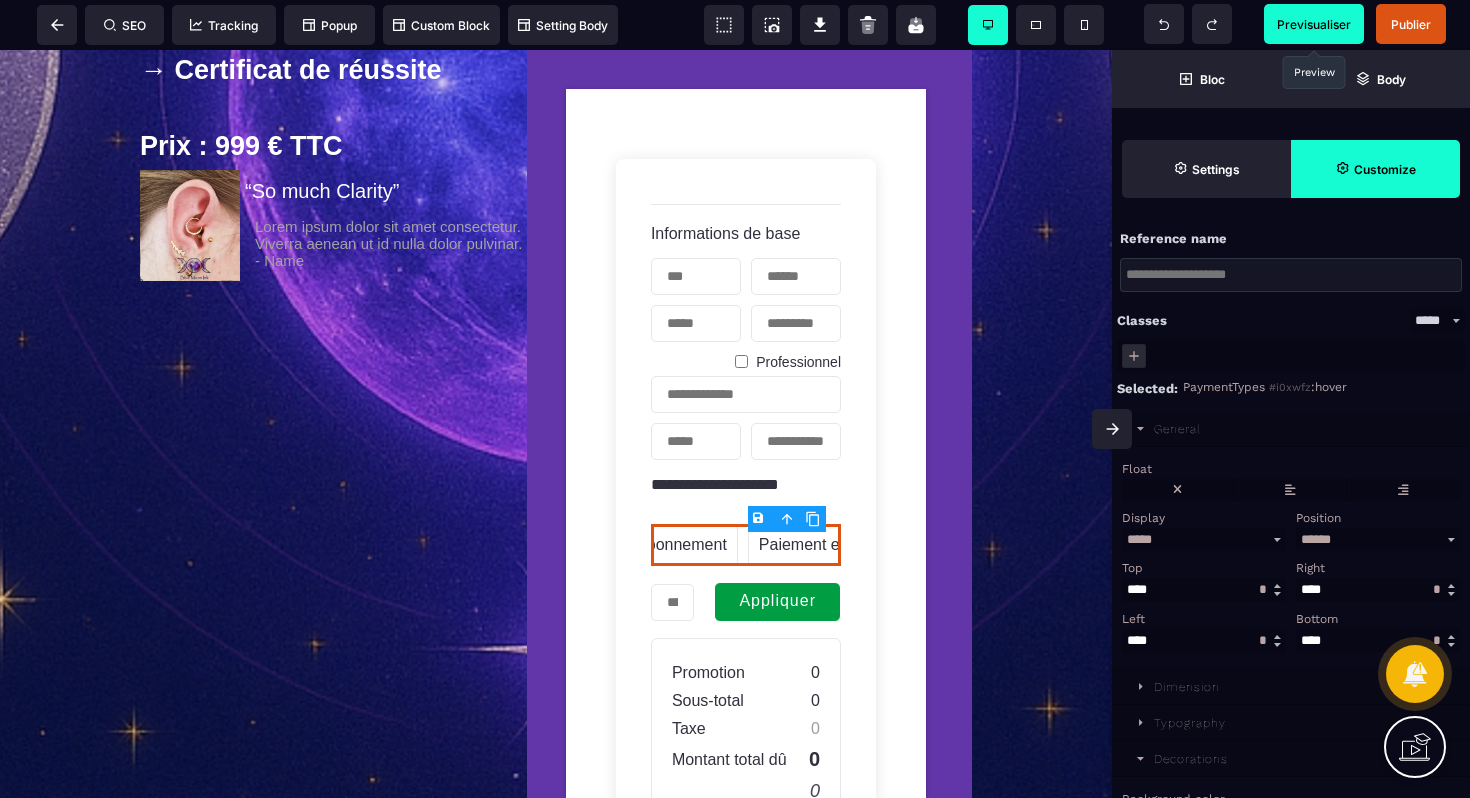 click on "********* ***** ***** ********" at bounding box center (1437, 320) 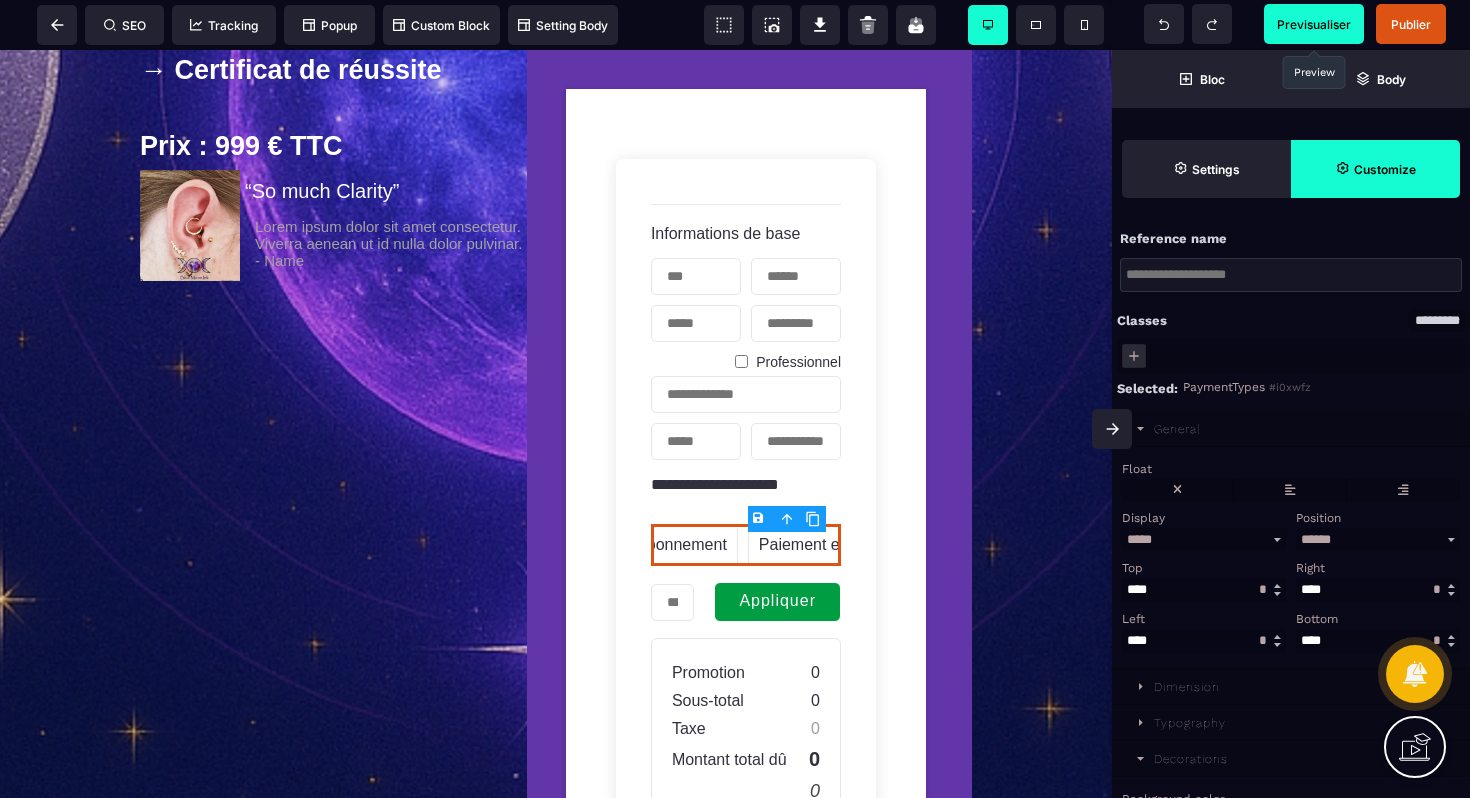 click on "Classes" at bounding box center (1142, 321) 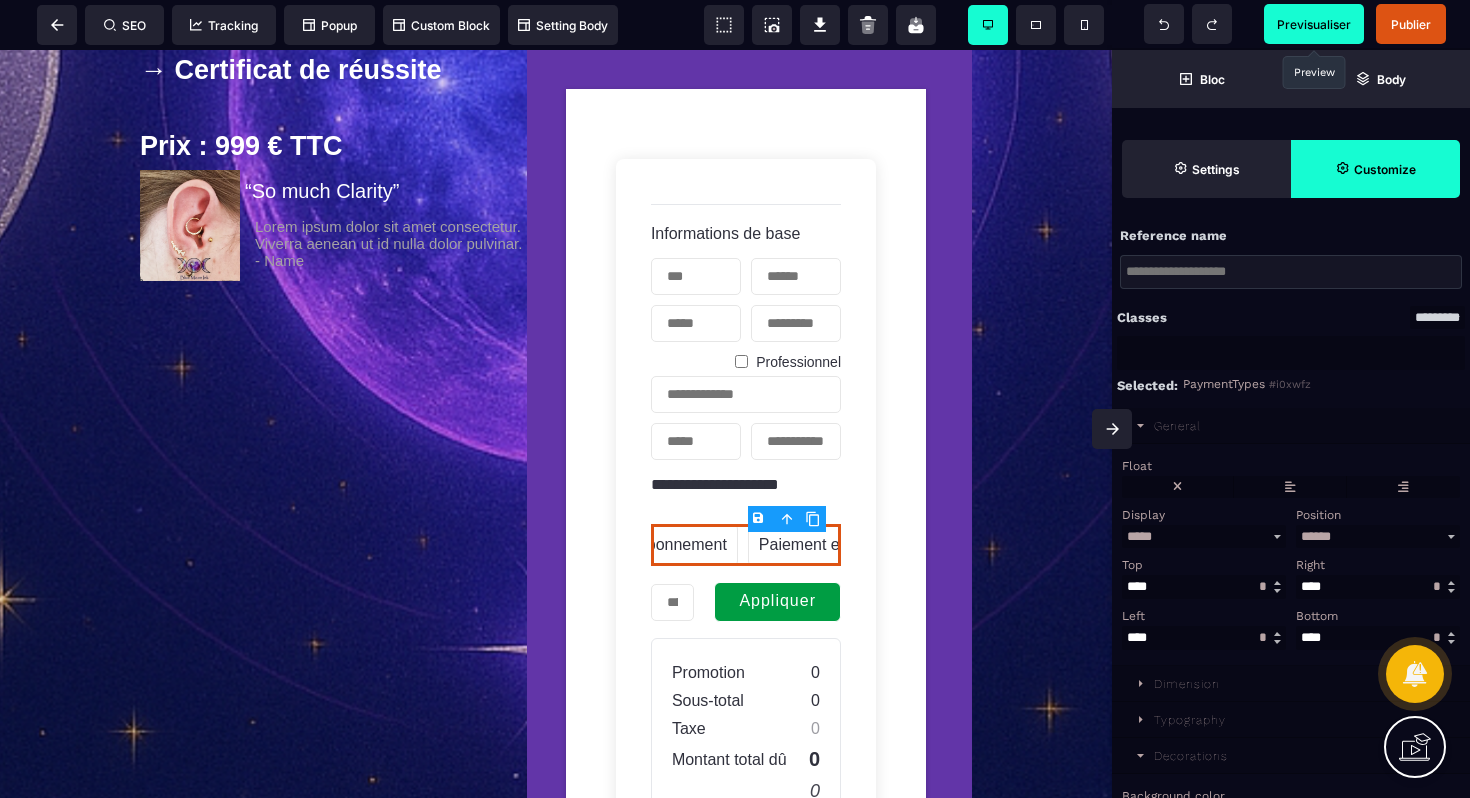 scroll, scrollTop: 4, scrollLeft: 0, axis: vertical 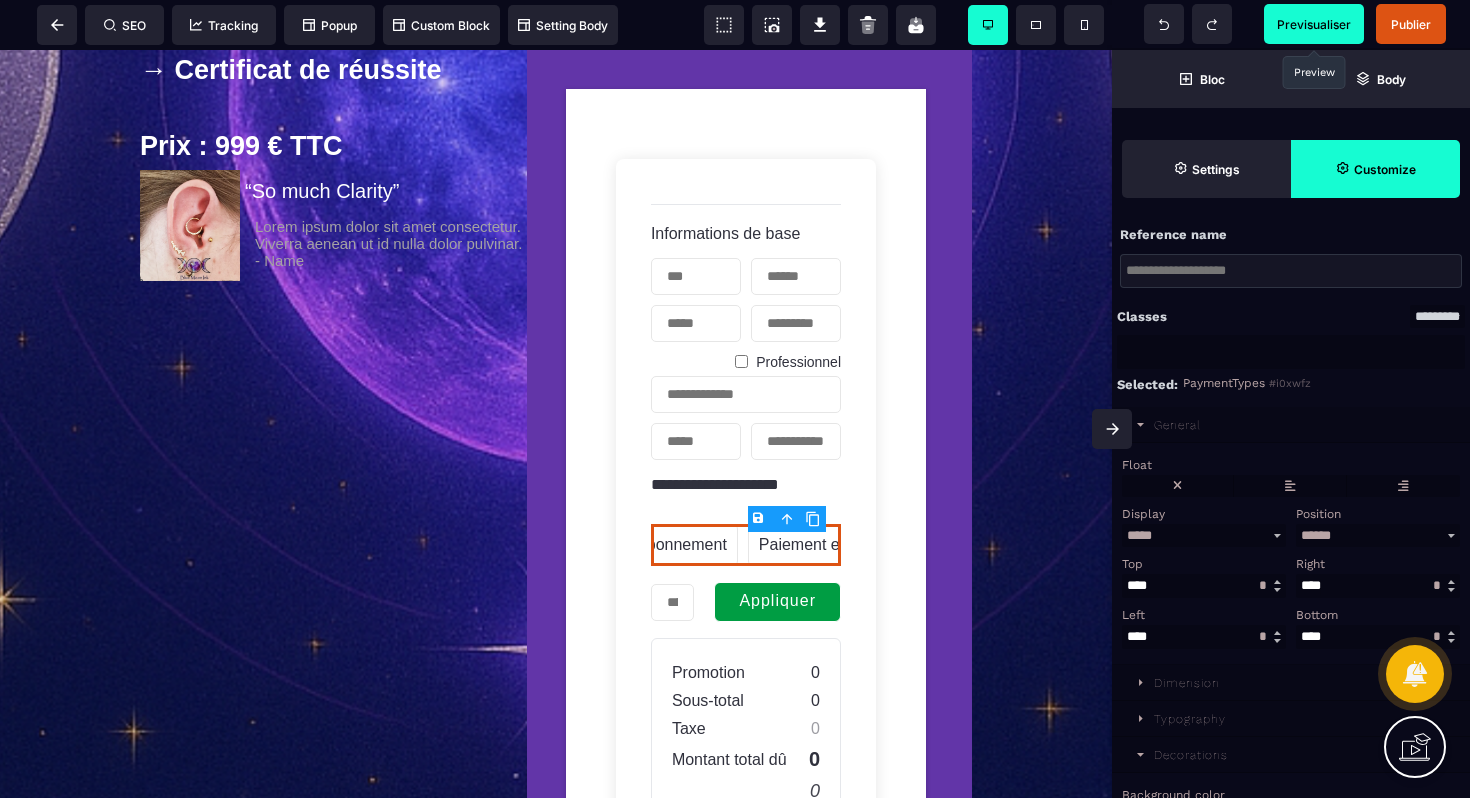 click 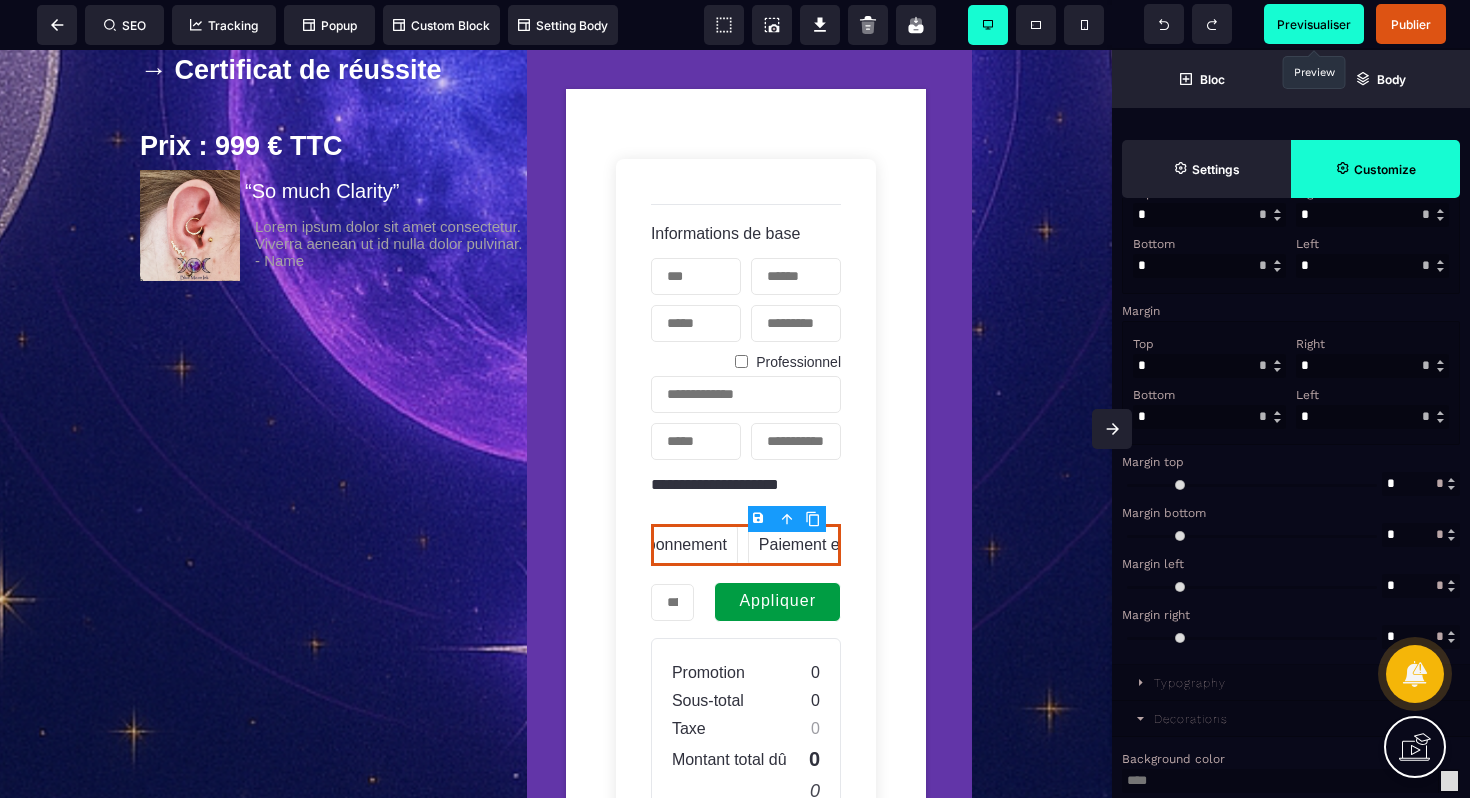 scroll, scrollTop: 718, scrollLeft: 0, axis: vertical 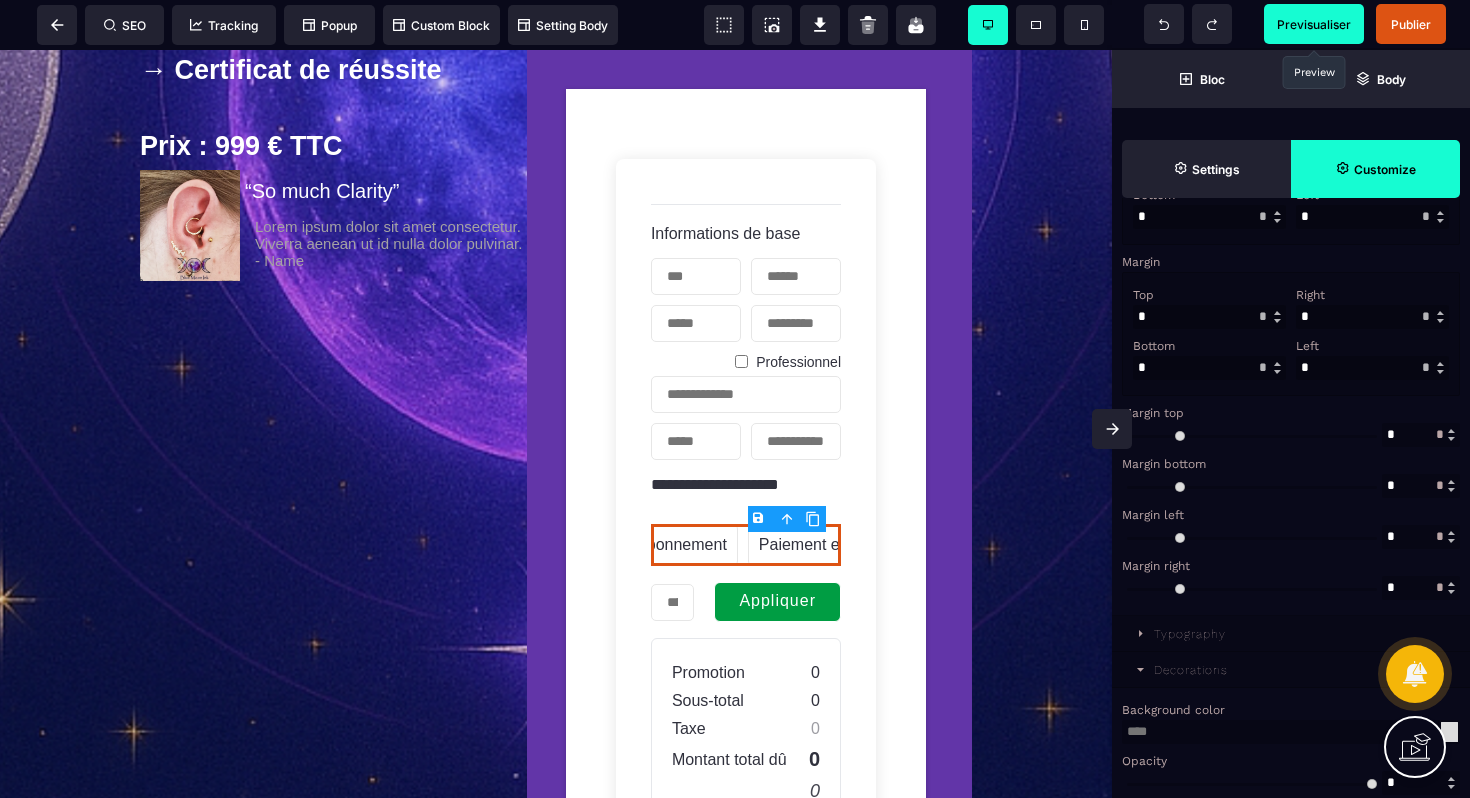 click 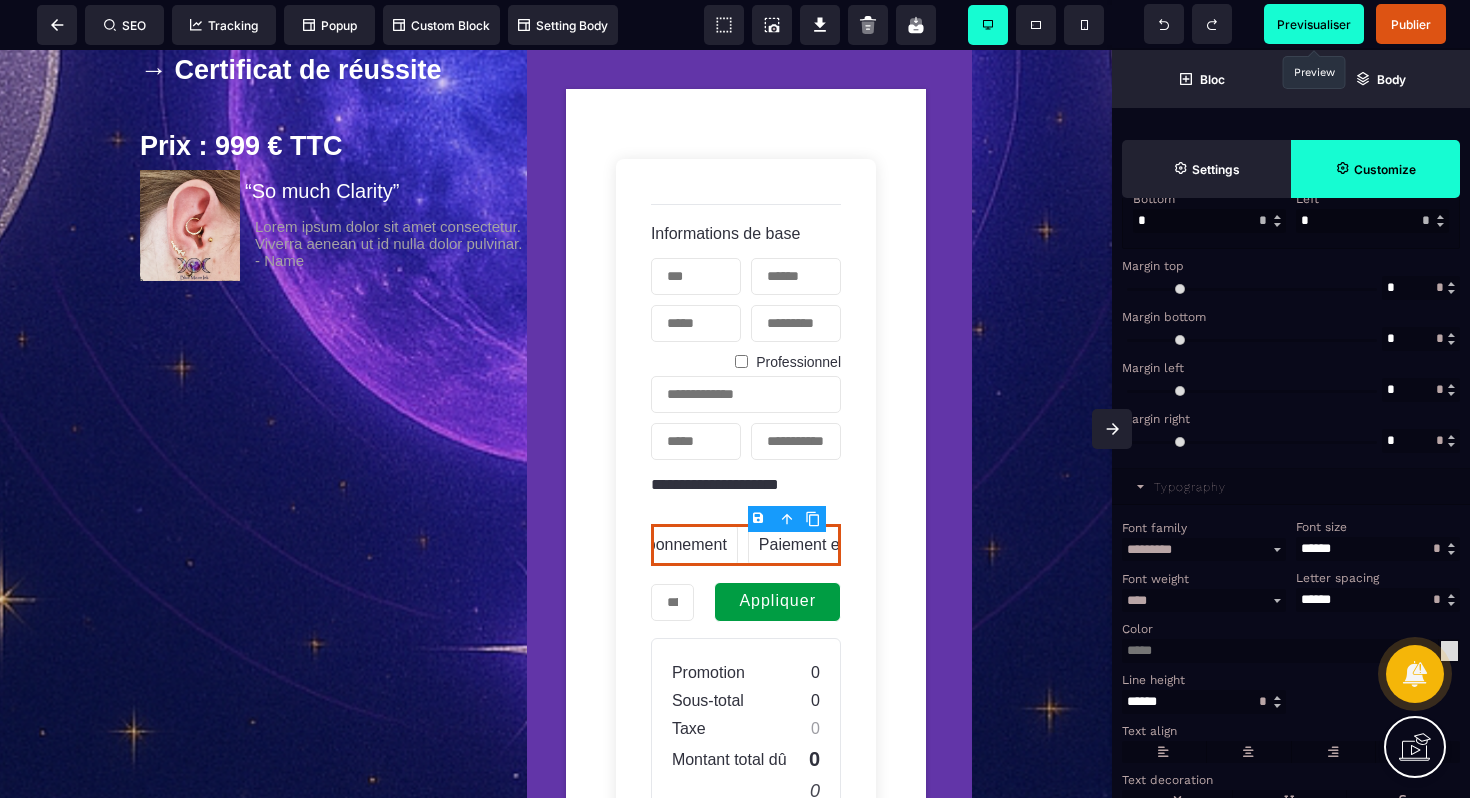 scroll, scrollTop: 886, scrollLeft: 0, axis: vertical 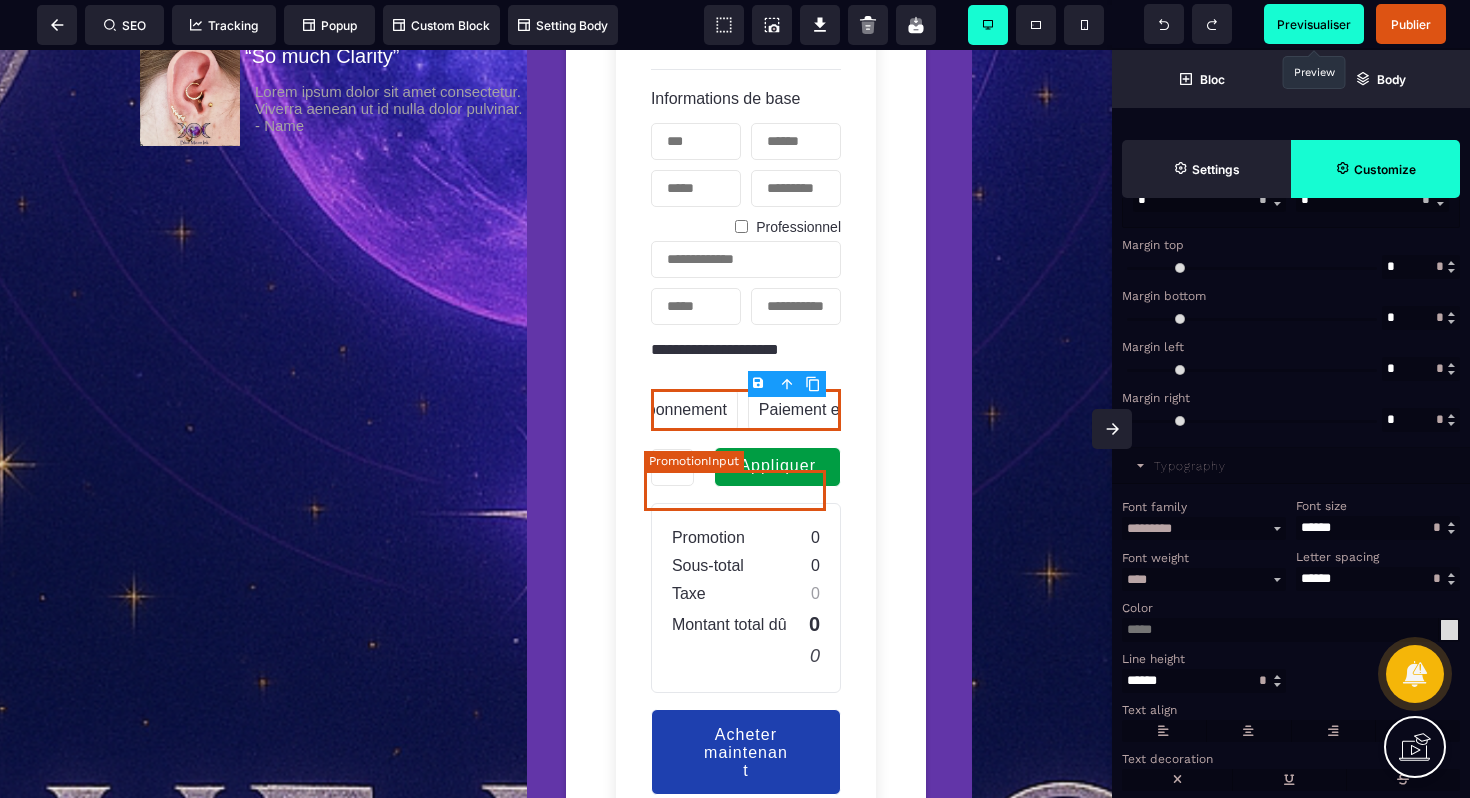 click on "Appliquer" at bounding box center (777, 467) 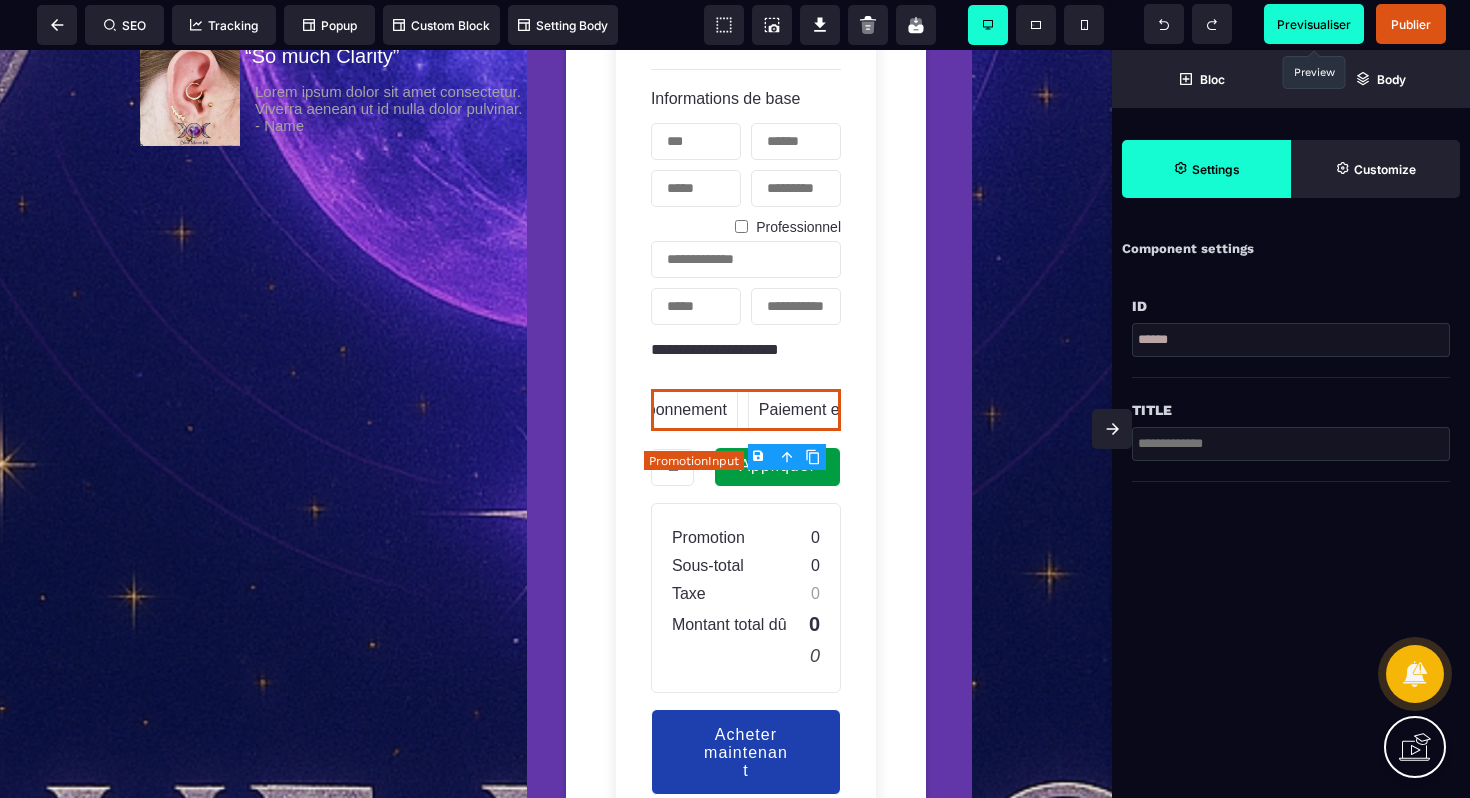 scroll, scrollTop: 0, scrollLeft: 0, axis: both 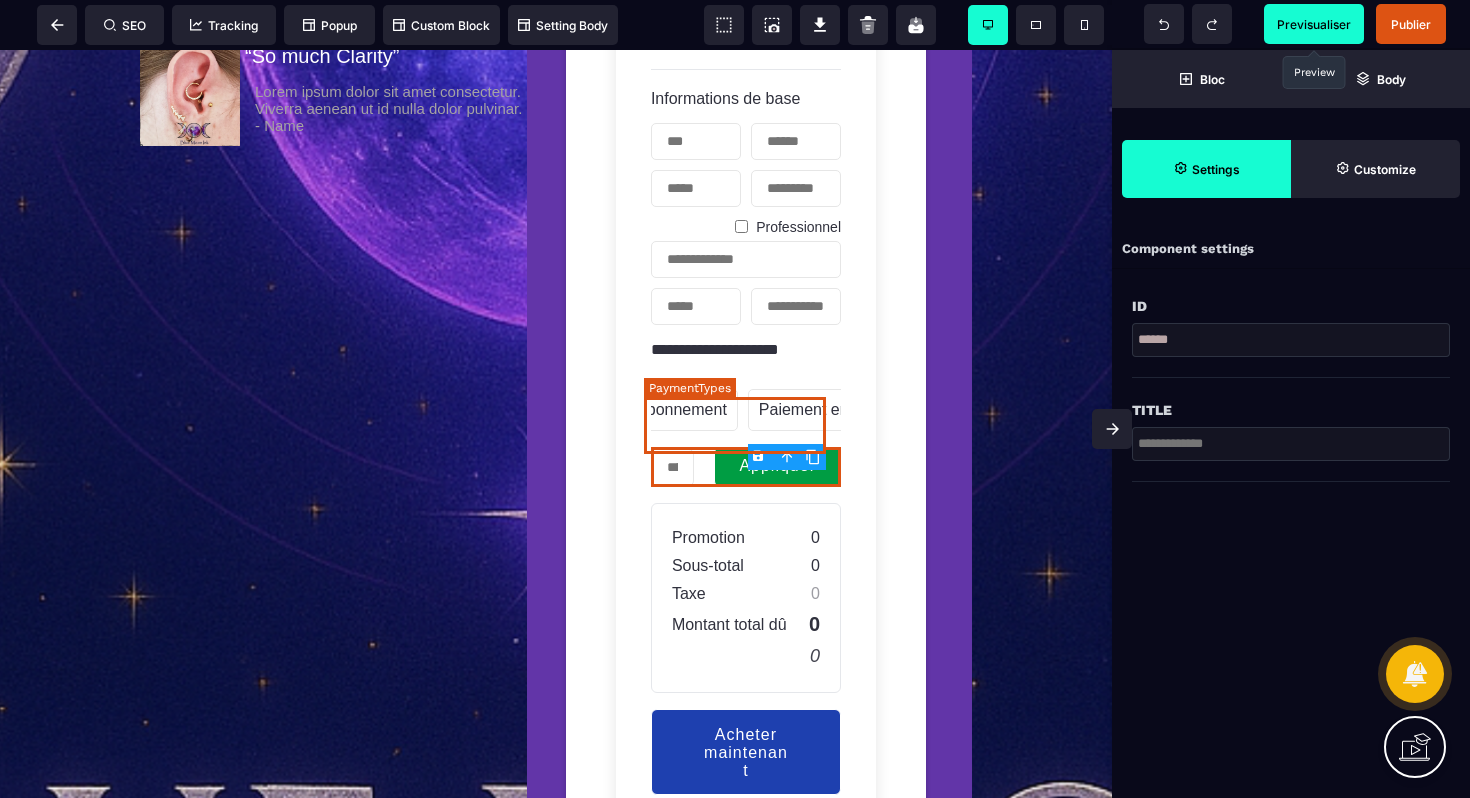 click on "Paiement en plusieurs fois" at bounding box center [853, 410] 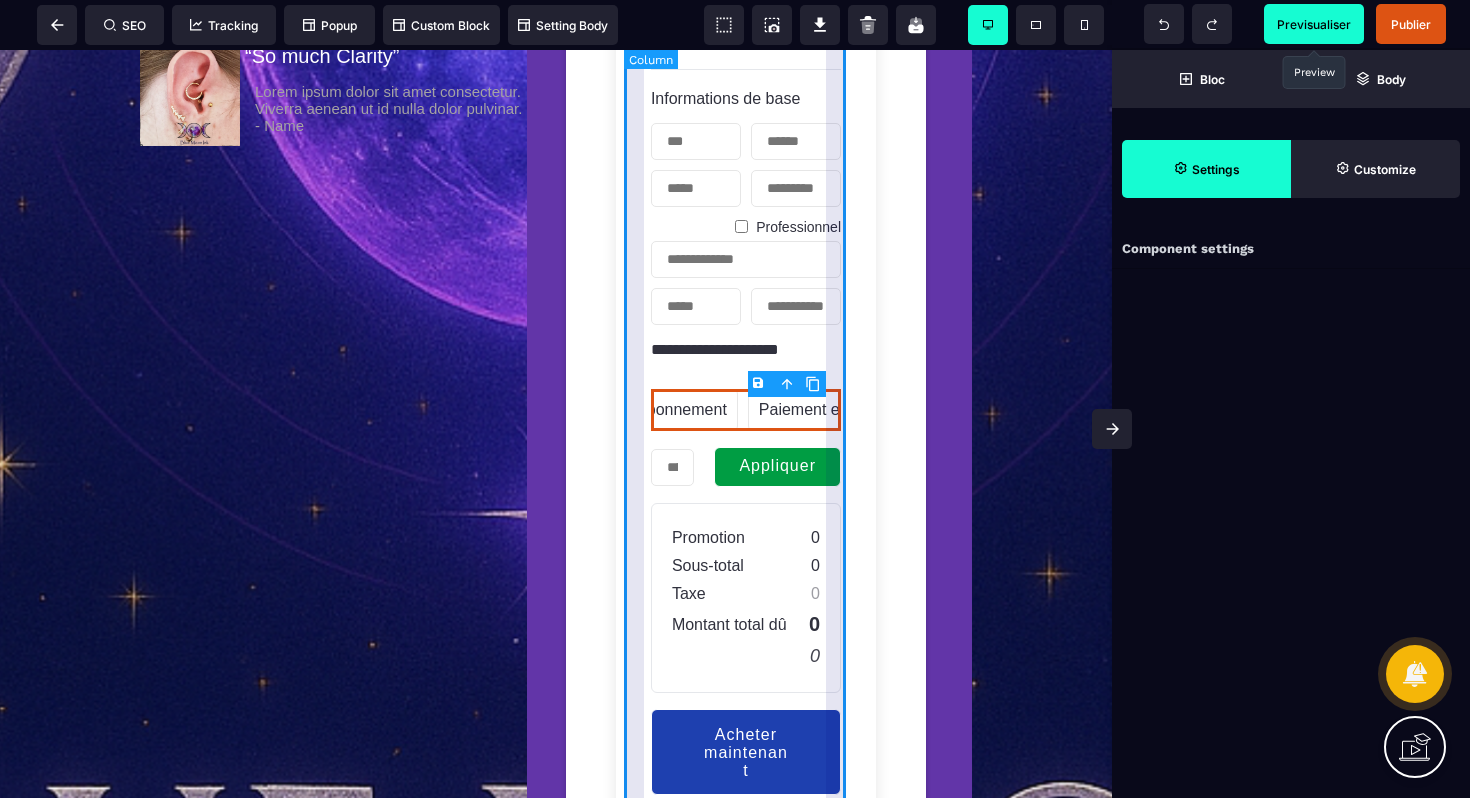 click on "**********" at bounding box center [746, 460] 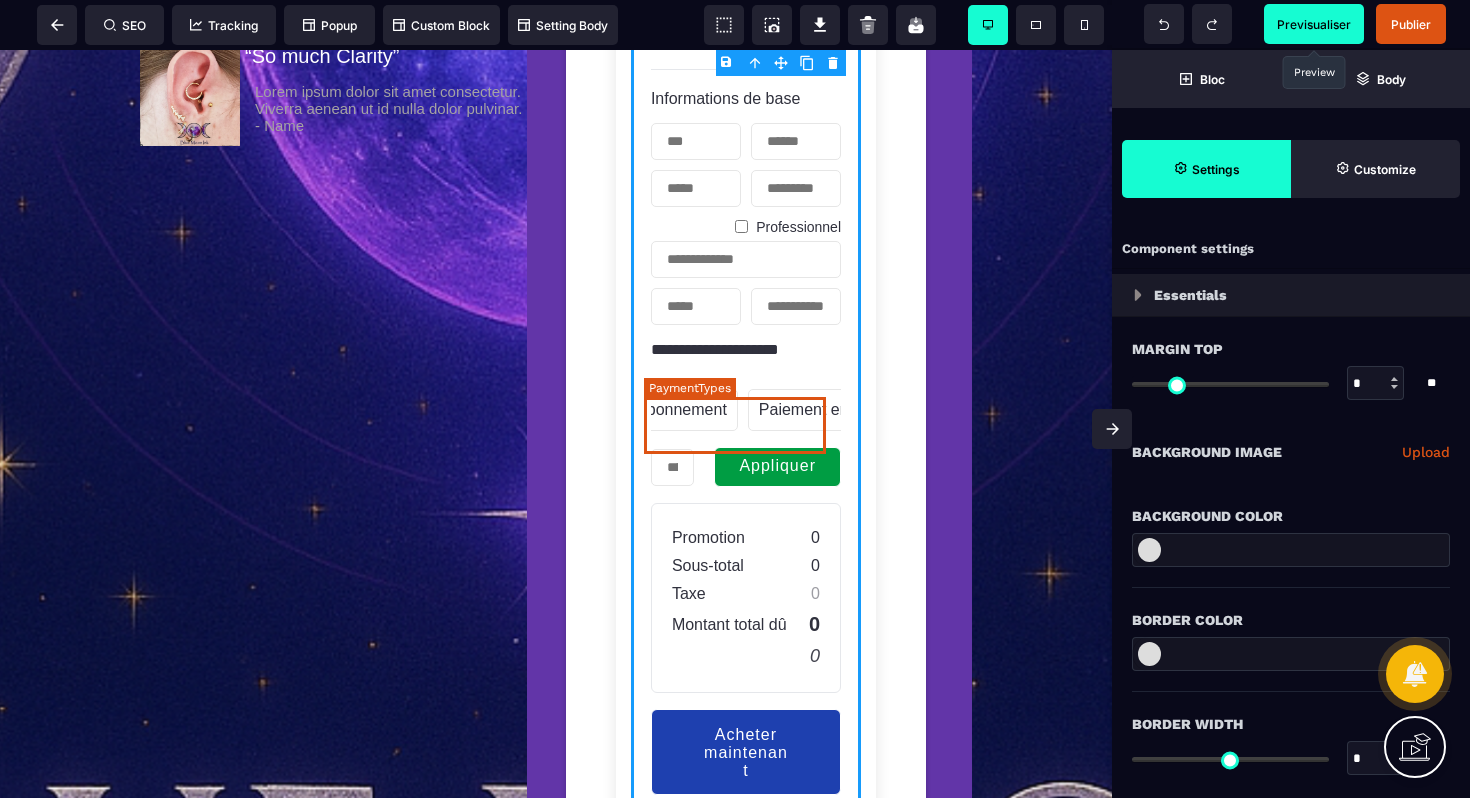 click on "Paiement en plusieurs fois" at bounding box center [853, 410] 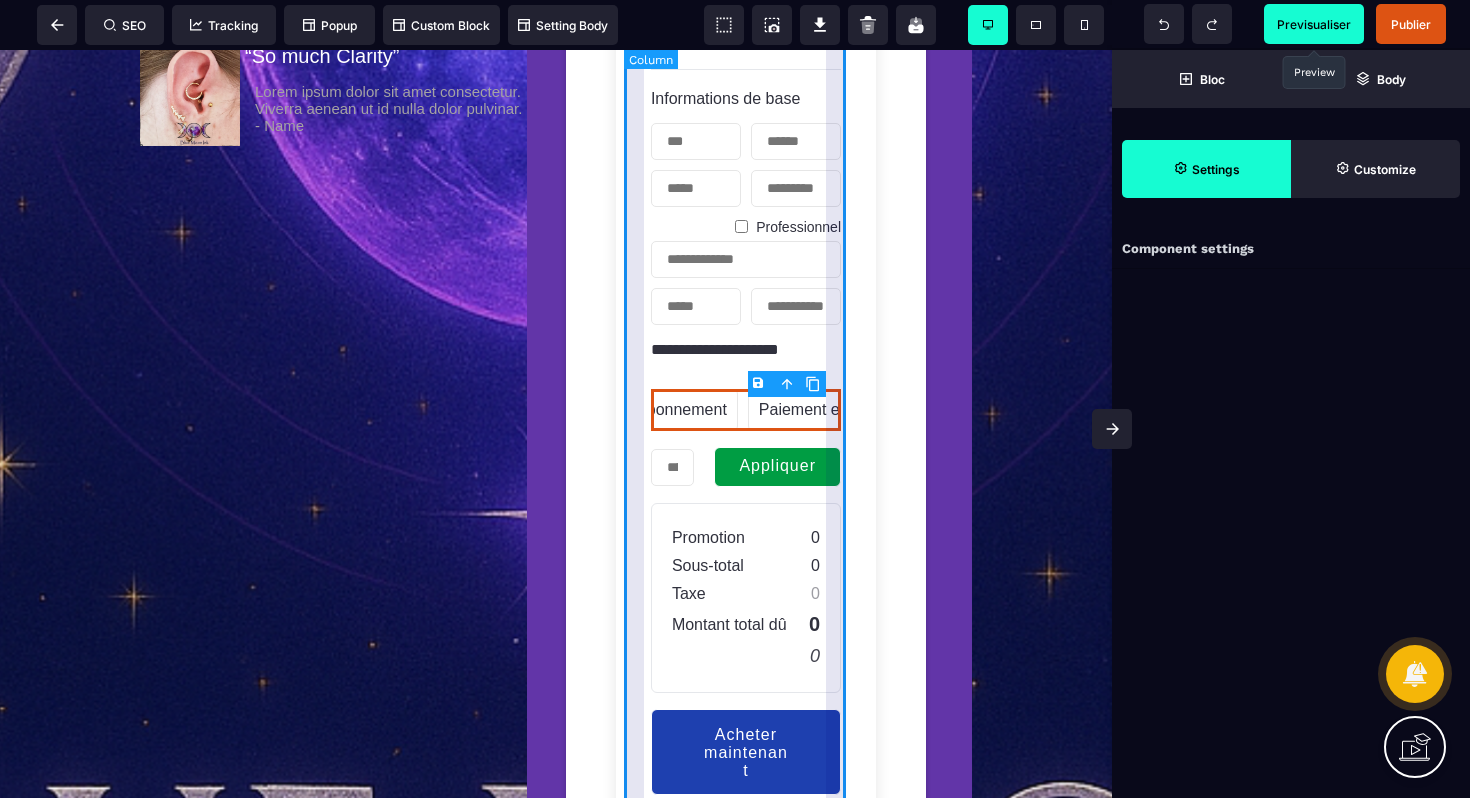 click on "**********" at bounding box center [746, 460] 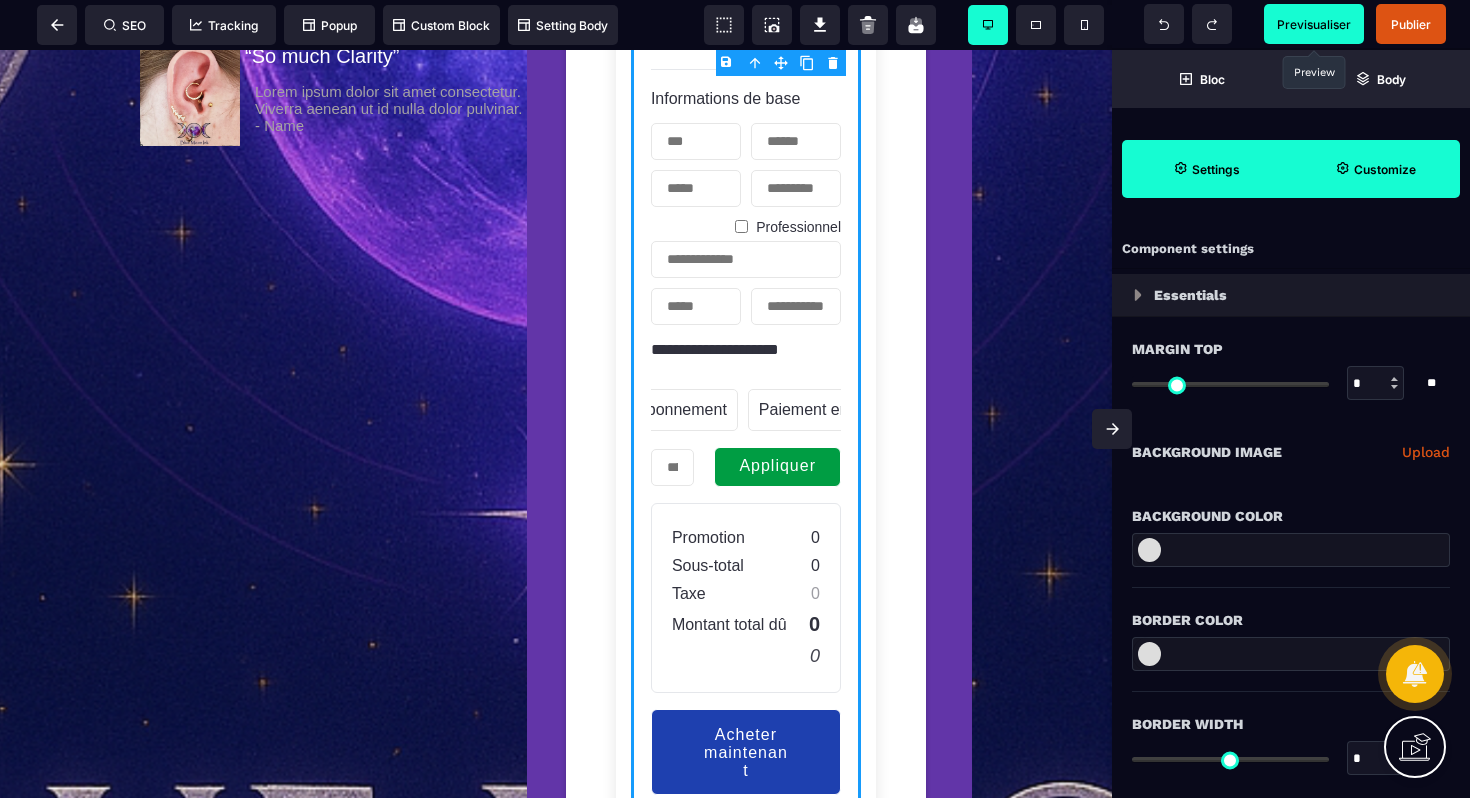 click on "Customize" at bounding box center (1375, 169) 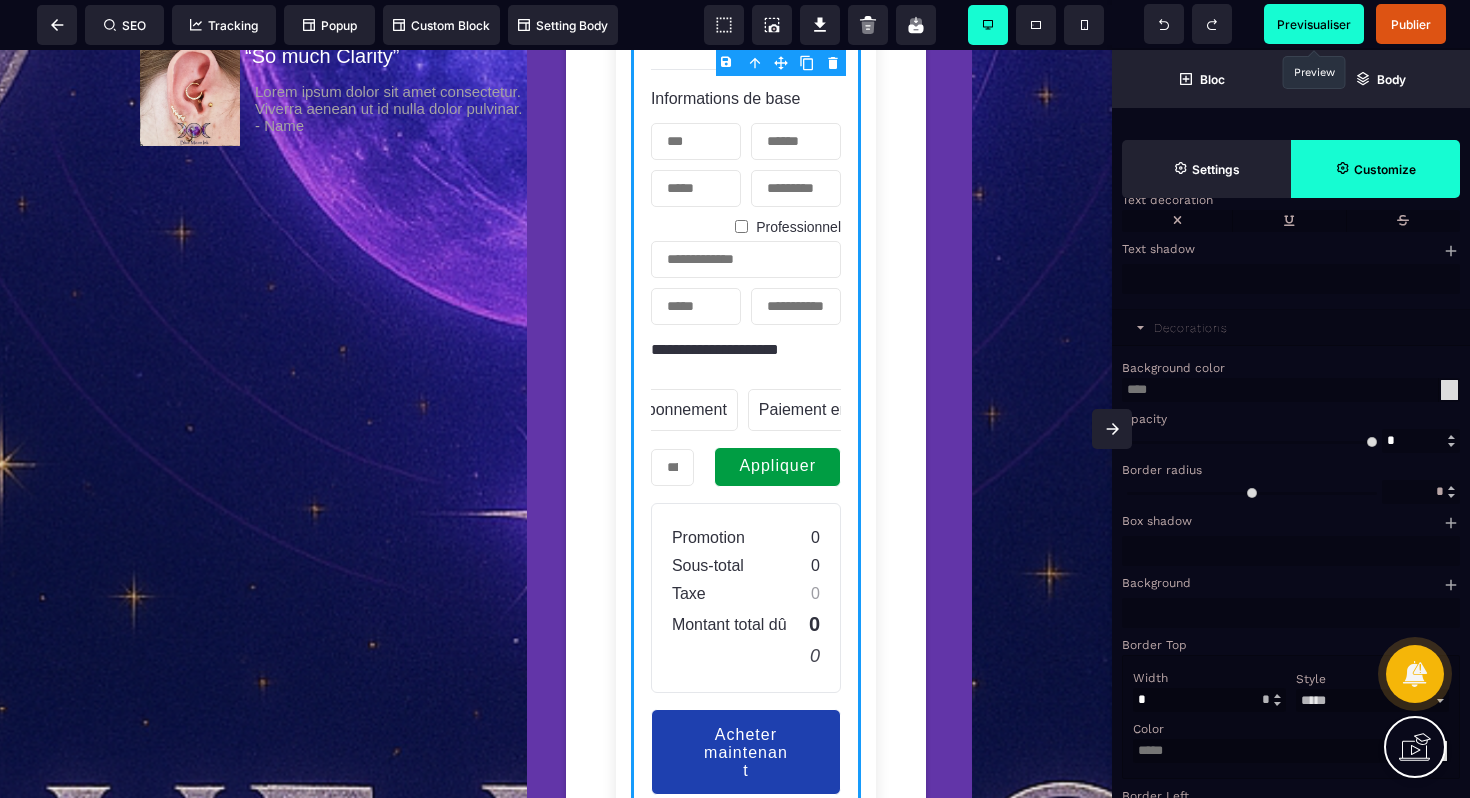 scroll, scrollTop: 1499, scrollLeft: 0, axis: vertical 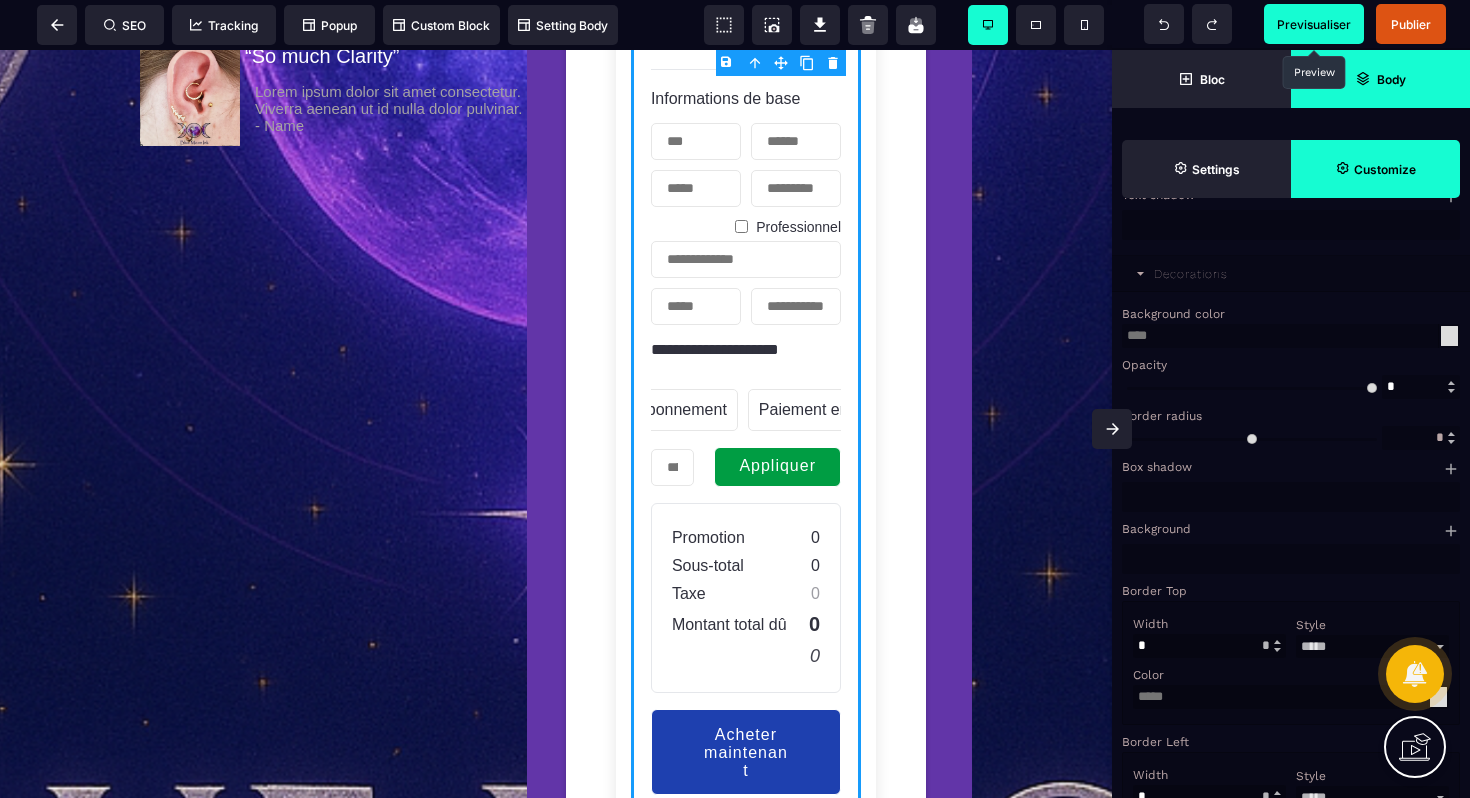 click on "Body" at bounding box center [1380, 79] 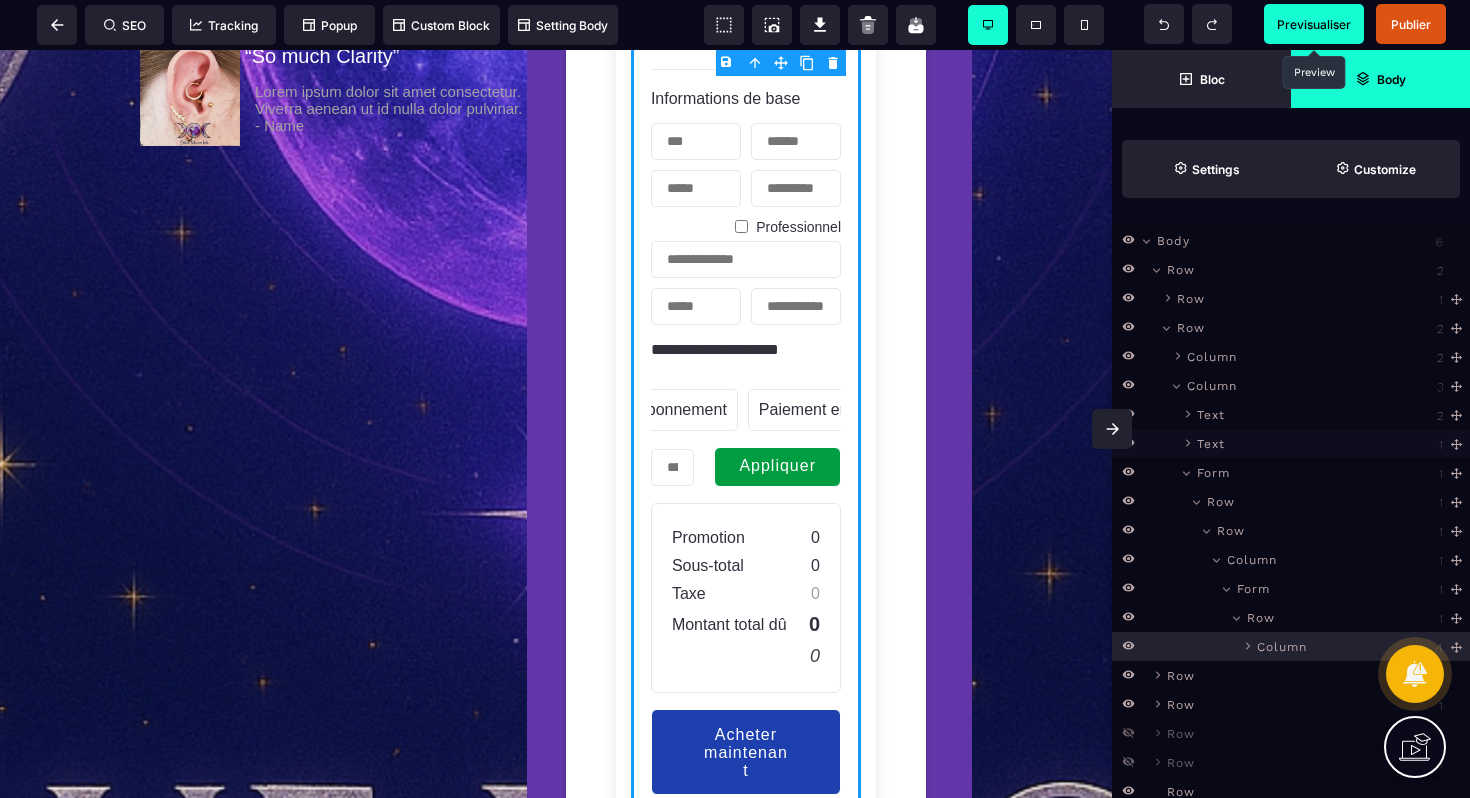 scroll, scrollTop: 0, scrollLeft: 0, axis: both 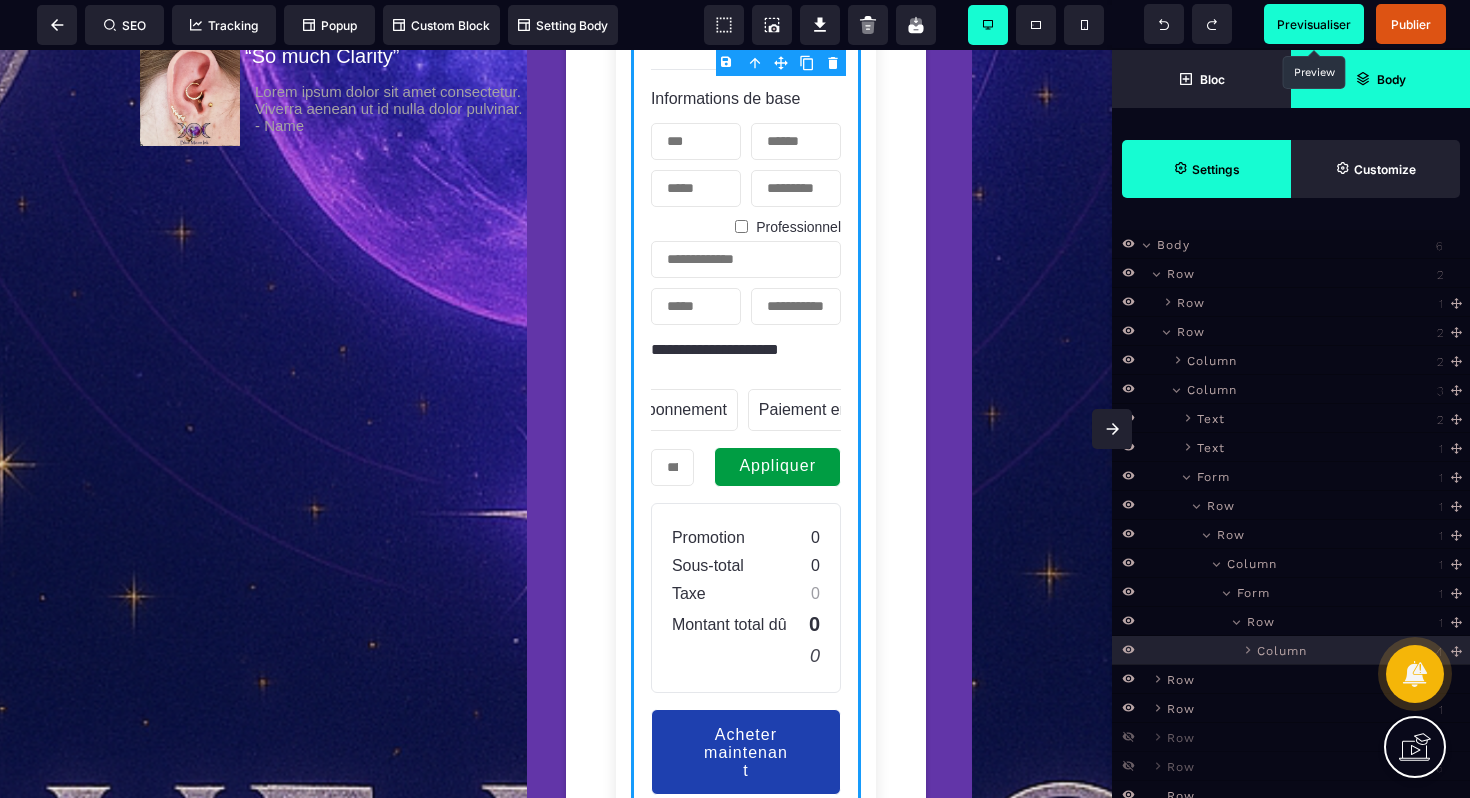 click on "Settings" at bounding box center (1206, 169) 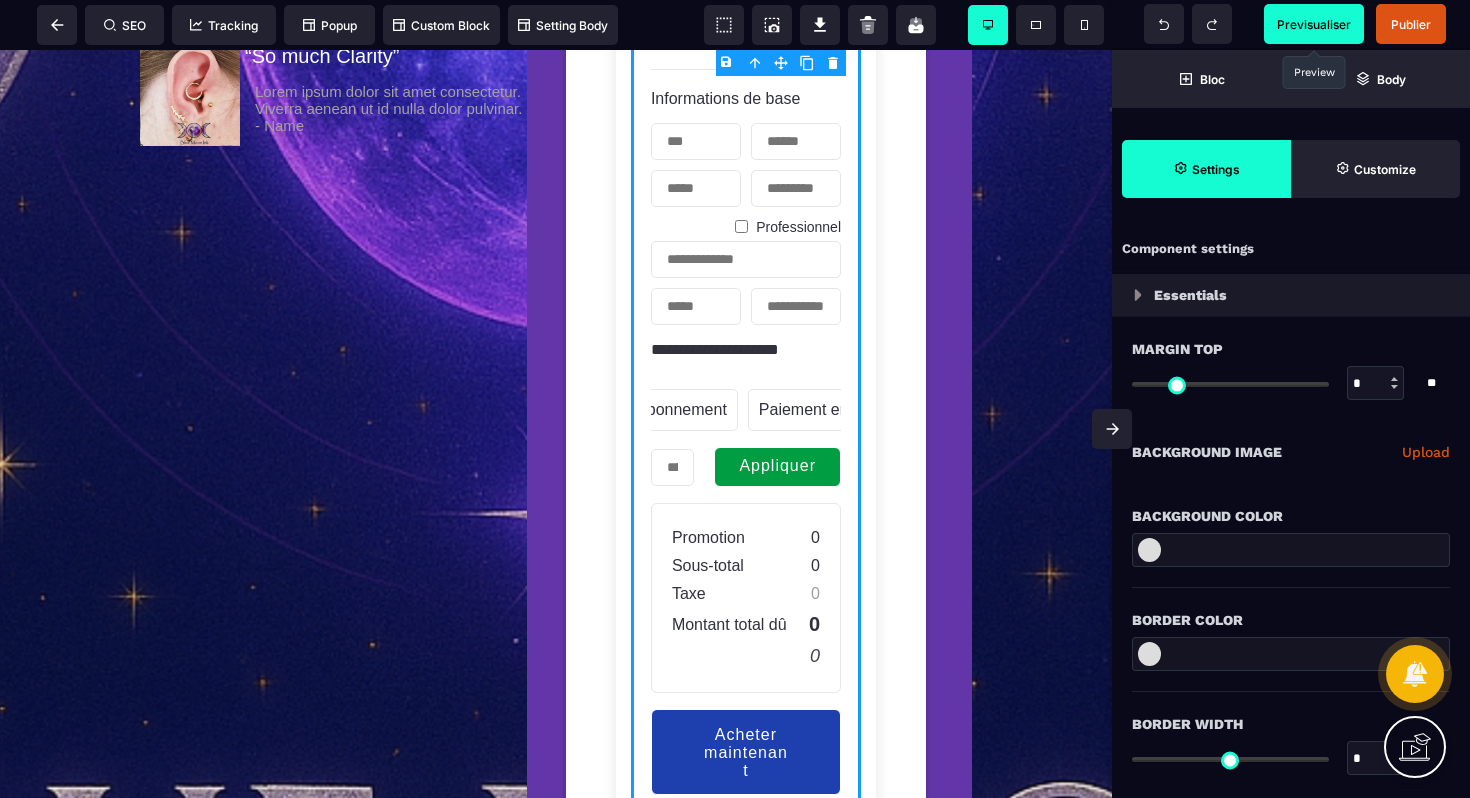 click on "Essentials" at bounding box center (1291, 295) 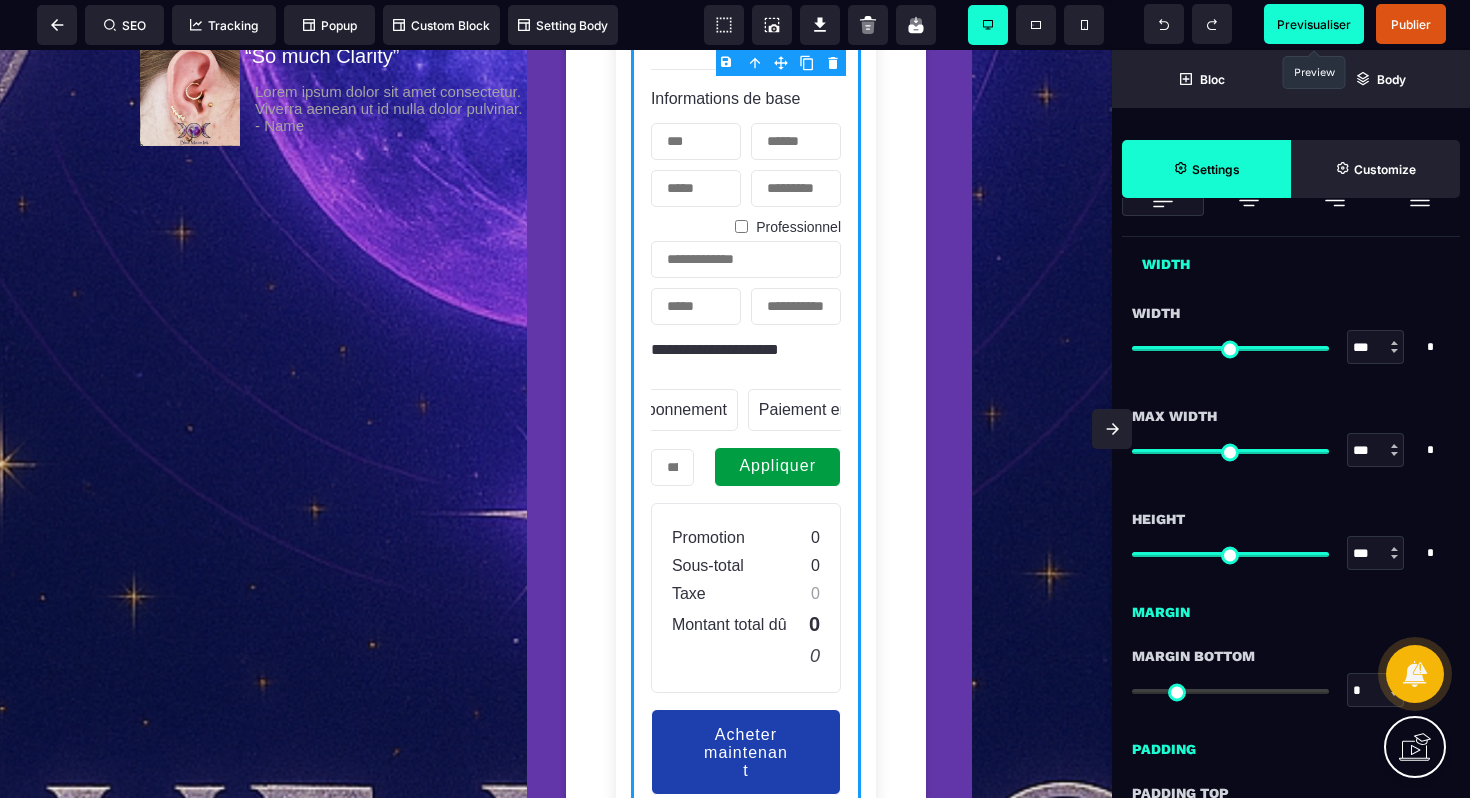 scroll, scrollTop: 532, scrollLeft: 0, axis: vertical 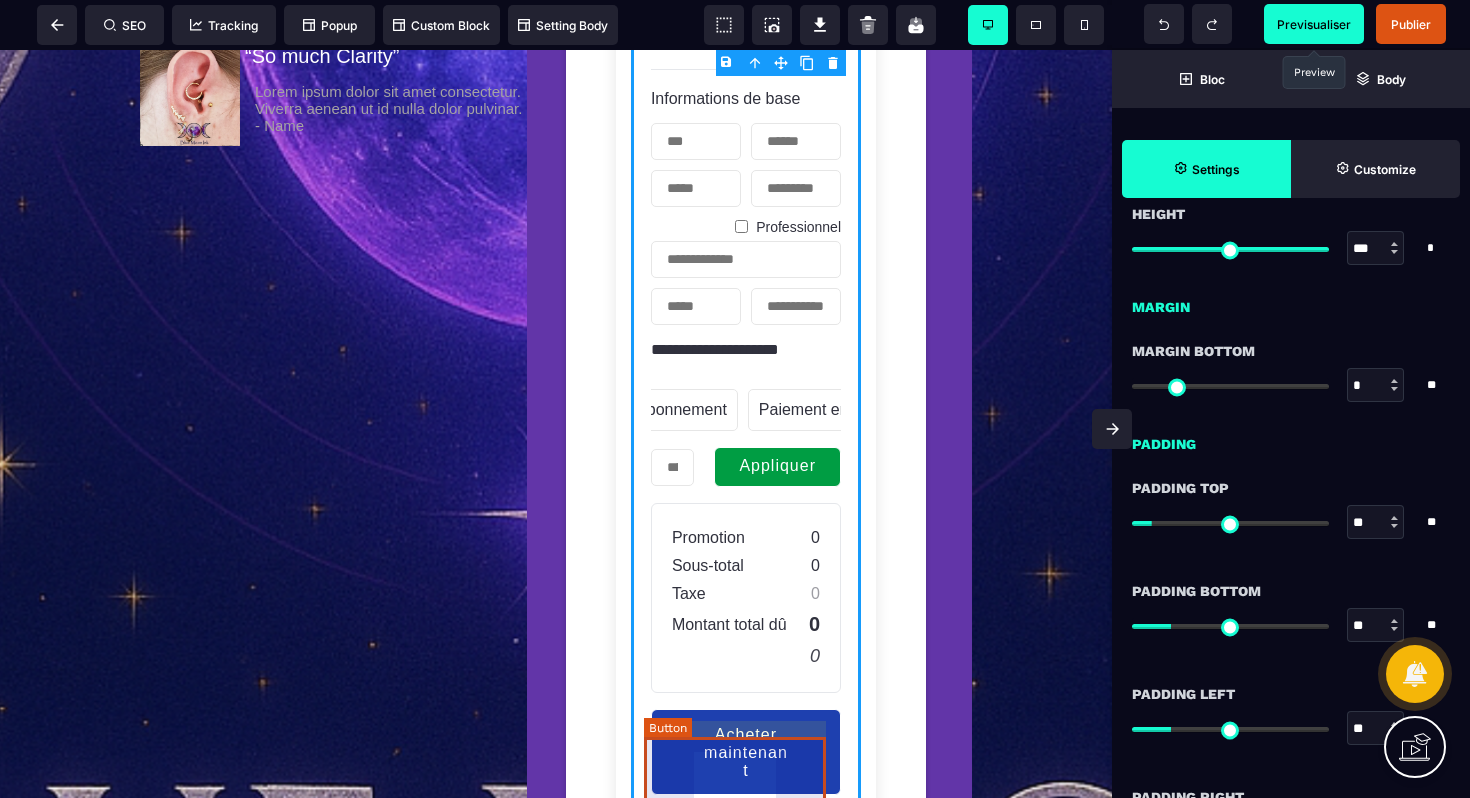 click on "Acheter maintenant" at bounding box center [746, 752] 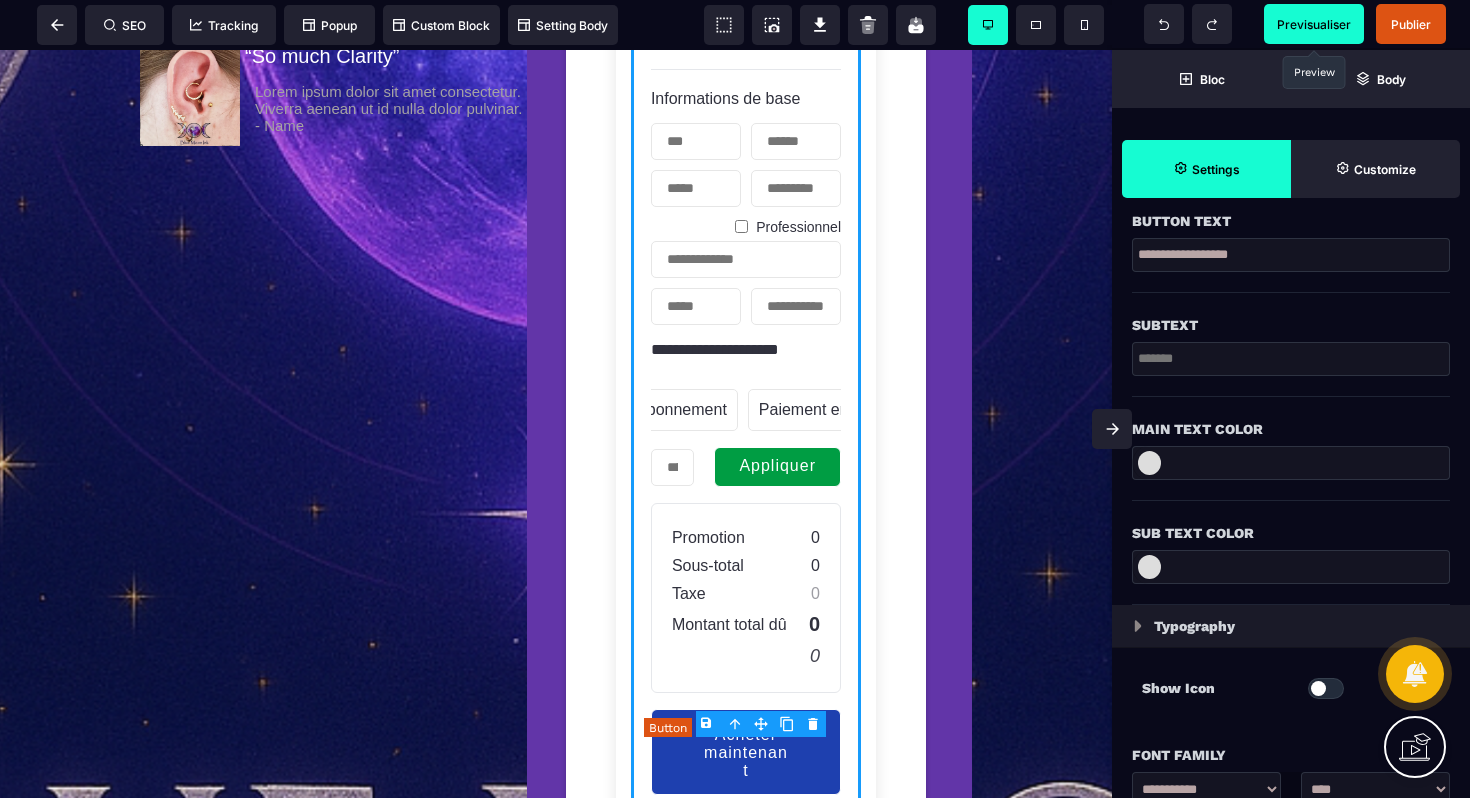 scroll, scrollTop: 0, scrollLeft: 0, axis: both 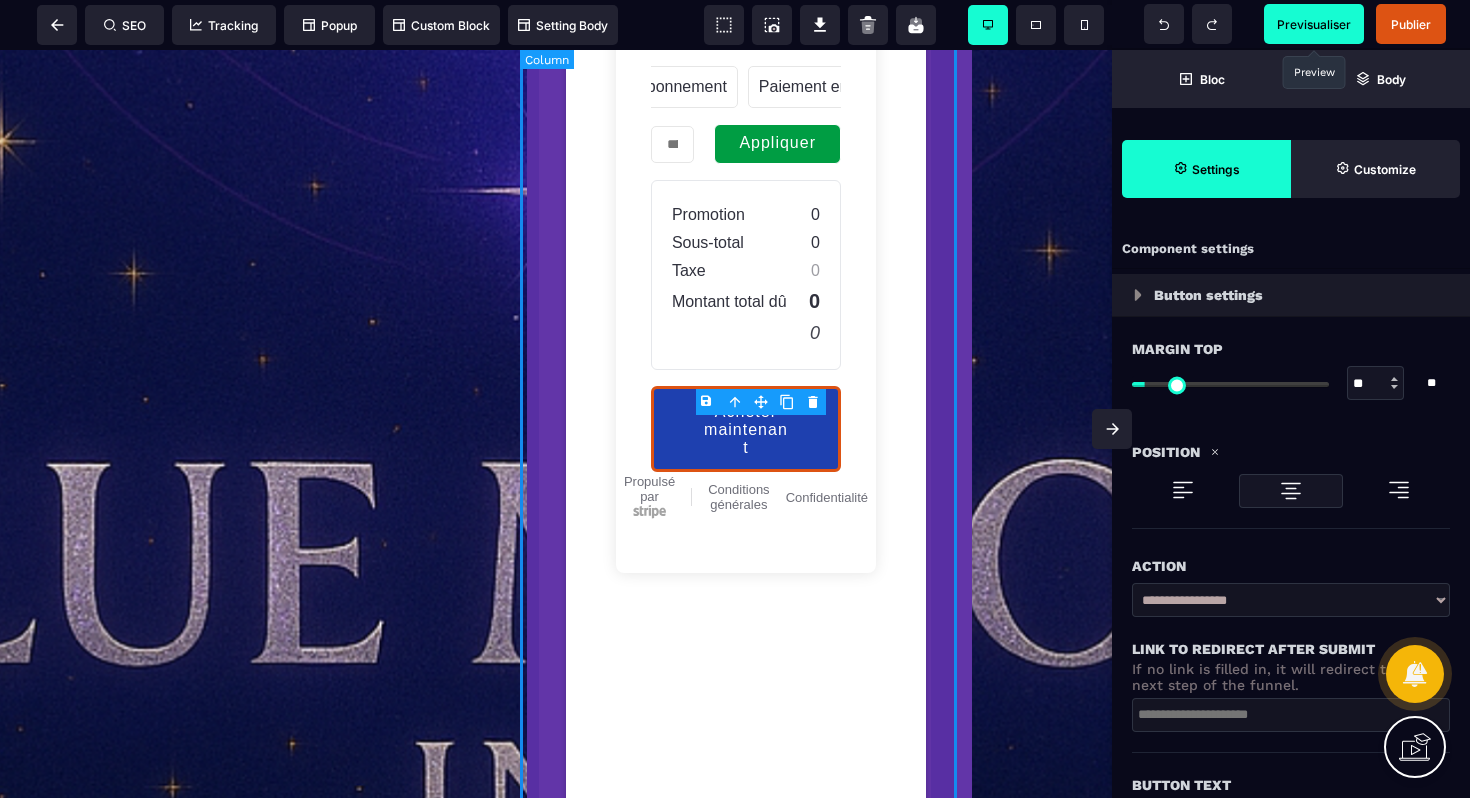click on "**********" at bounding box center (749, 100) 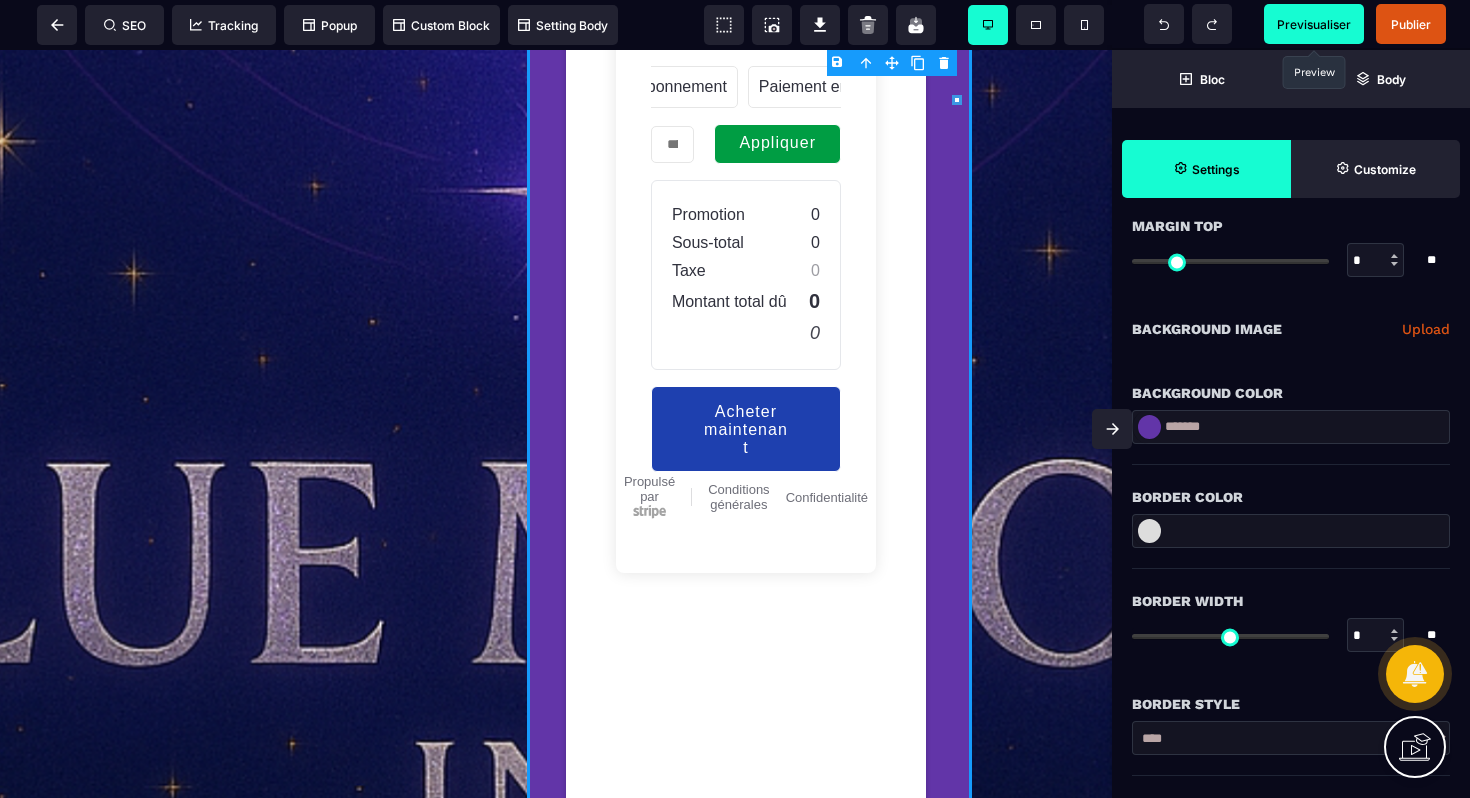 scroll, scrollTop: 0, scrollLeft: 0, axis: both 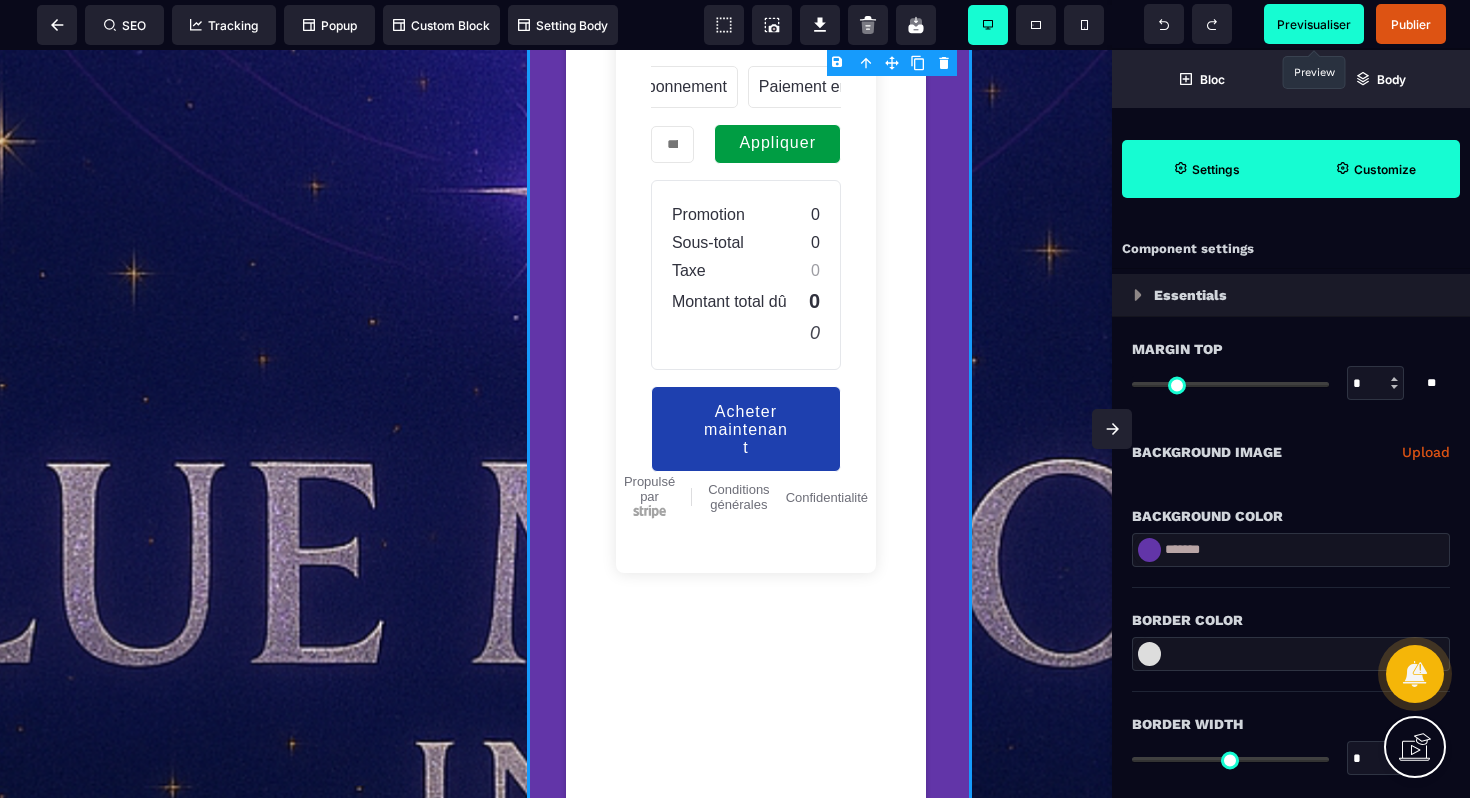 click on "Customize" at bounding box center (1375, 169) 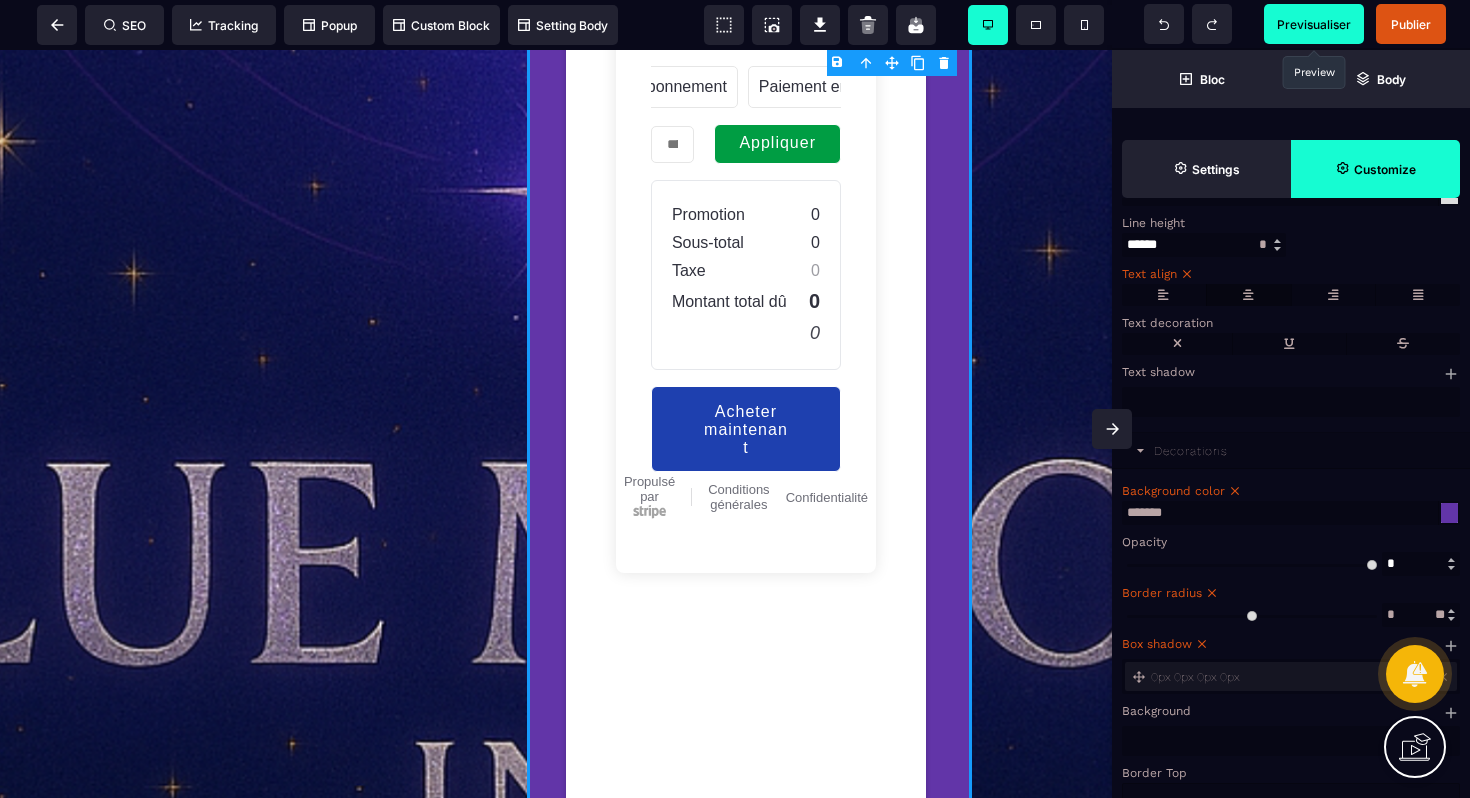 scroll, scrollTop: 1388, scrollLeft: 0, axis: vertical 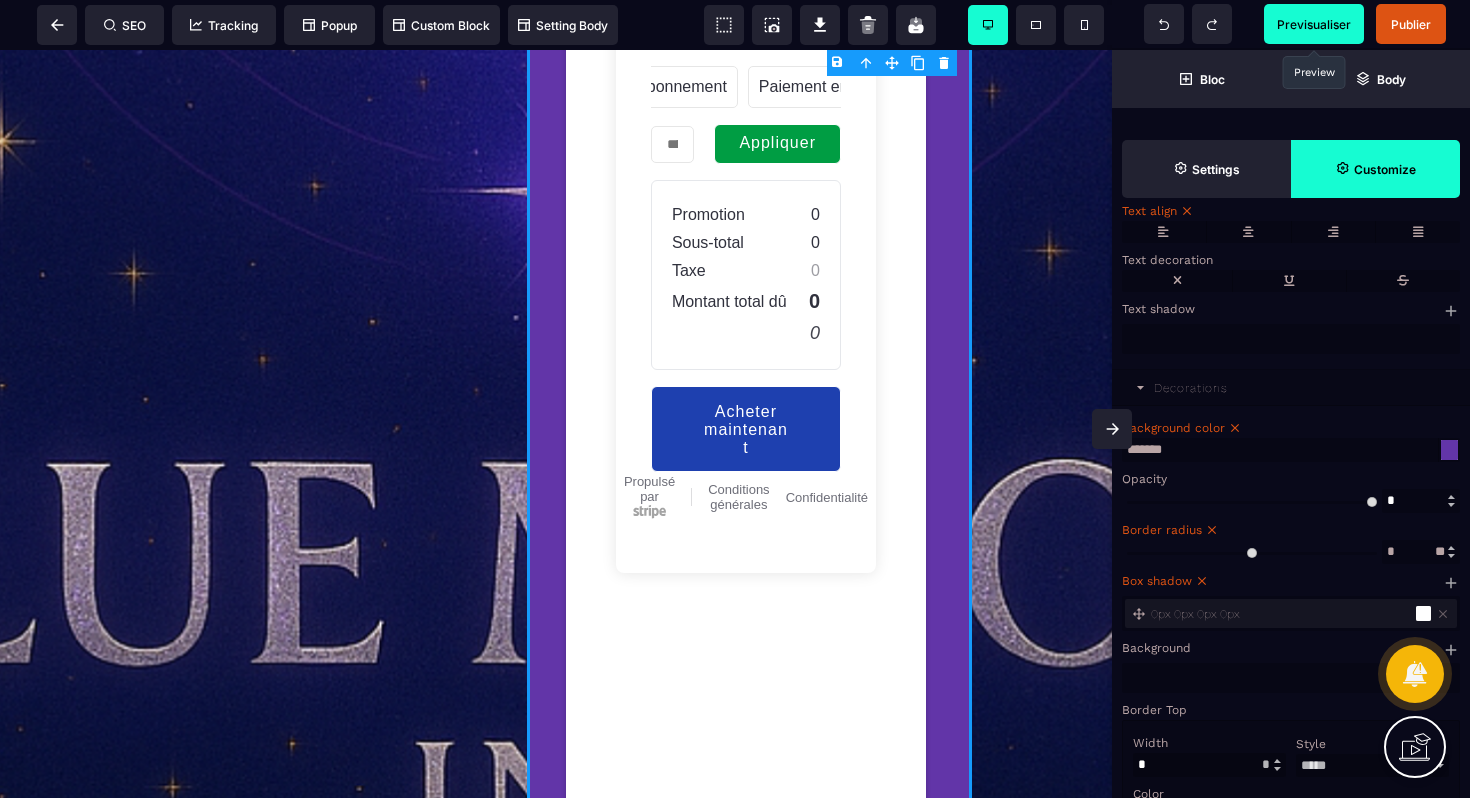 click 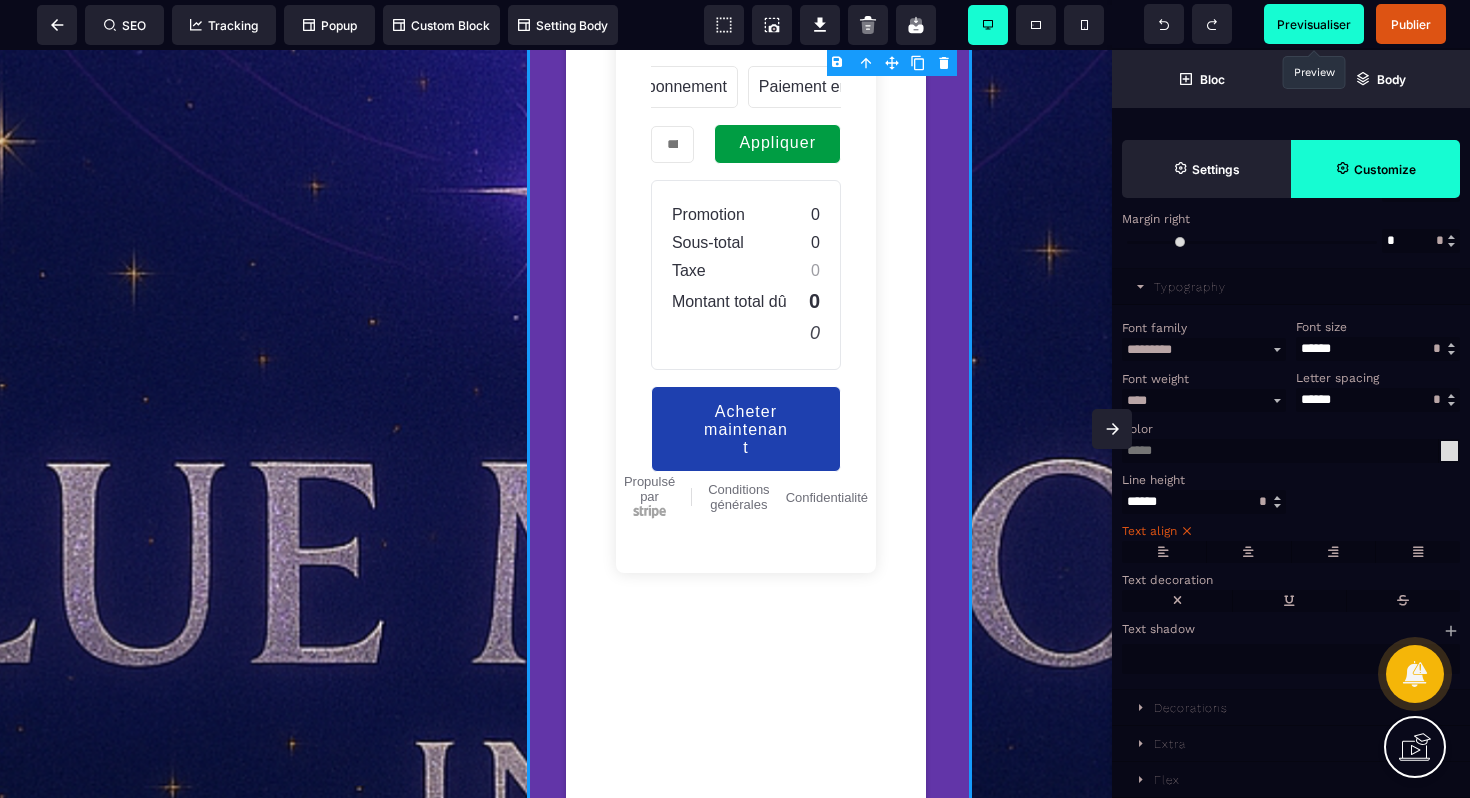 click on "Extra" at bounding box center (1170, 744) 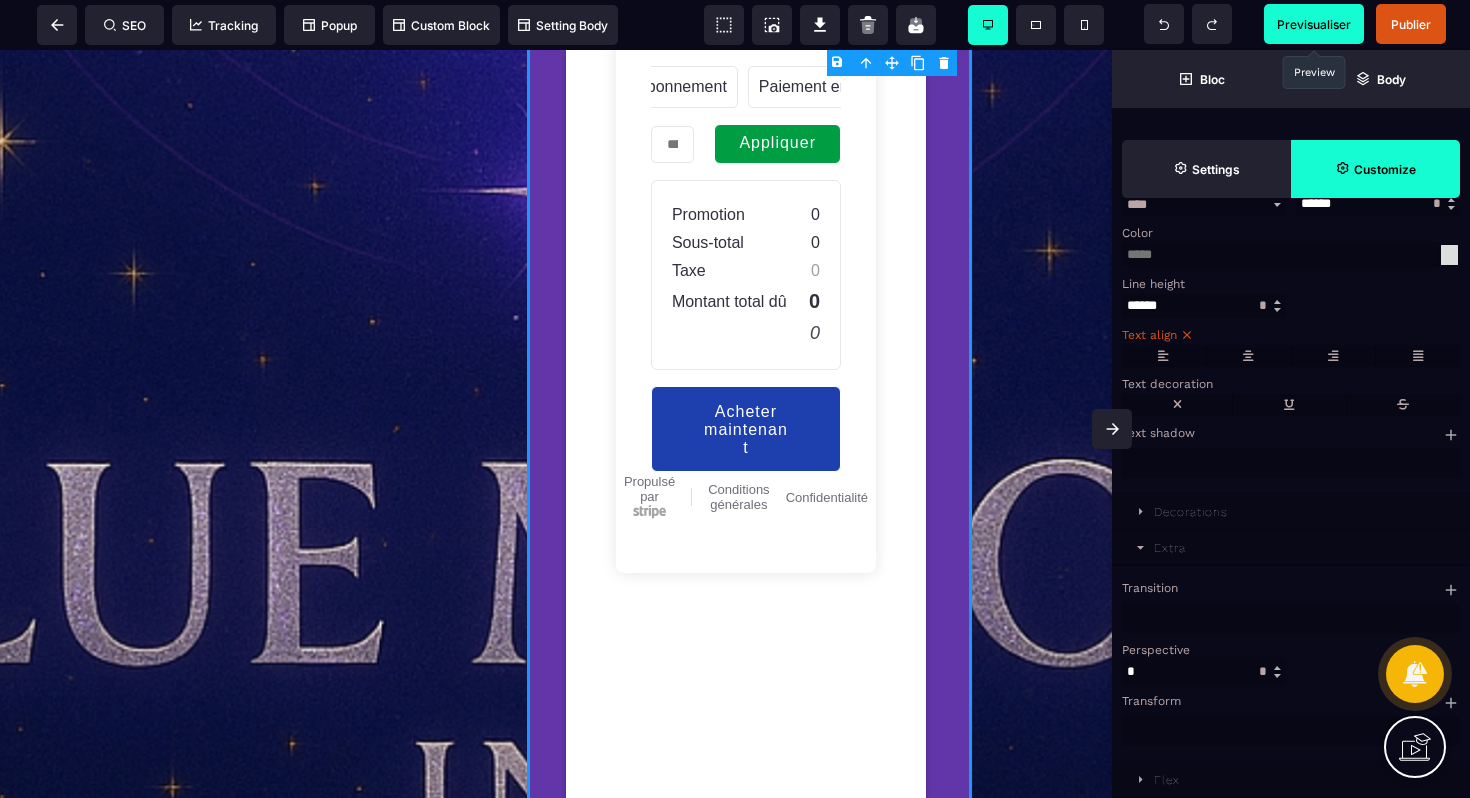click on "**********" at bounding box center [1204, 204] 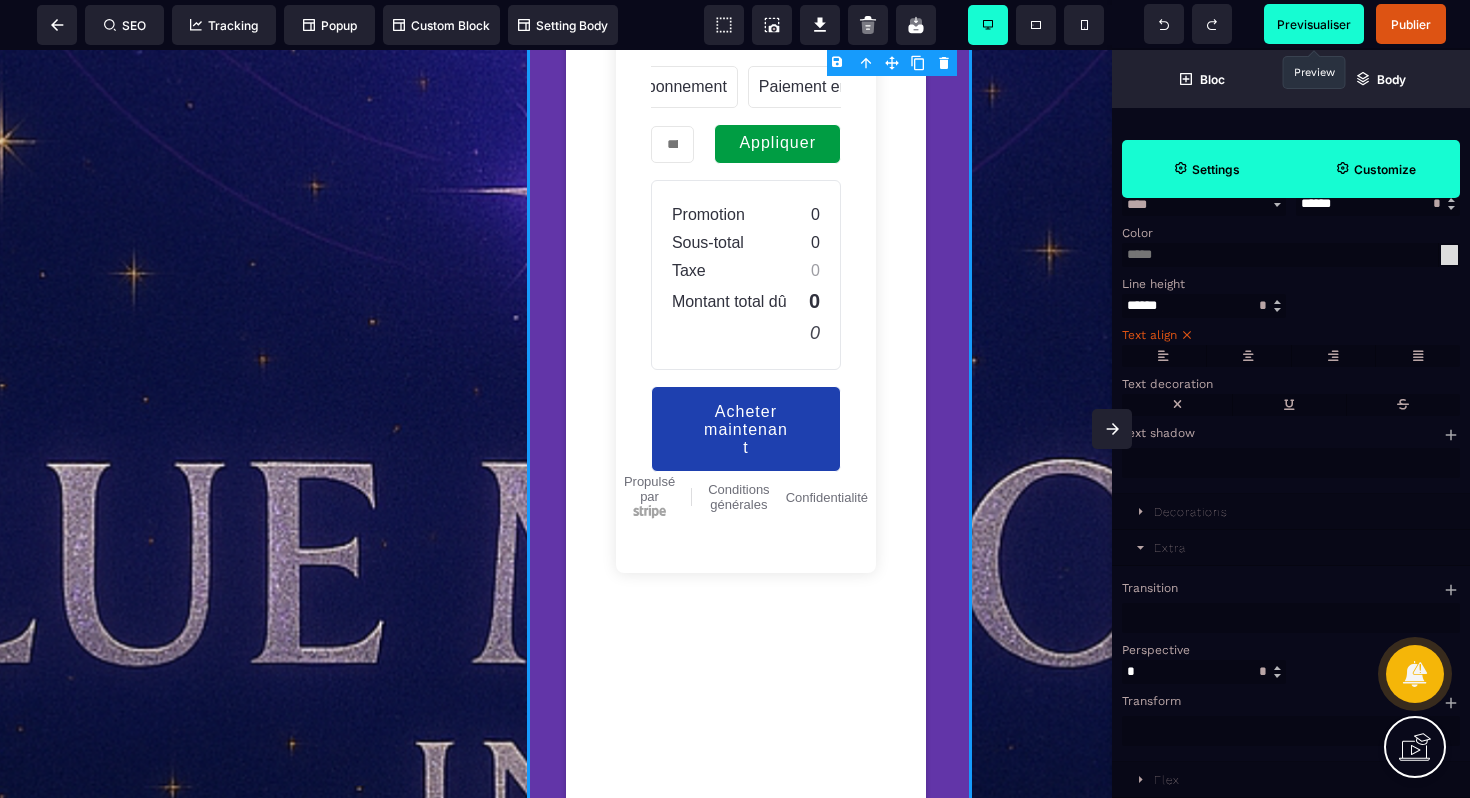 click on "Settings" at bounding box center [1216, 169] 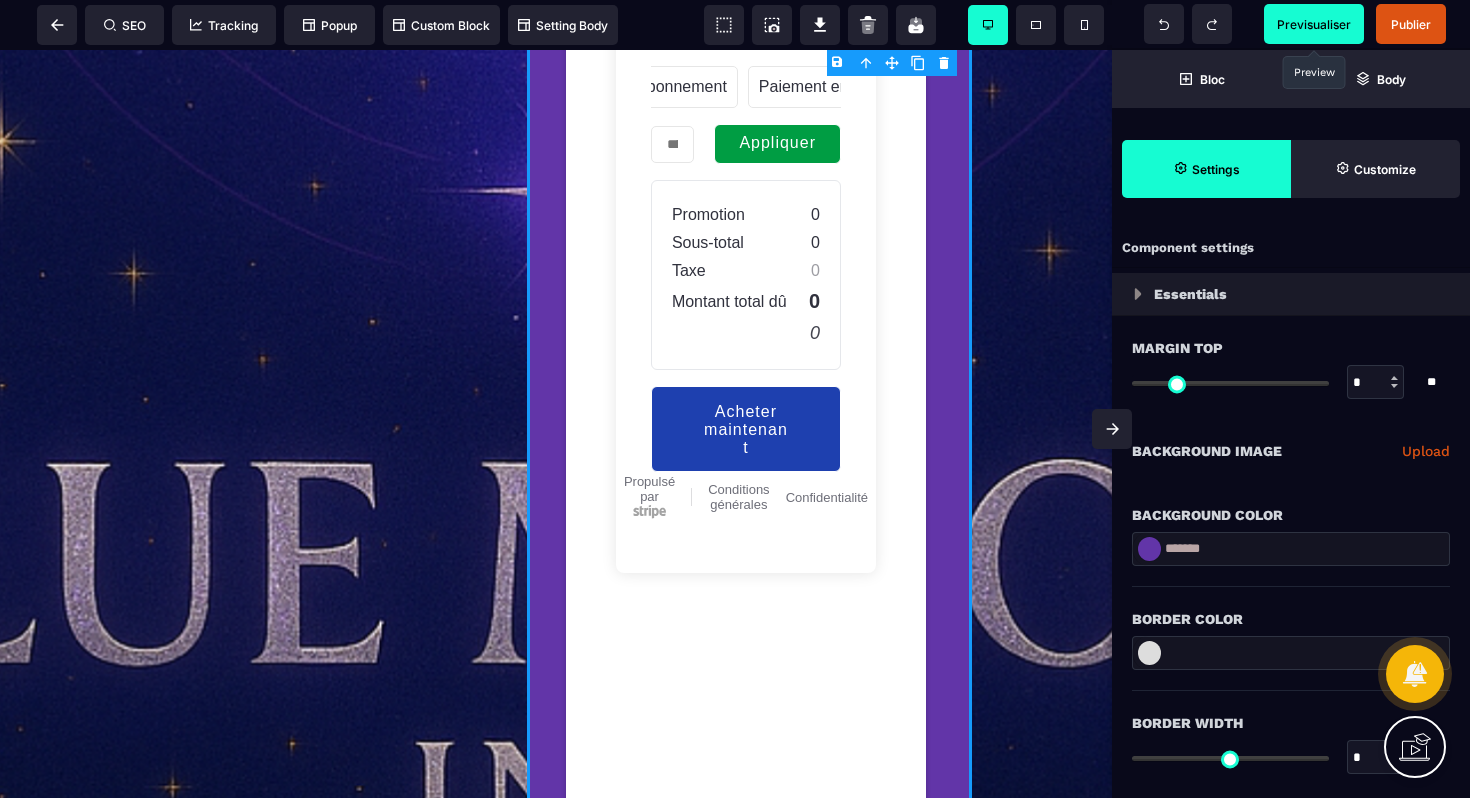scroll, scrollTop: 0, scrollLeft: 0, axis: both 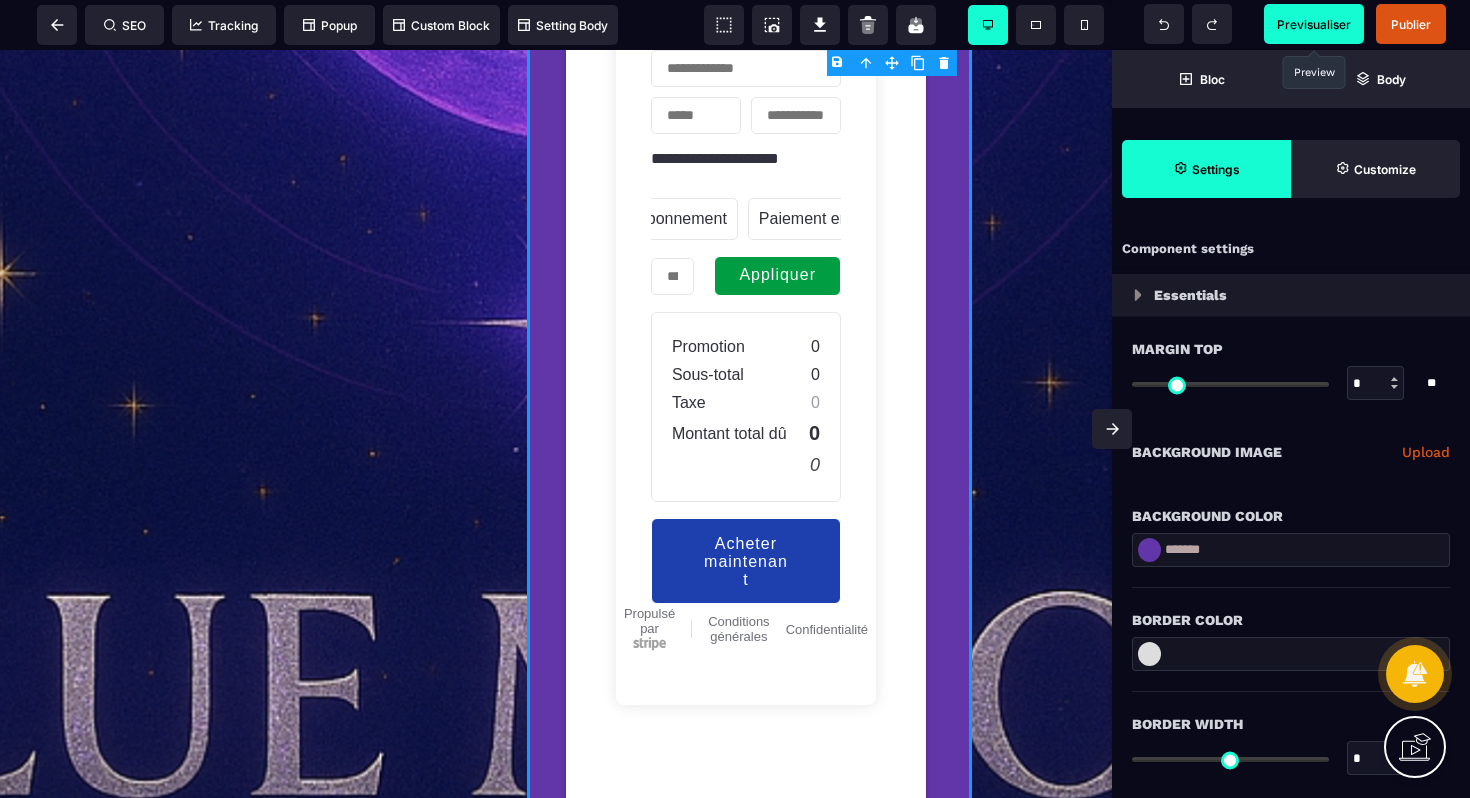 click 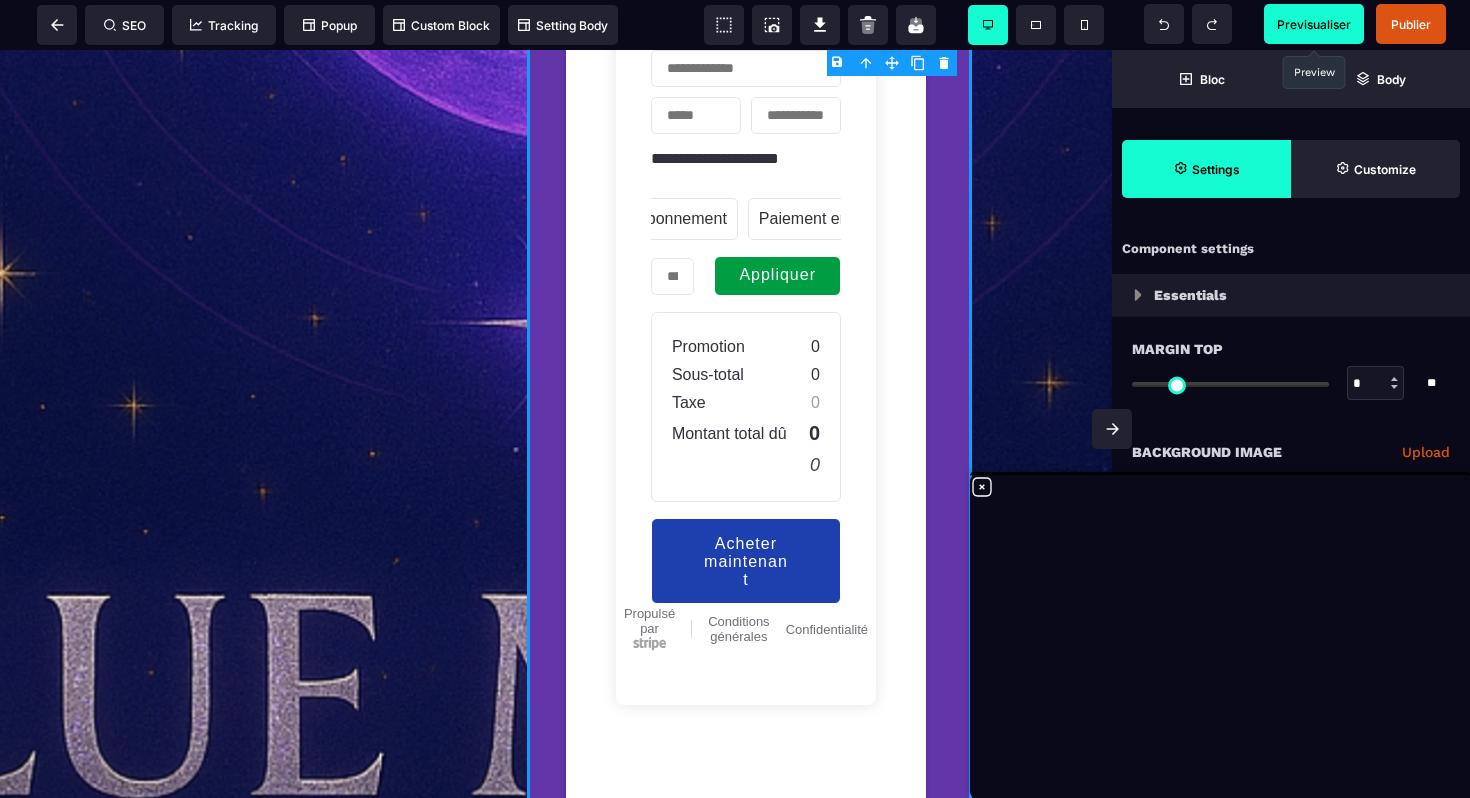 click 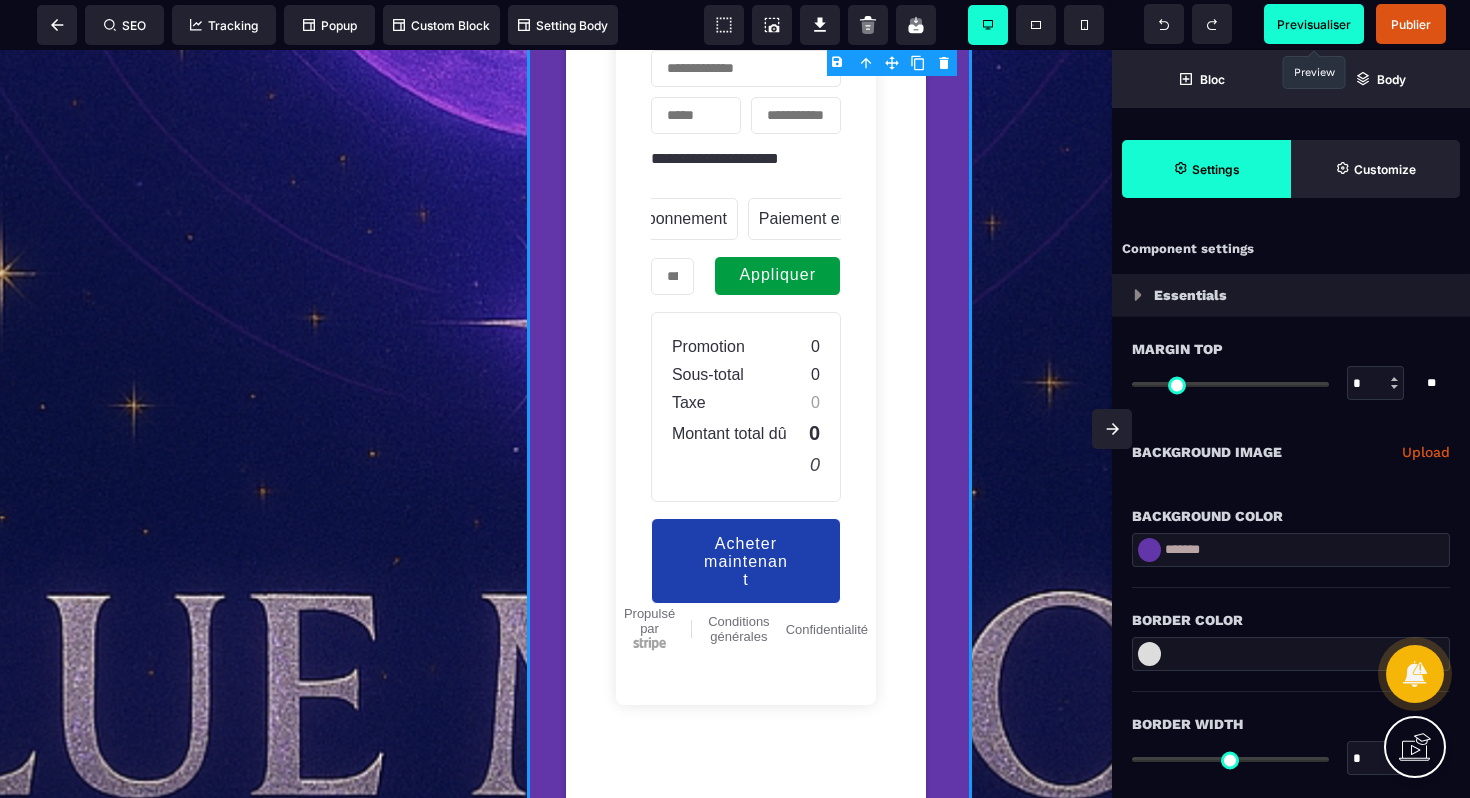 click 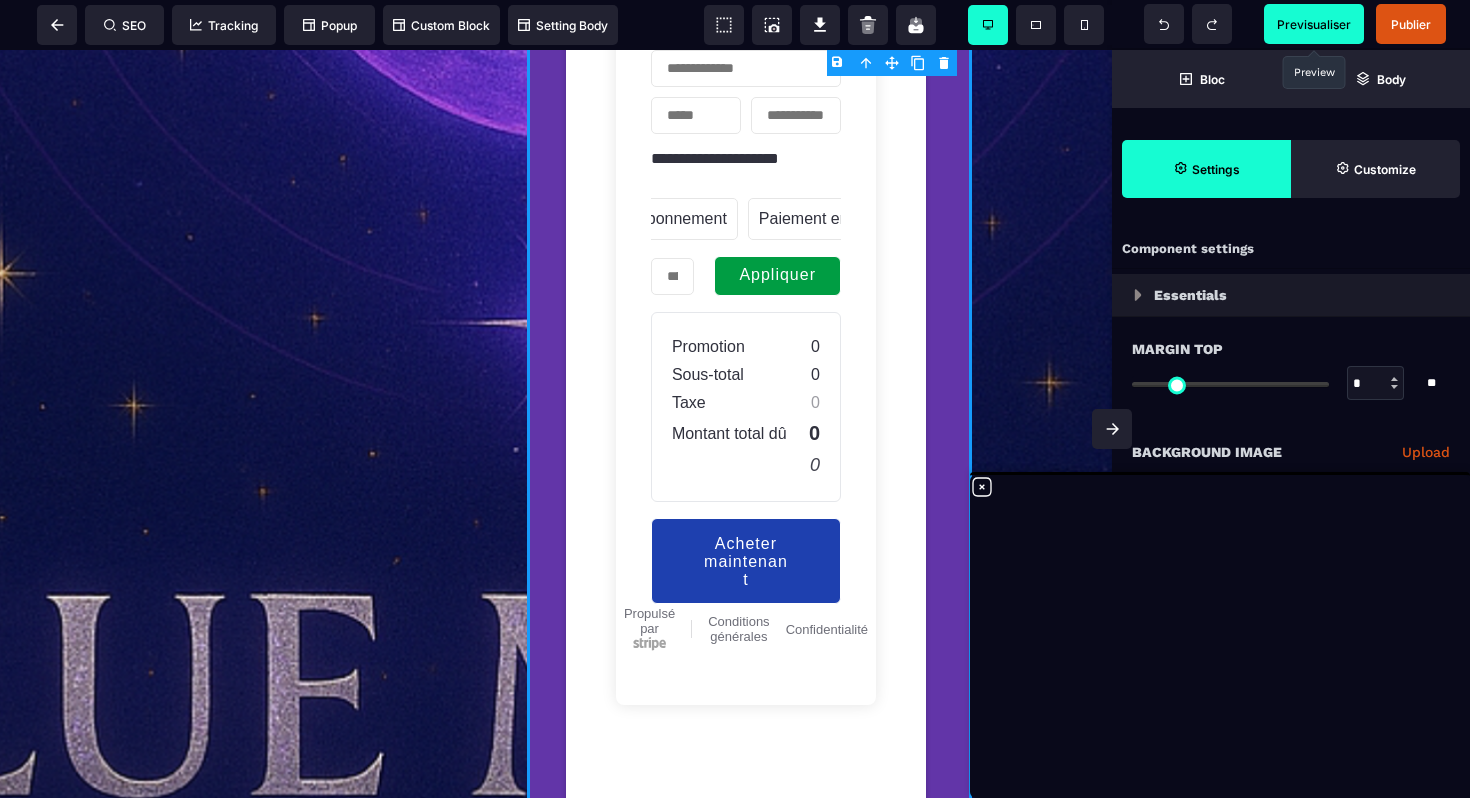 drag, startPoint x: 972, startPoint y: 478, endPoint x: 970, endPoint y: 432, distance: 46.043457 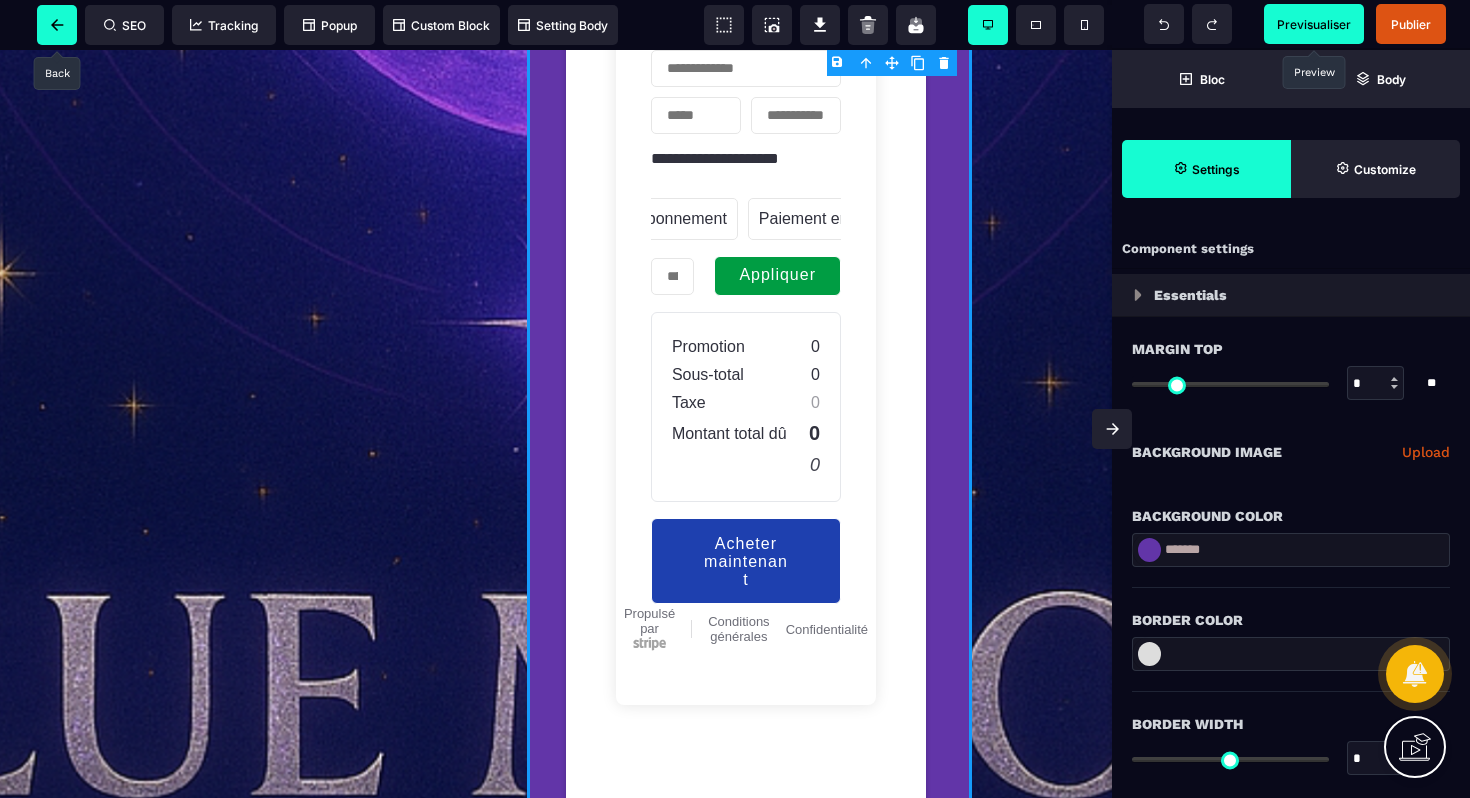 click at bounding box center [57, 25] 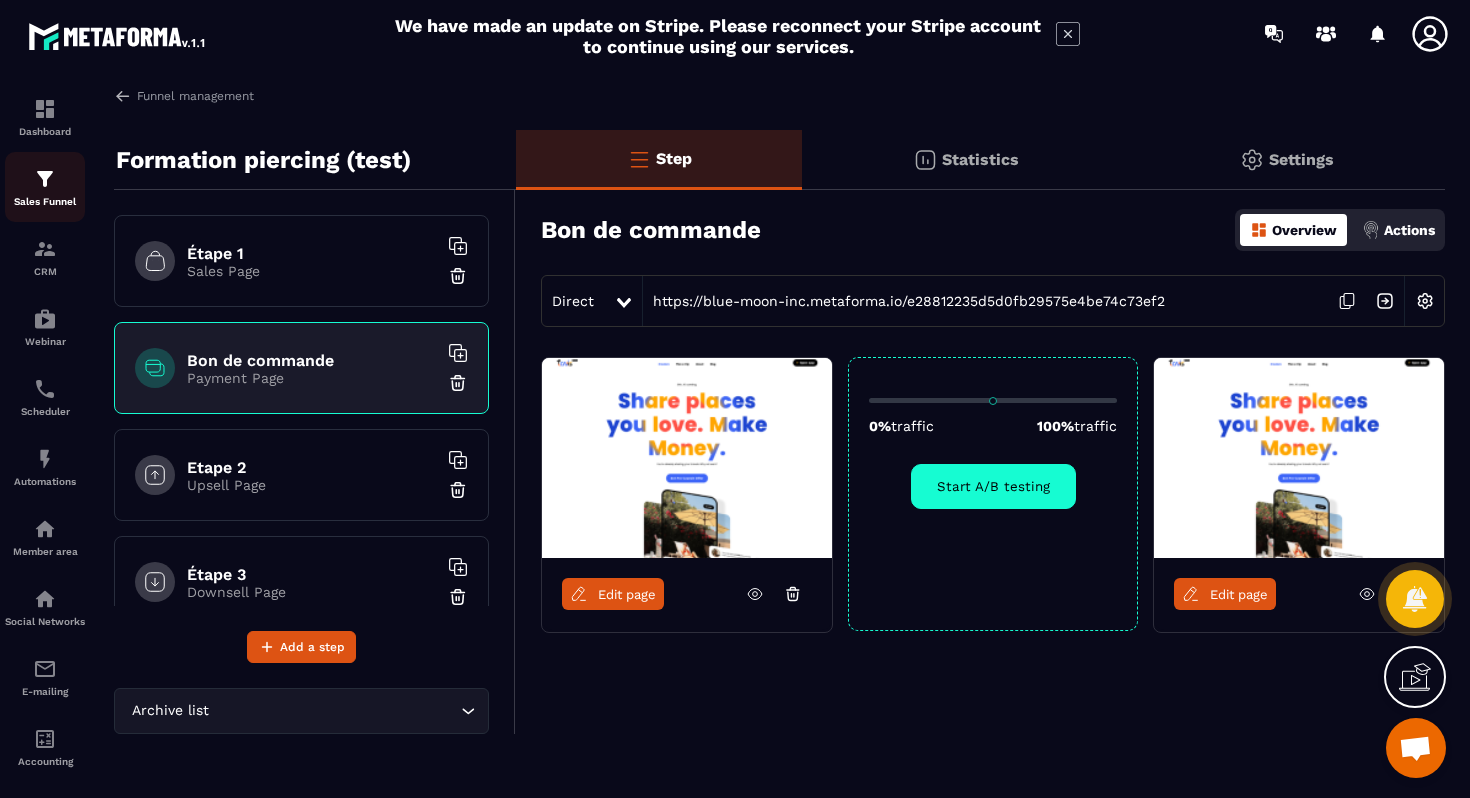 click on "Sales Funnel" at bounding box center [45, 201] 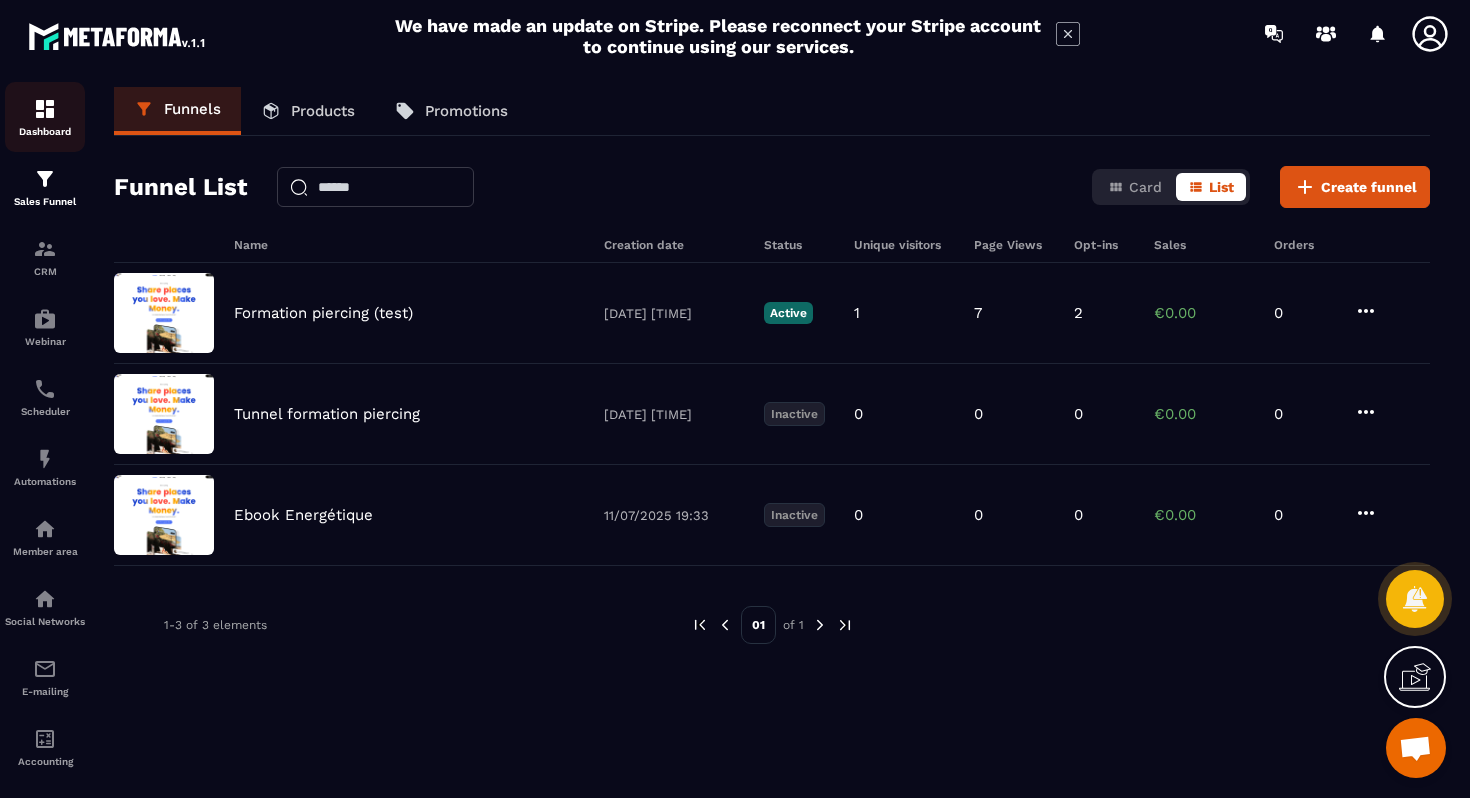 click on "Dashboard" at bounding box center [45, 117] 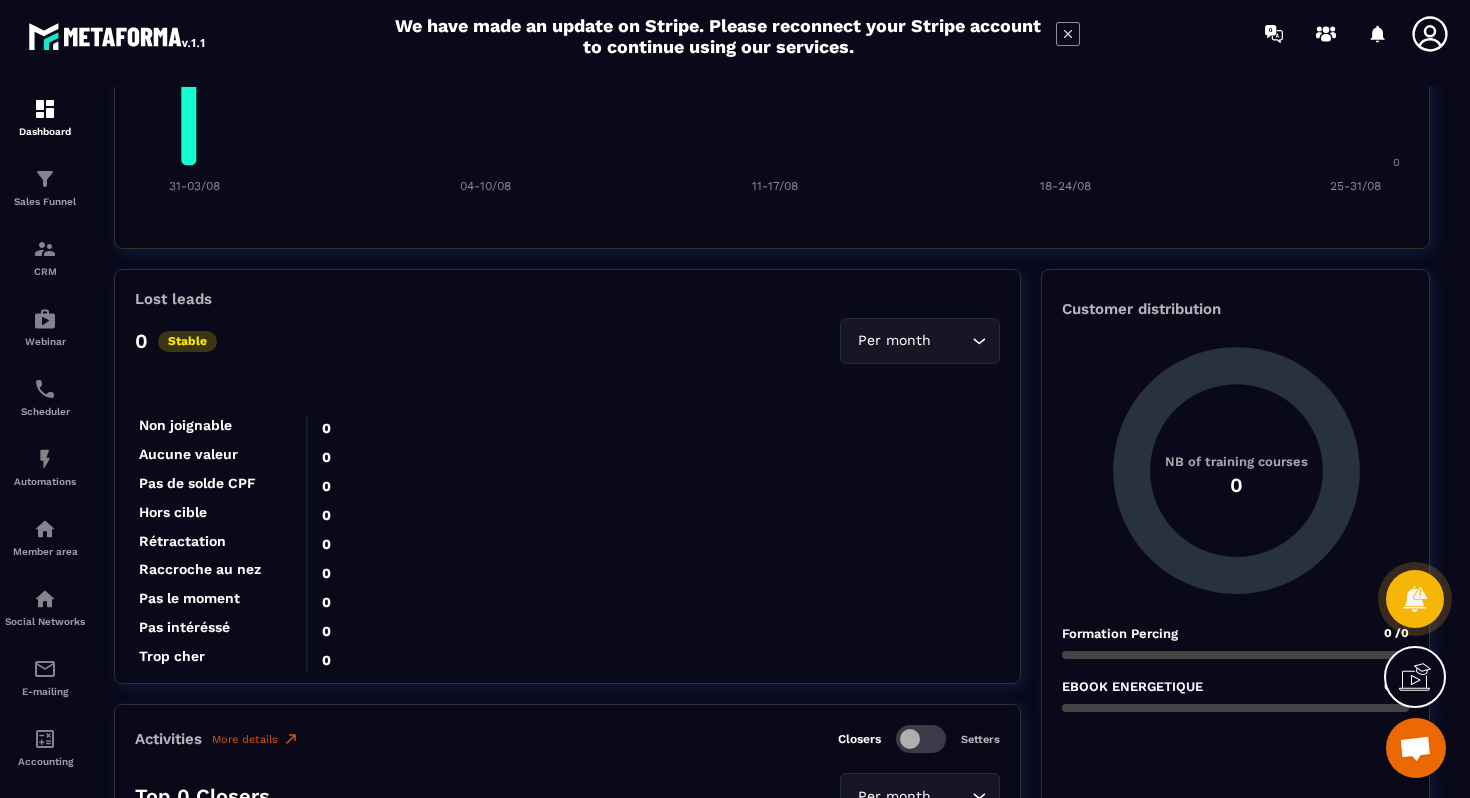 scroll, scrollTop: 1862, scrollLeft: 0, axis: vertical 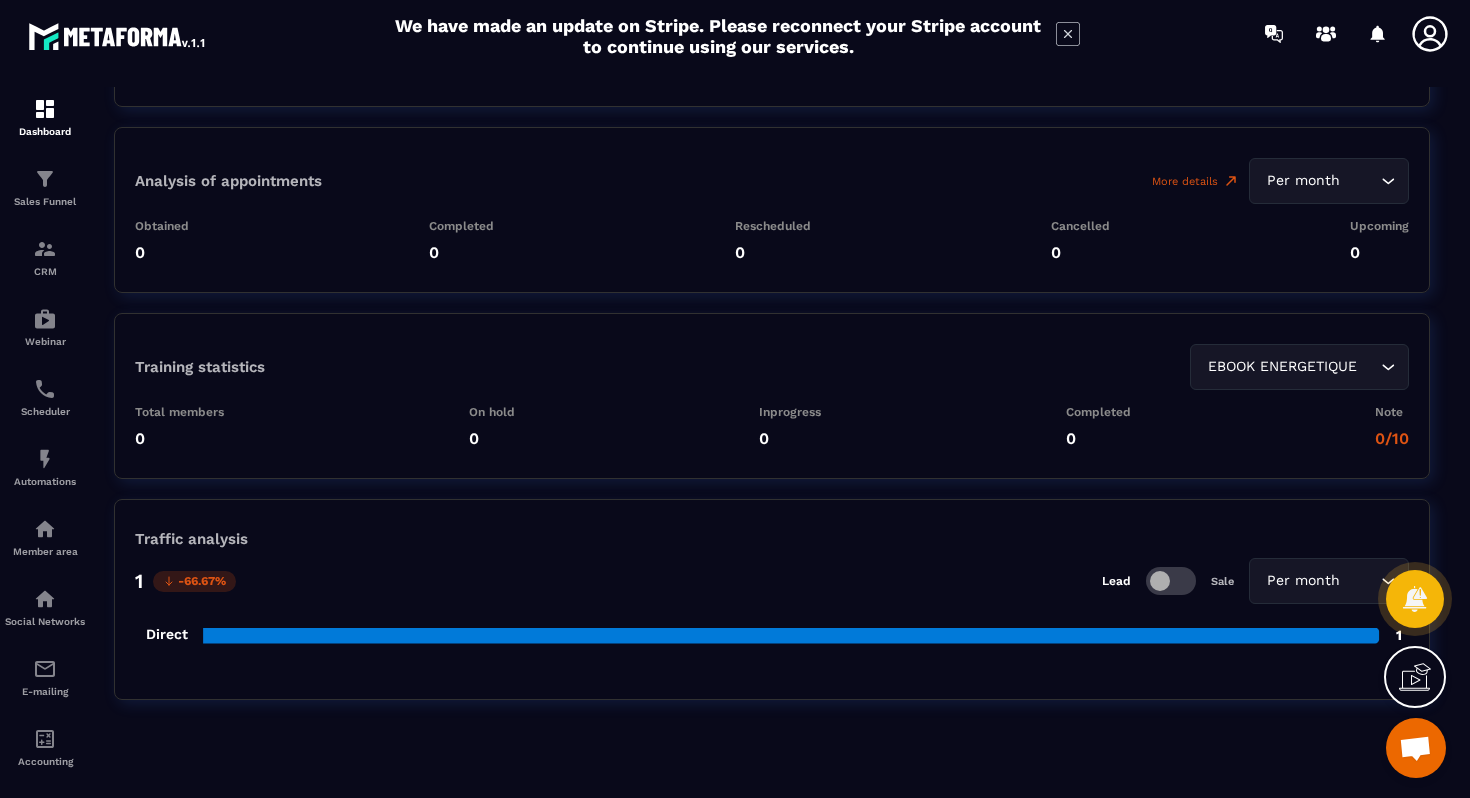 click at bounding box center [1415, 750] 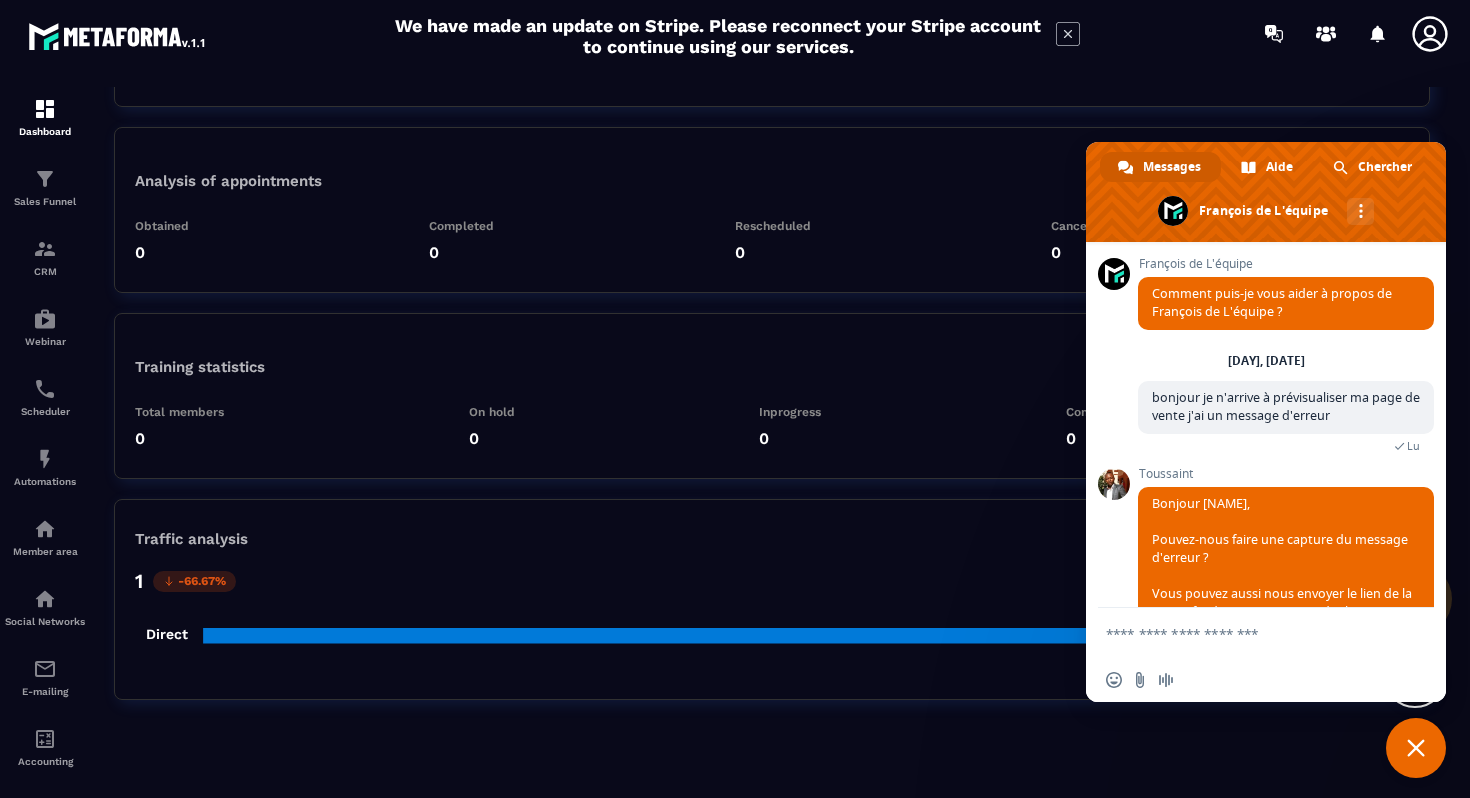 scroll, scrollTop: 555, scrollLeft: 0, axis: vertical 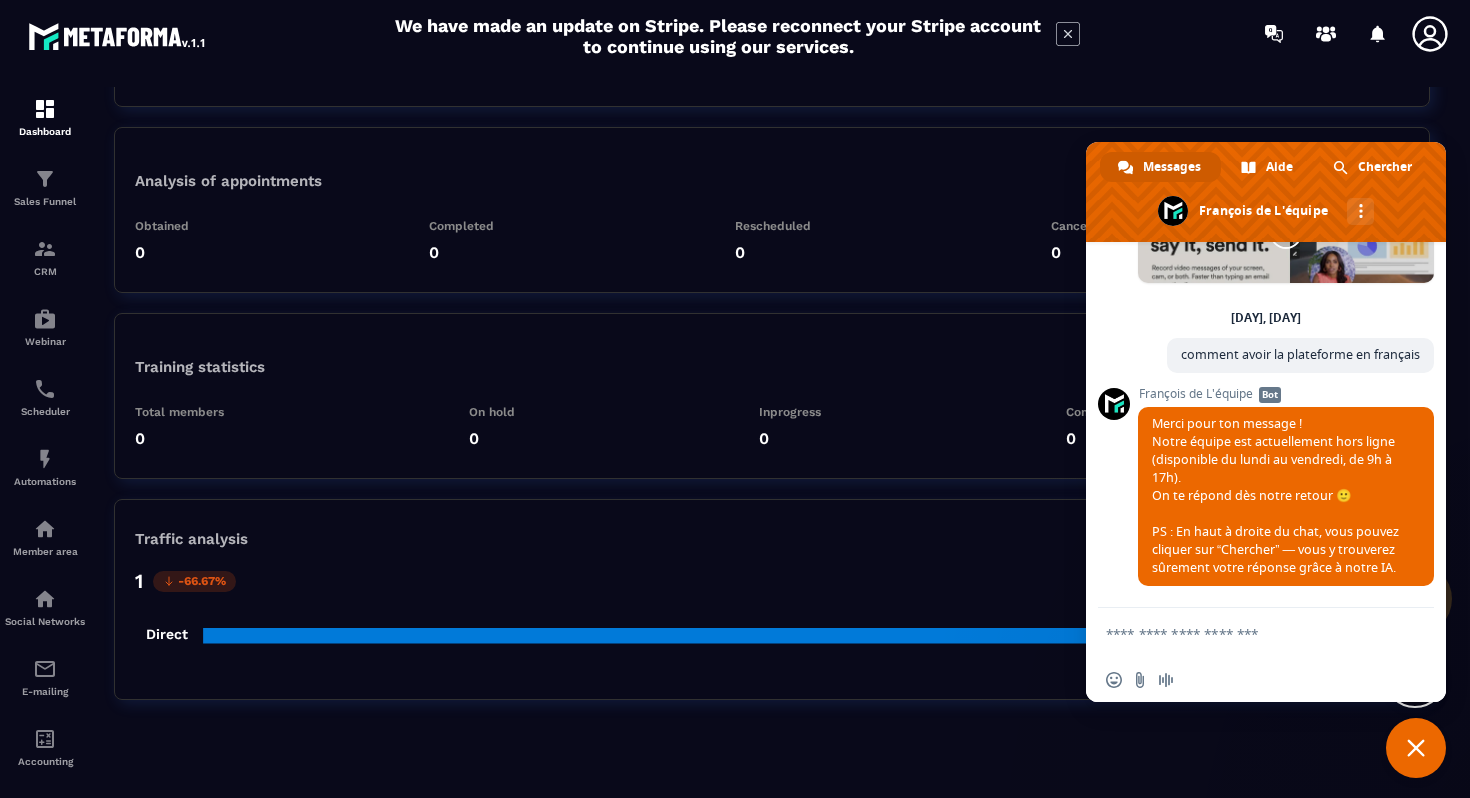 paste on "**********" 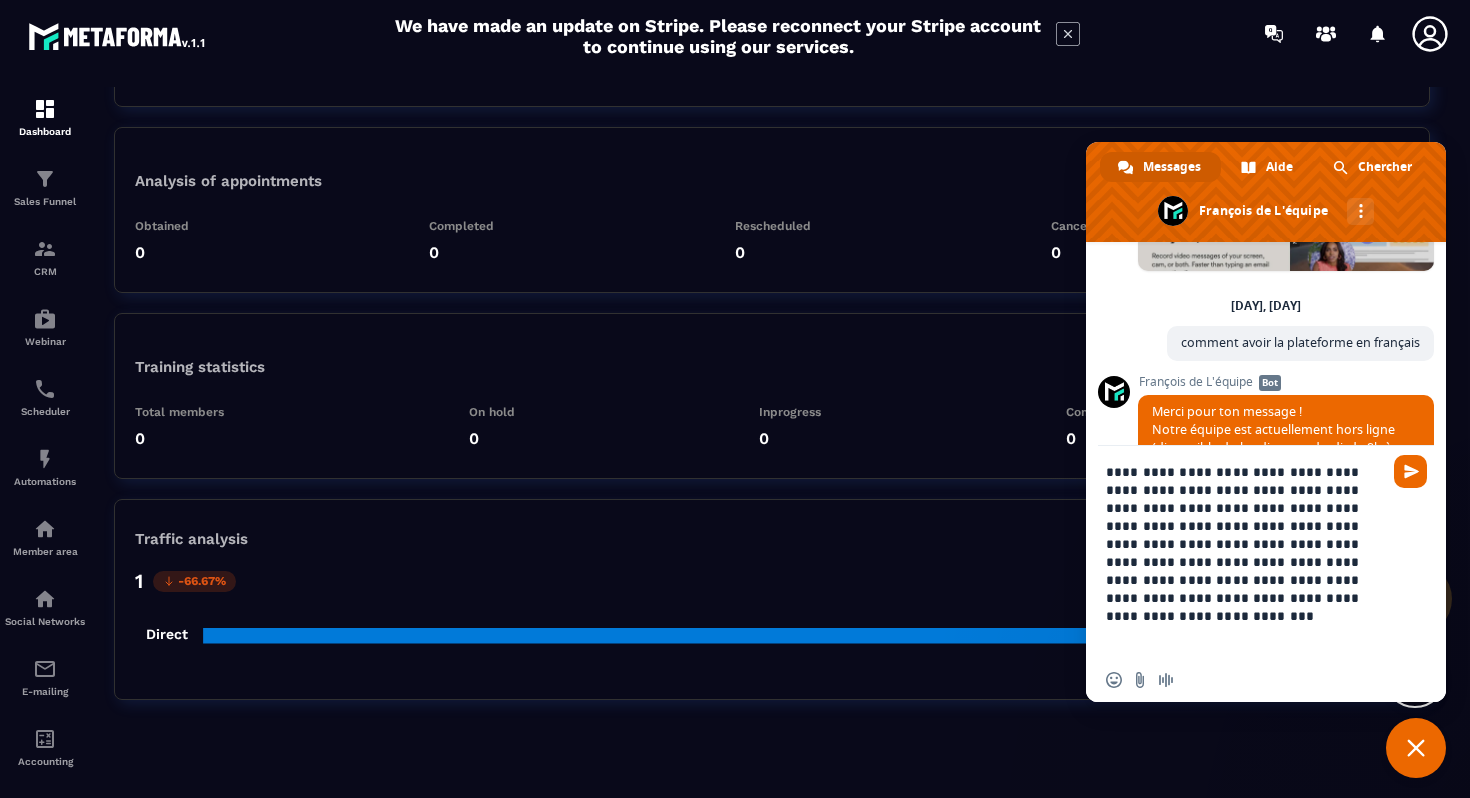 scroll, scrollTop: 0, scrollLeft: 0, axis: both 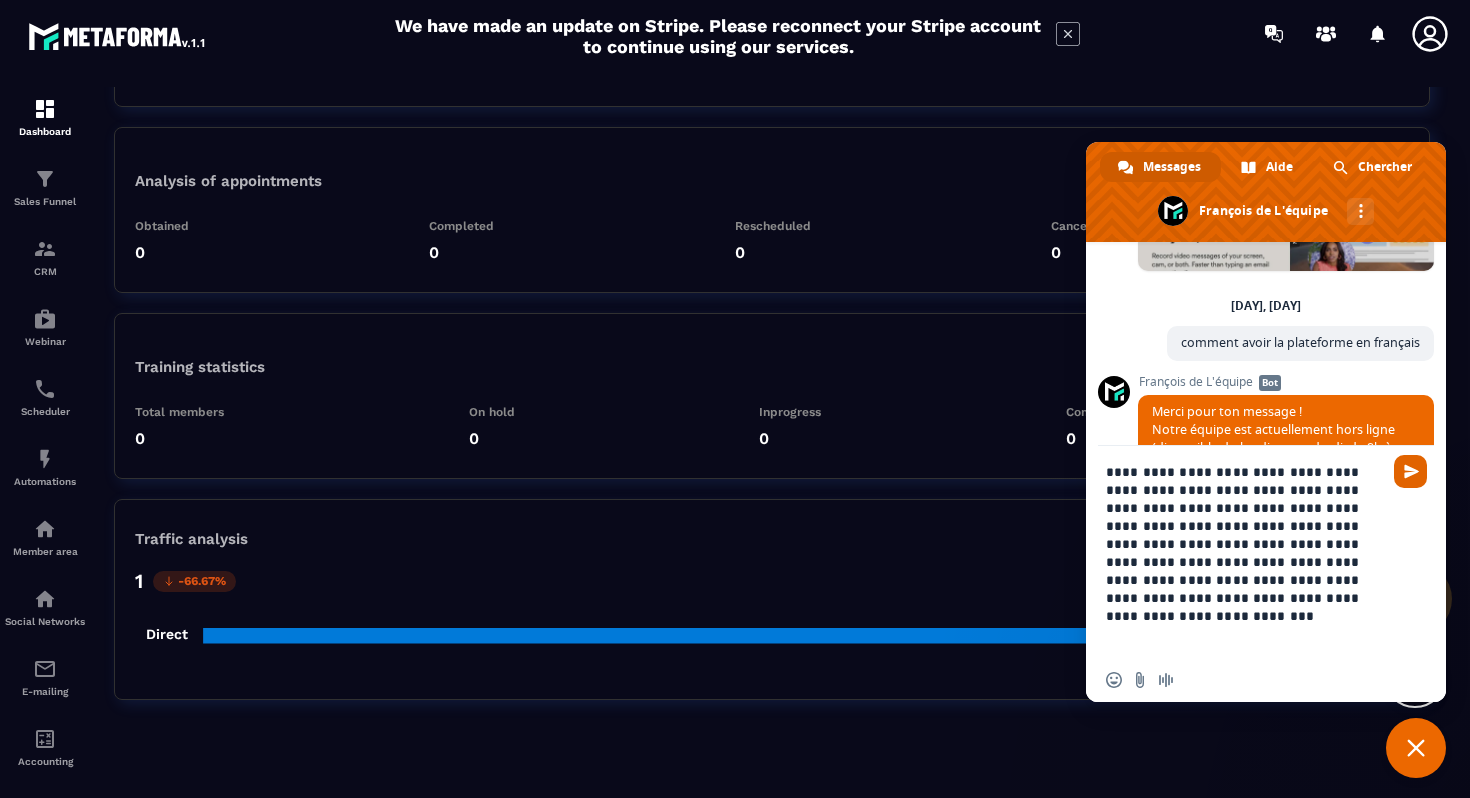 click at bounding box center (1410, 471) 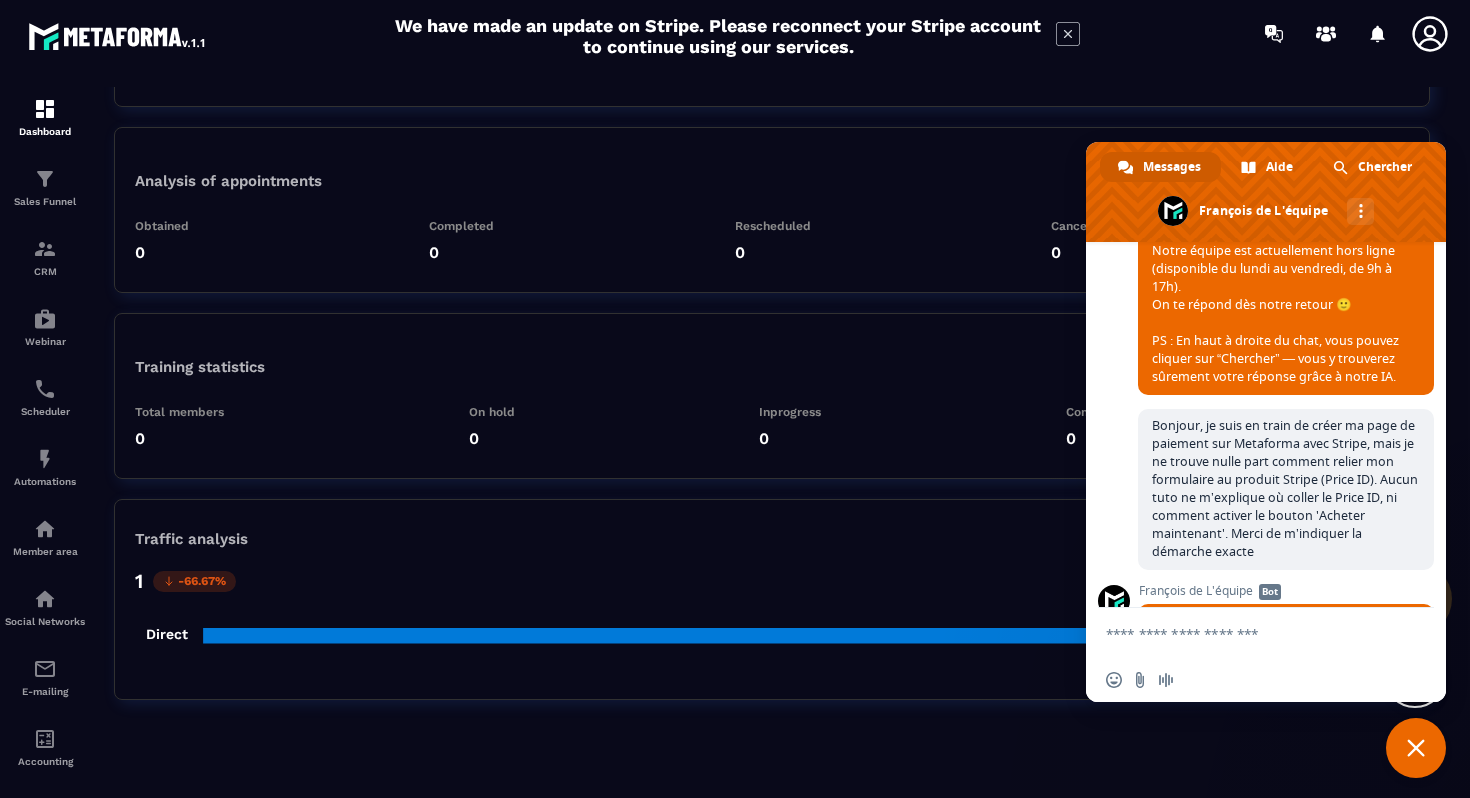 scroll, scrollTop: 952, scrollLeft: 0, axis: vertical 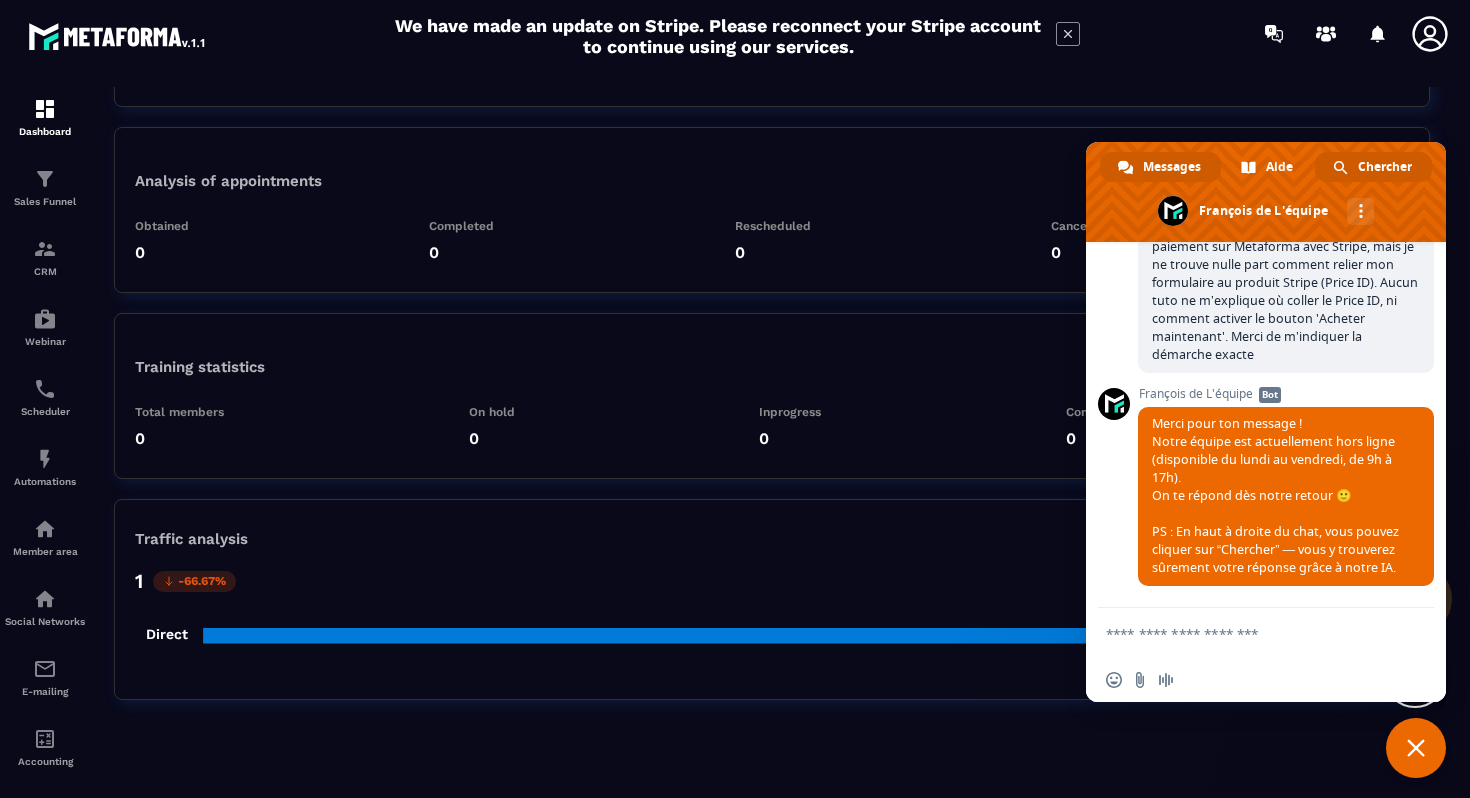 click on "Chercher" at bounding box center [1385, 167] 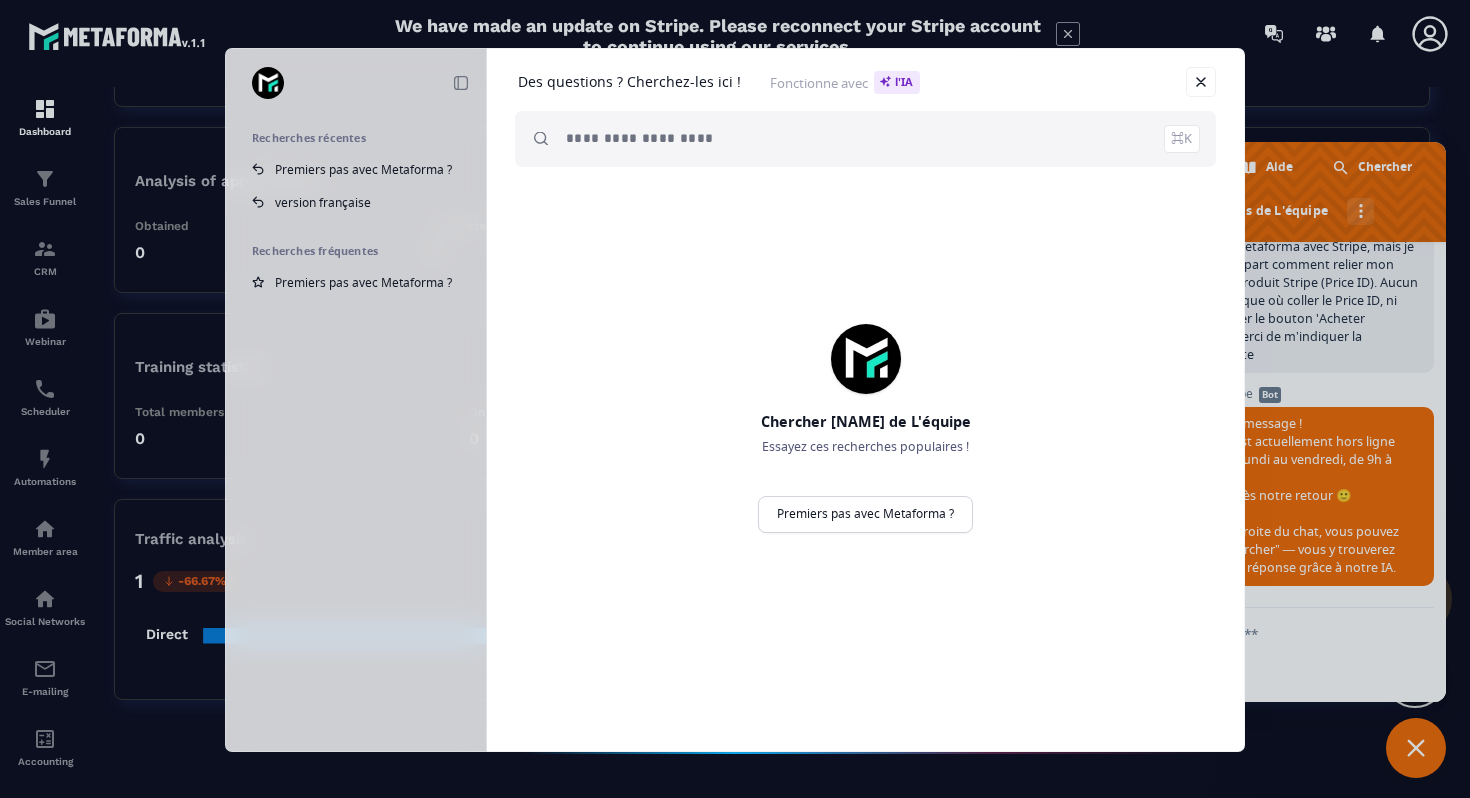 paste on "**********" 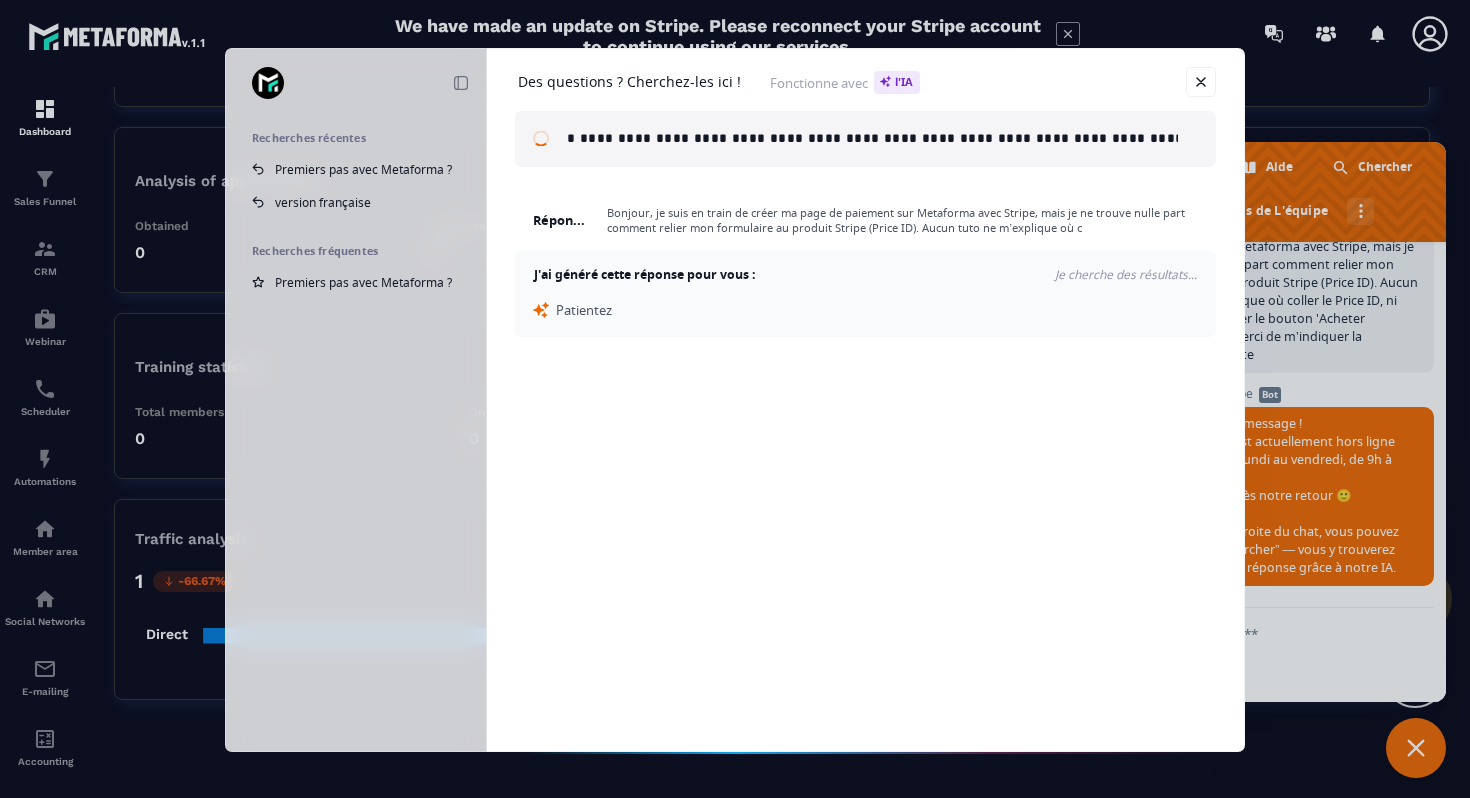 scroll, scrollTop: 0, scrollLeft: 0, axis: both 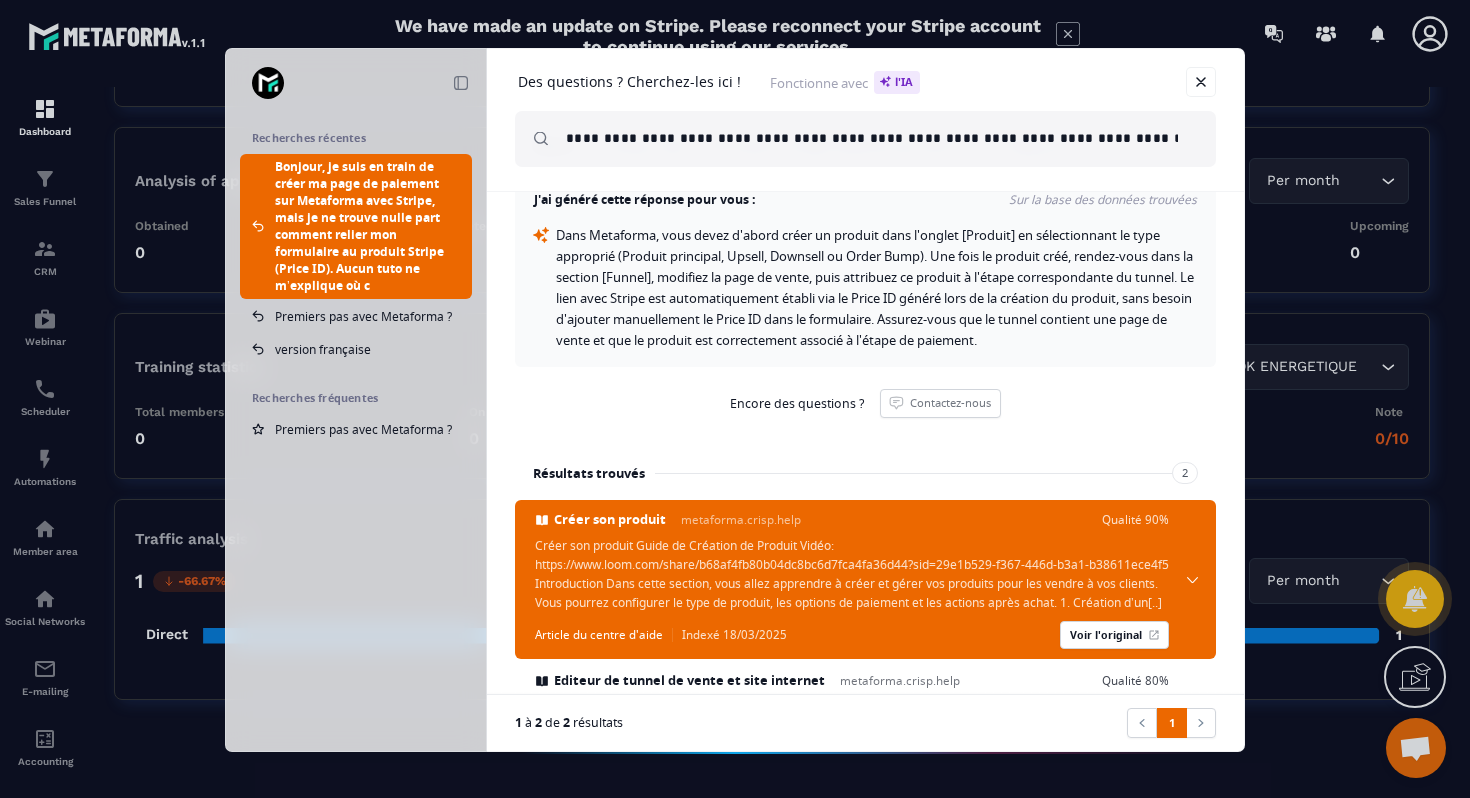 click at bounding box center [1201, 82] 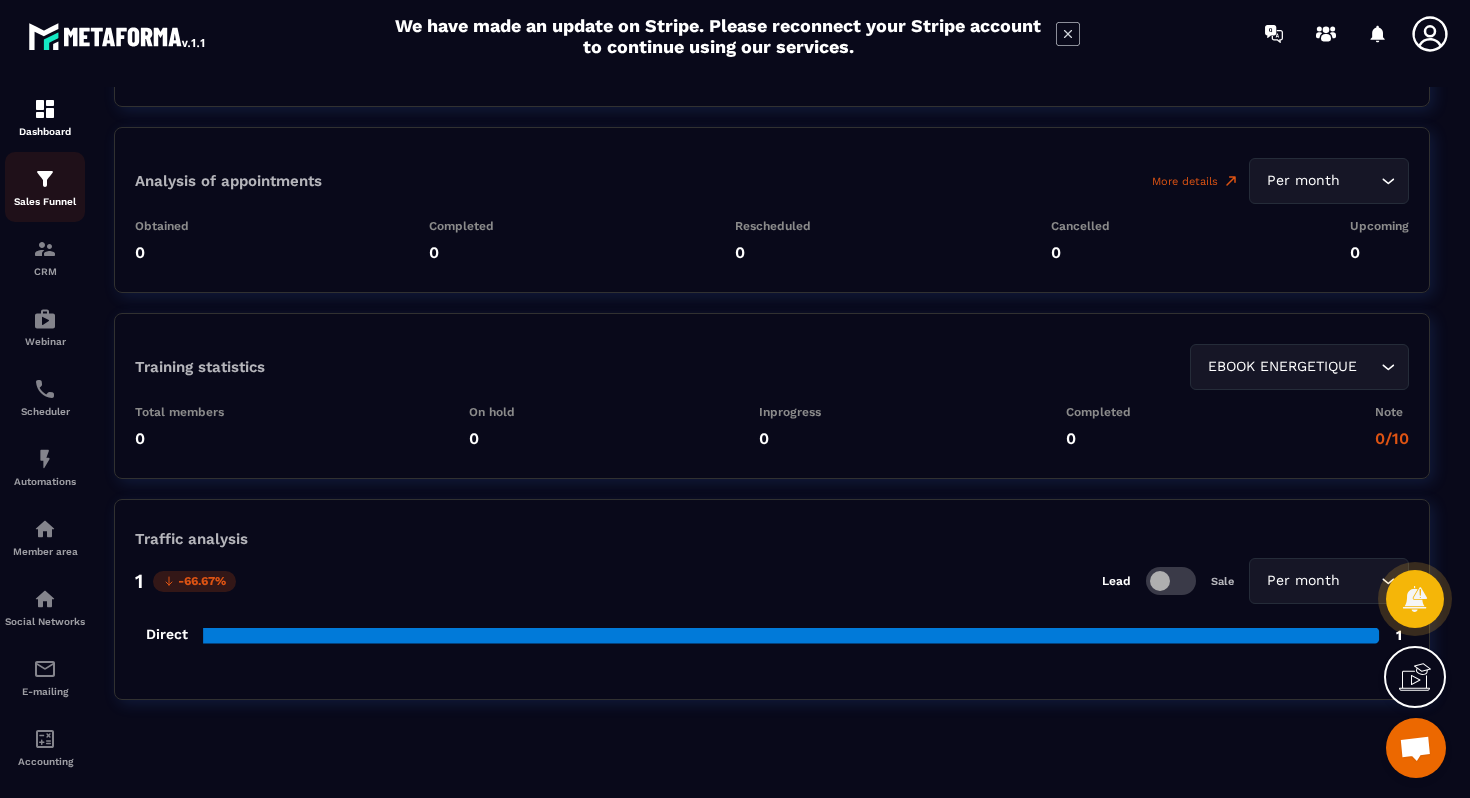 click on "Sales Funnel" at bounding box center (45, 201) 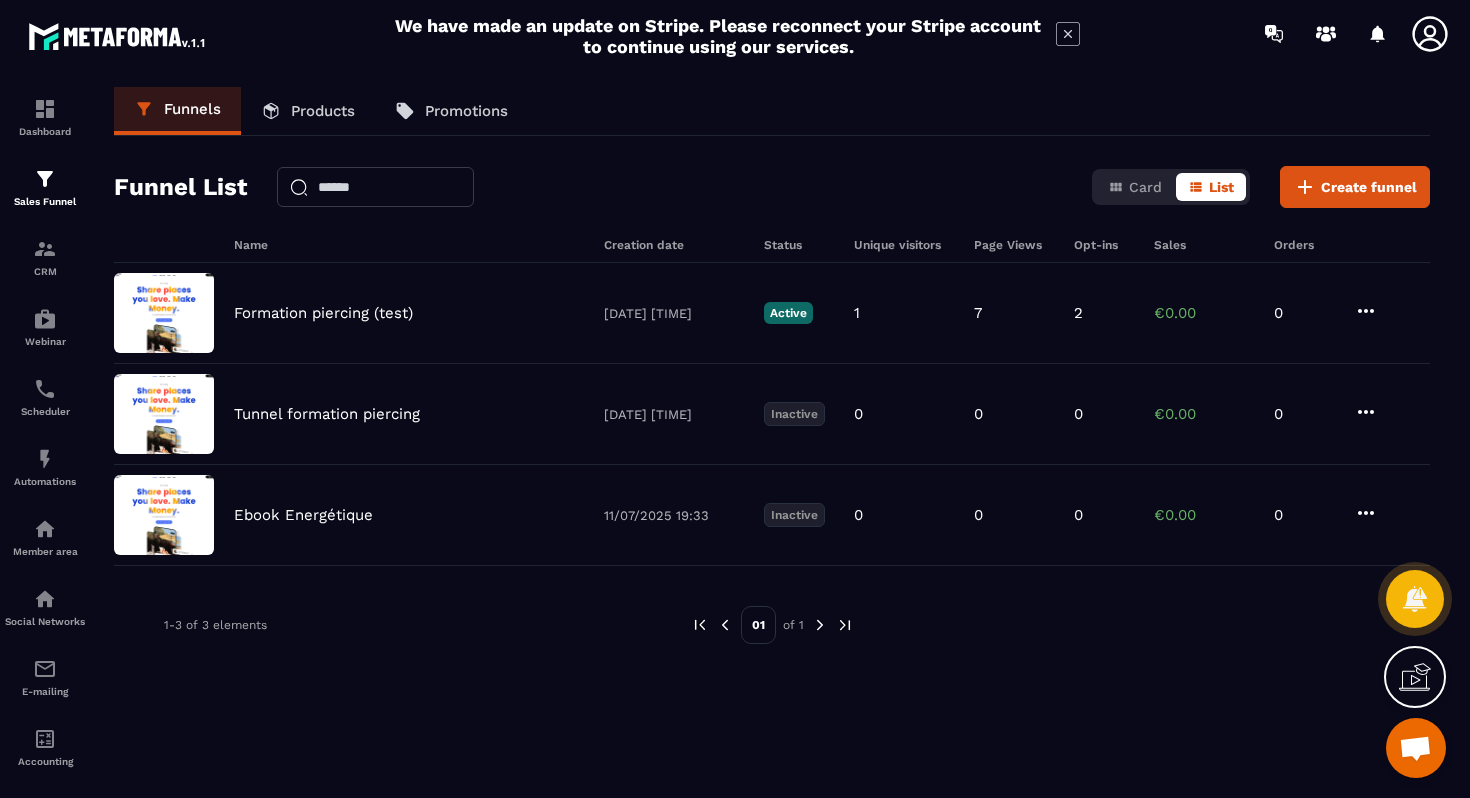 click on "Products" at bounding box center [308, 111] 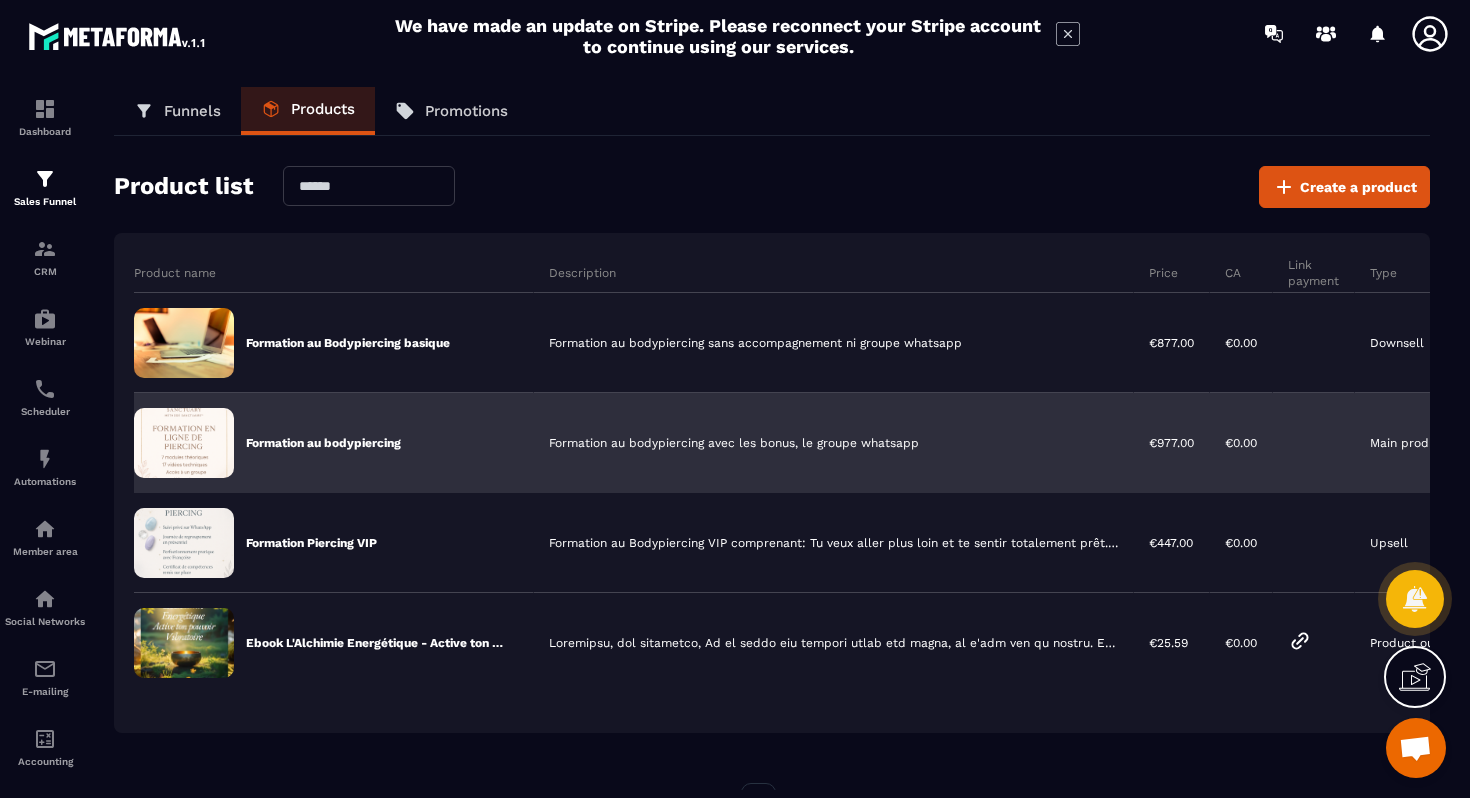 click on "Main product" at bounding box center [1409, 443] 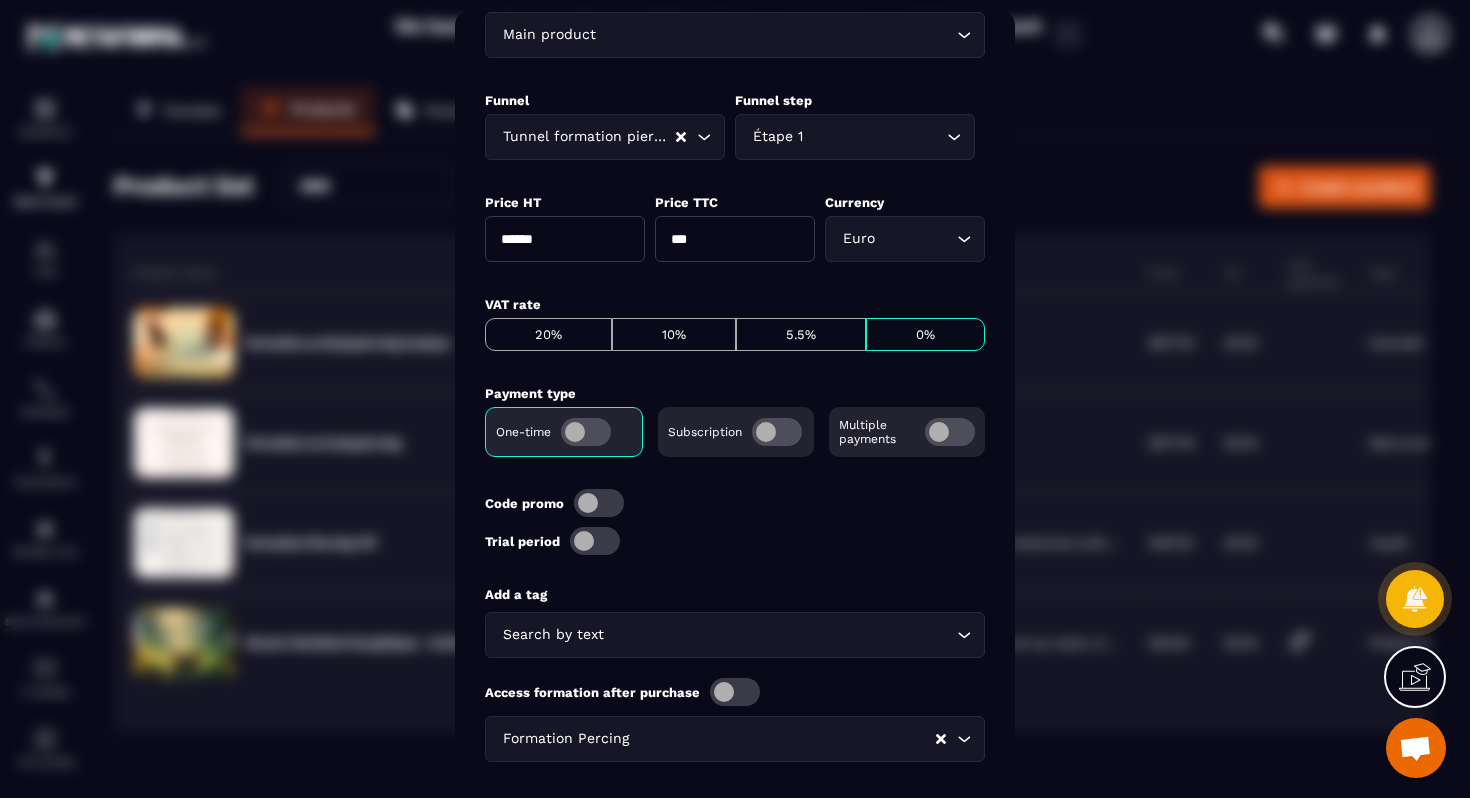 scroll, scrollTop: 564, scrollLeft: 0, axis: vertical 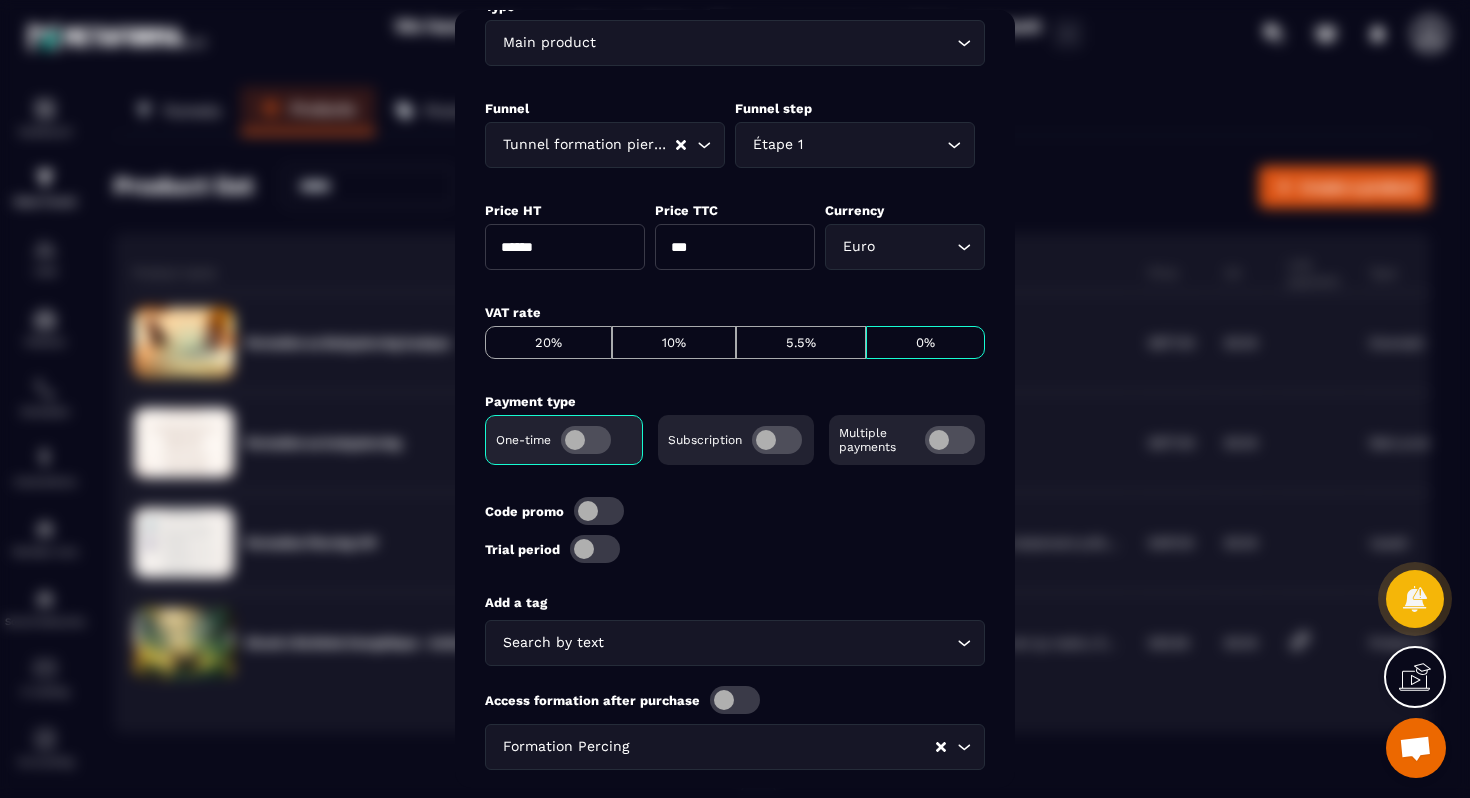 click at bounding box center (950, 440) 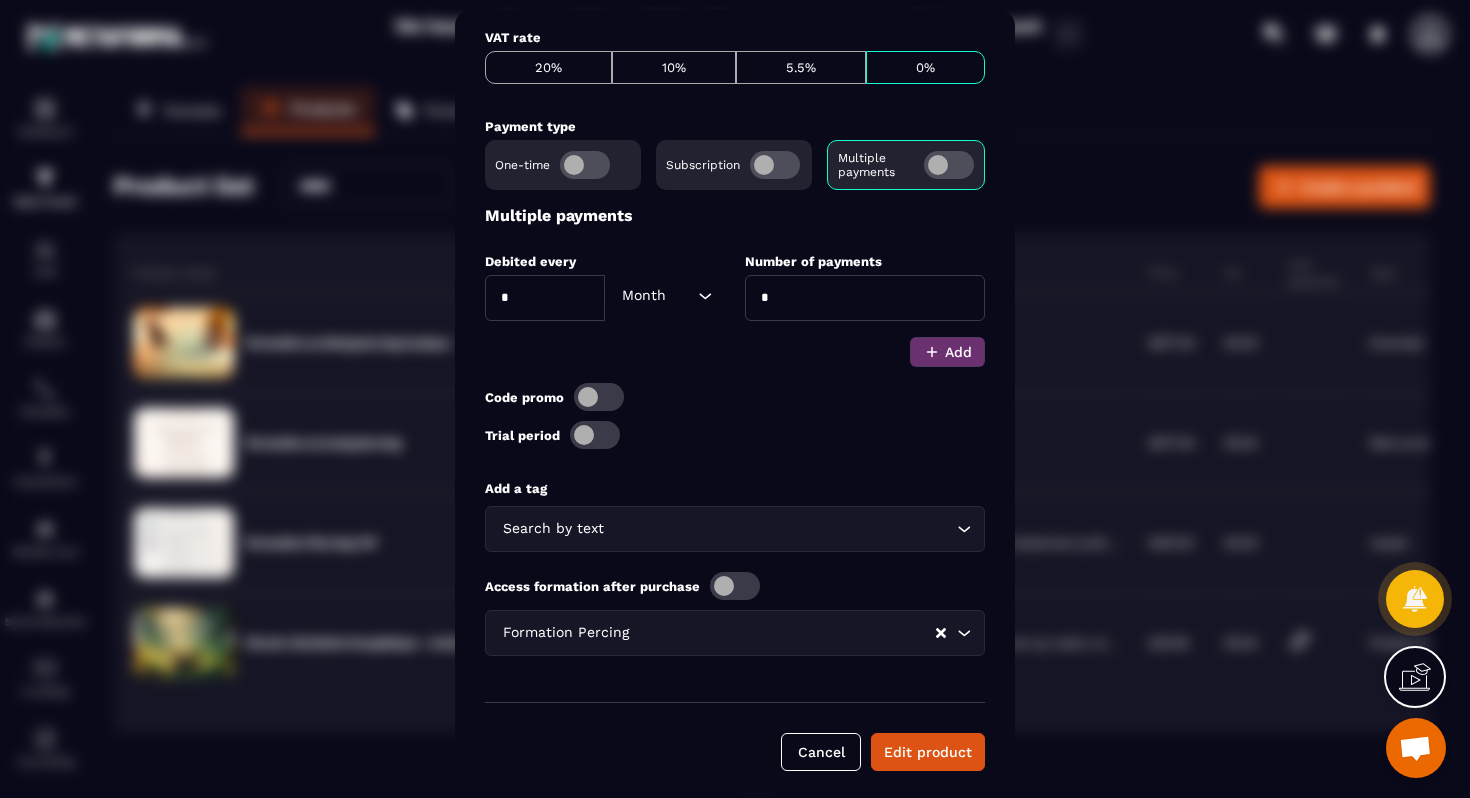 scroll, scrollTop: 852, scrollLeft: 0, axis: vertical 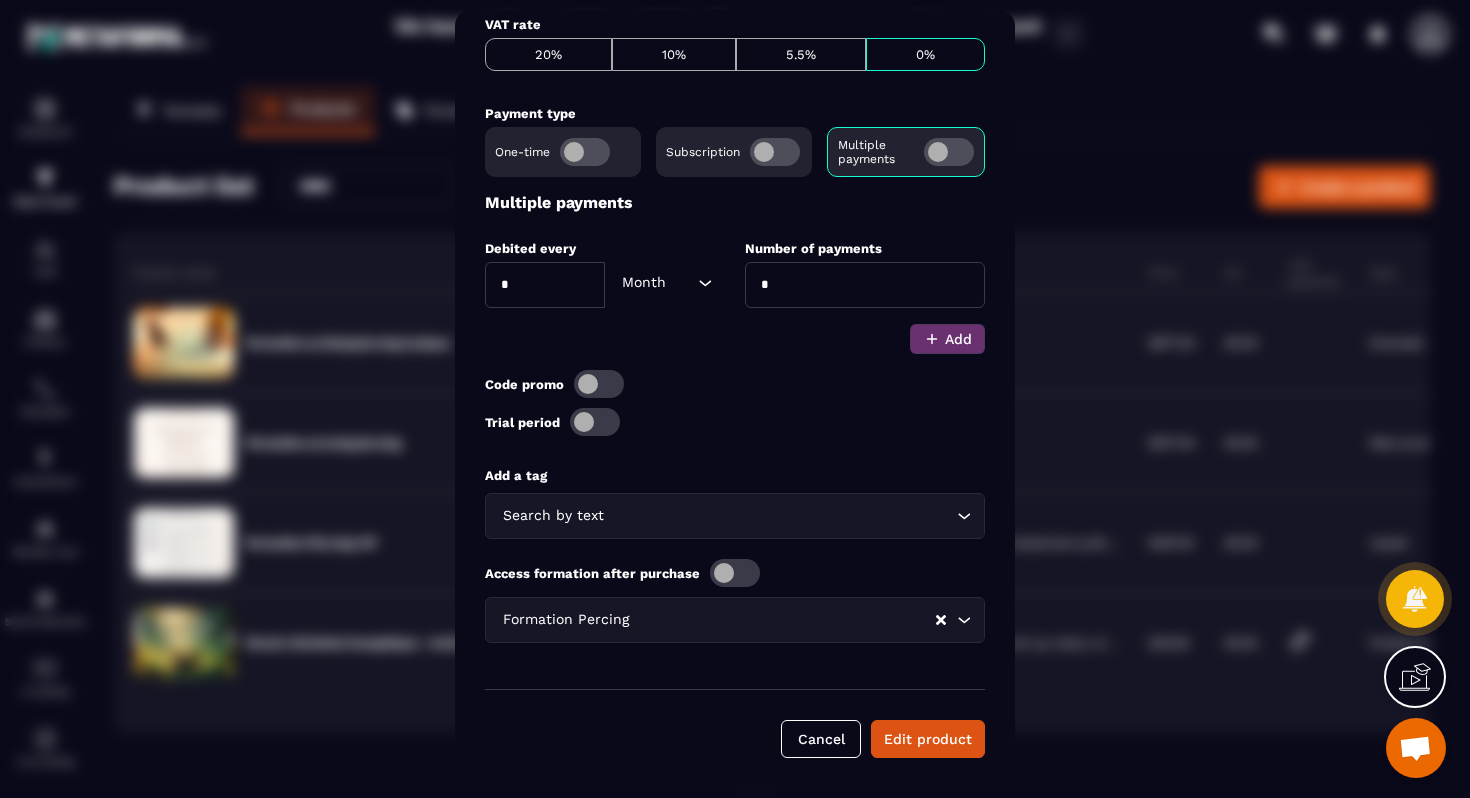 click 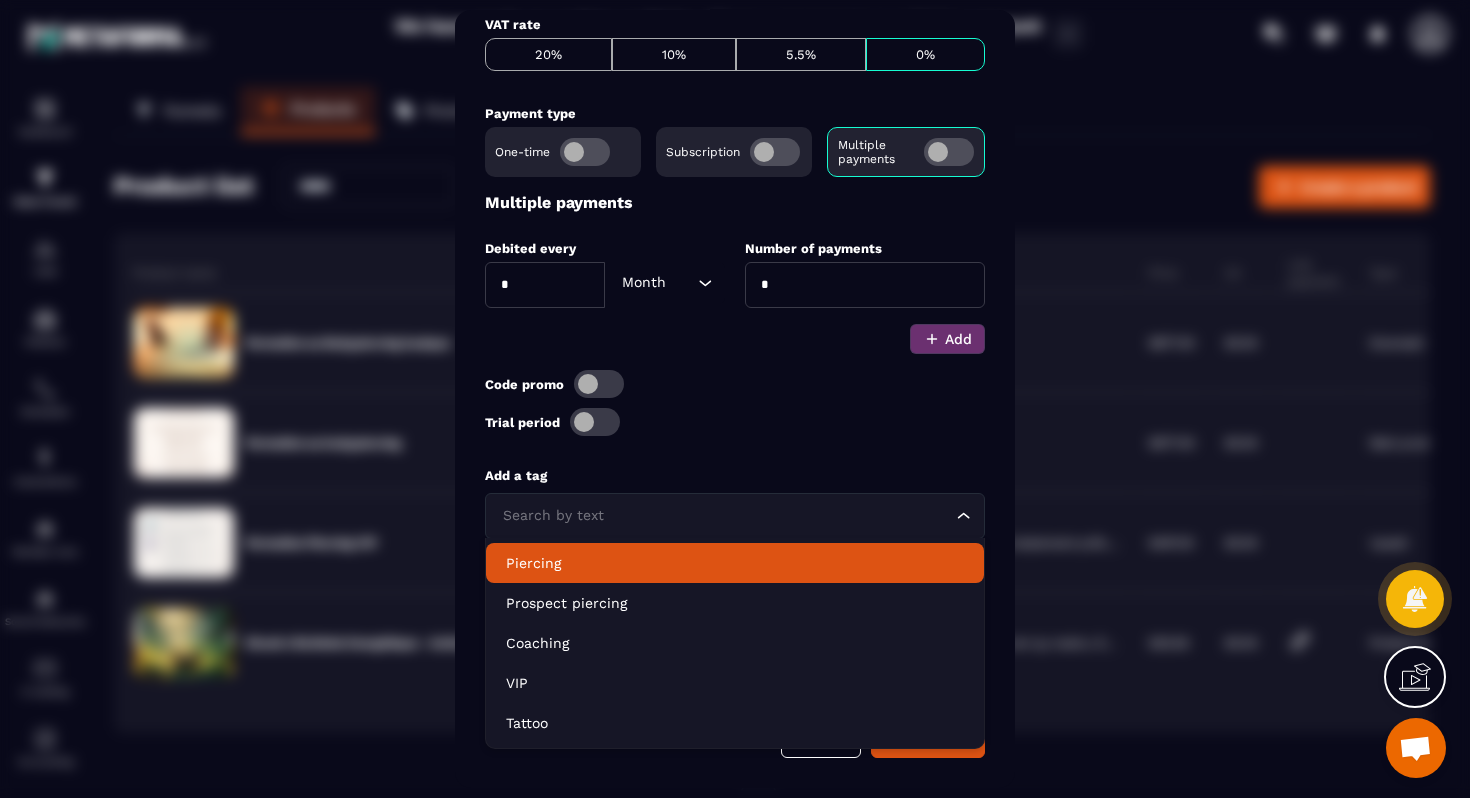 click on "Piercing" 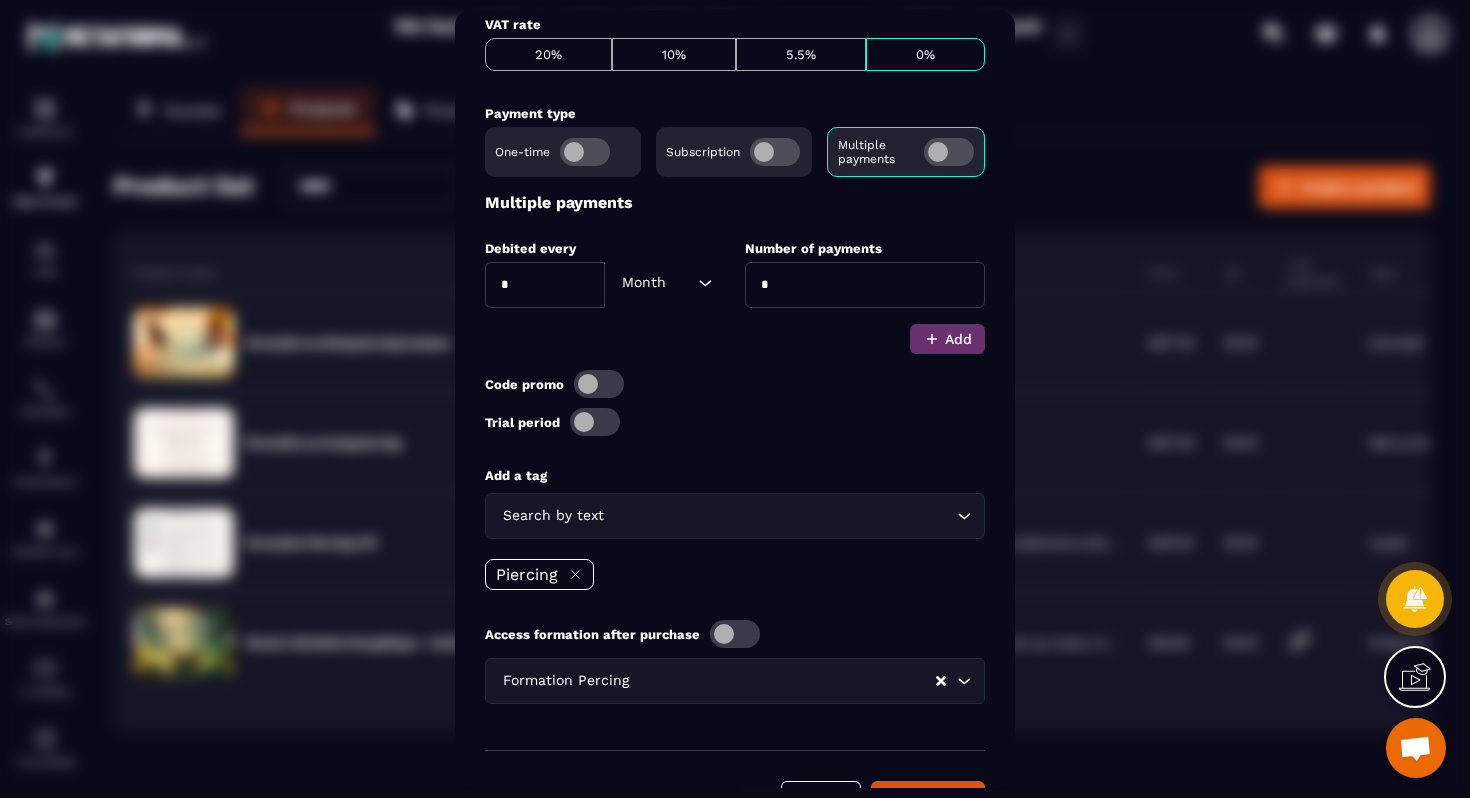 scroll, scrollTop: 885, scrollLeft: 0, axis: vertical 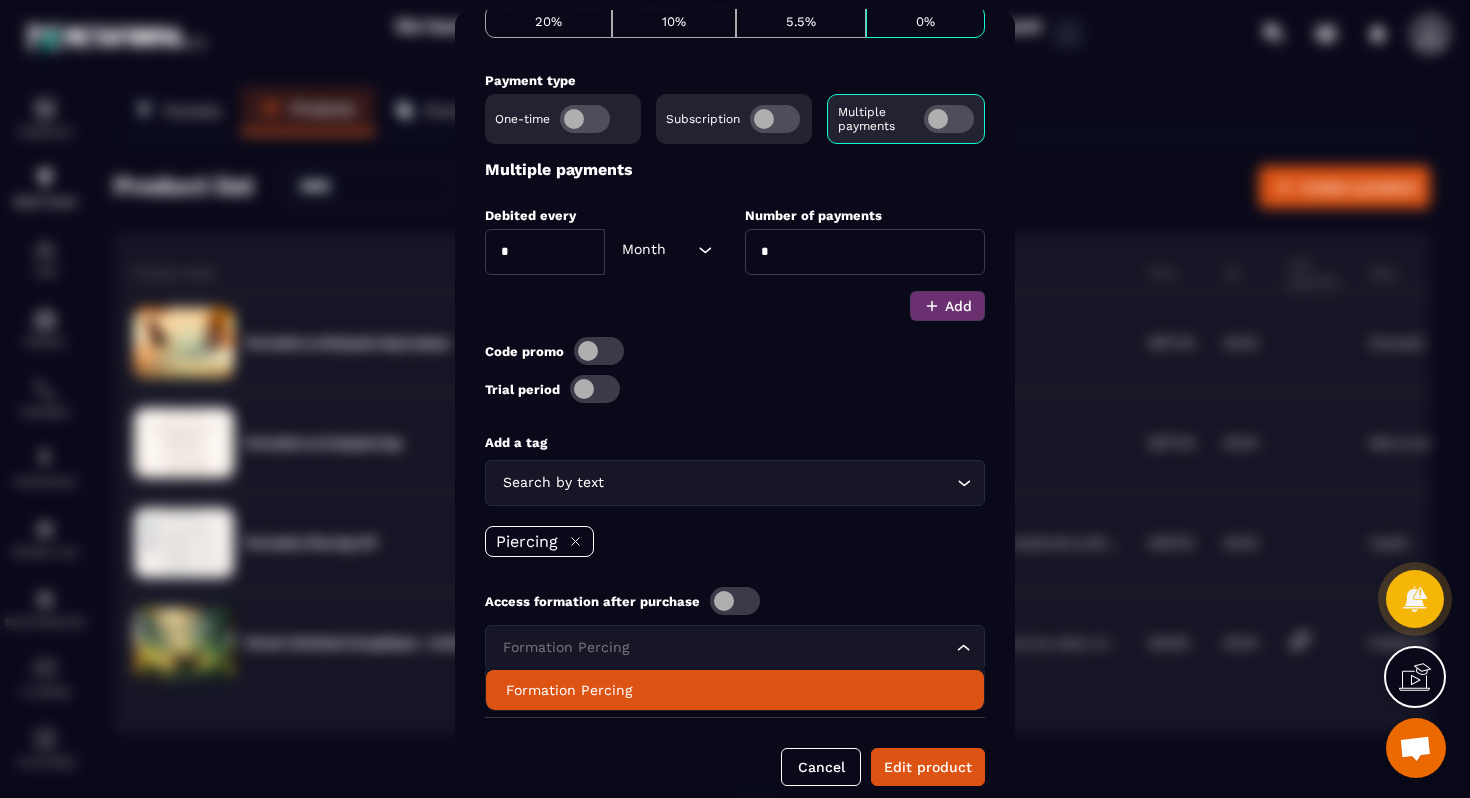 click on "Formation Percing Loading..." 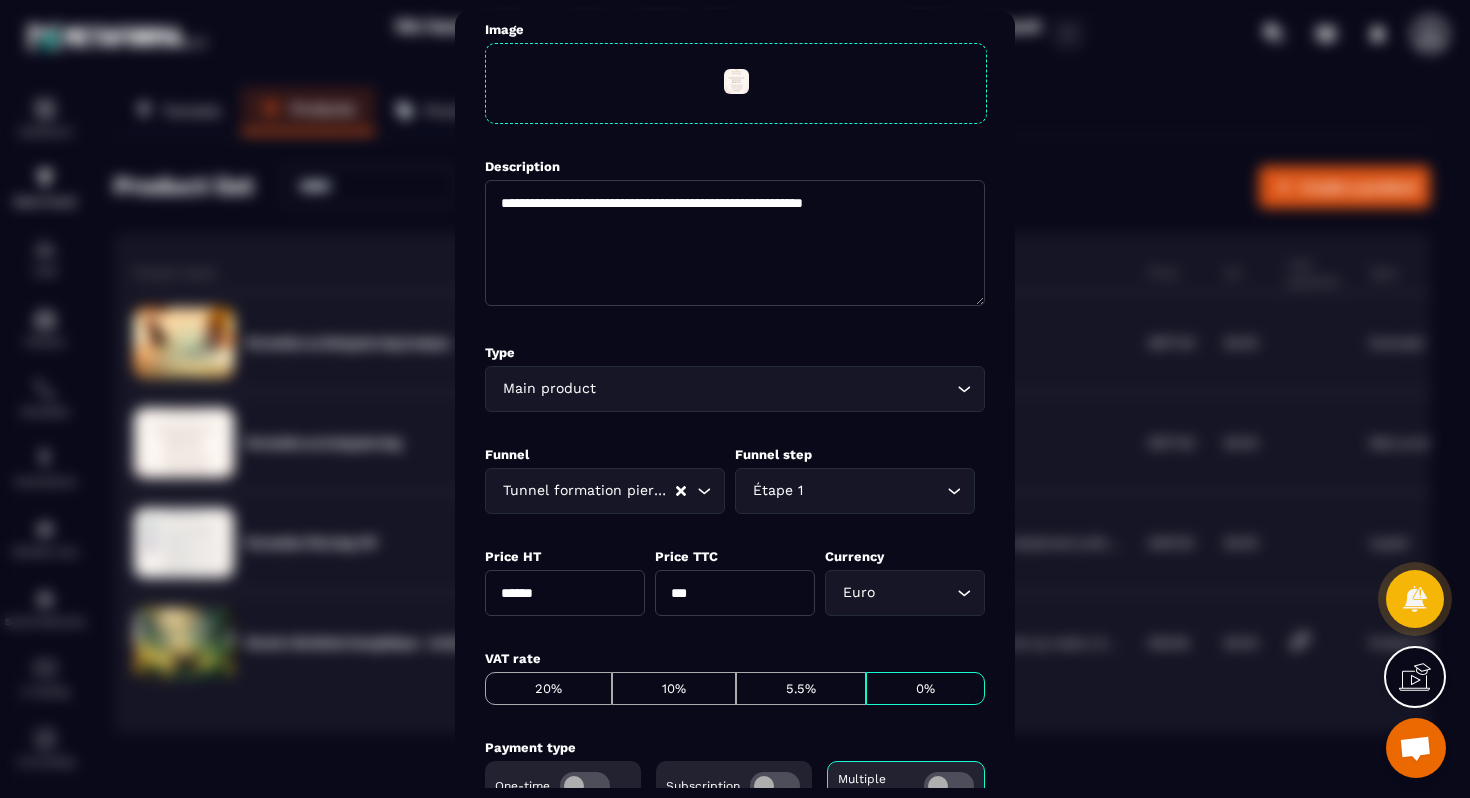scroll, scrollTop: 322, scrollLeft: 0, axis: vertical 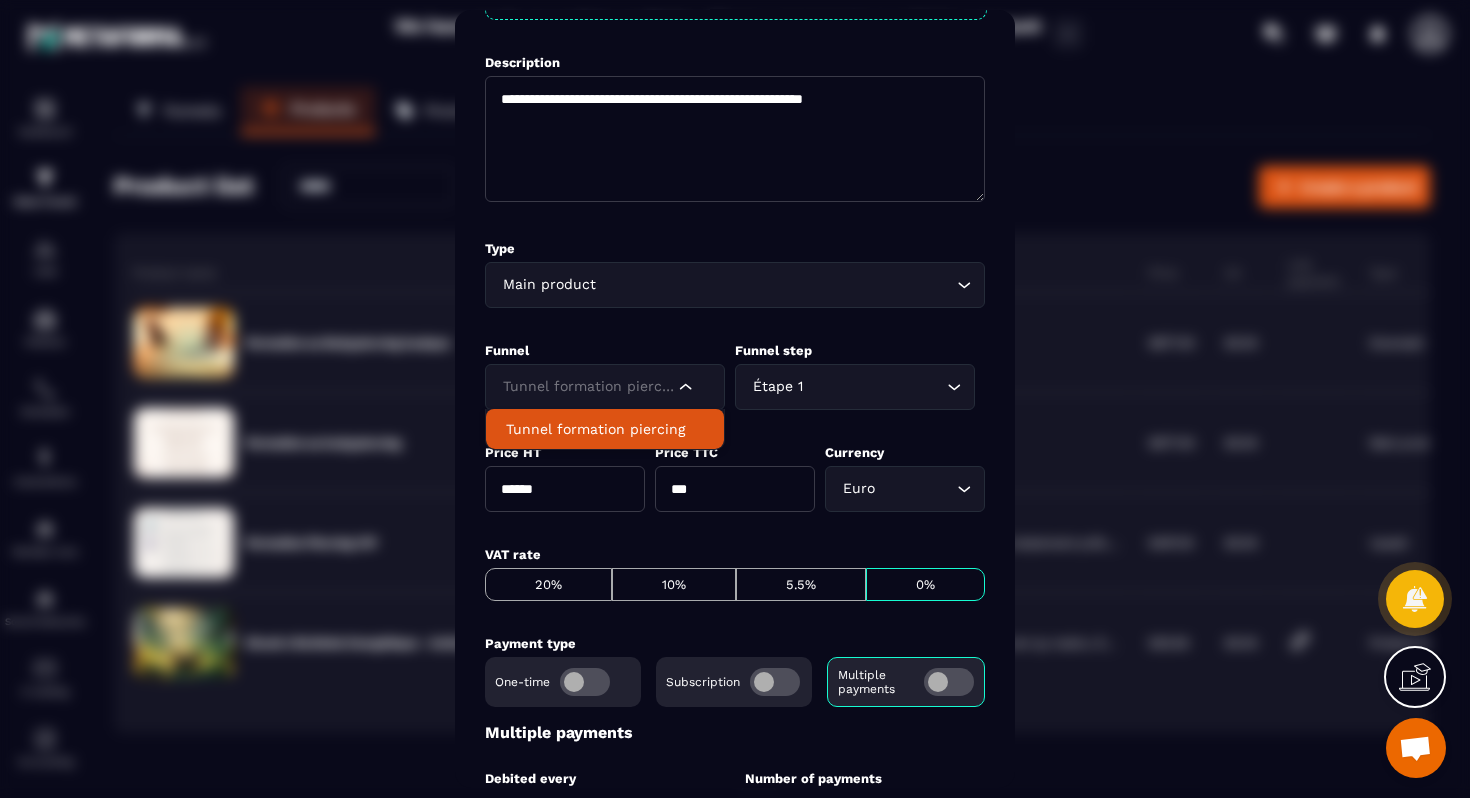 click on "Tunnel formation piercing Loading..." 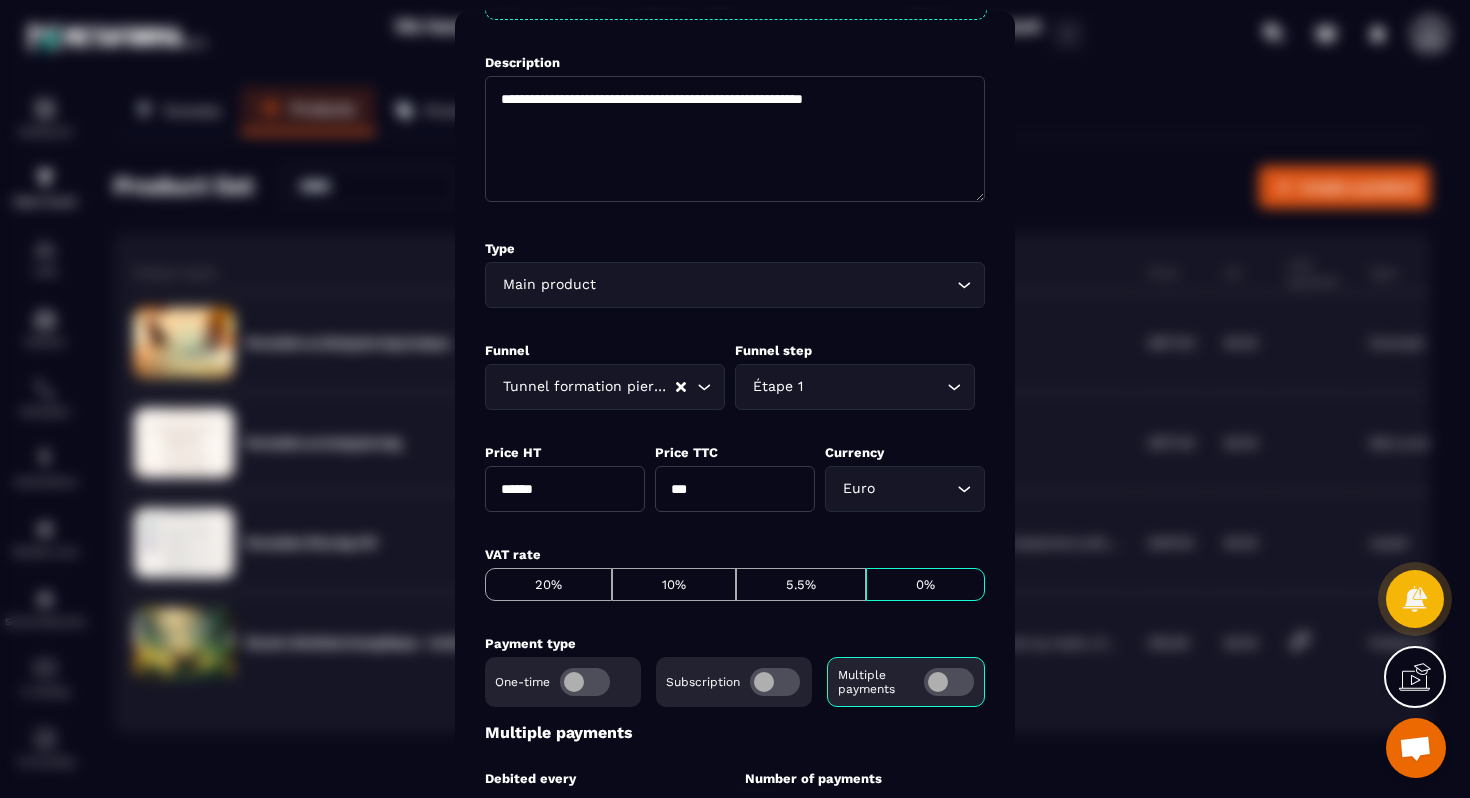 click on "Étape 1" at bounding box center (845, 387) 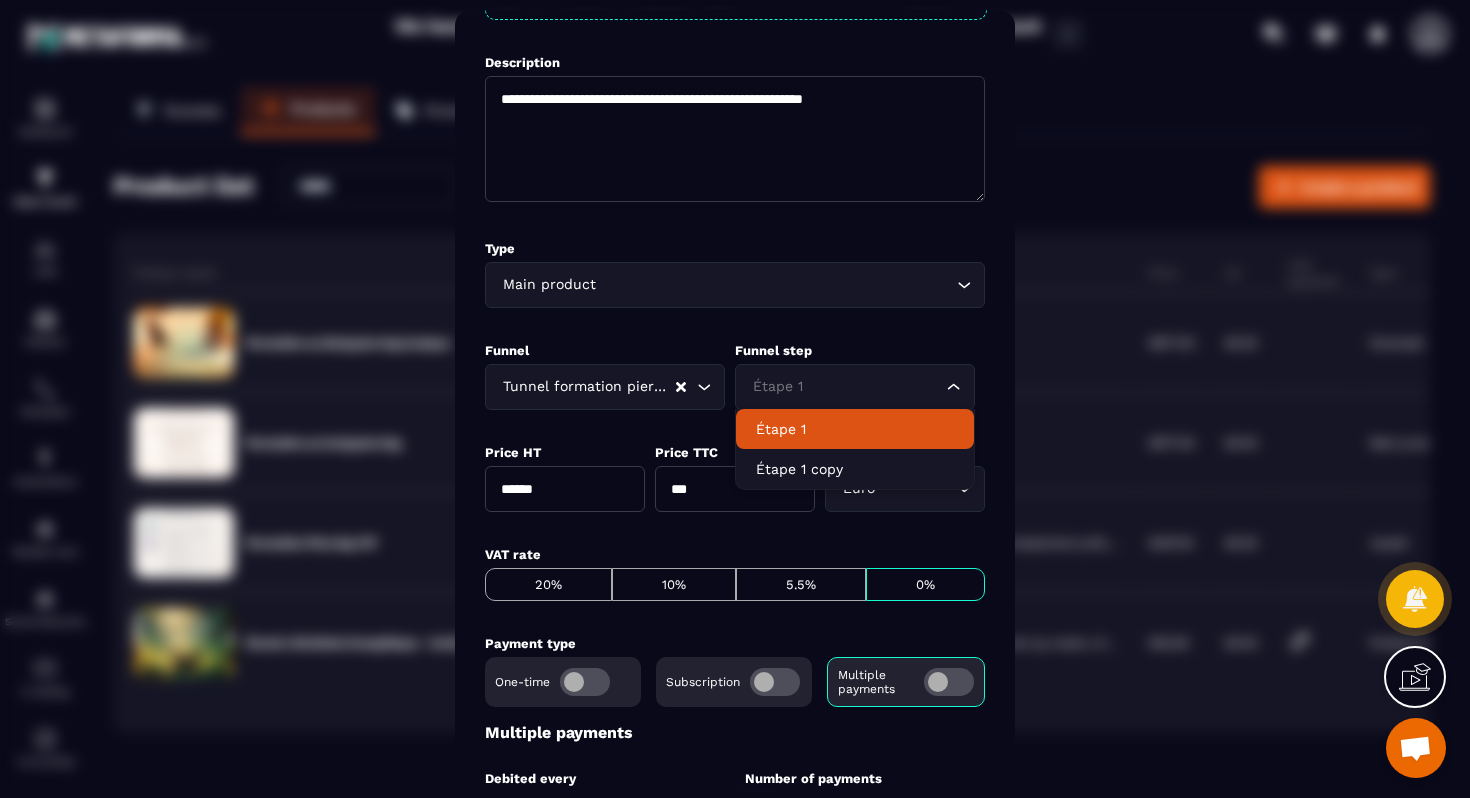 click 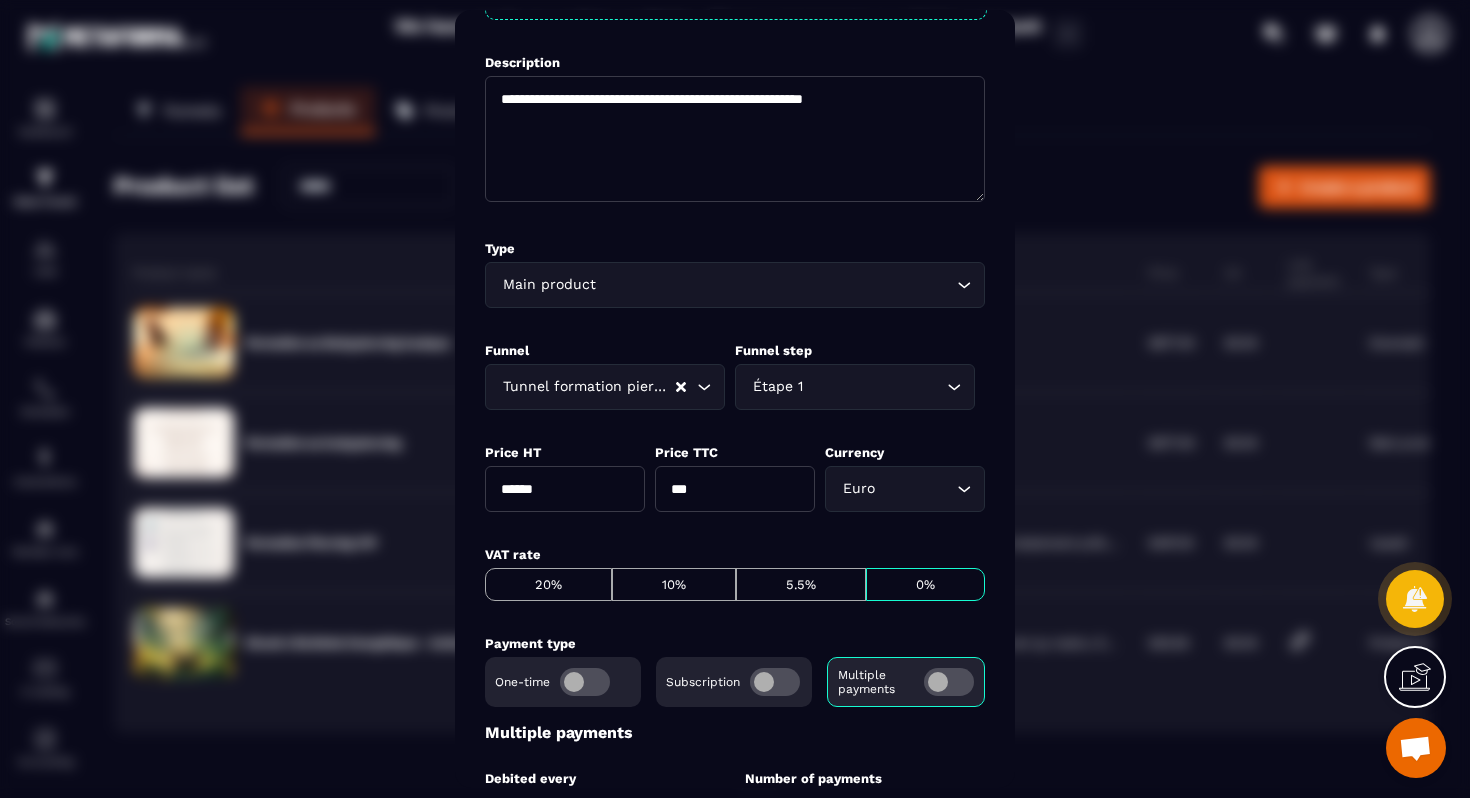 click on "Tunnel formation piercing" at bounding box center [586, 387] 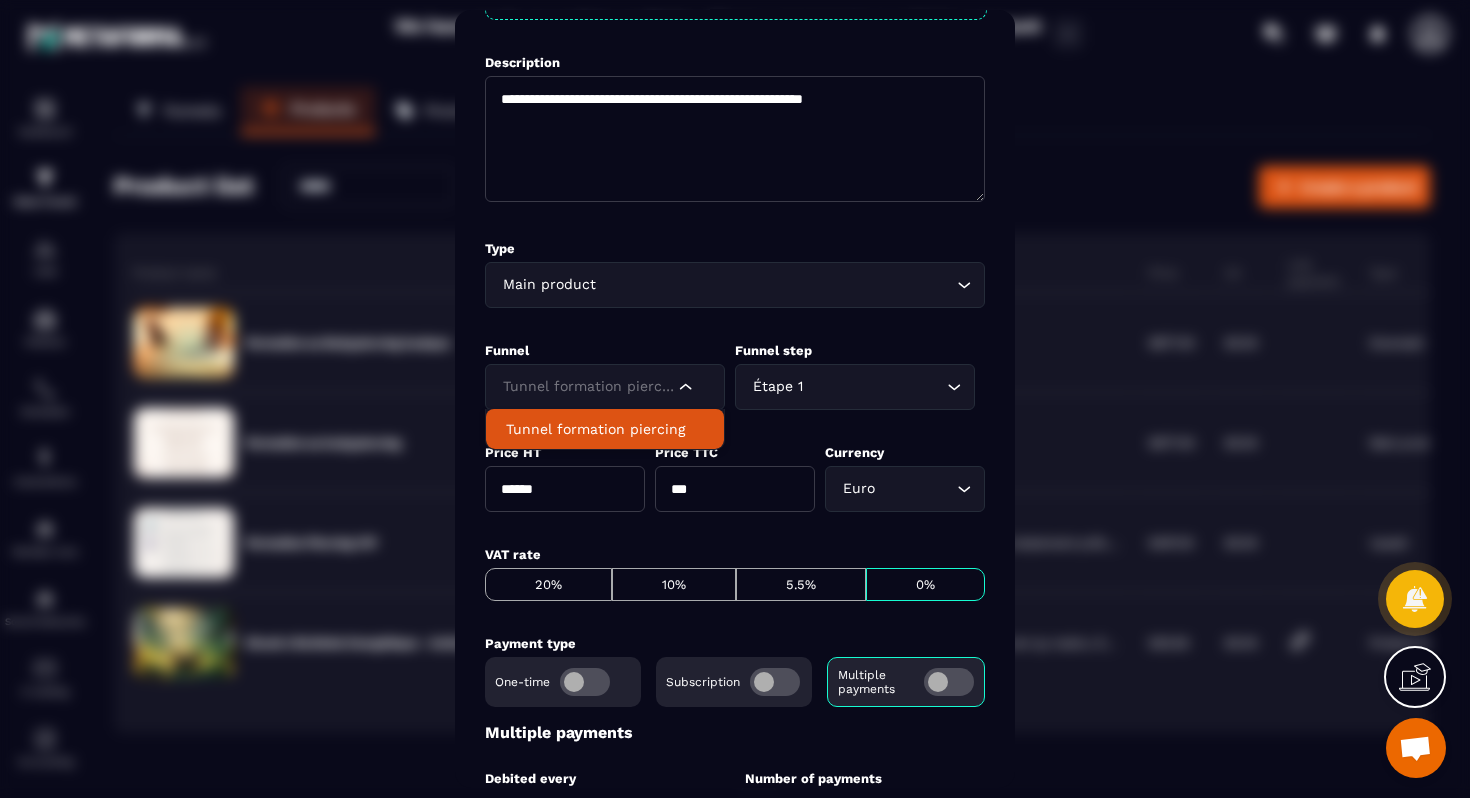 click on "Tunnel formation piercing" 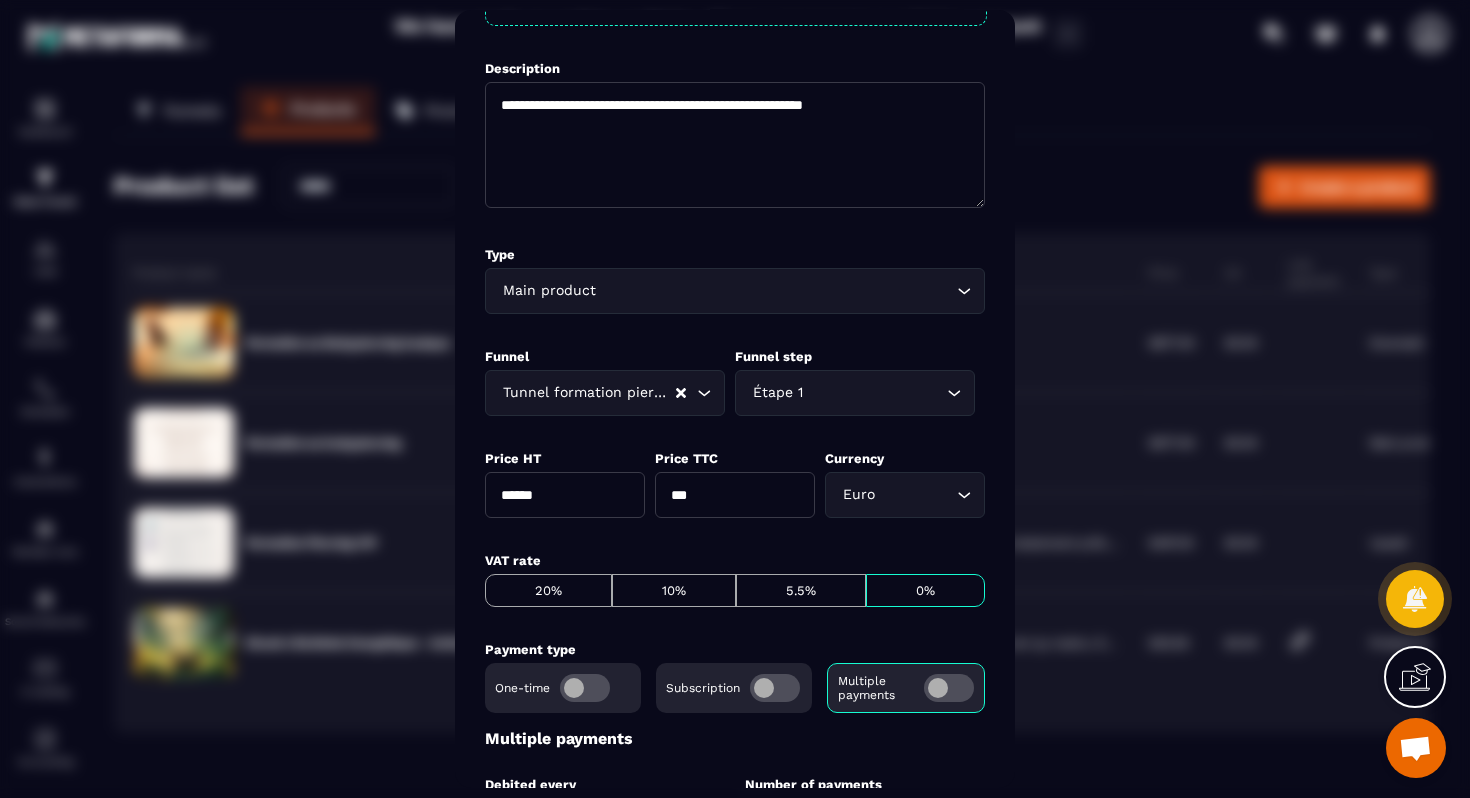 scroll, scrollTop: 294, scrollLeft: 0, axis: vertical 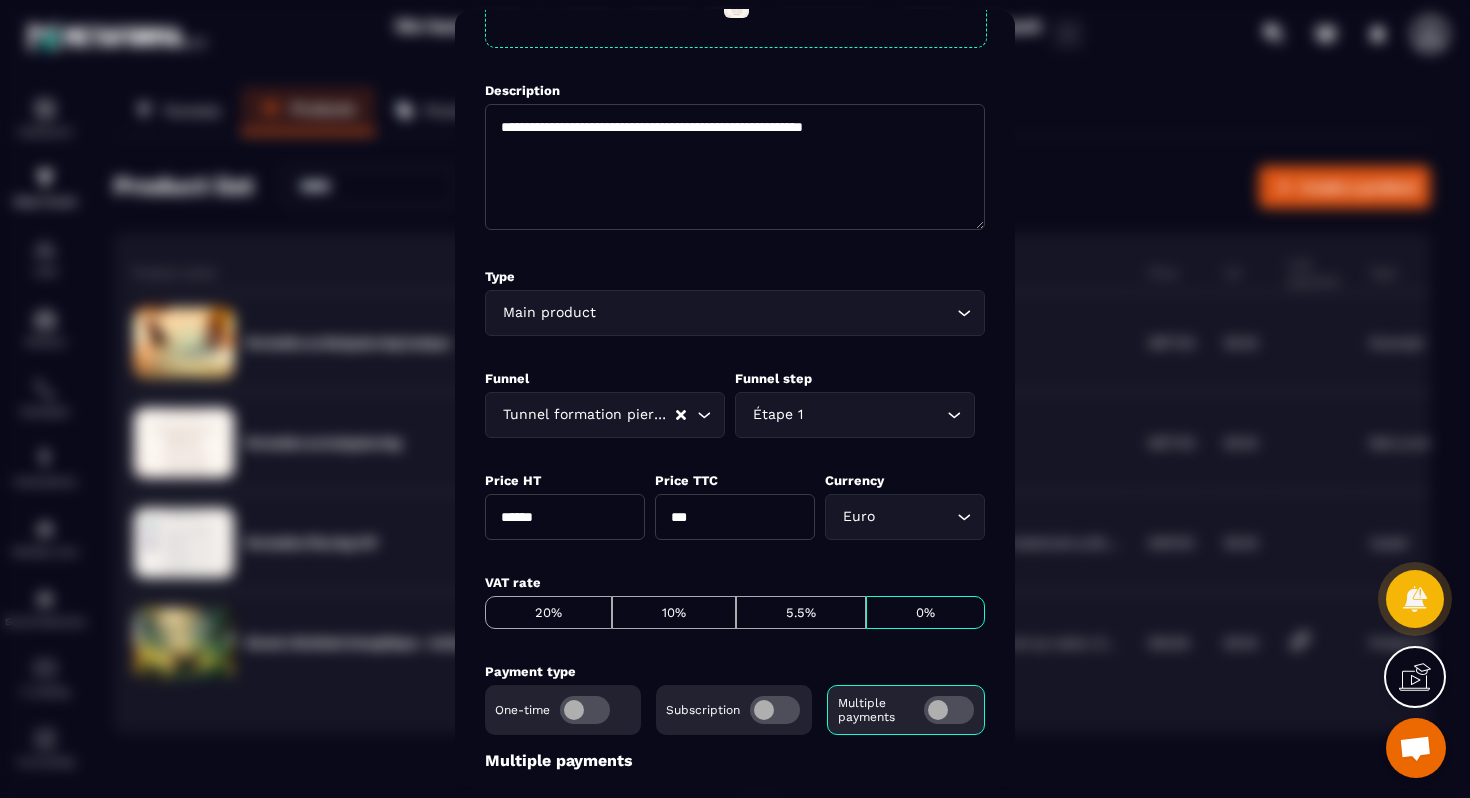 click 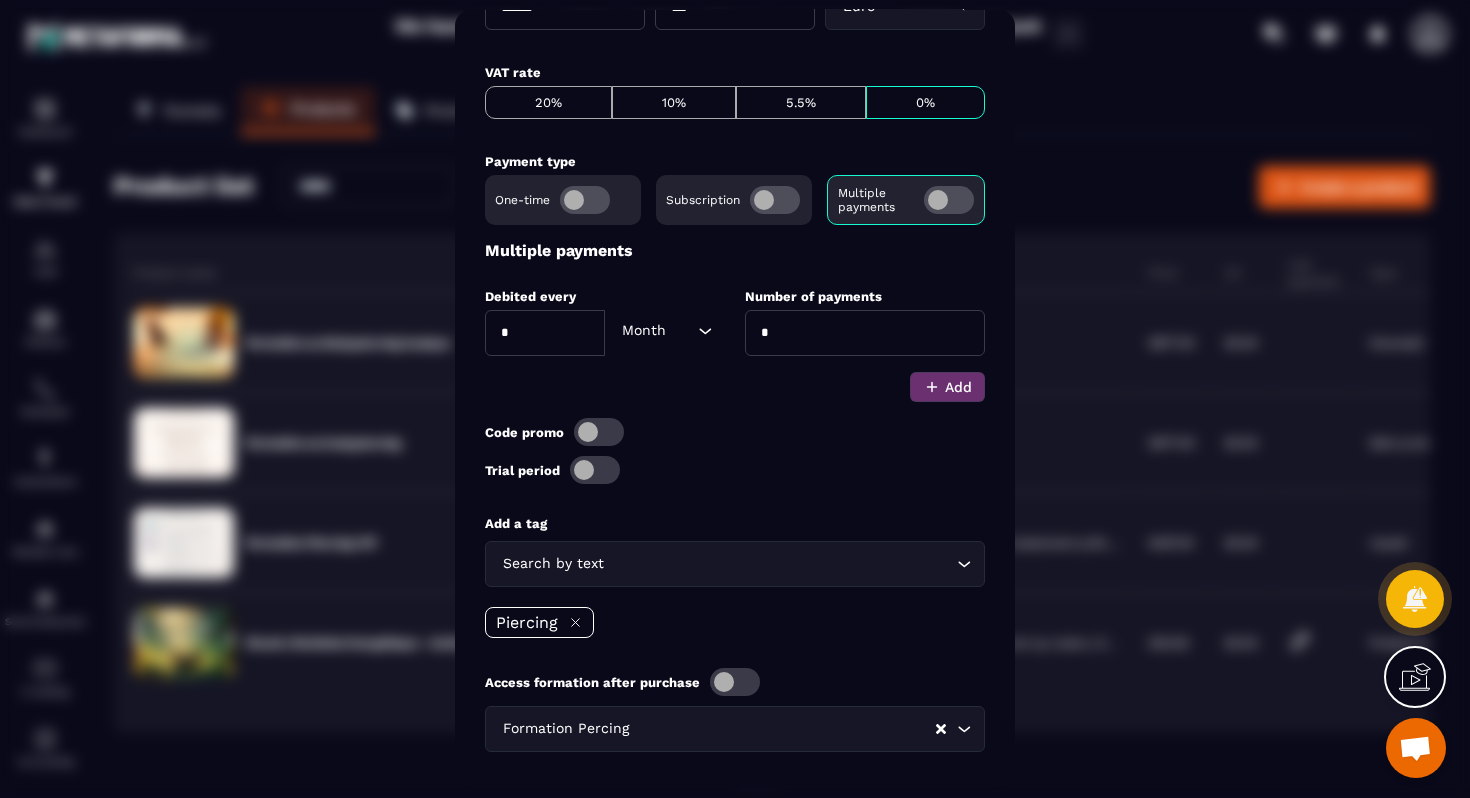 scroll, scrollTop: 913, scrollLeft: 0, axis: vertical 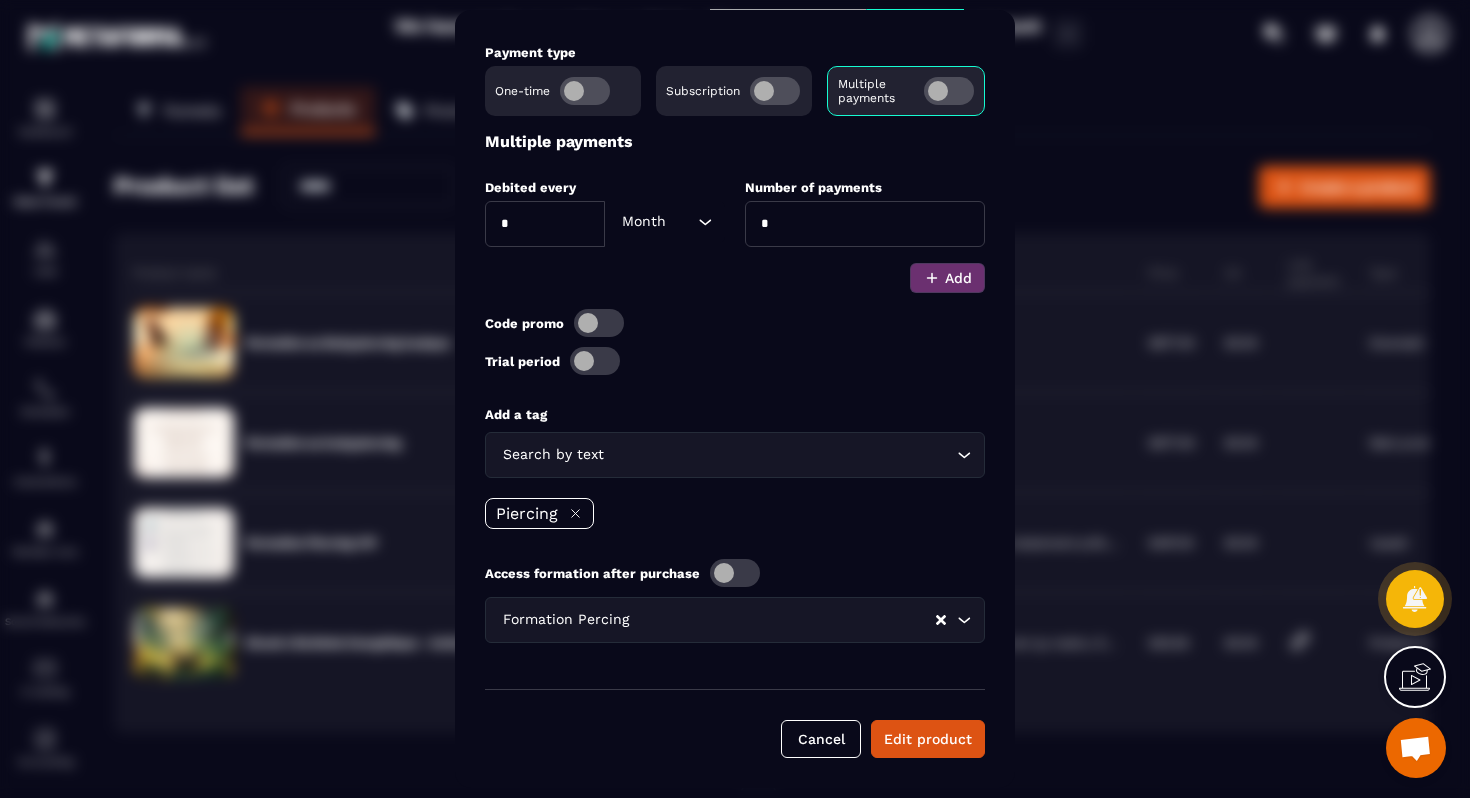 click 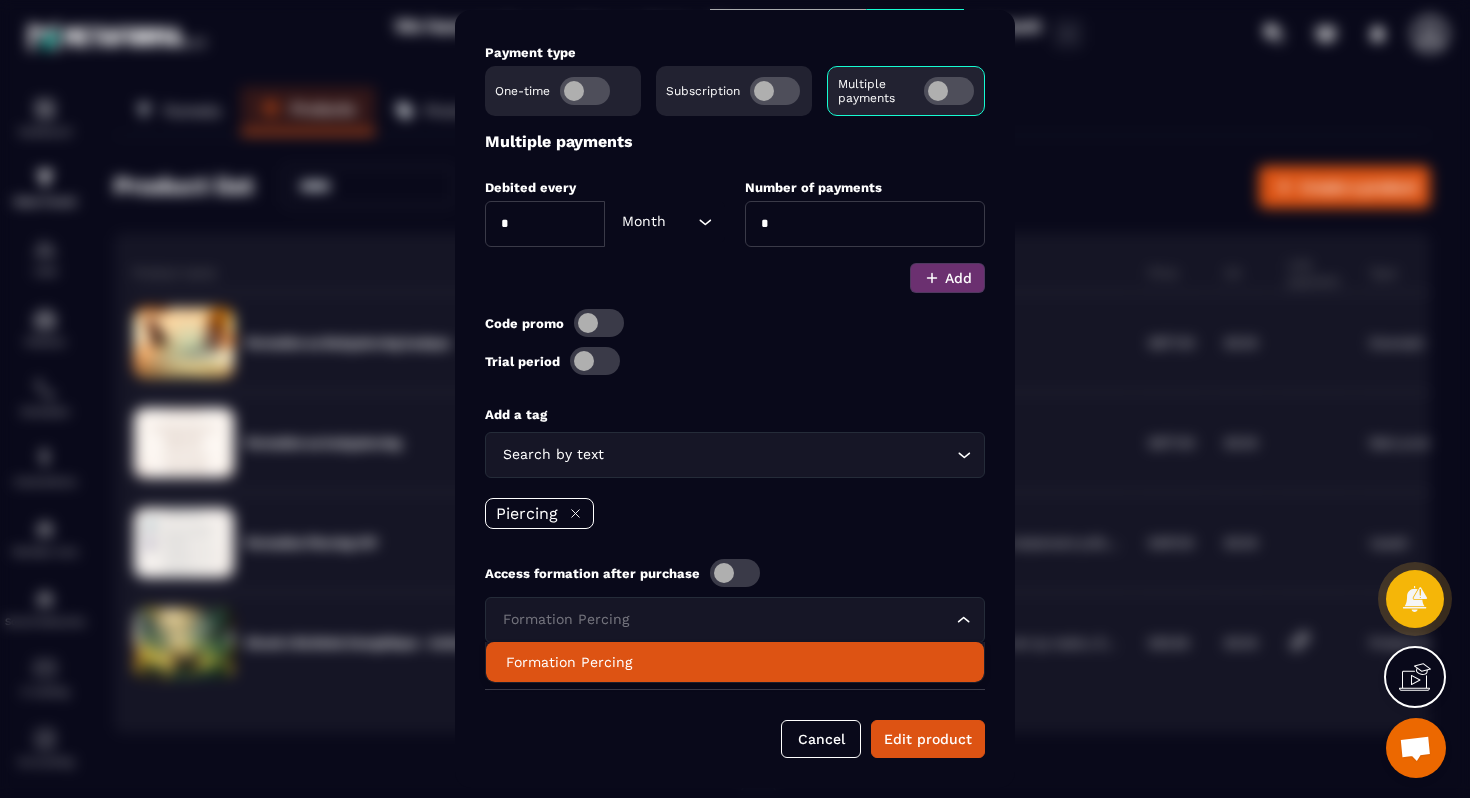 click on "Formation Percing" 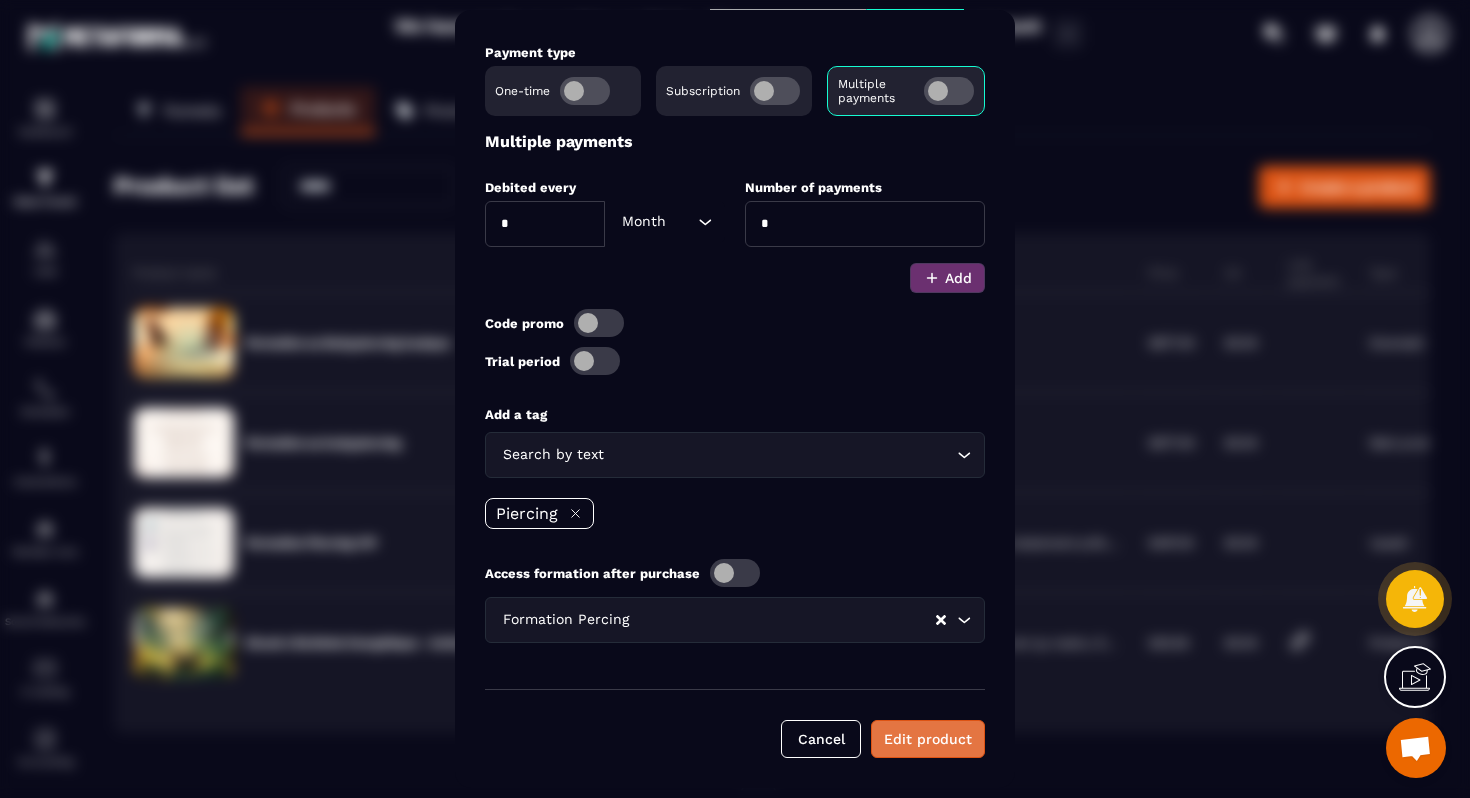 click on "Edit product" at bounding box center (928, 739) 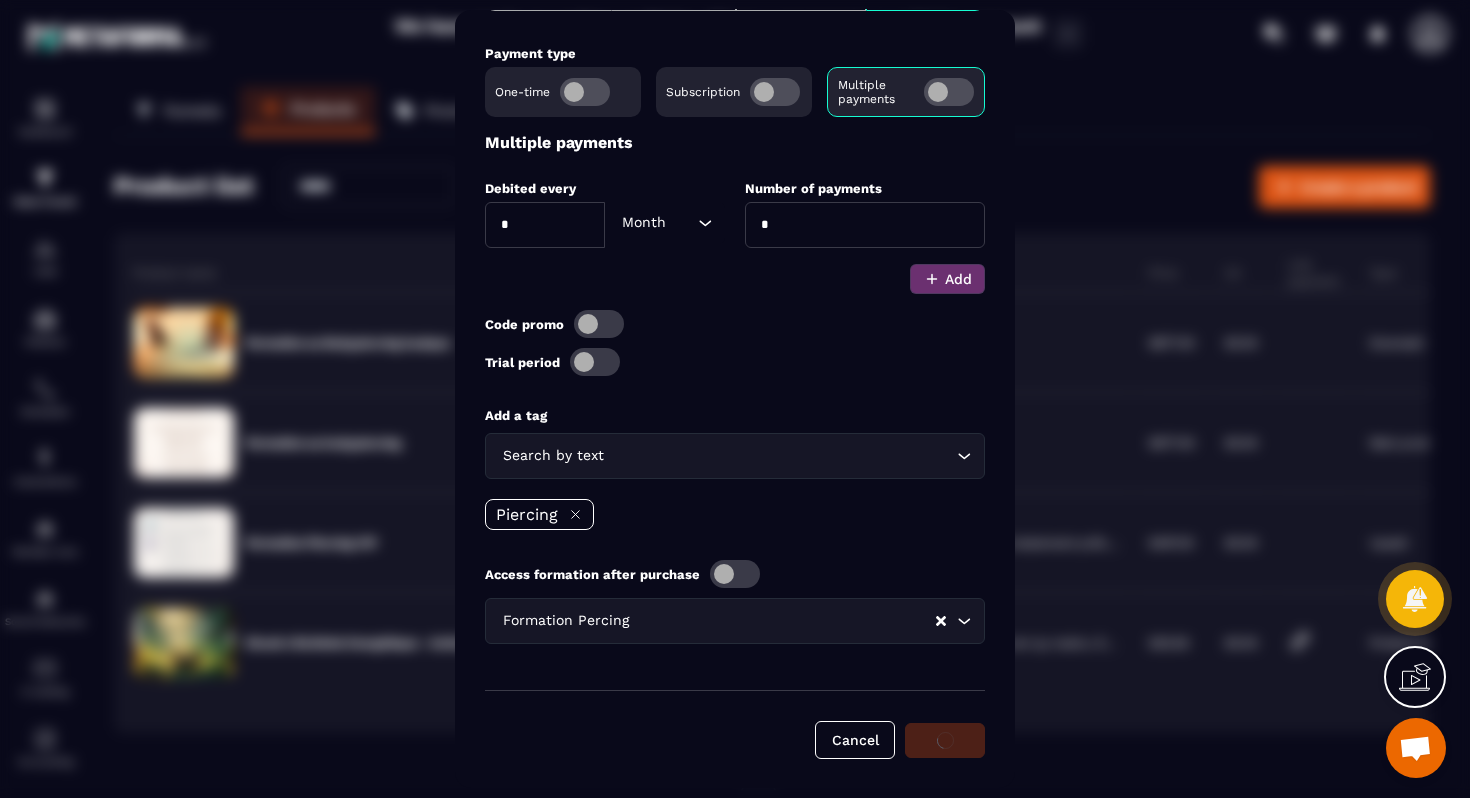 scroll, scrollTop: 913, scrollLeft: 0, axis: vertical 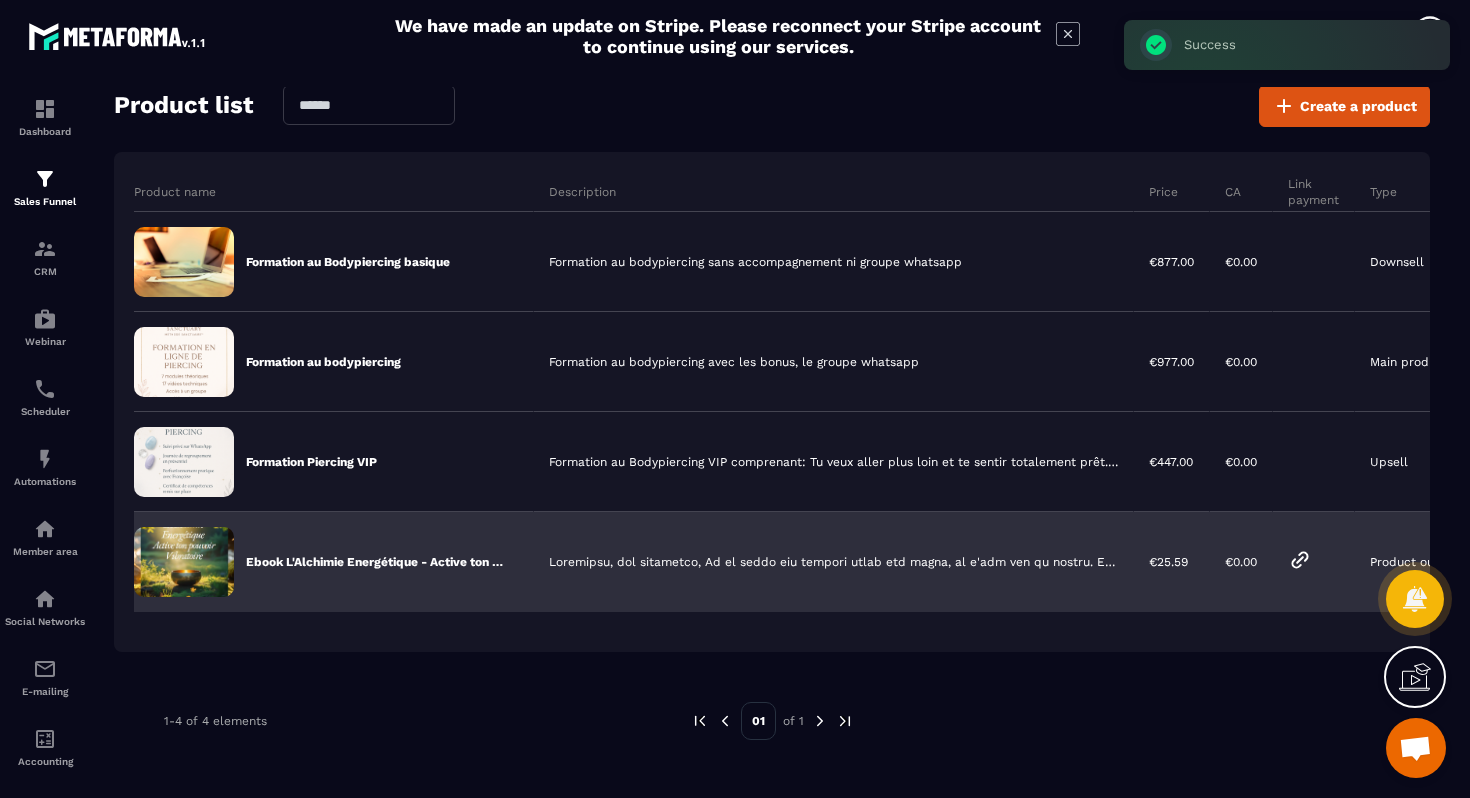 click on "Product outside Tunnel" at bounding box center (1437, 562) 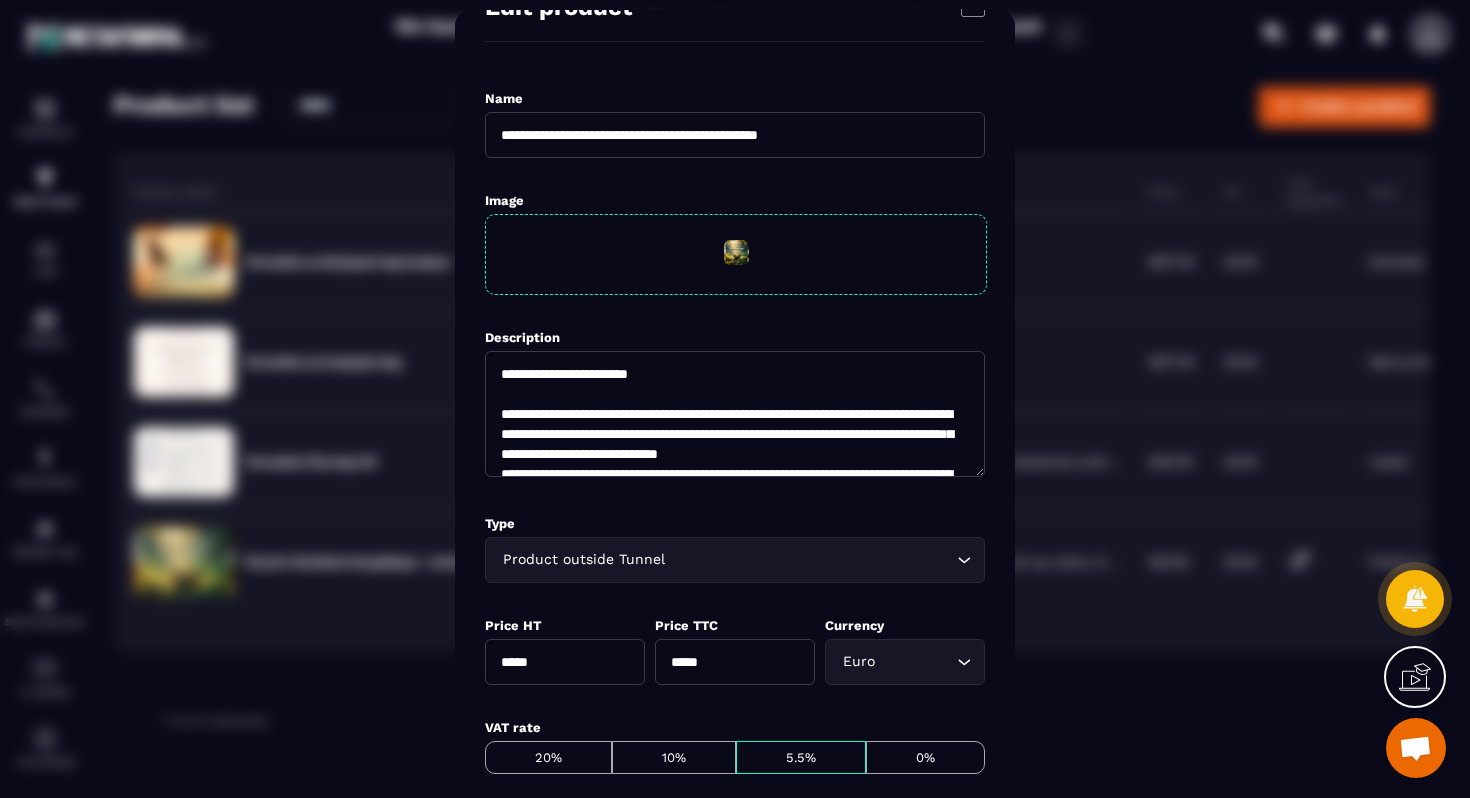 scroll, scrollTop: 0, scrollLeft: 0, axis: both 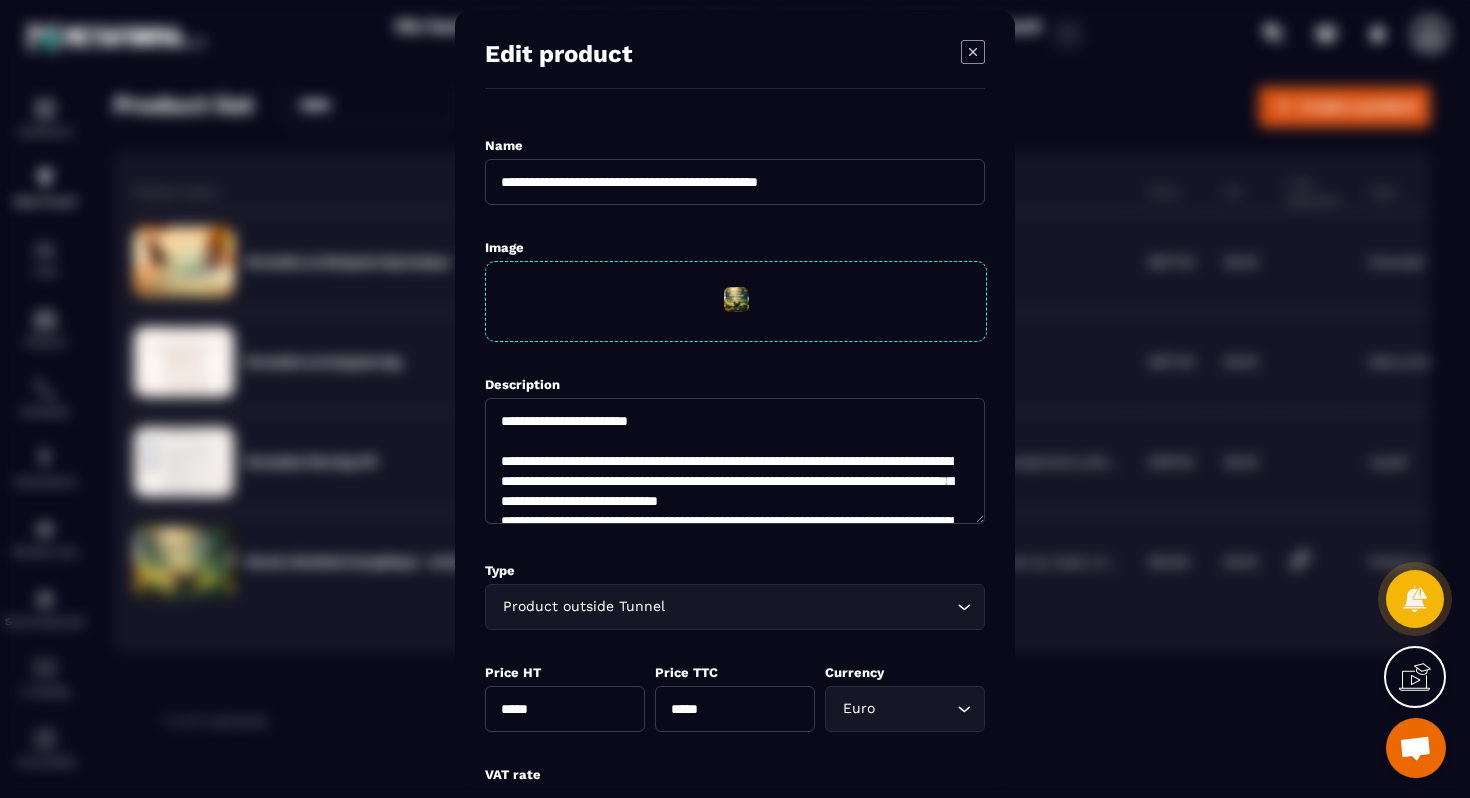 drag, startPoint x: 979, startPoint y: 55, endPoint x: 976, endPoint y: 65, distance: 10.440307 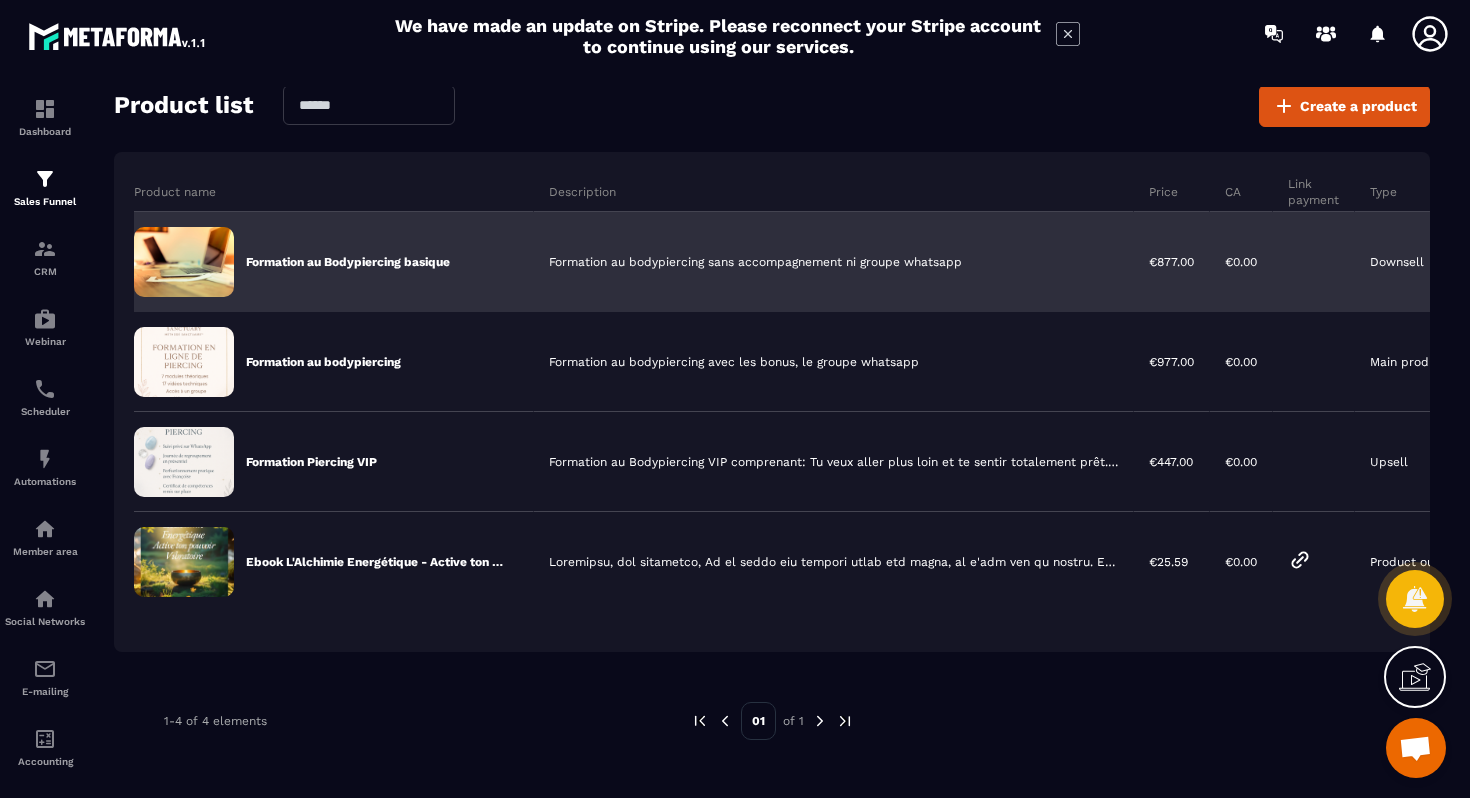 click on "Downsell" at bounding box center [1397, 262] 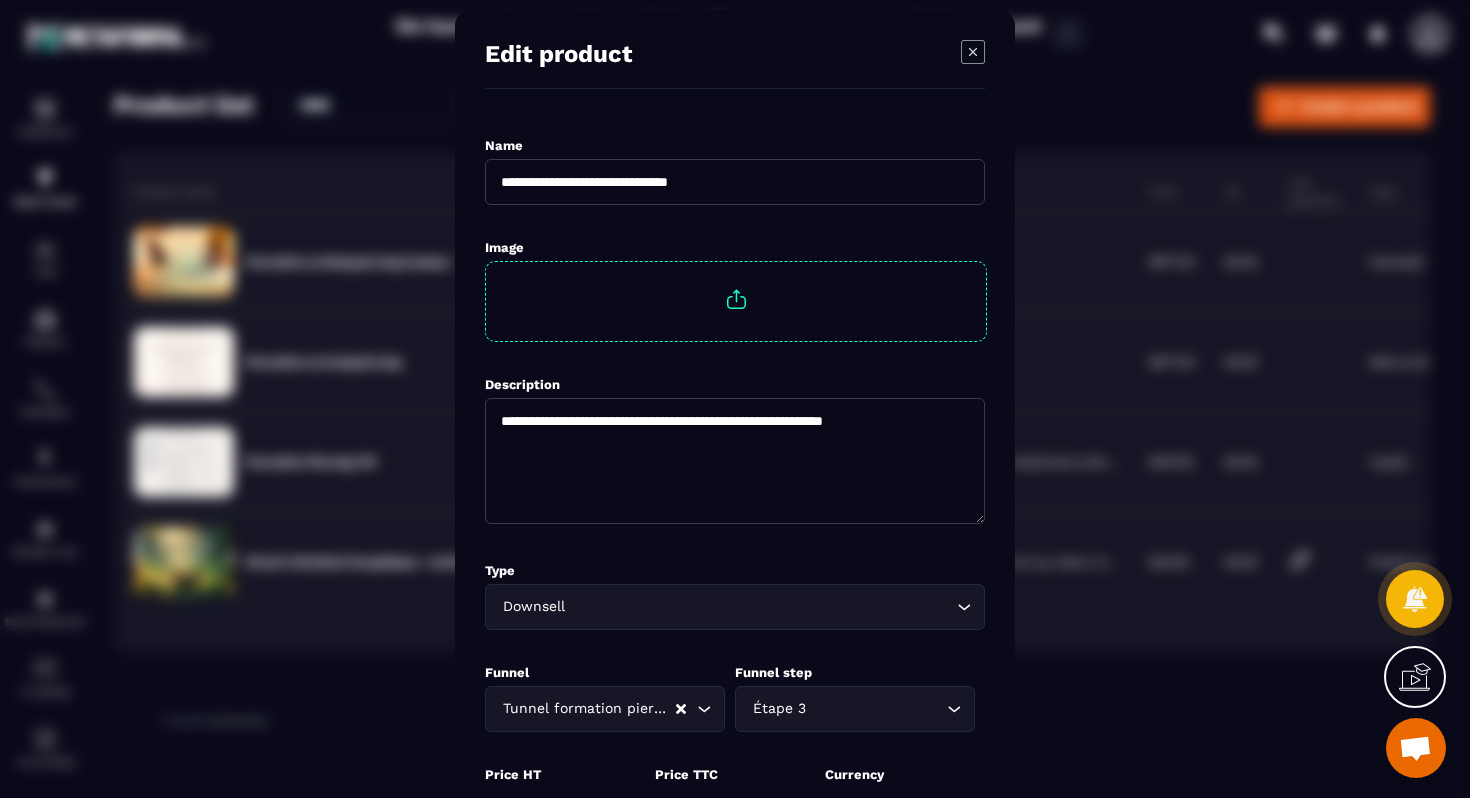 scroll, scrollTop: 336, scrollLeft: 0, axis: vertical 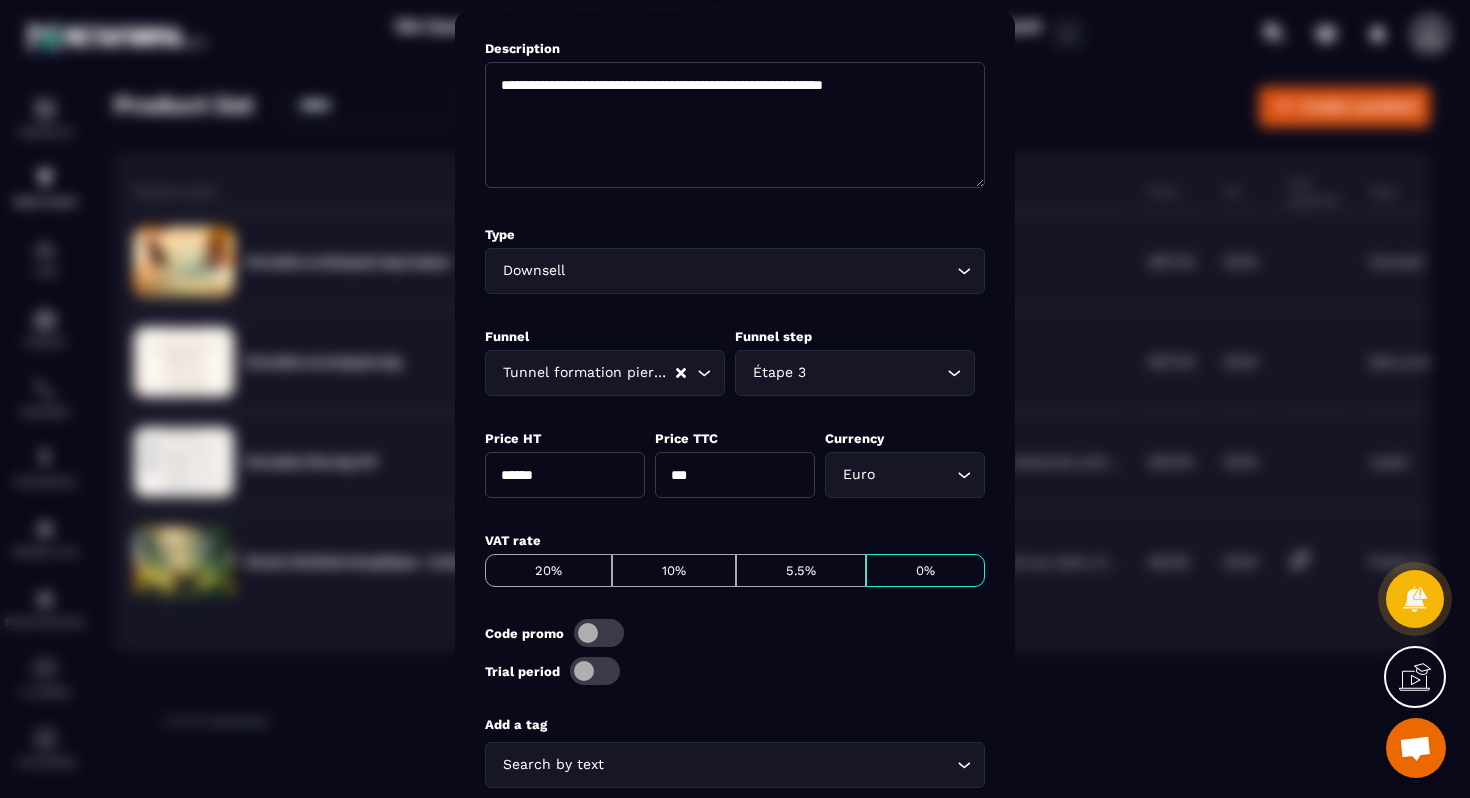 click on "Tunnel formation piercing Loading..." 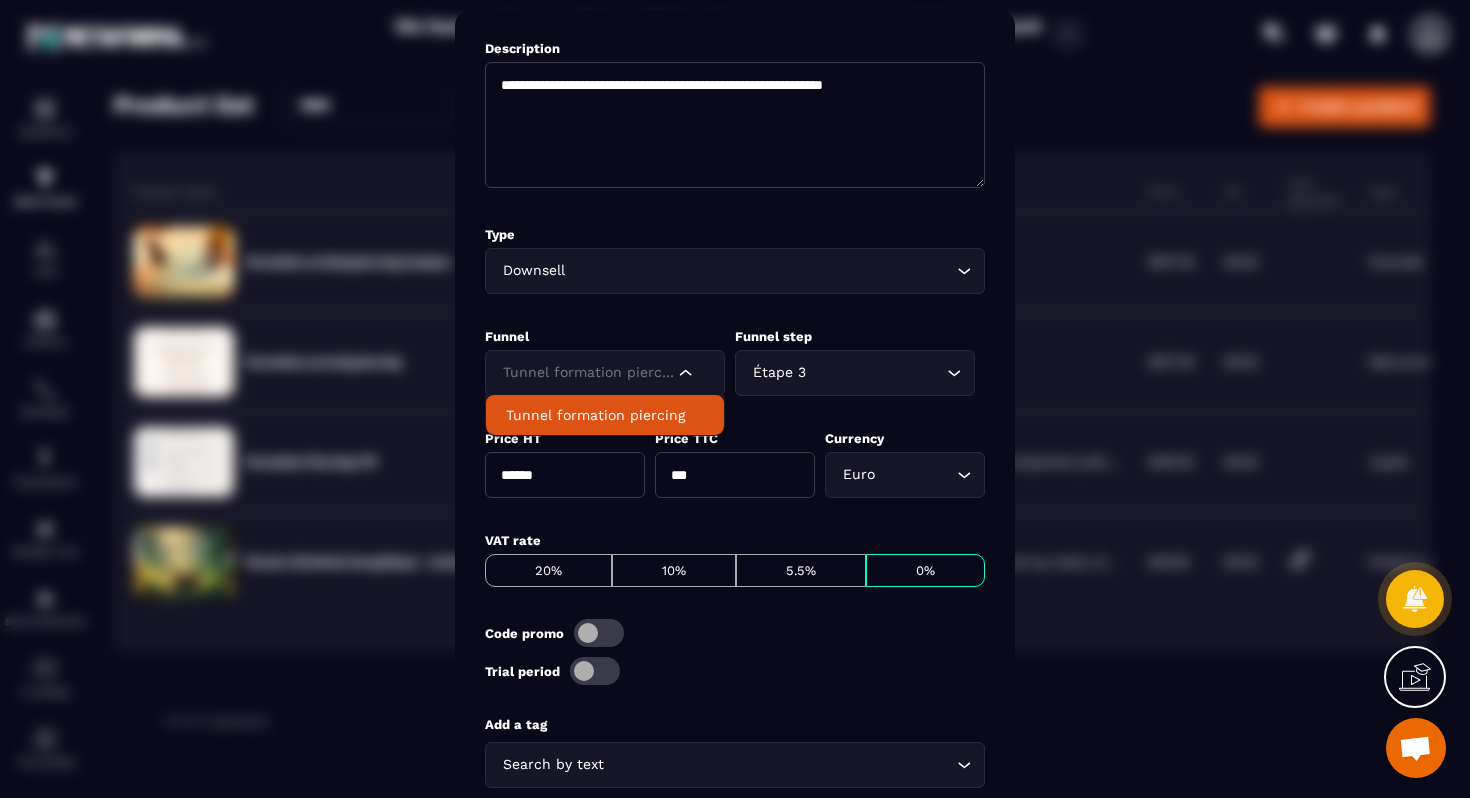 click 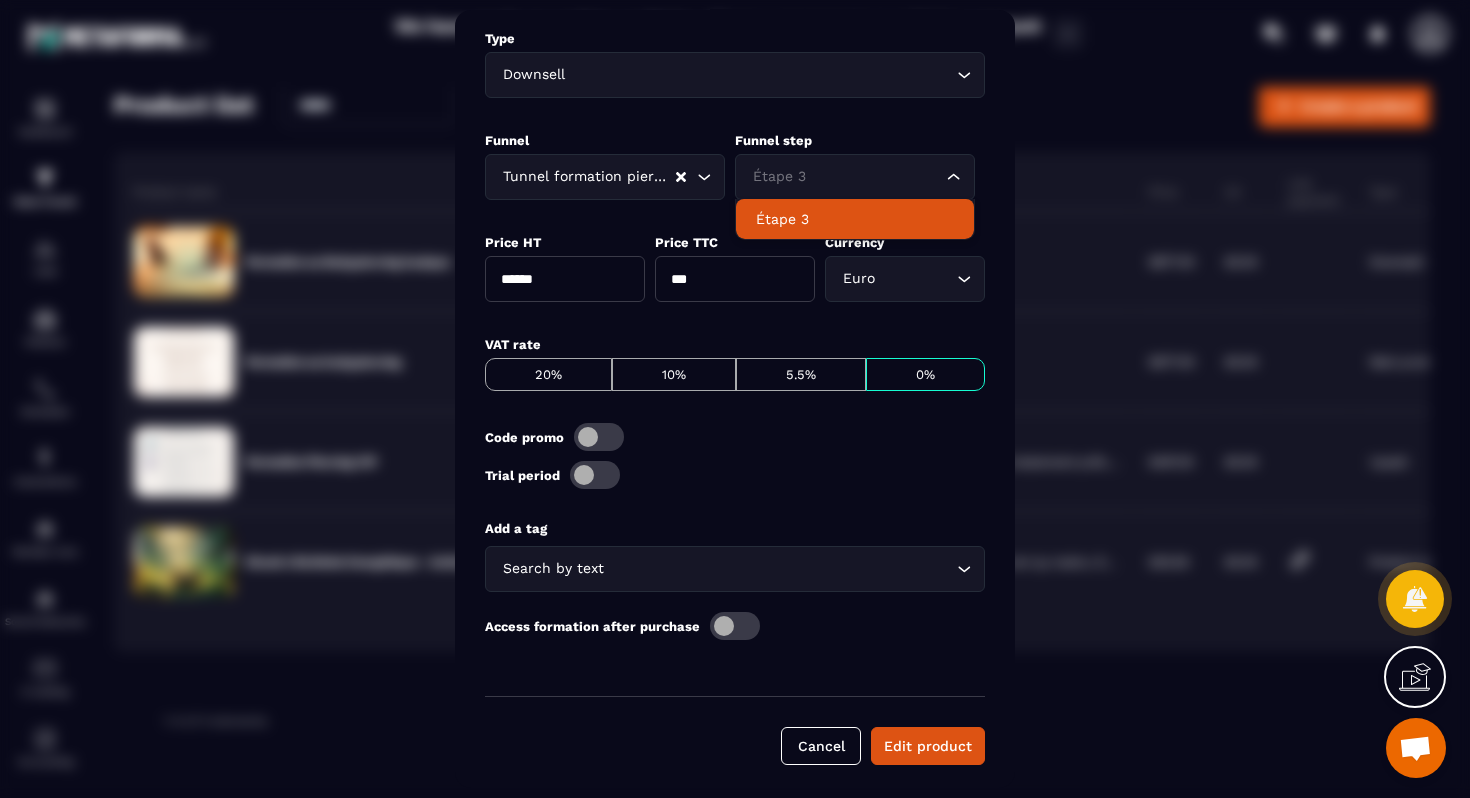 scroll, scrollTop: 539, scrollLeft: 0, axis: vertical 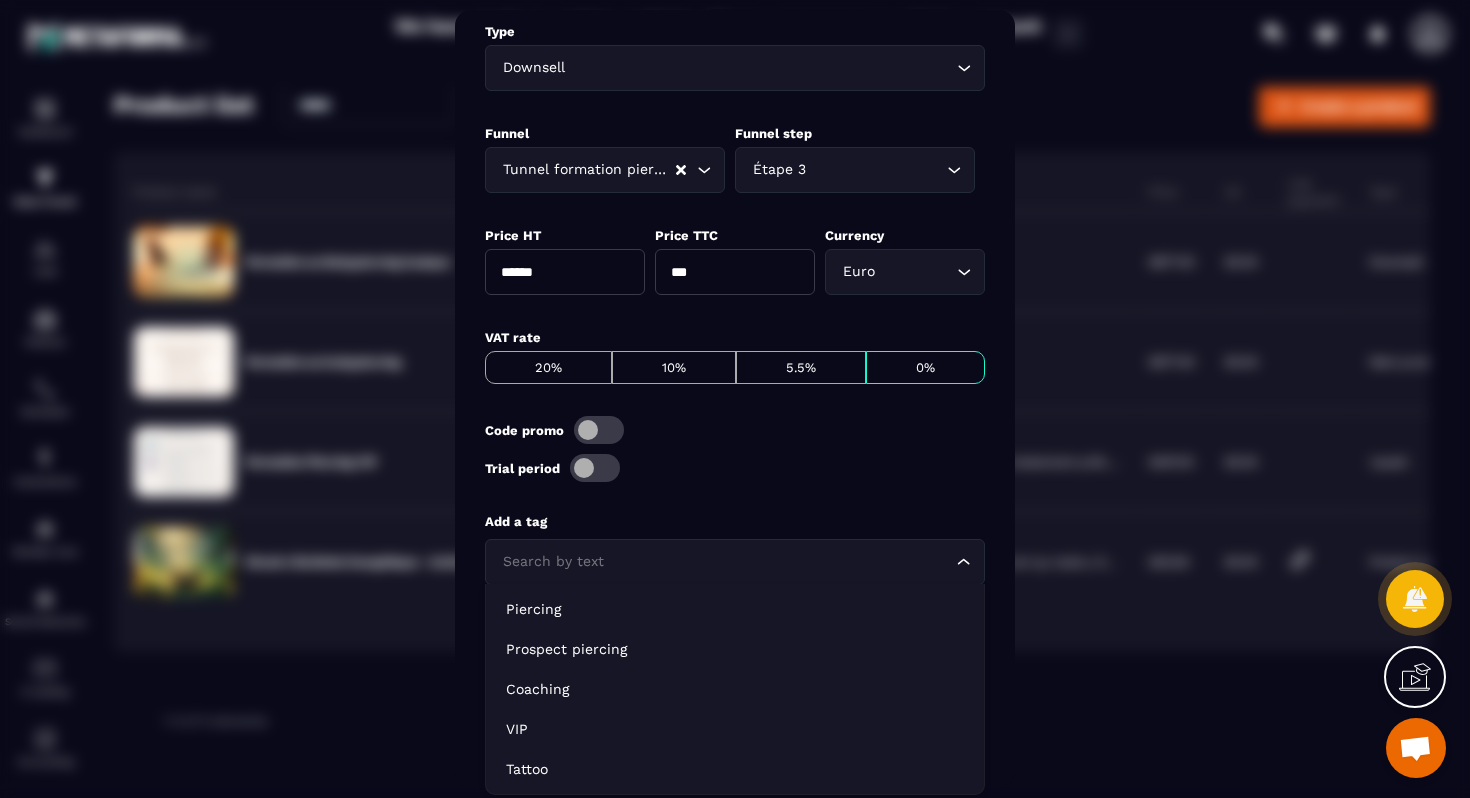 click 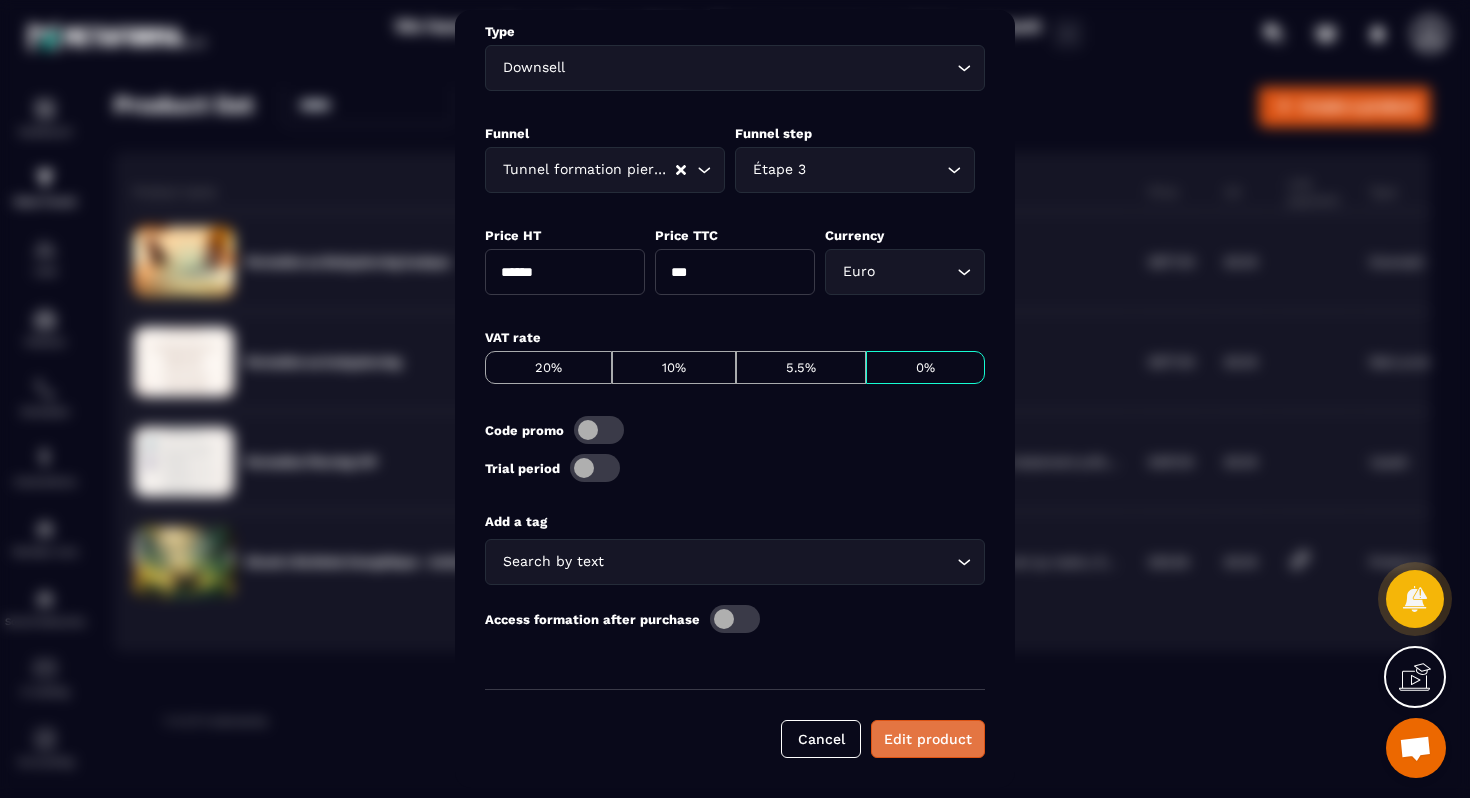 click on "Edit product" at bounding box center [928, 739] 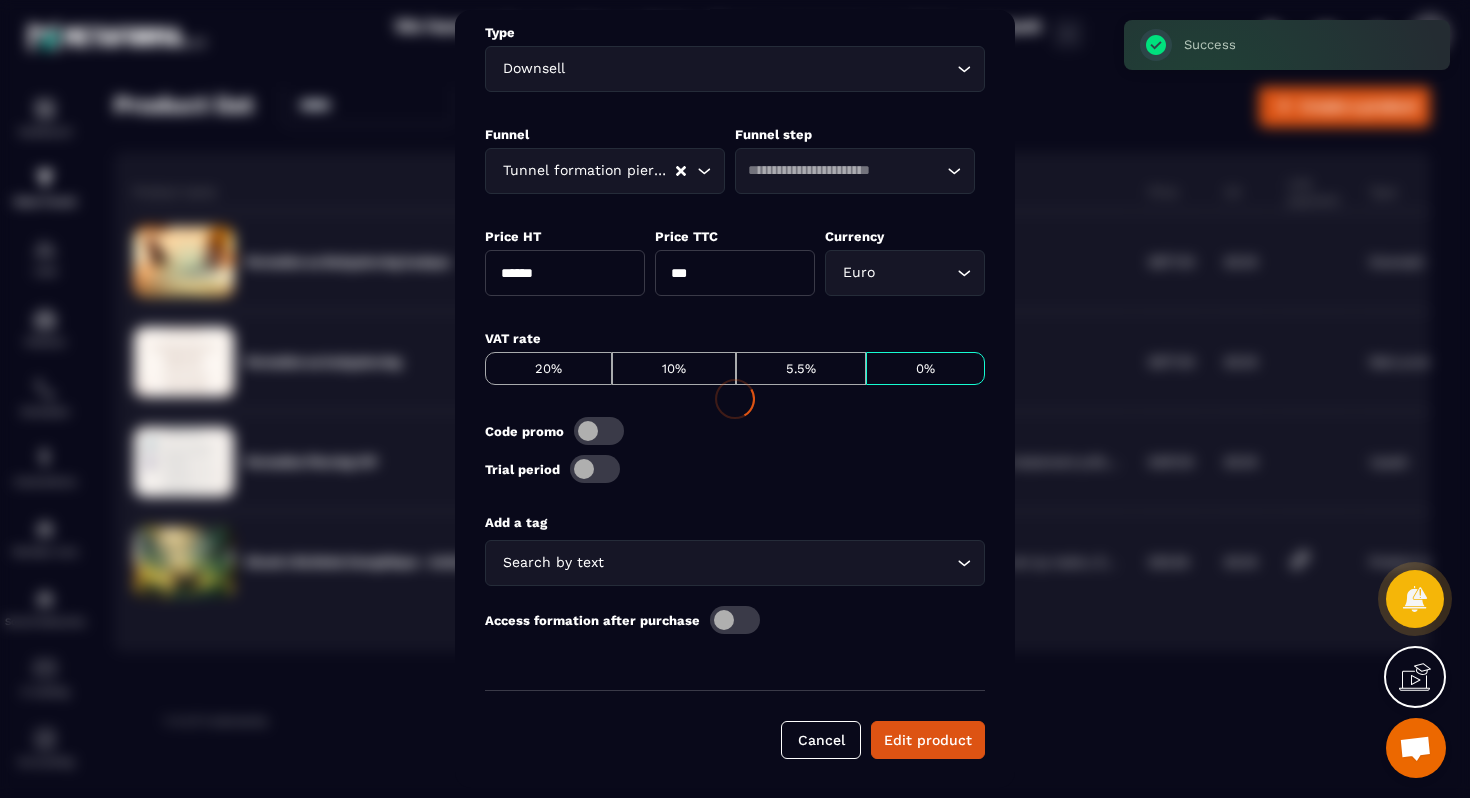 scroll, scrollTop: 539, scrollLeft: 0, axis: vertical 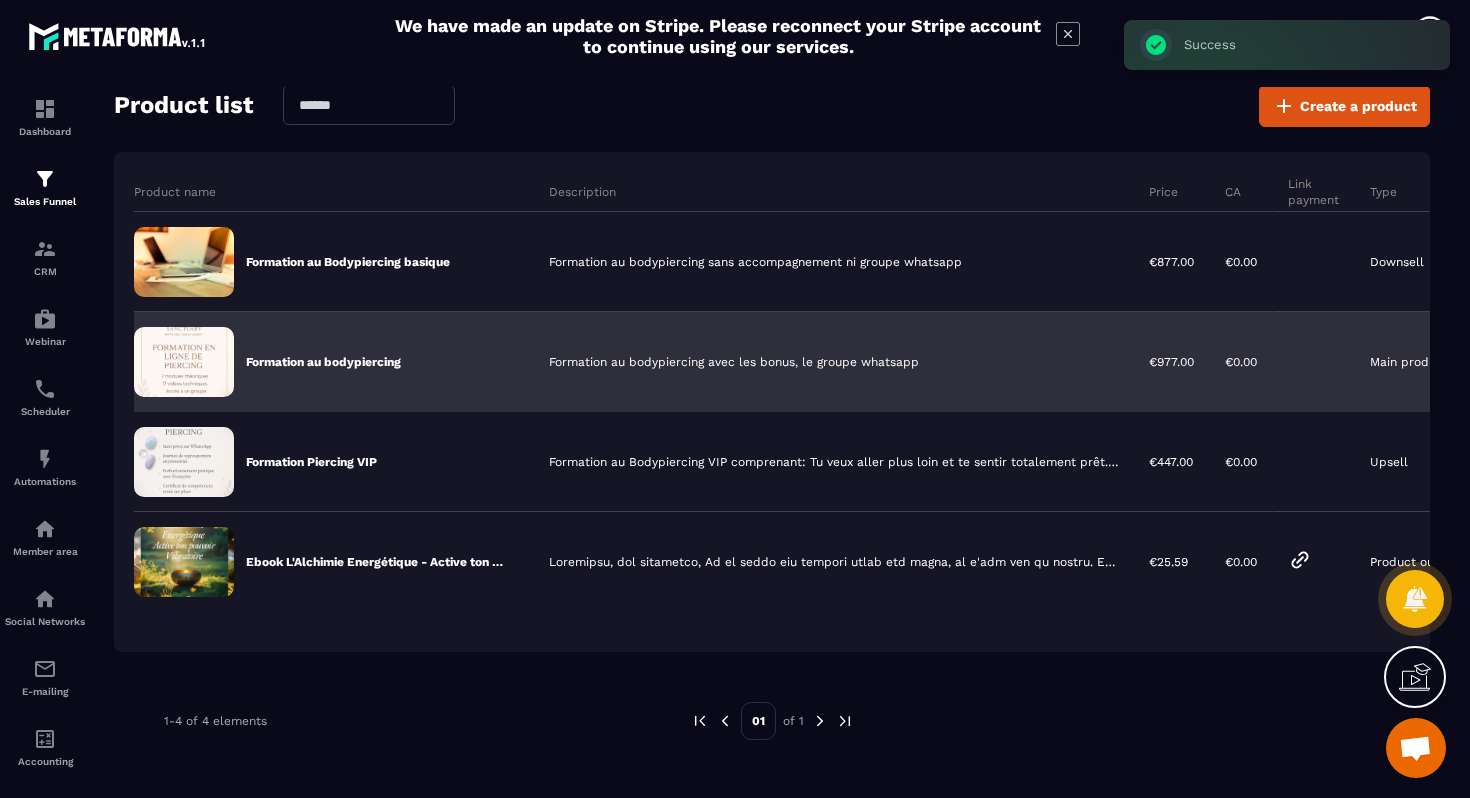 click on "Main product" at bounding box center [1409, 362] 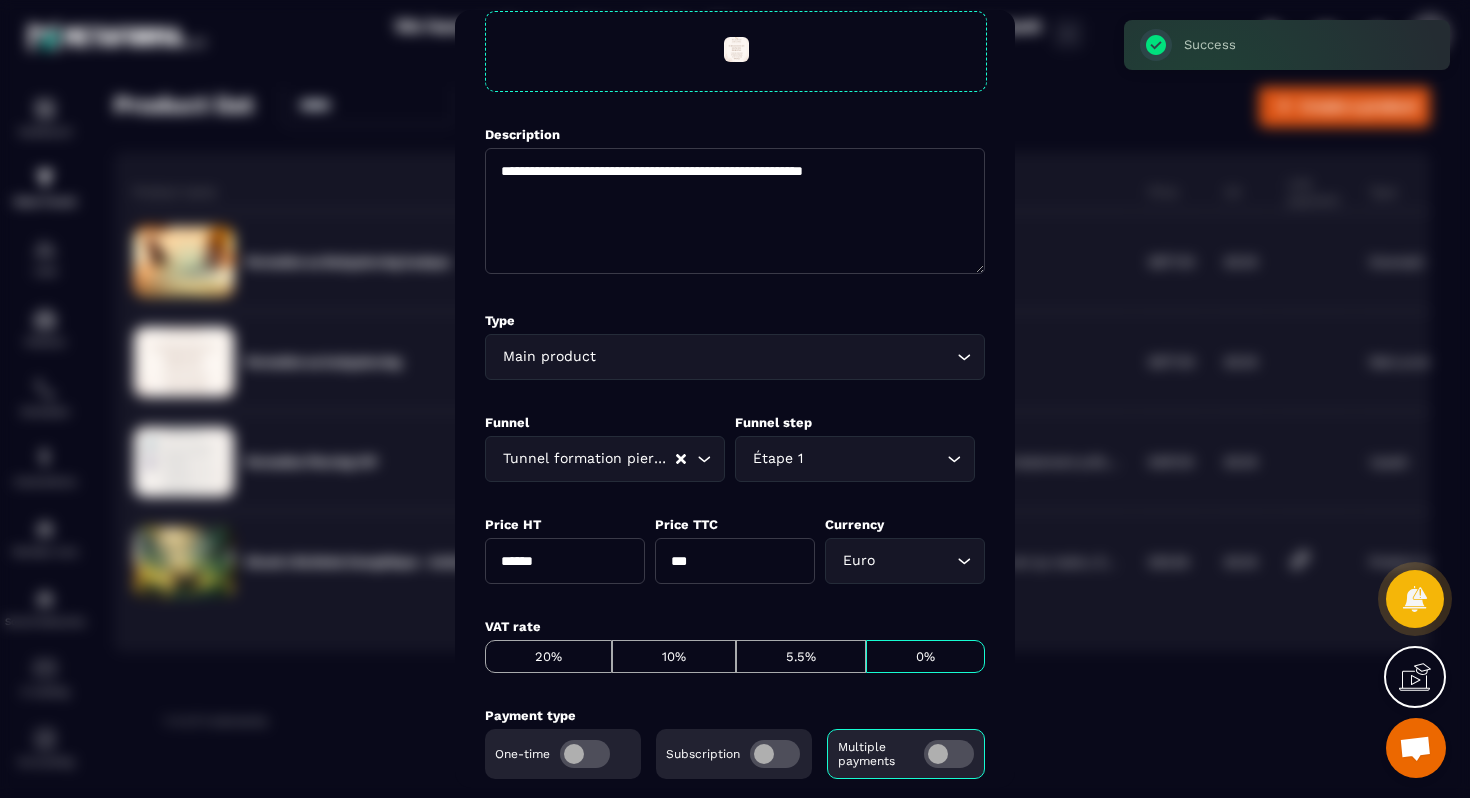 scroll, scrollTop: 294, scrollLeft: 0, axis: vertical 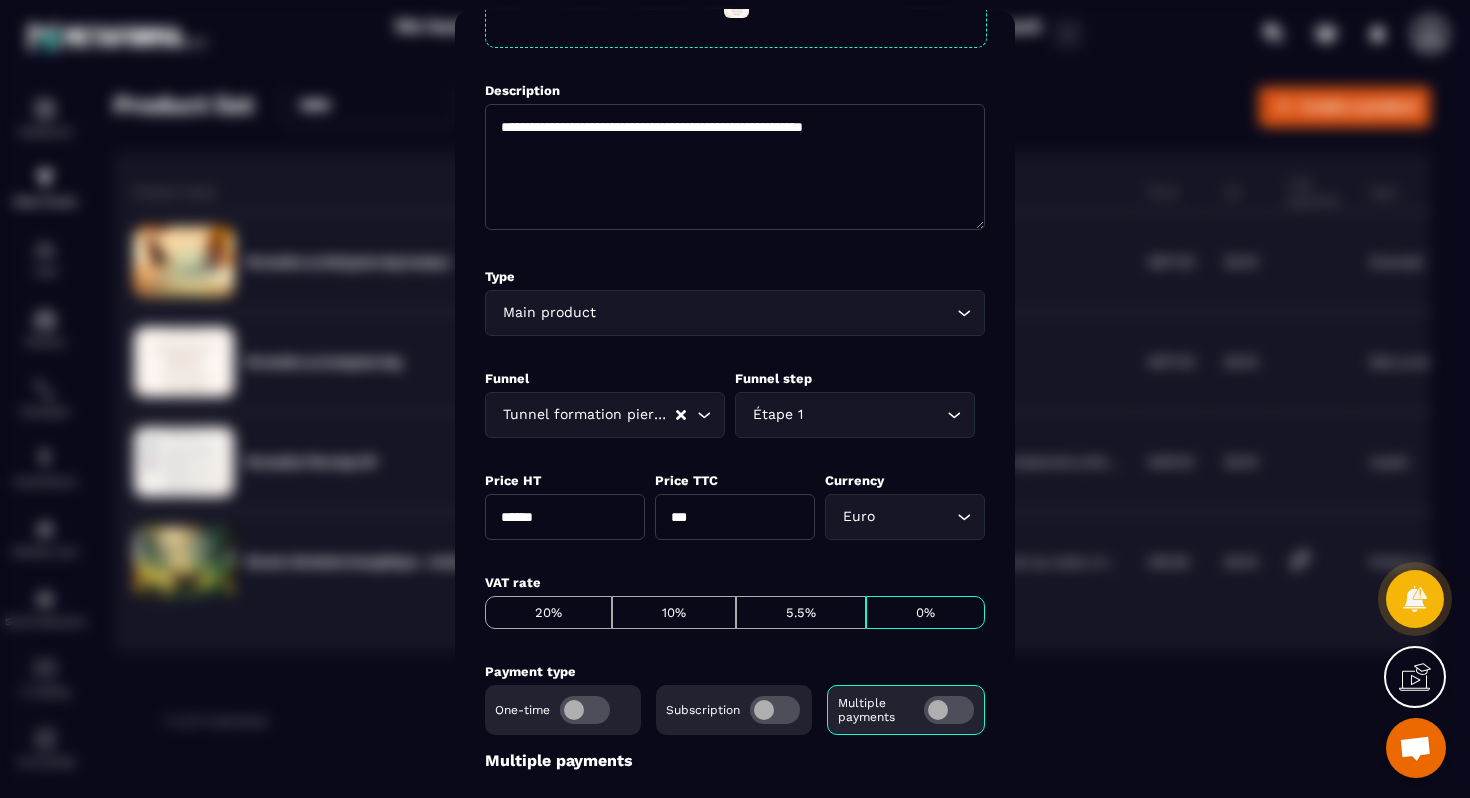 click 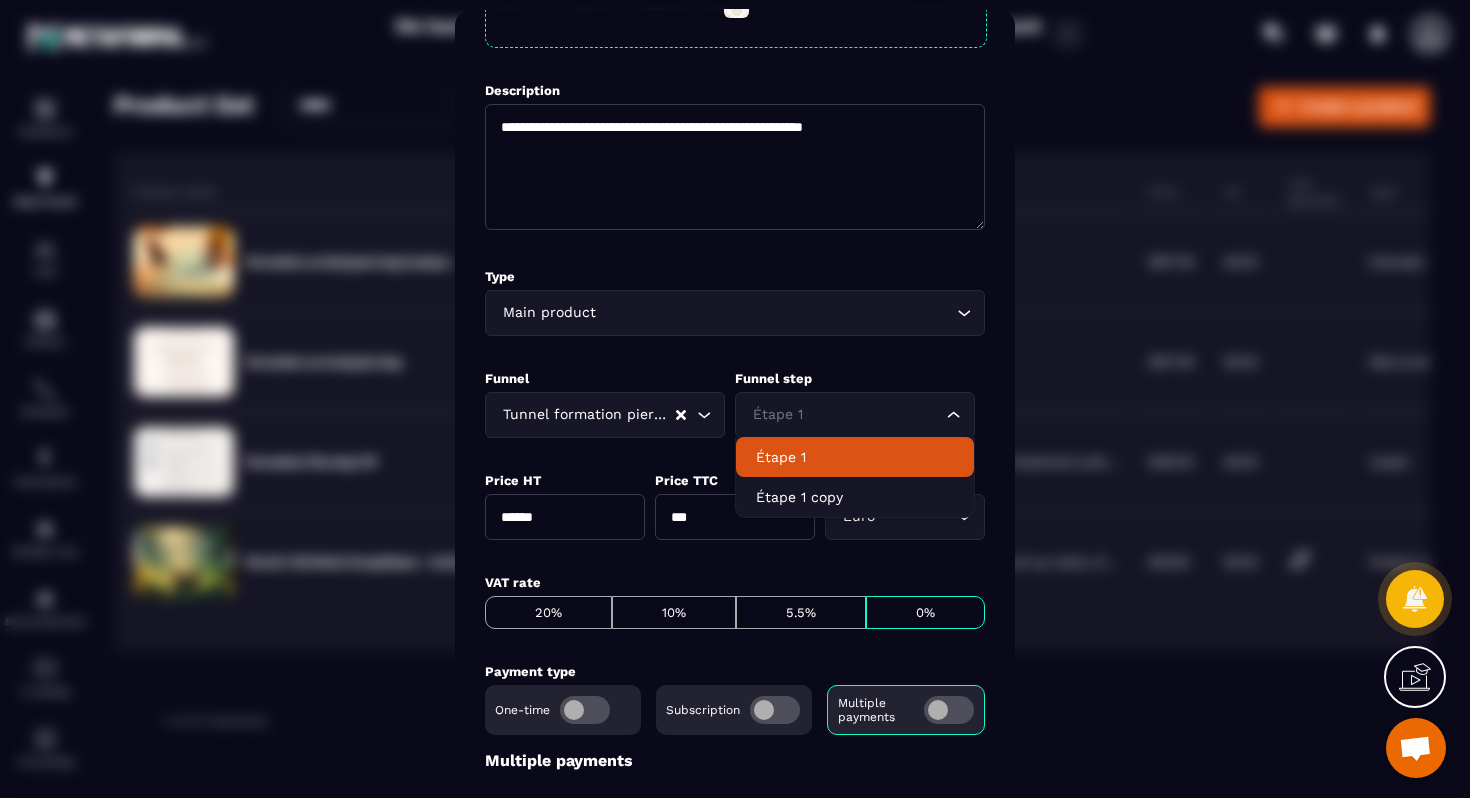 click 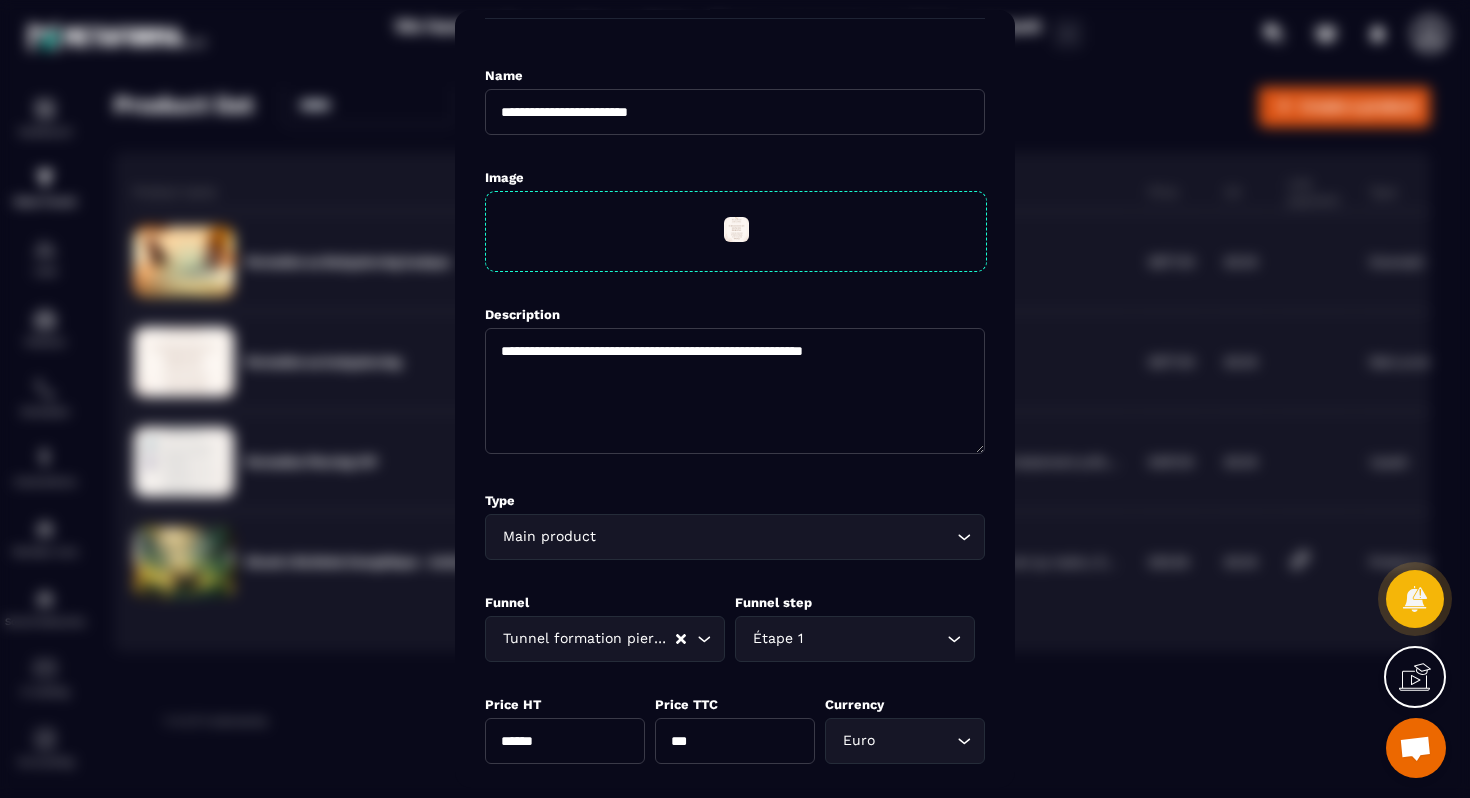 scroll, scrollTop: 0, scrollLeft: 0, axis: both 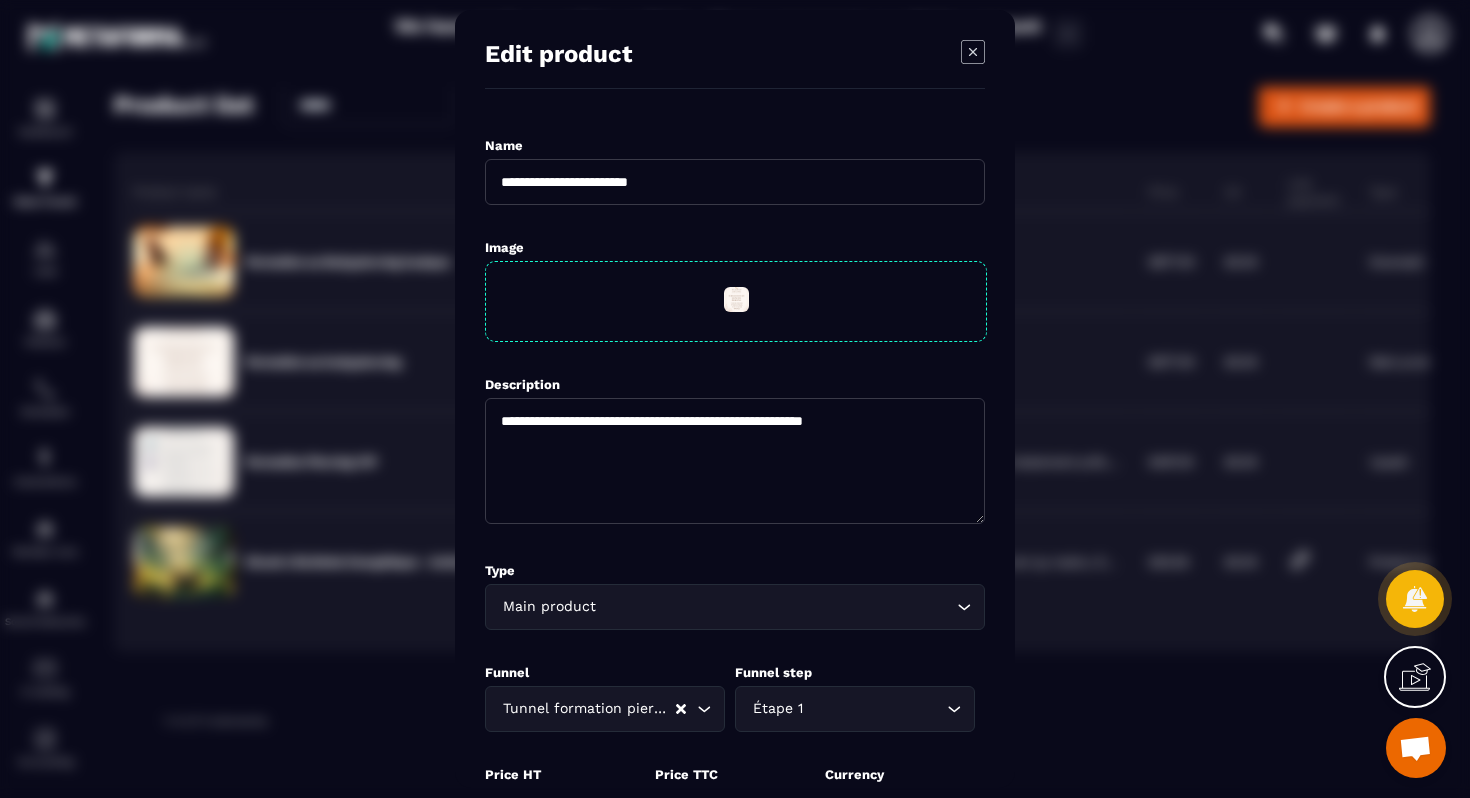 click 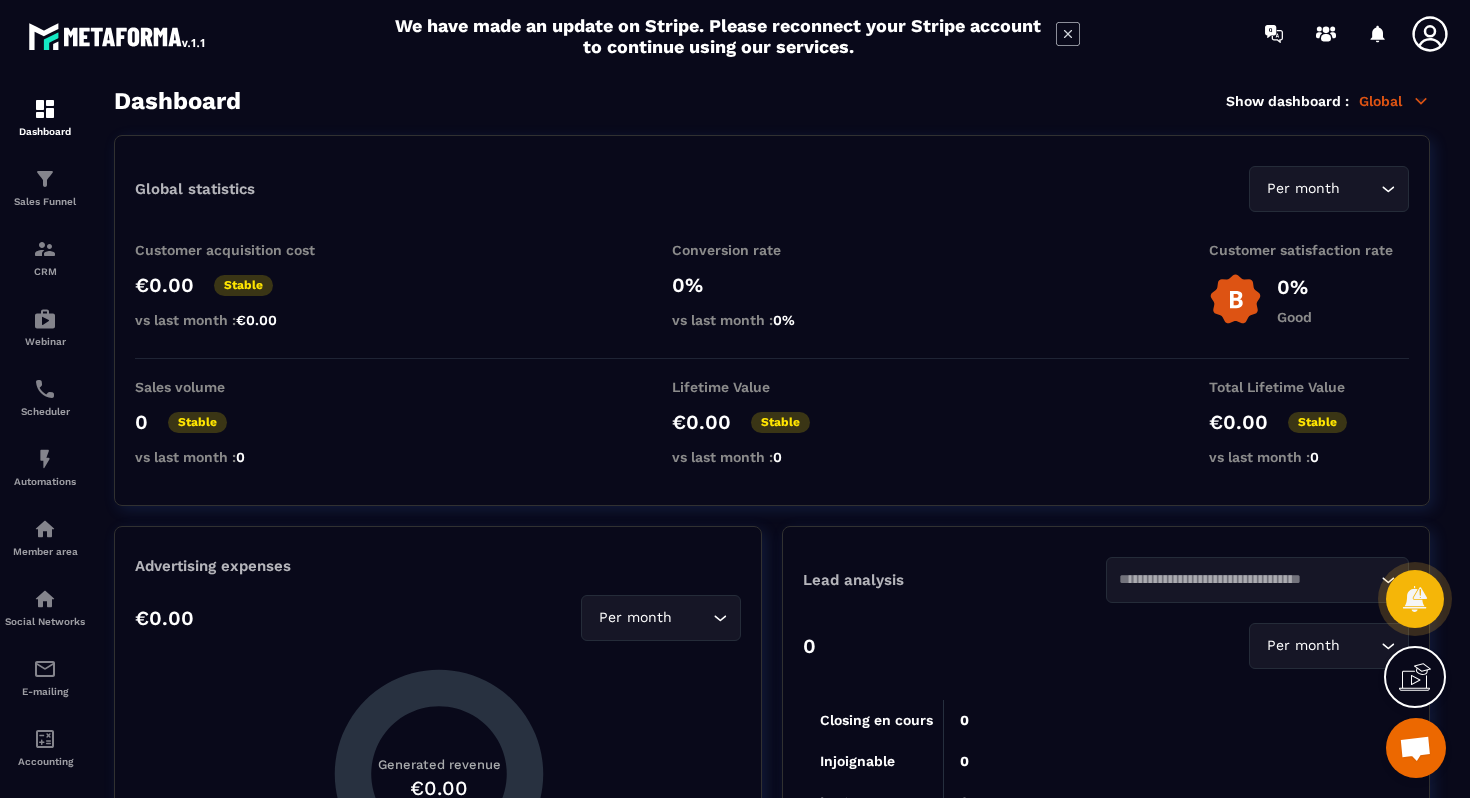 click at bounding box center [1415, 750] 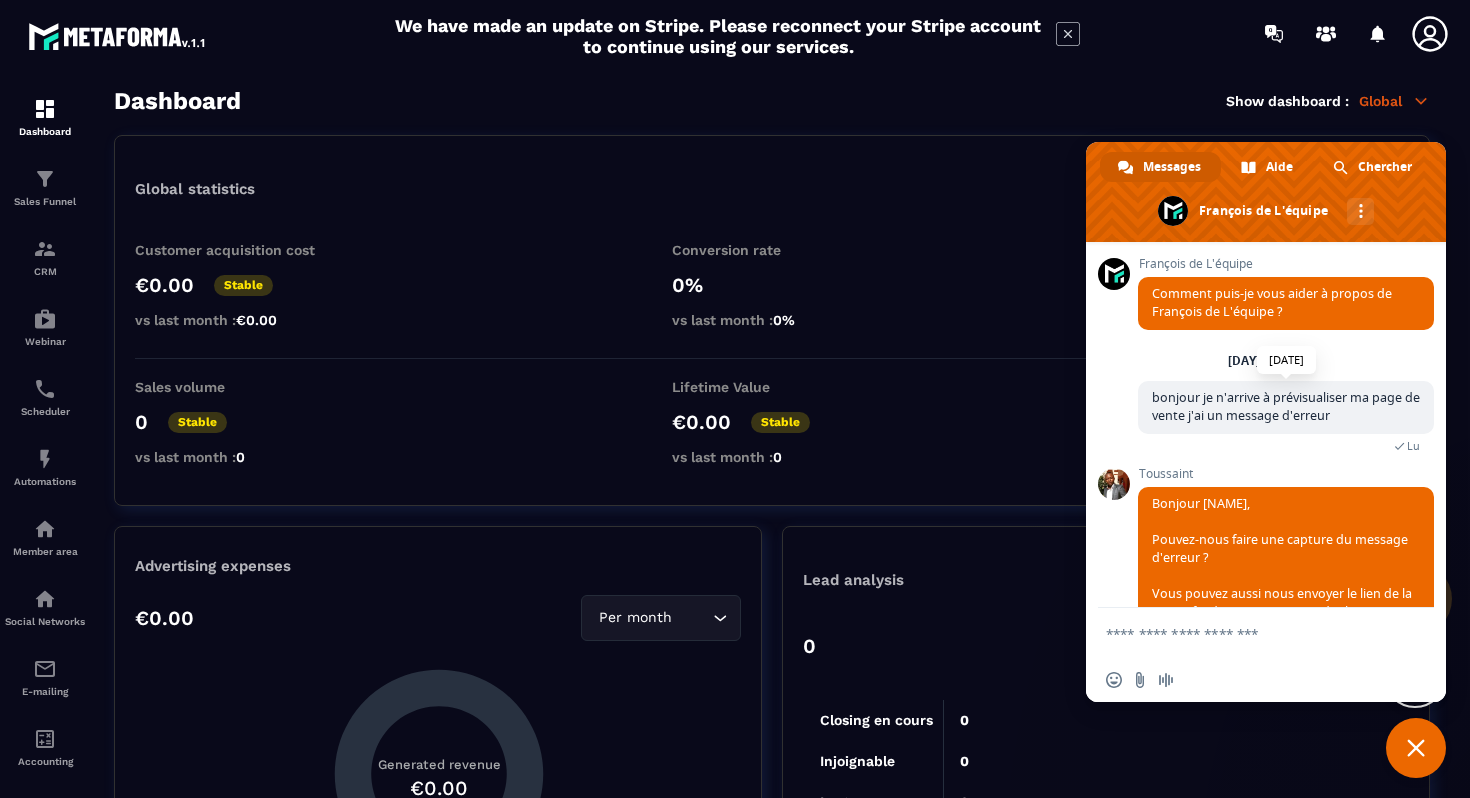 scroll, scrollTop: 720, scrollLeft: 0, axis: vertical 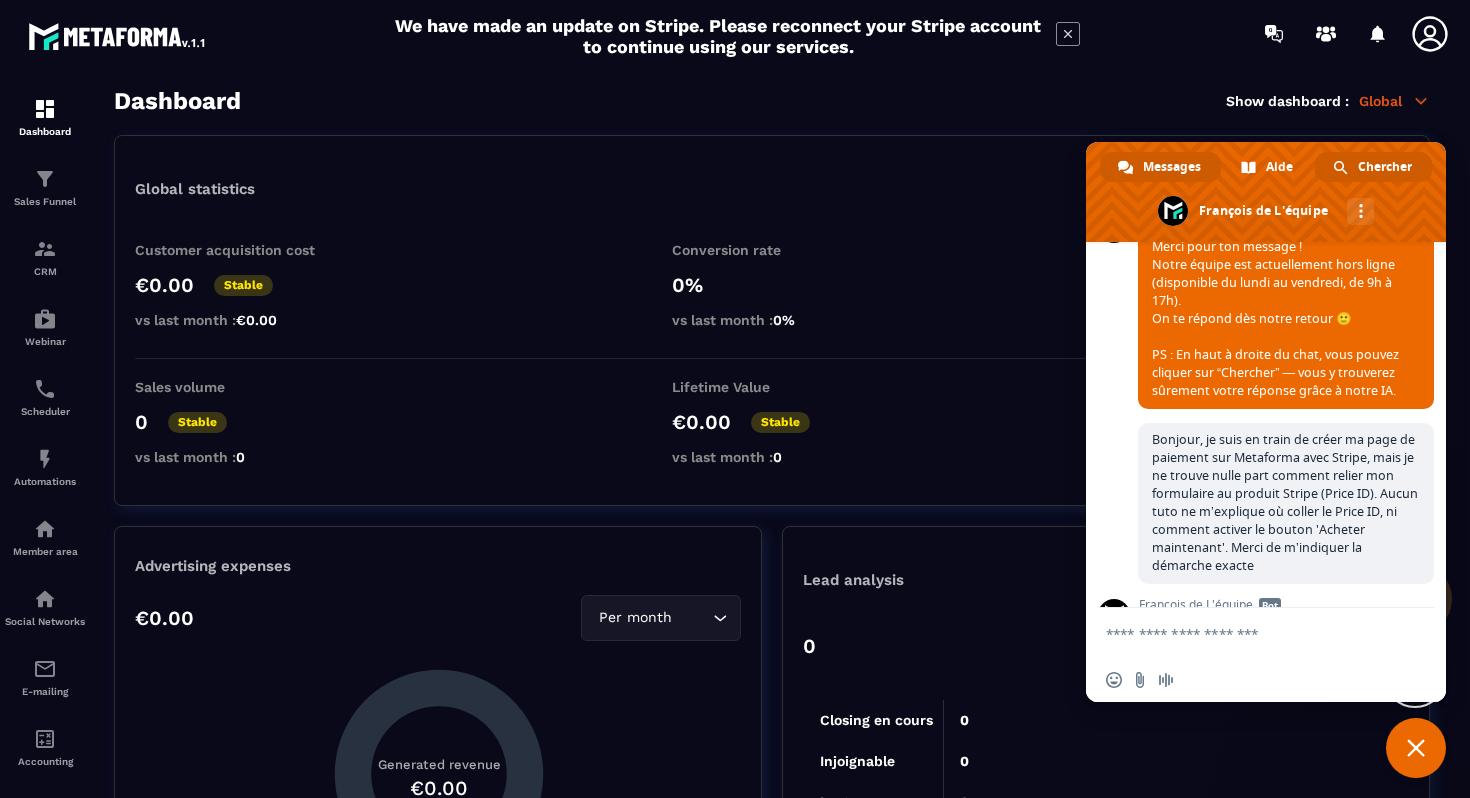 click on "Chercher" at bounding box center [1385, 167] 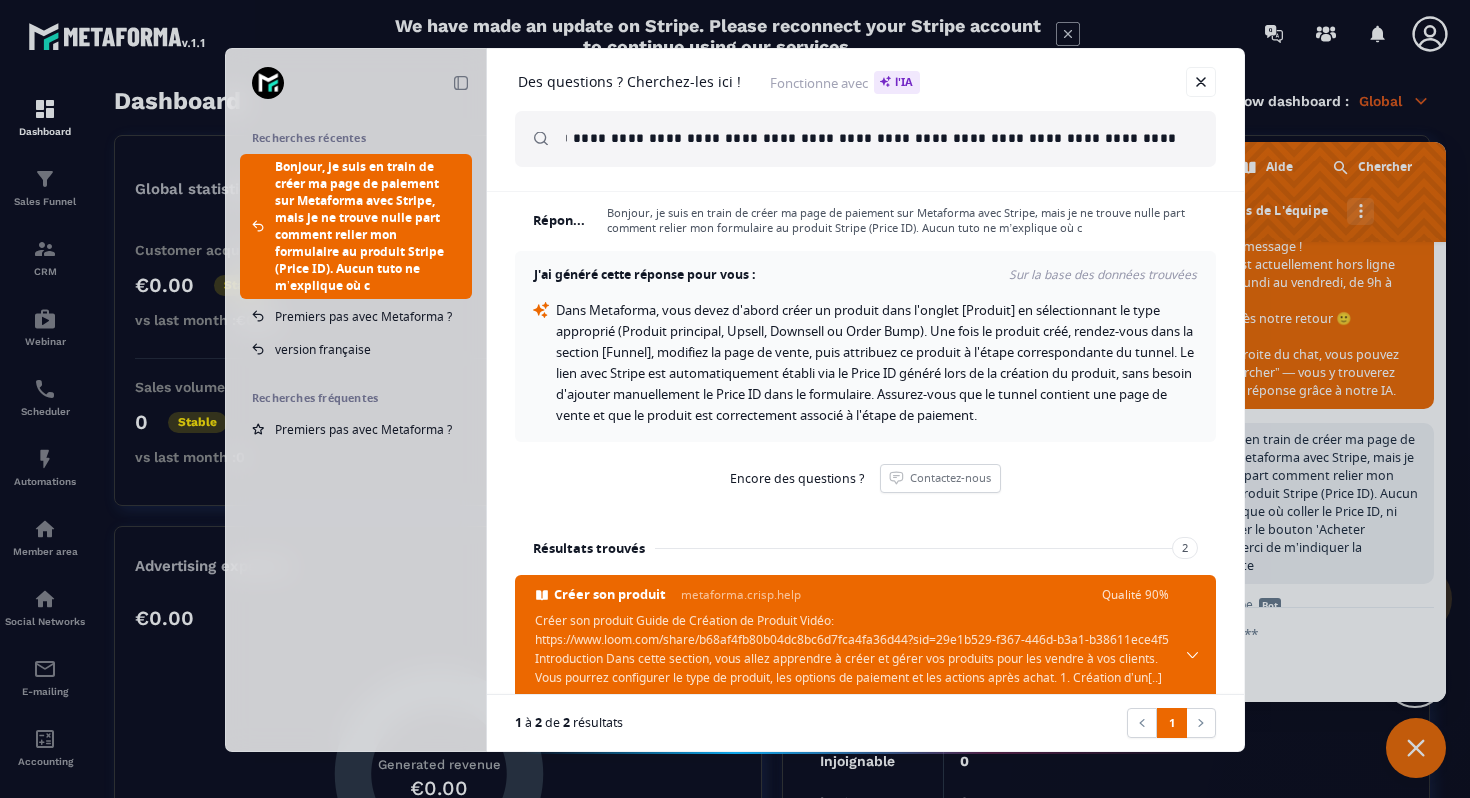 scroll, scrollTop: 0, scrollLeft: 0, axis: both 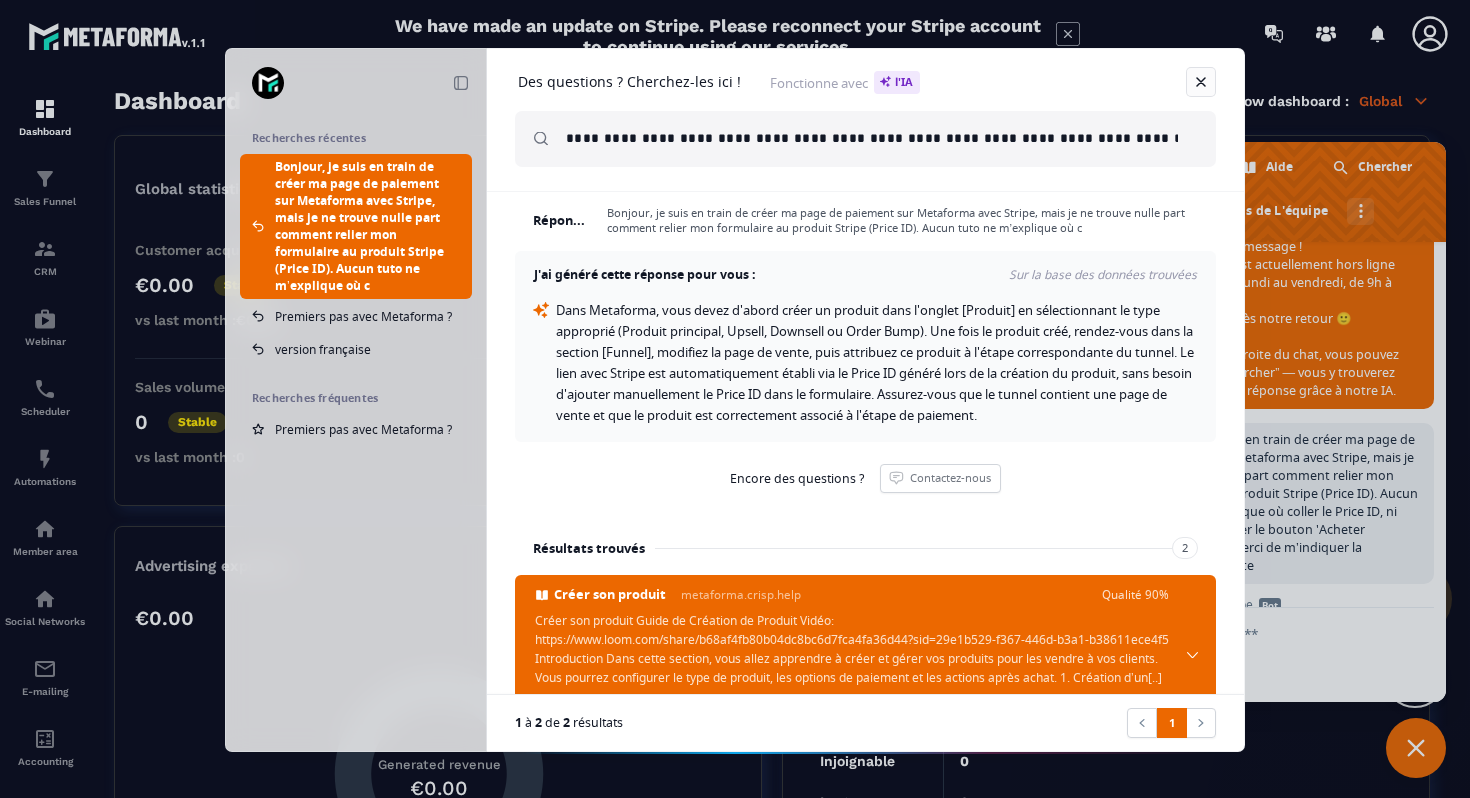 click at bounding box center (1201, 82) 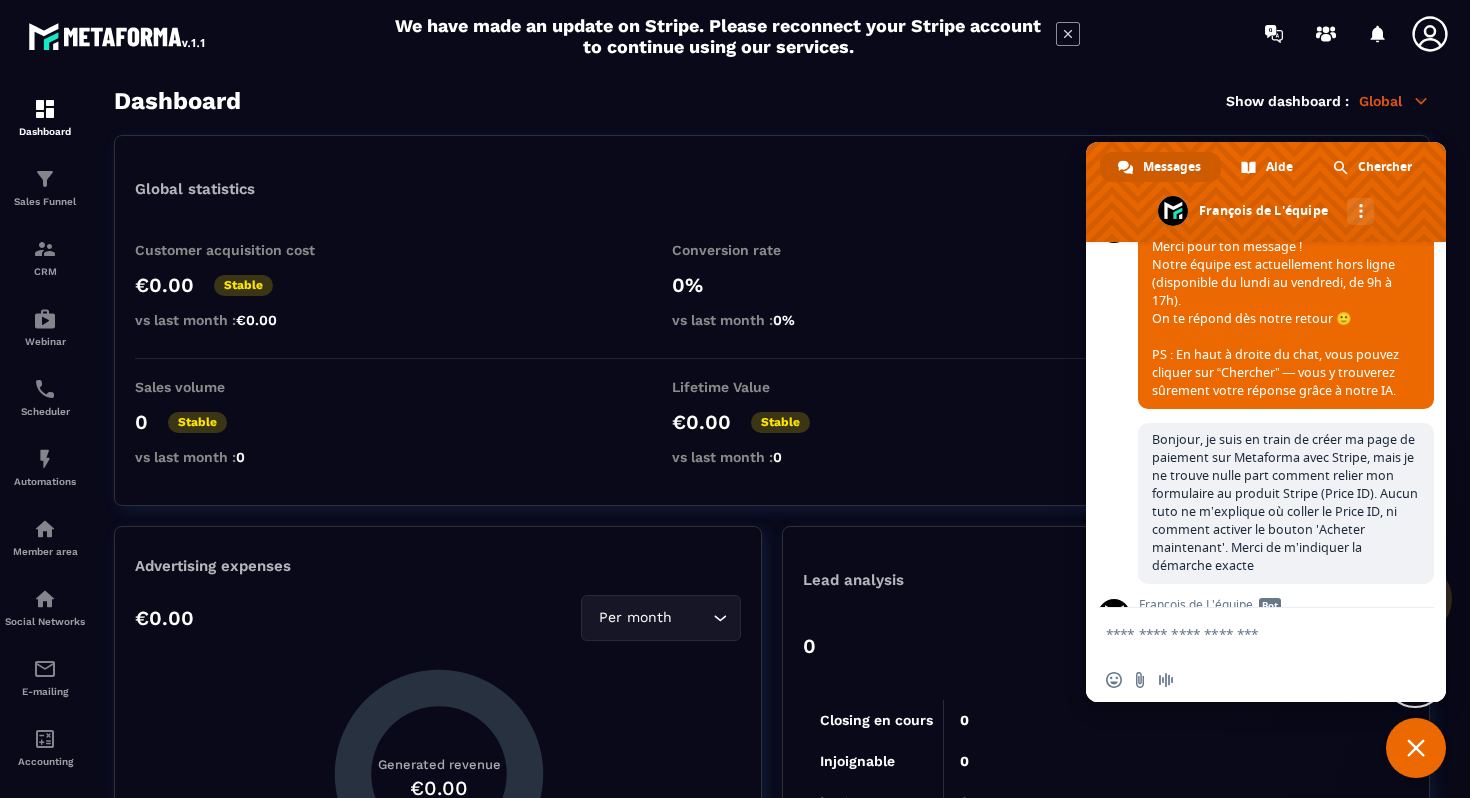 drag, startPoint x: 1409, startPoint y: 753, endPoint x: 1401, endPoint y: 743, distance: 12.806249 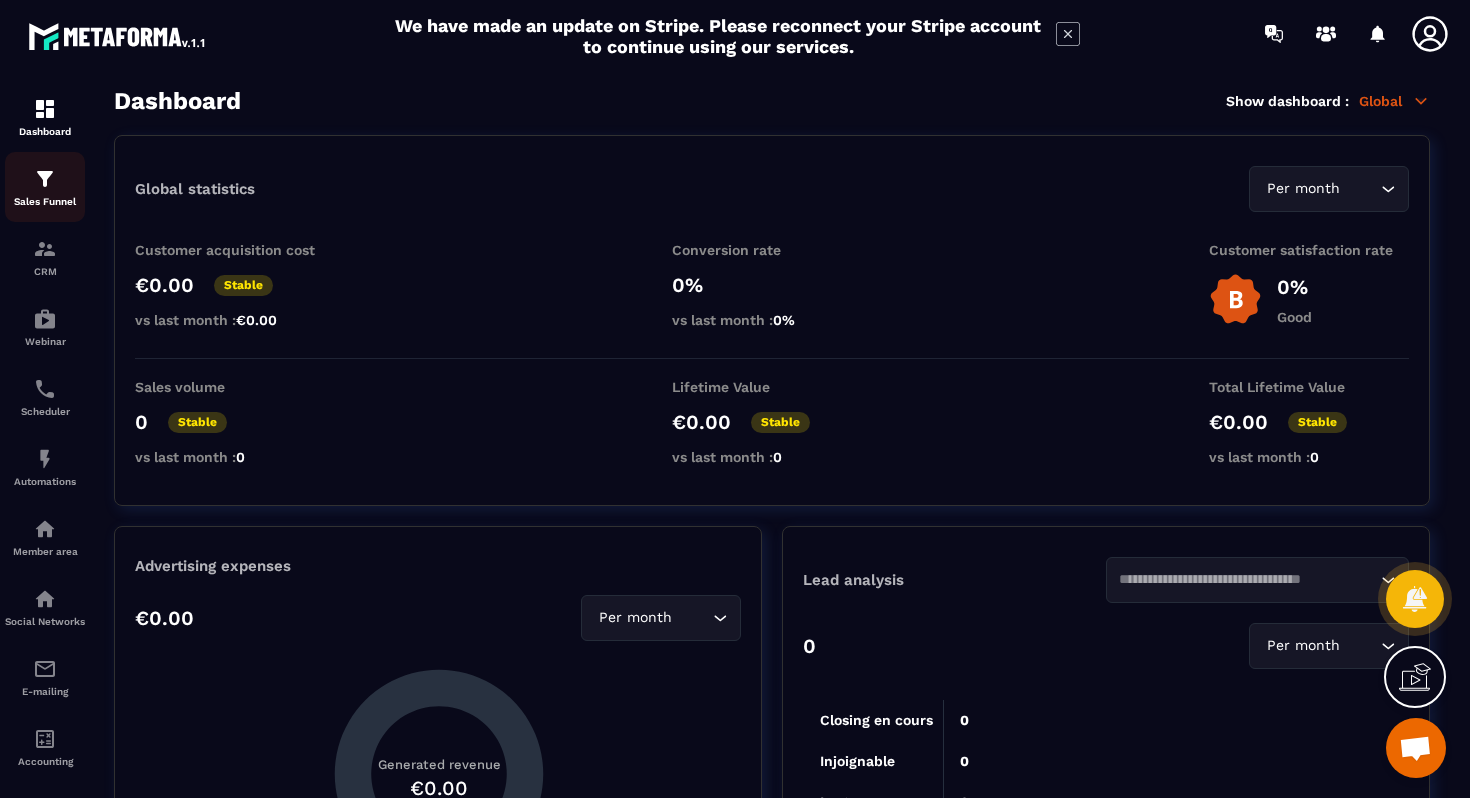 click on "Sales Funnel" at bounding box center [45, 187] 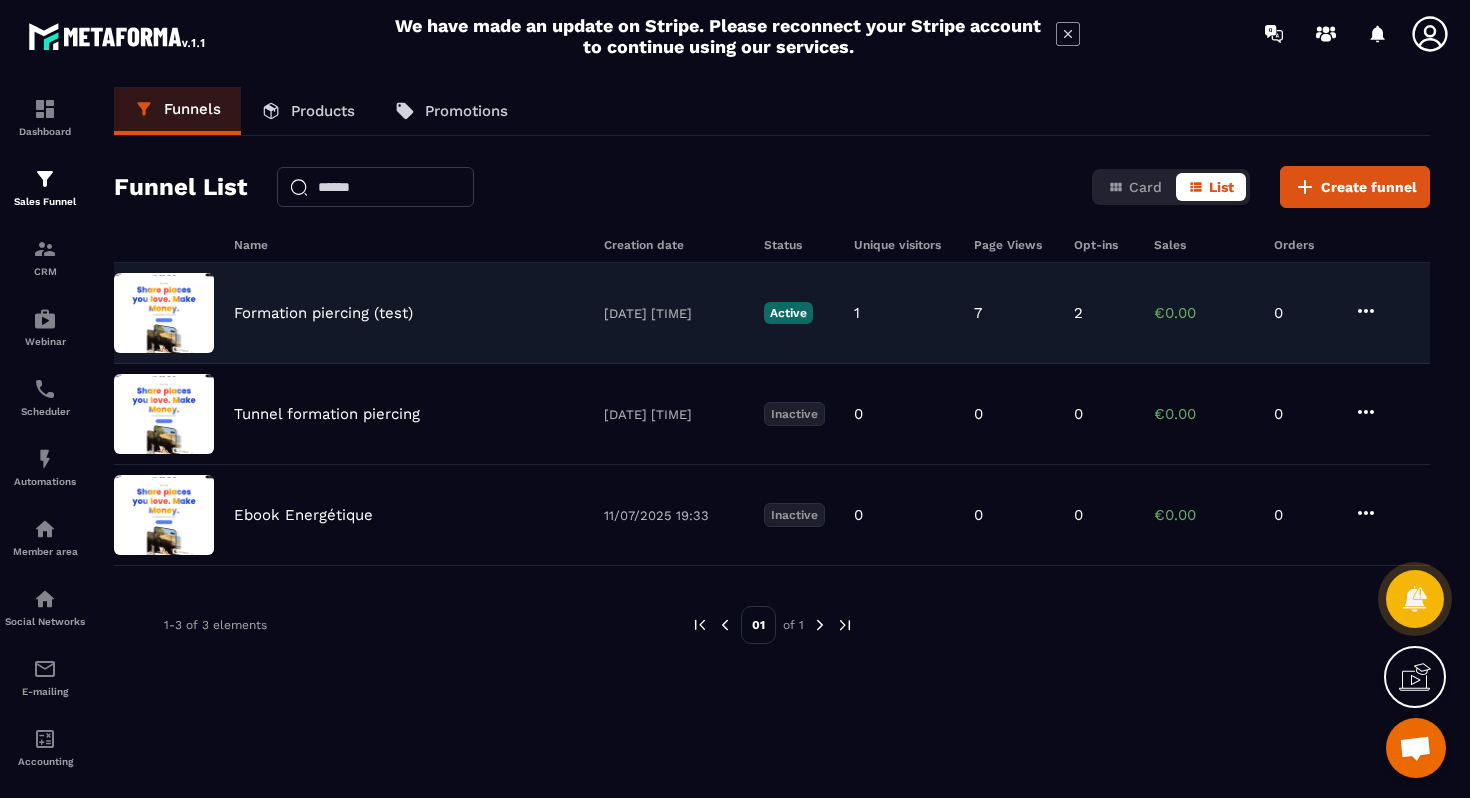 click on "Formation piercing (test)" at bounding box center [323, 313] 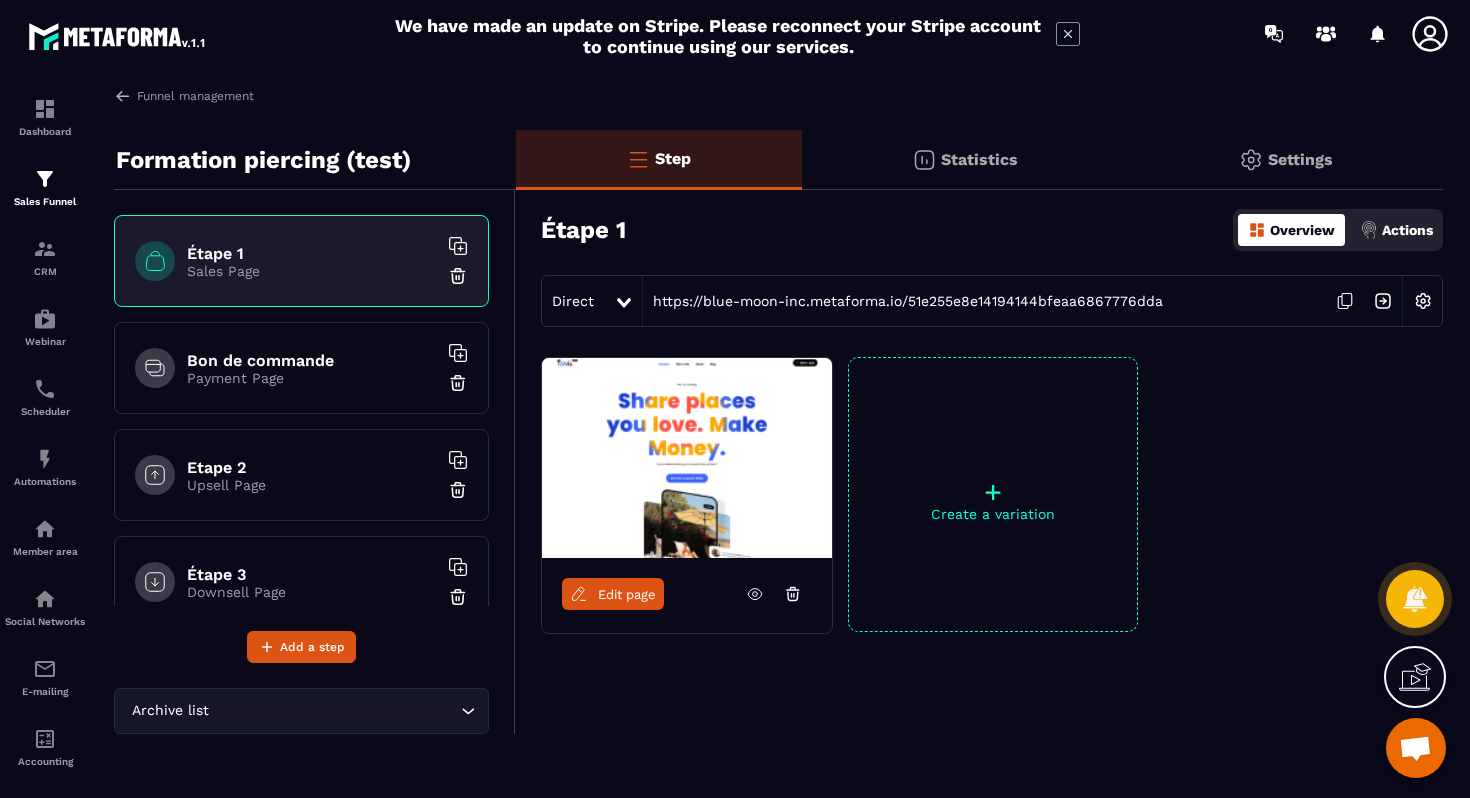 click on "Bon de commande Payment Page" at bounding box center (301, 368) 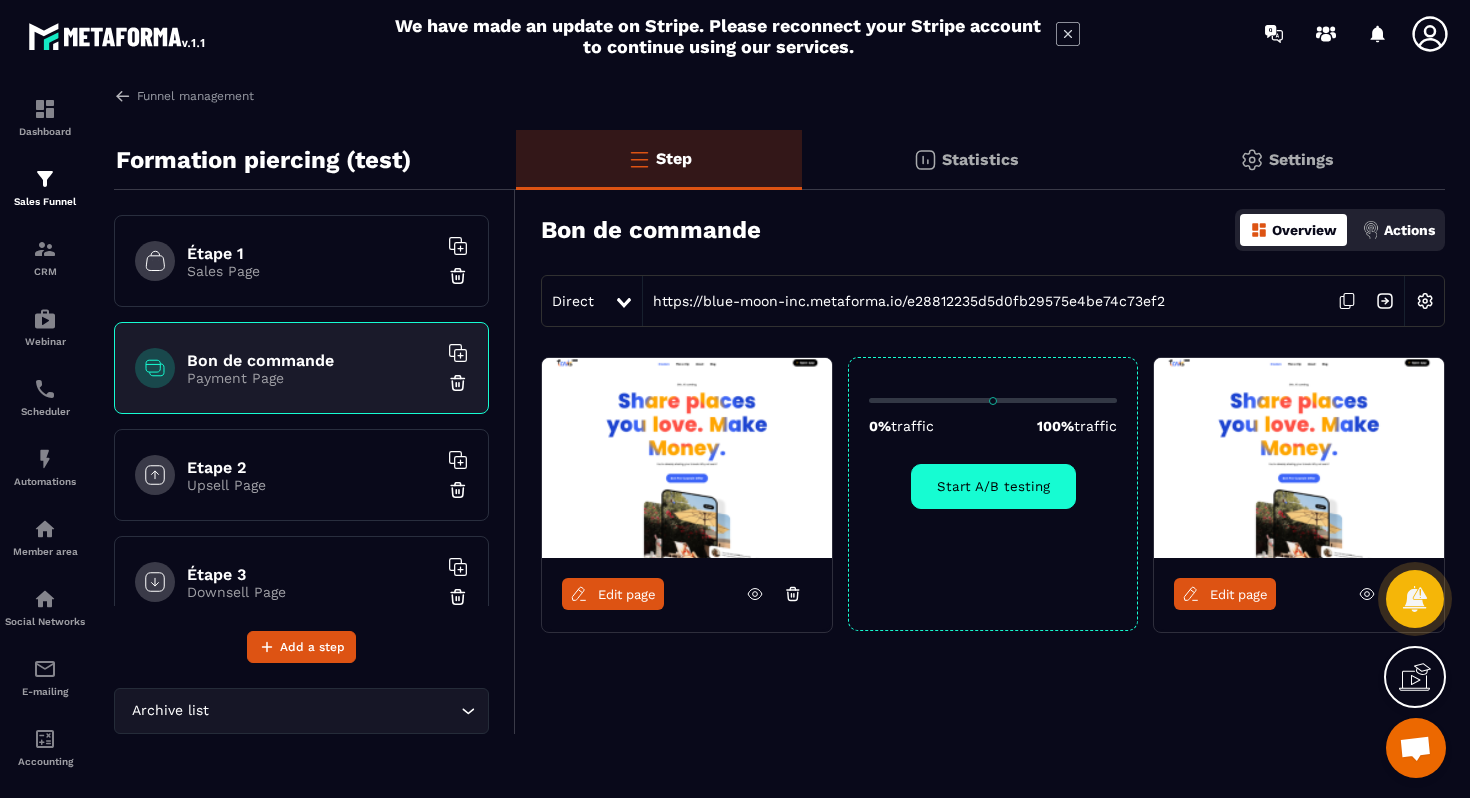 click at bounding box center [1425, 301] 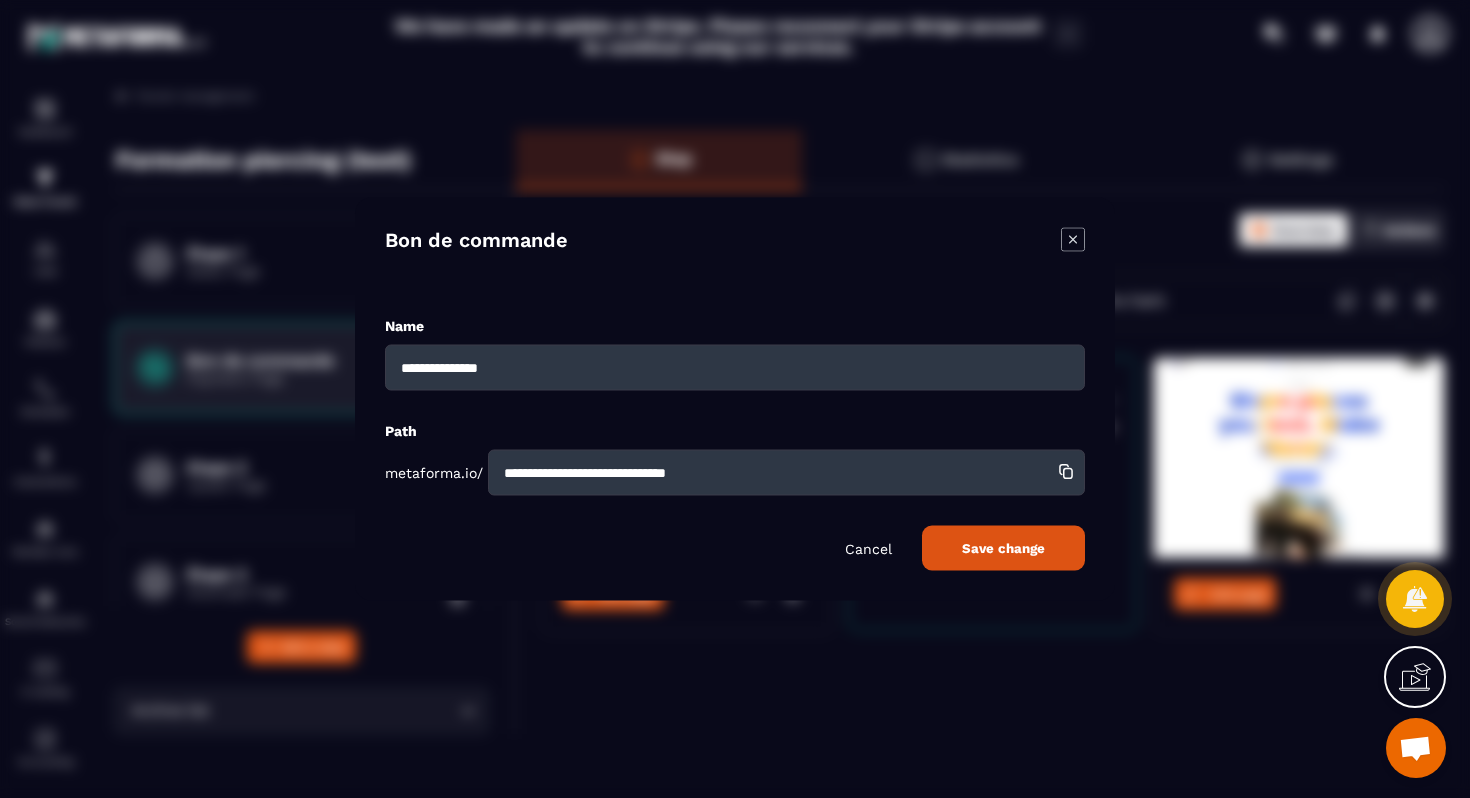 click on "**********" at bounding box center (735, 443) 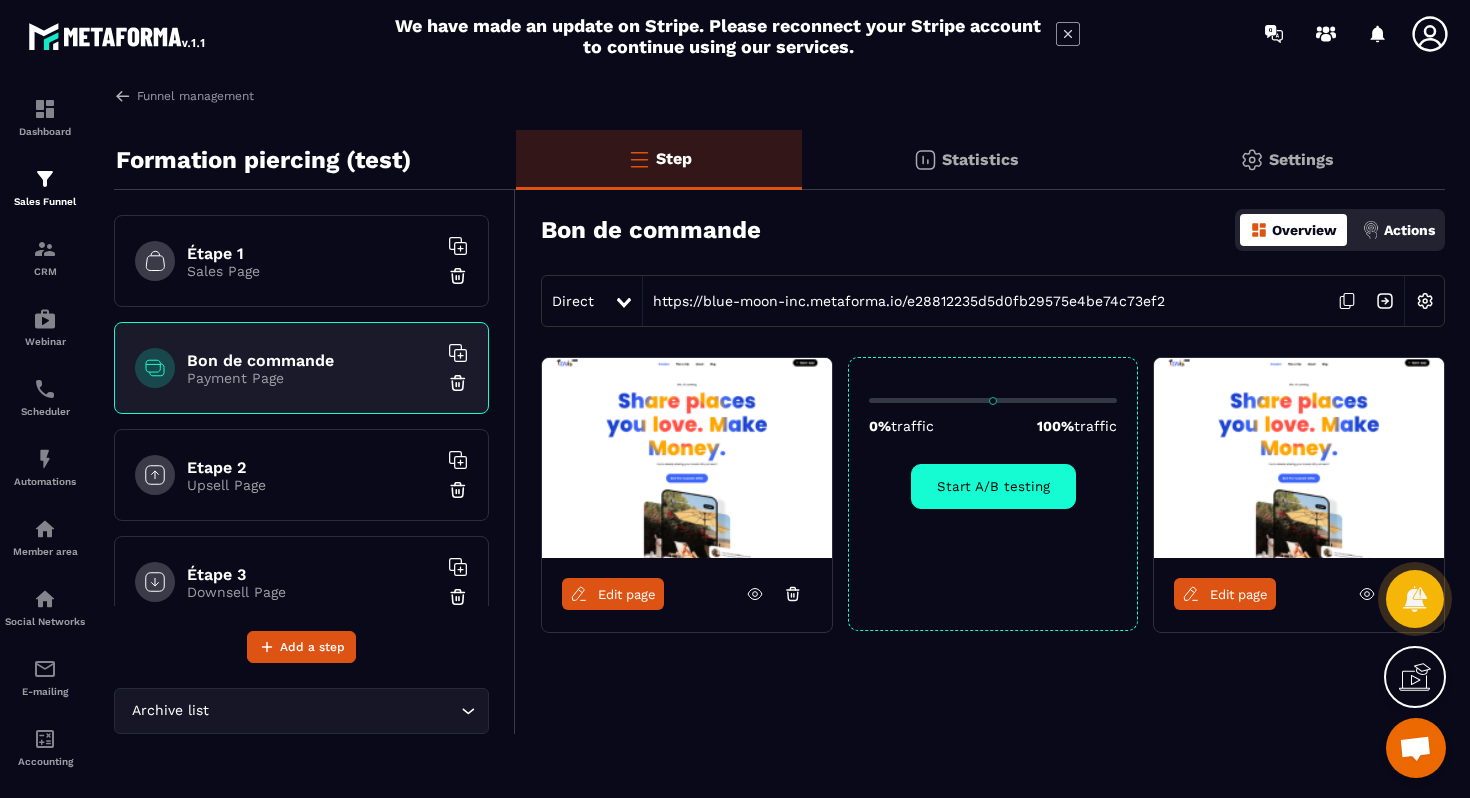 click on "Bon de commande Payment Page" at bounding box center [301, 368] 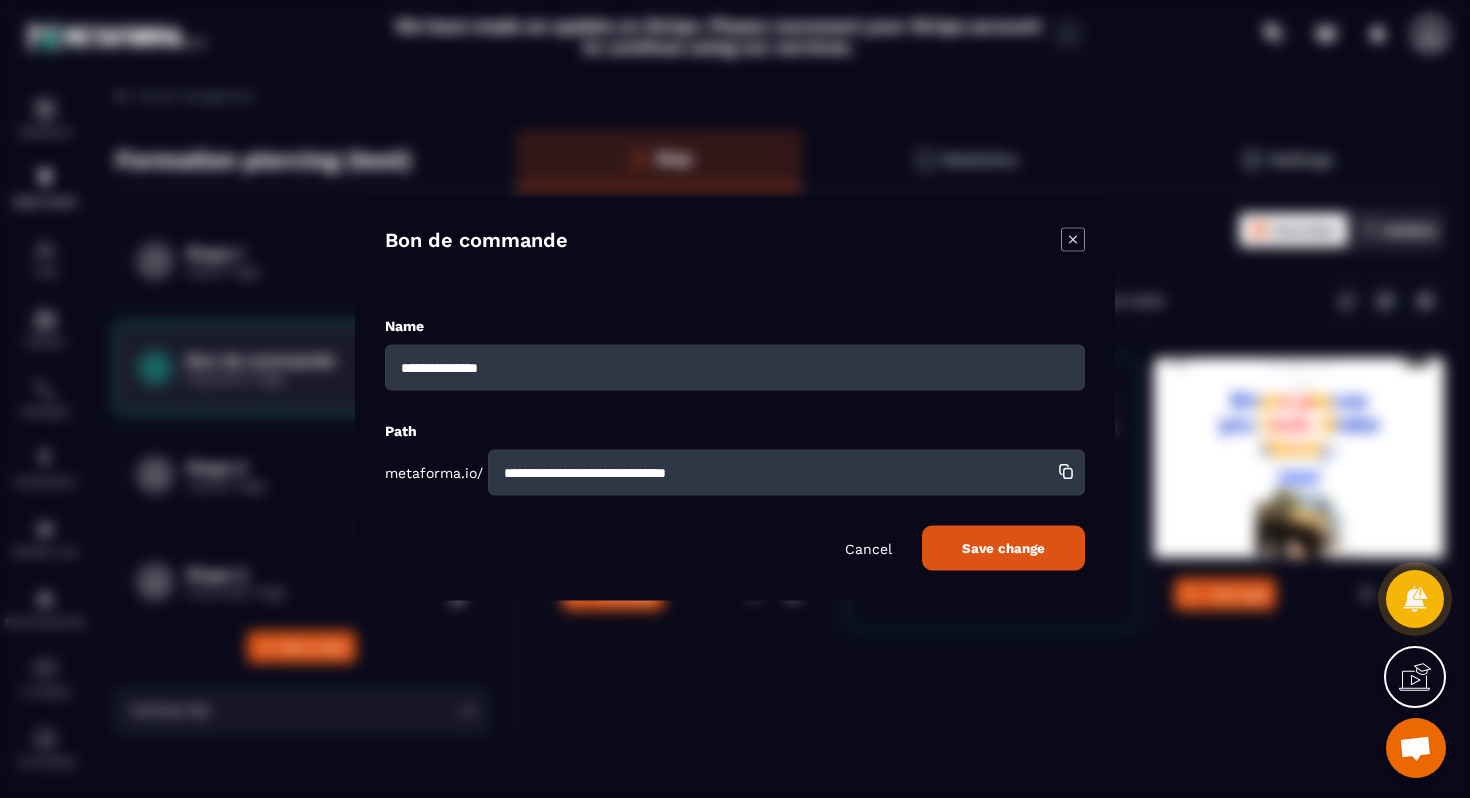 click on "**********" at bounding box center (735, 368) 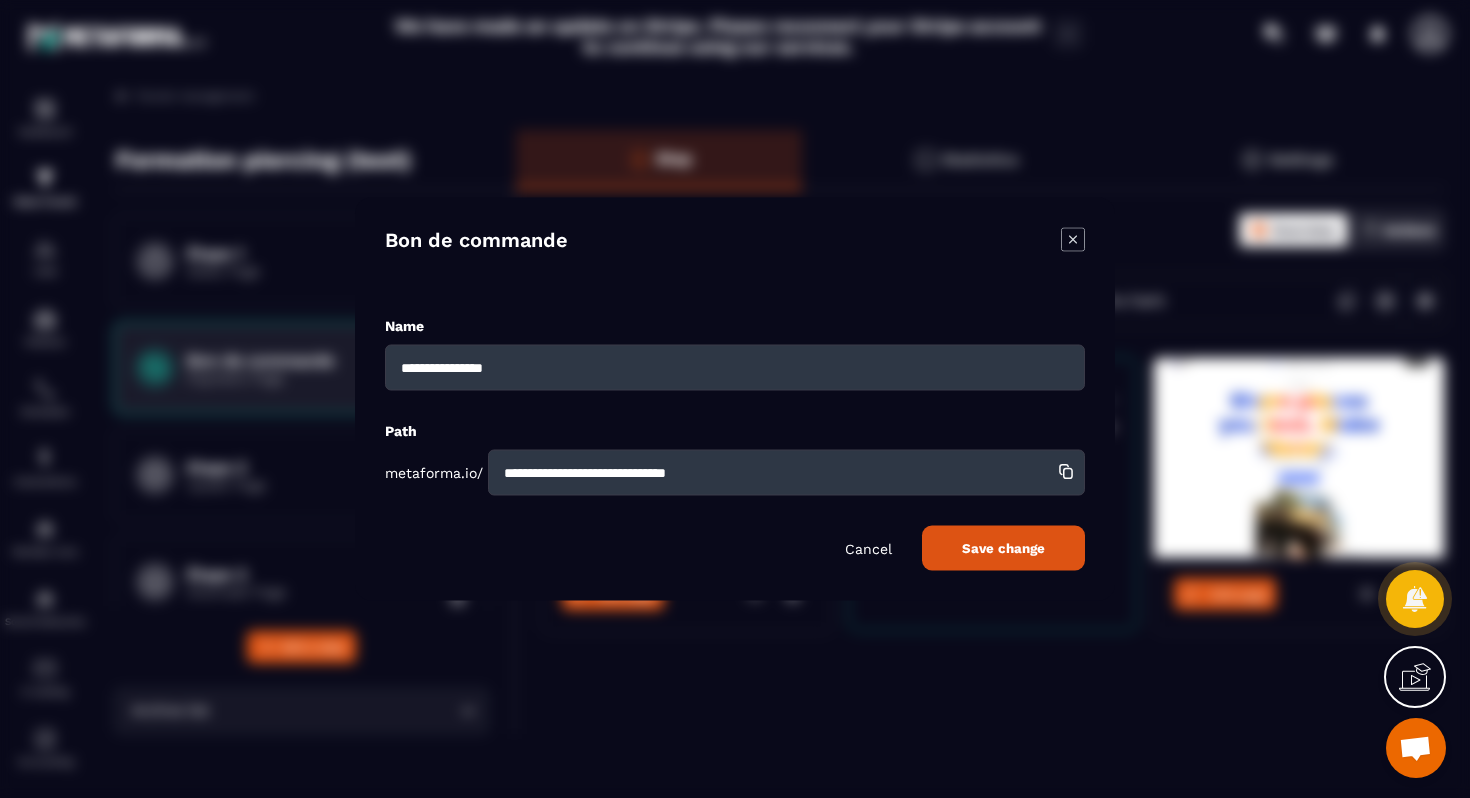 click on "**********" at bounding box center [786, 473] 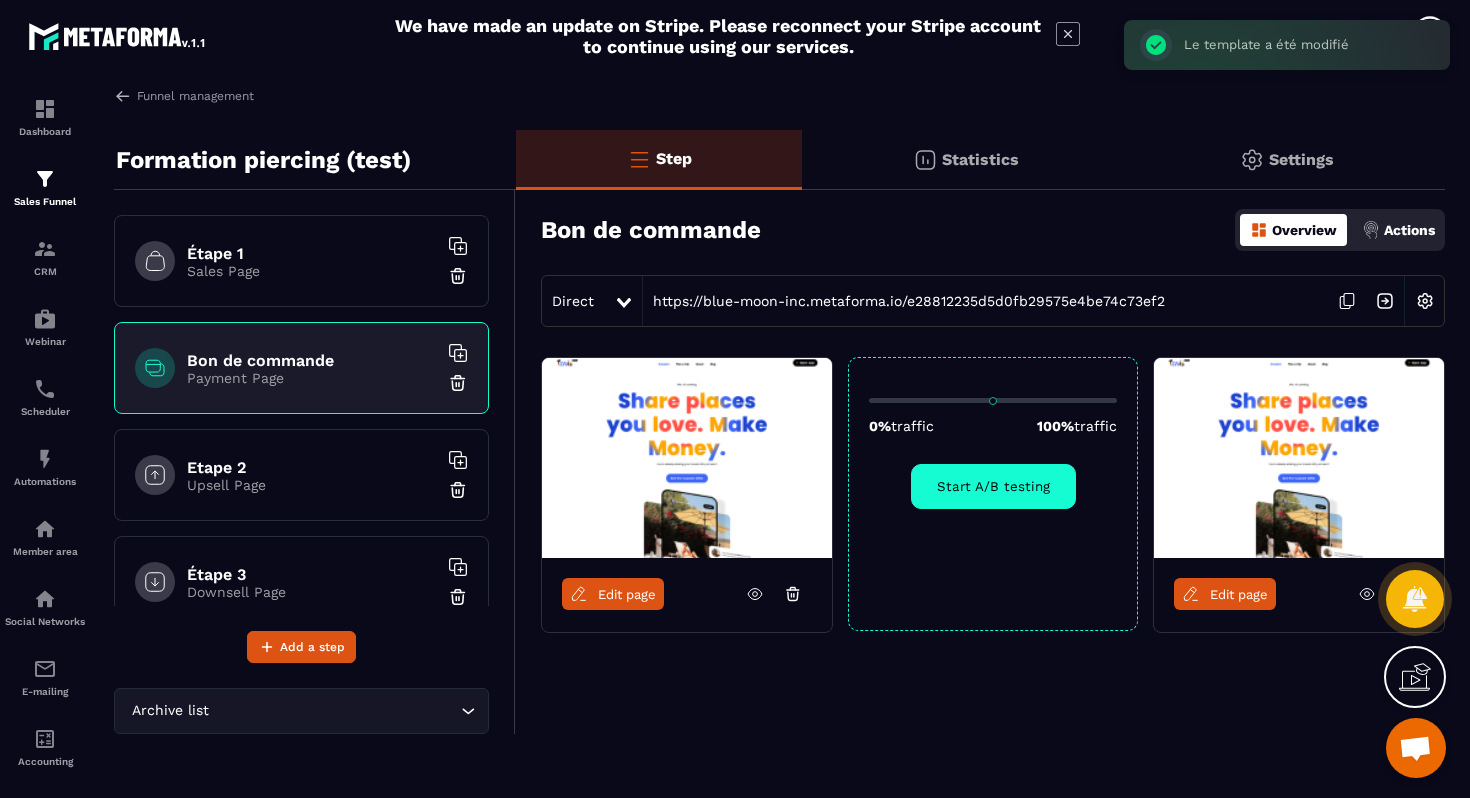 click at bounding box center (1385, 301) 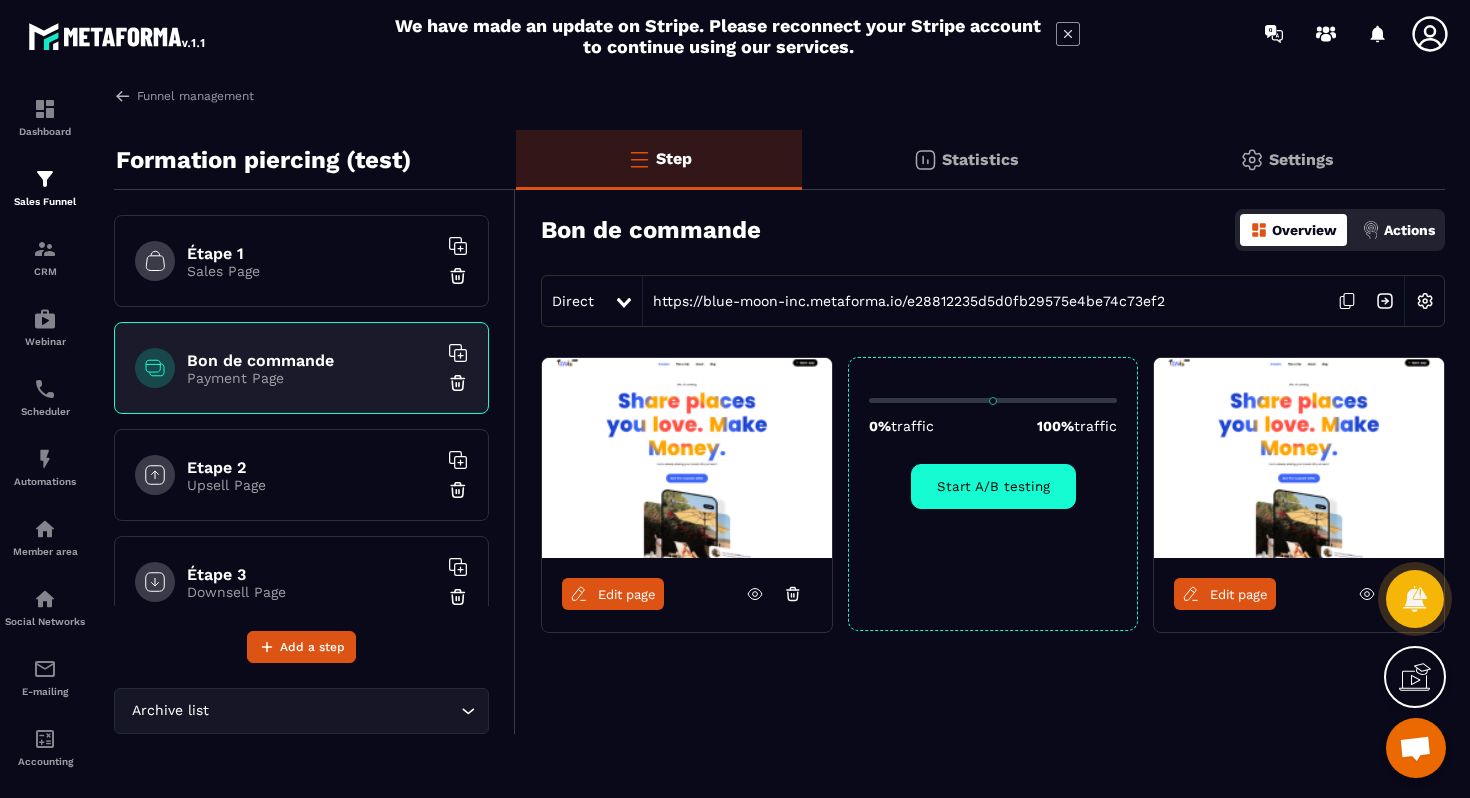 click on "Statistics" at bounding box center (980, 159) 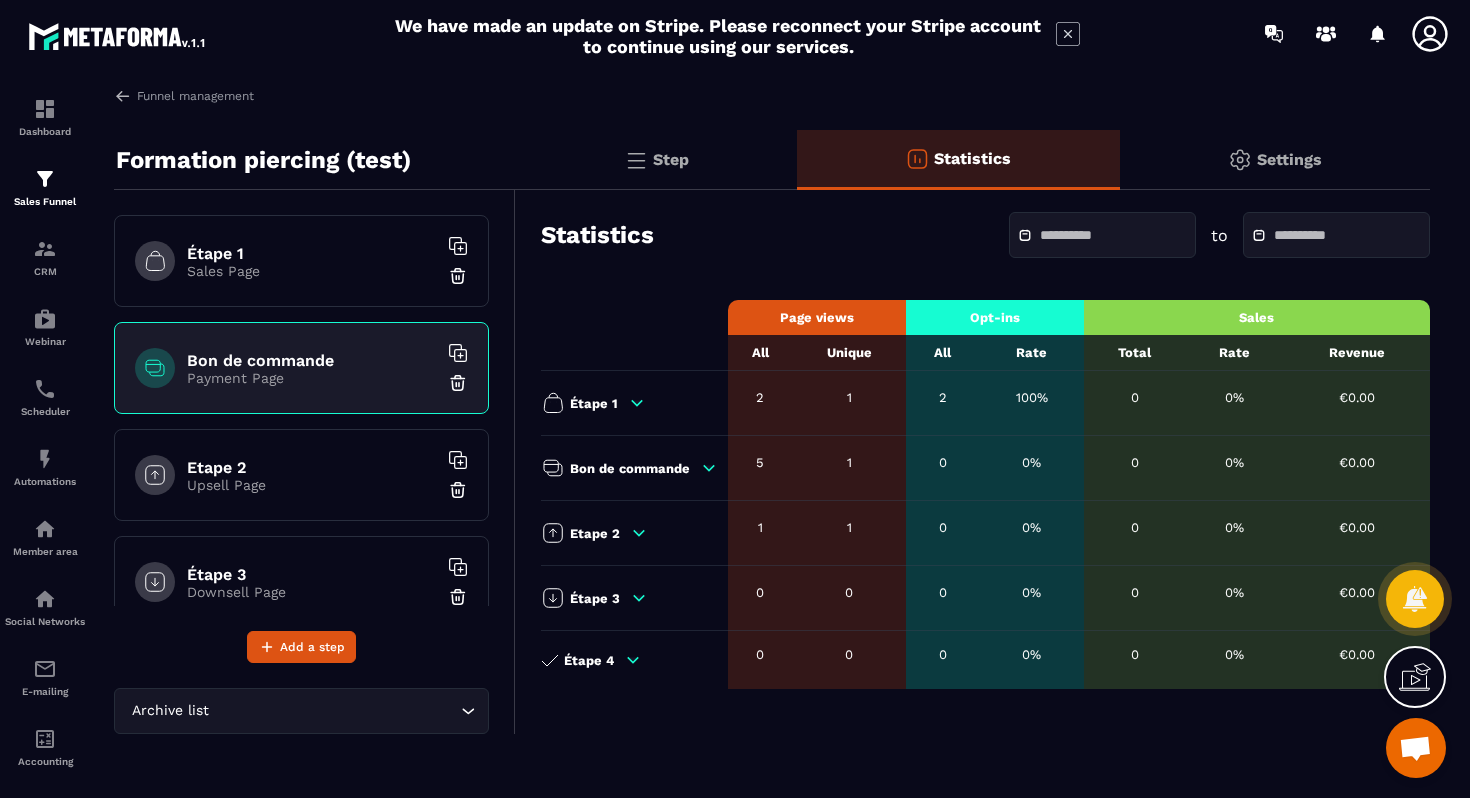 click on "Step" 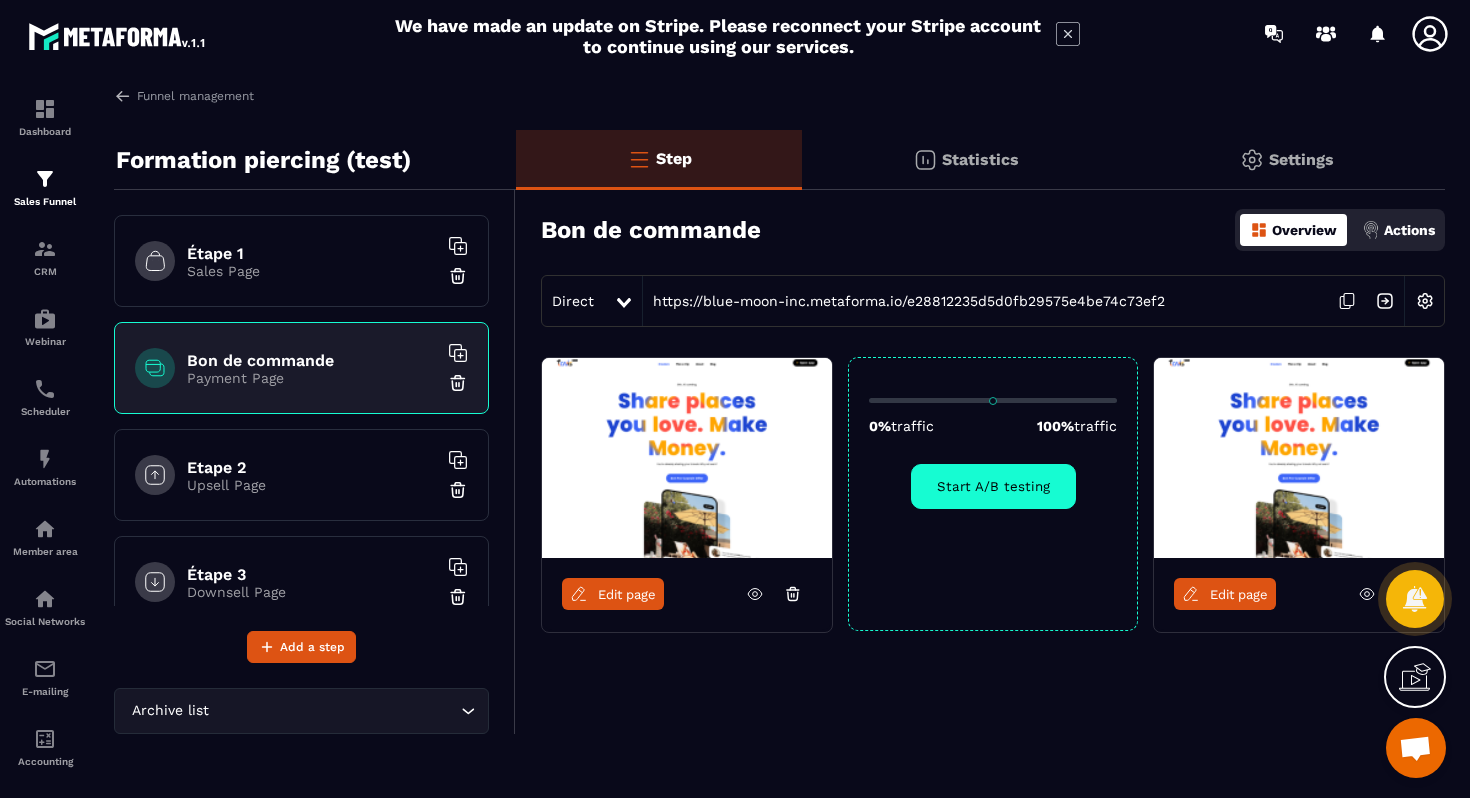 click on "Actions" at bounding box center (1409, 230) 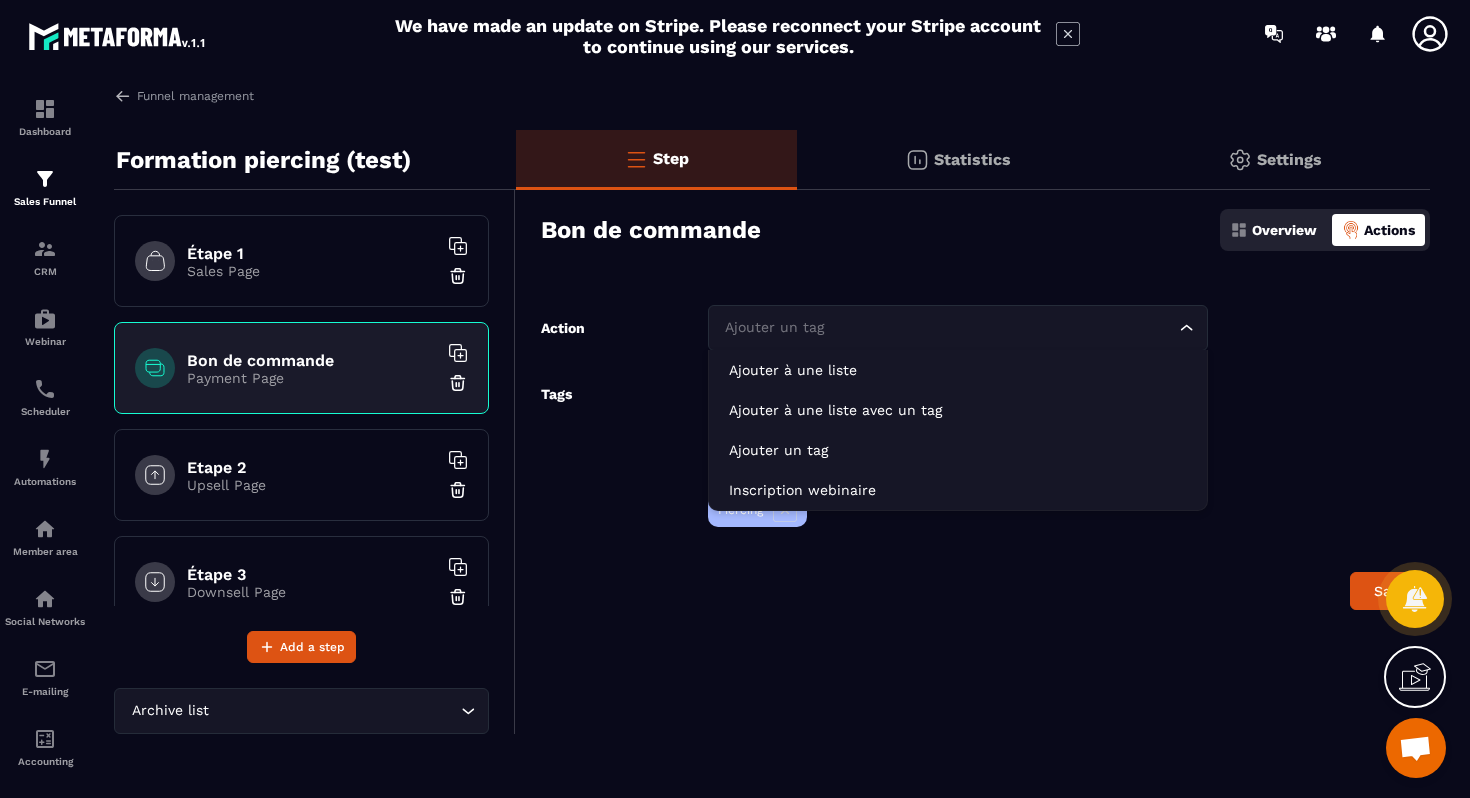 click 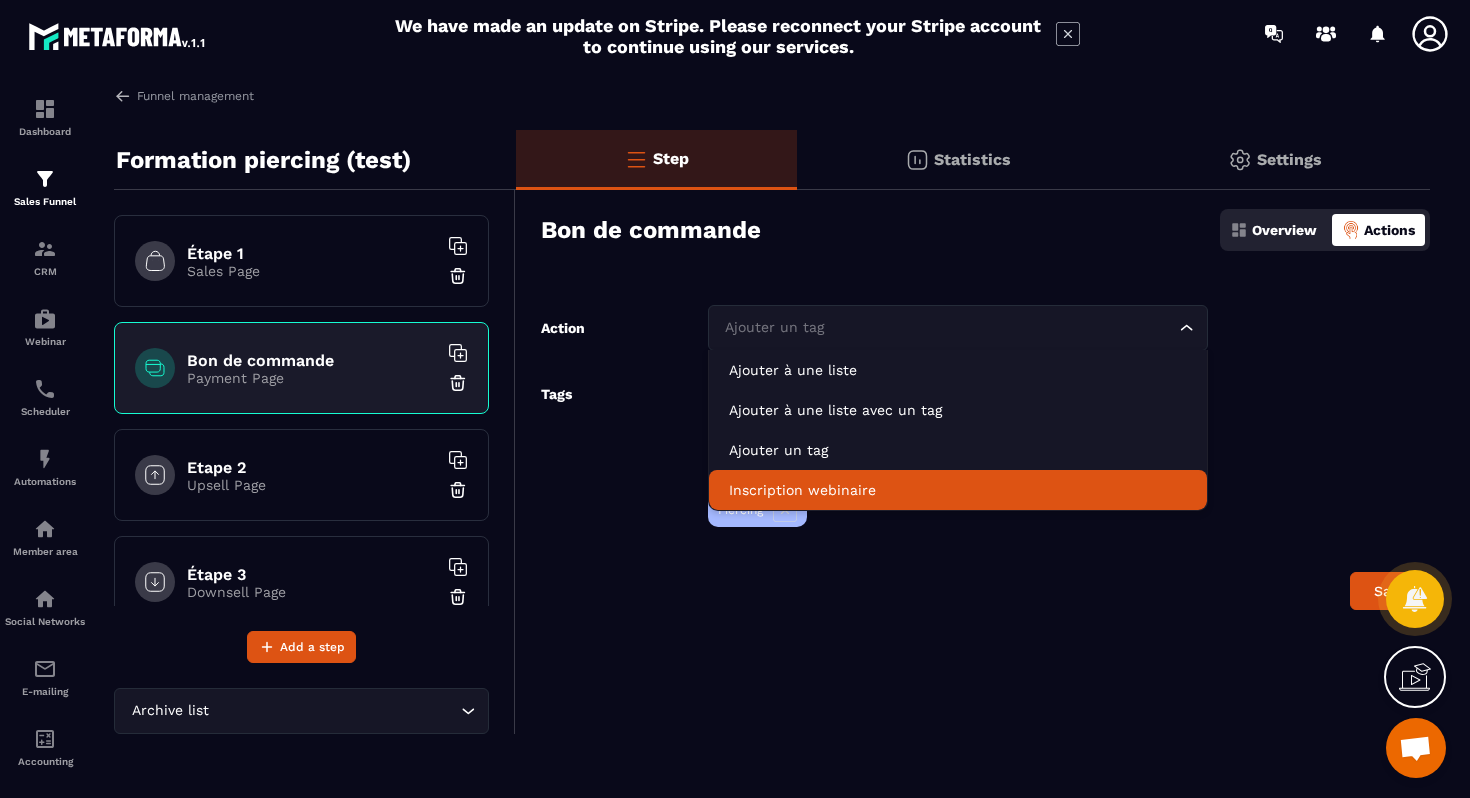 click 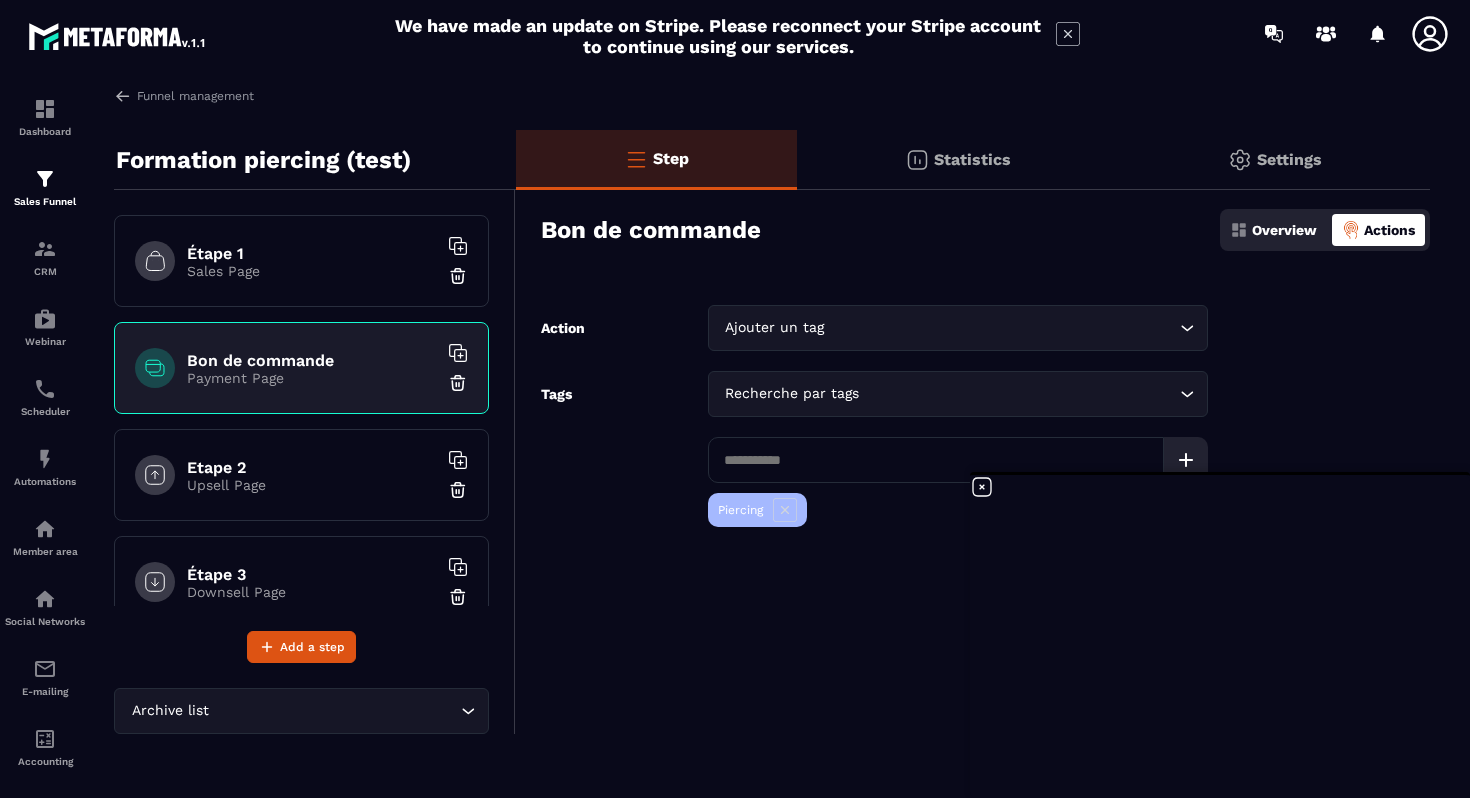 click 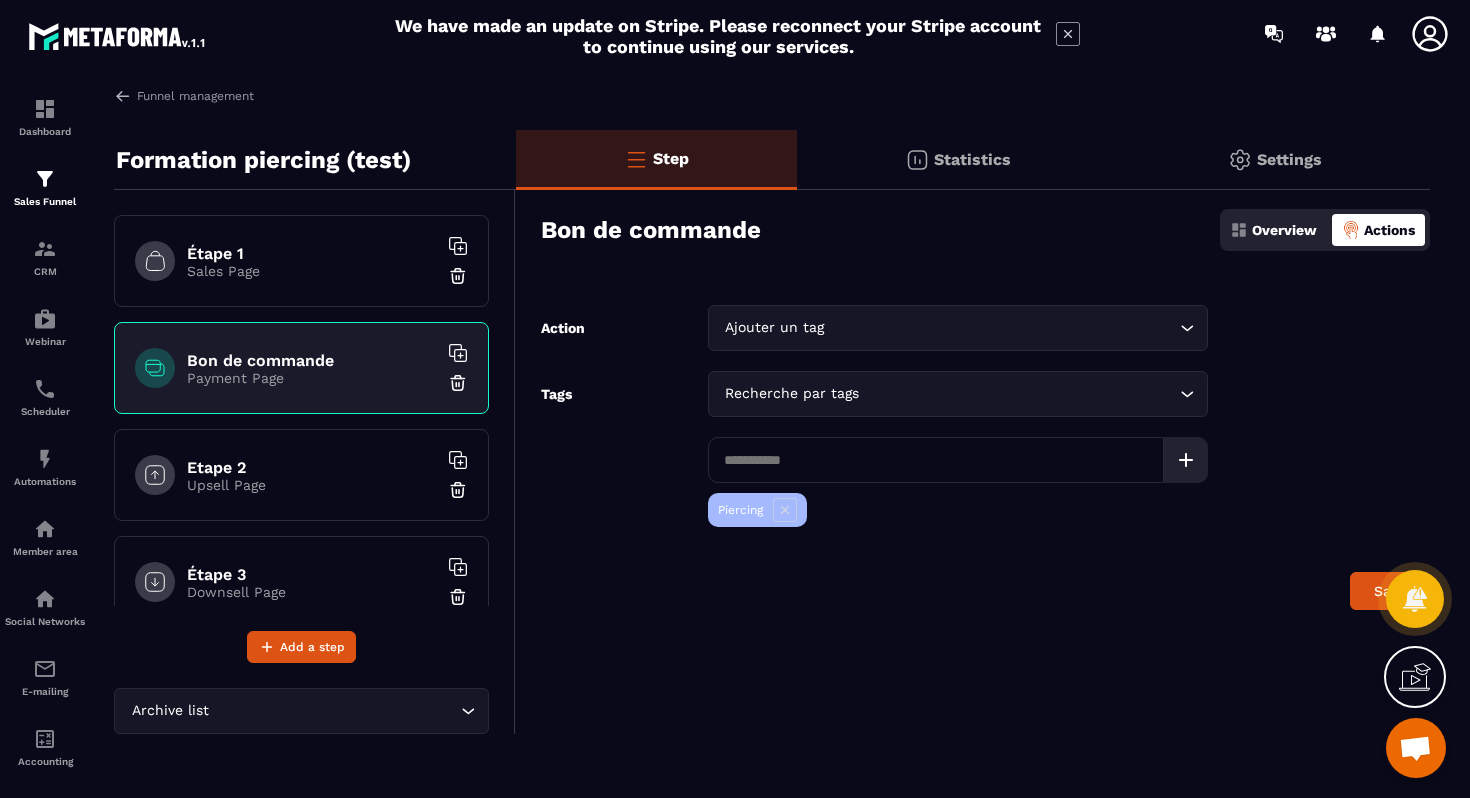 click at bounding box center (1415, 750) 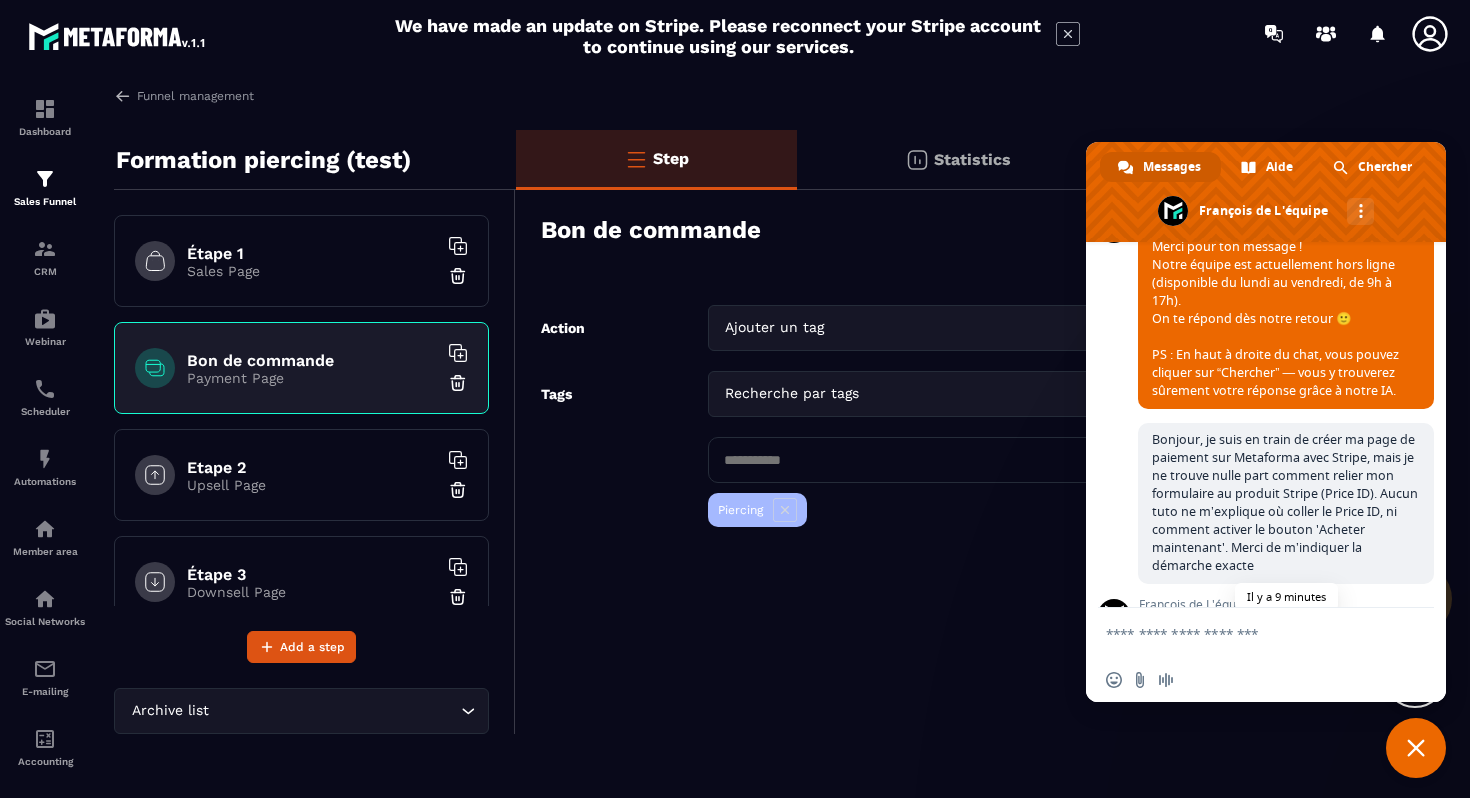 scroll, scrollTop: 952, scrollLeft: 0, axis: vertical 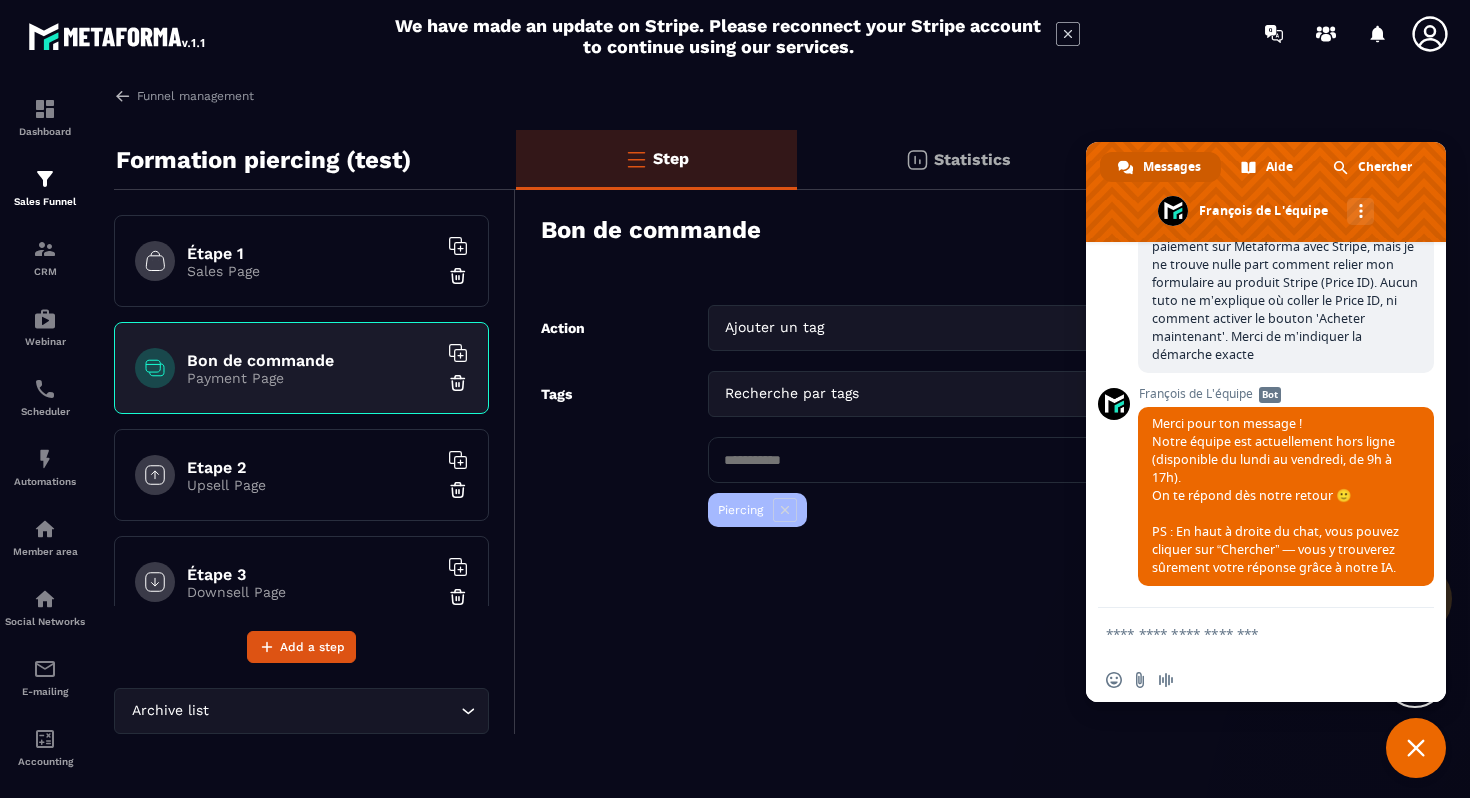 click on "Save" at bounding box center (985, 591) 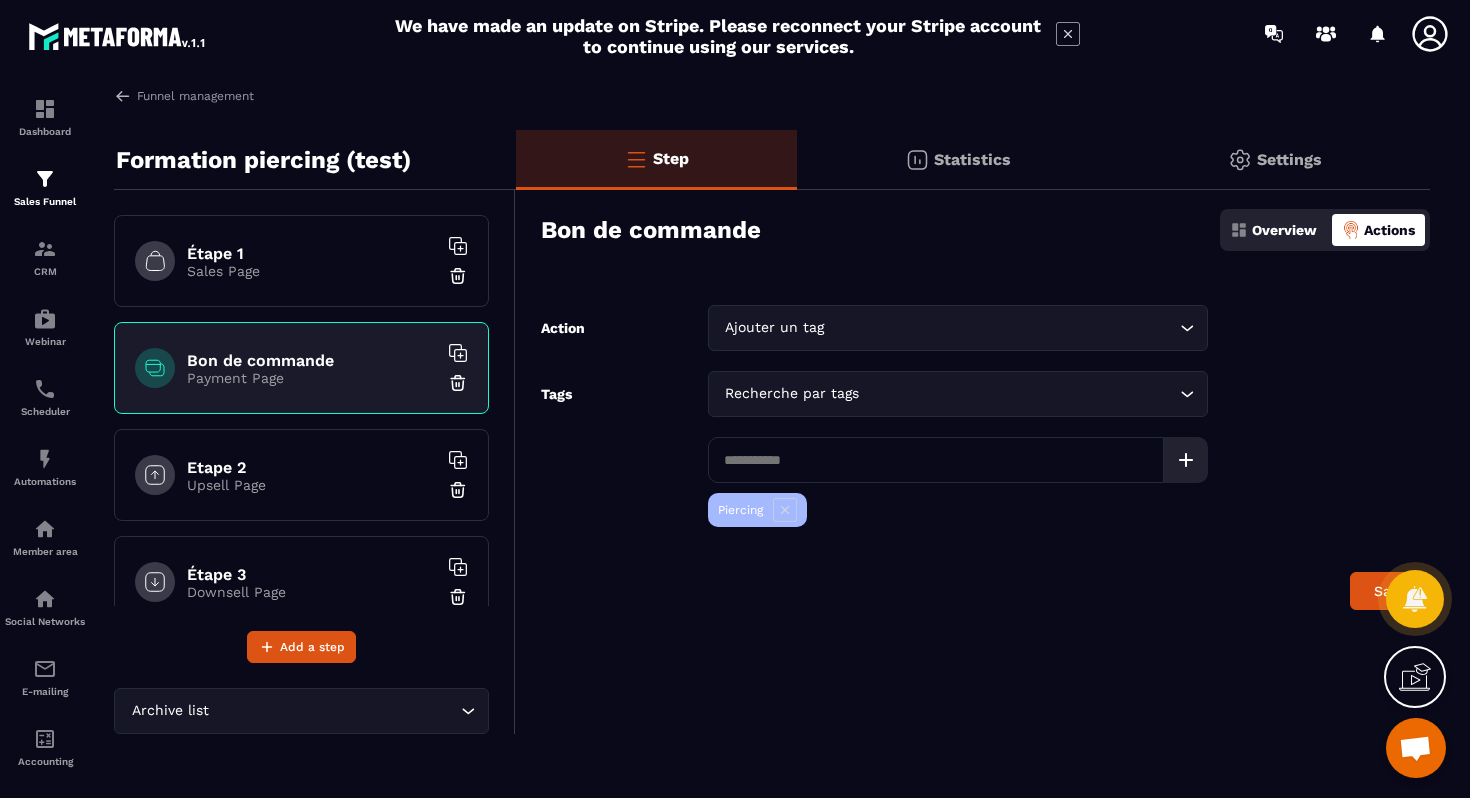 click on "Settings" 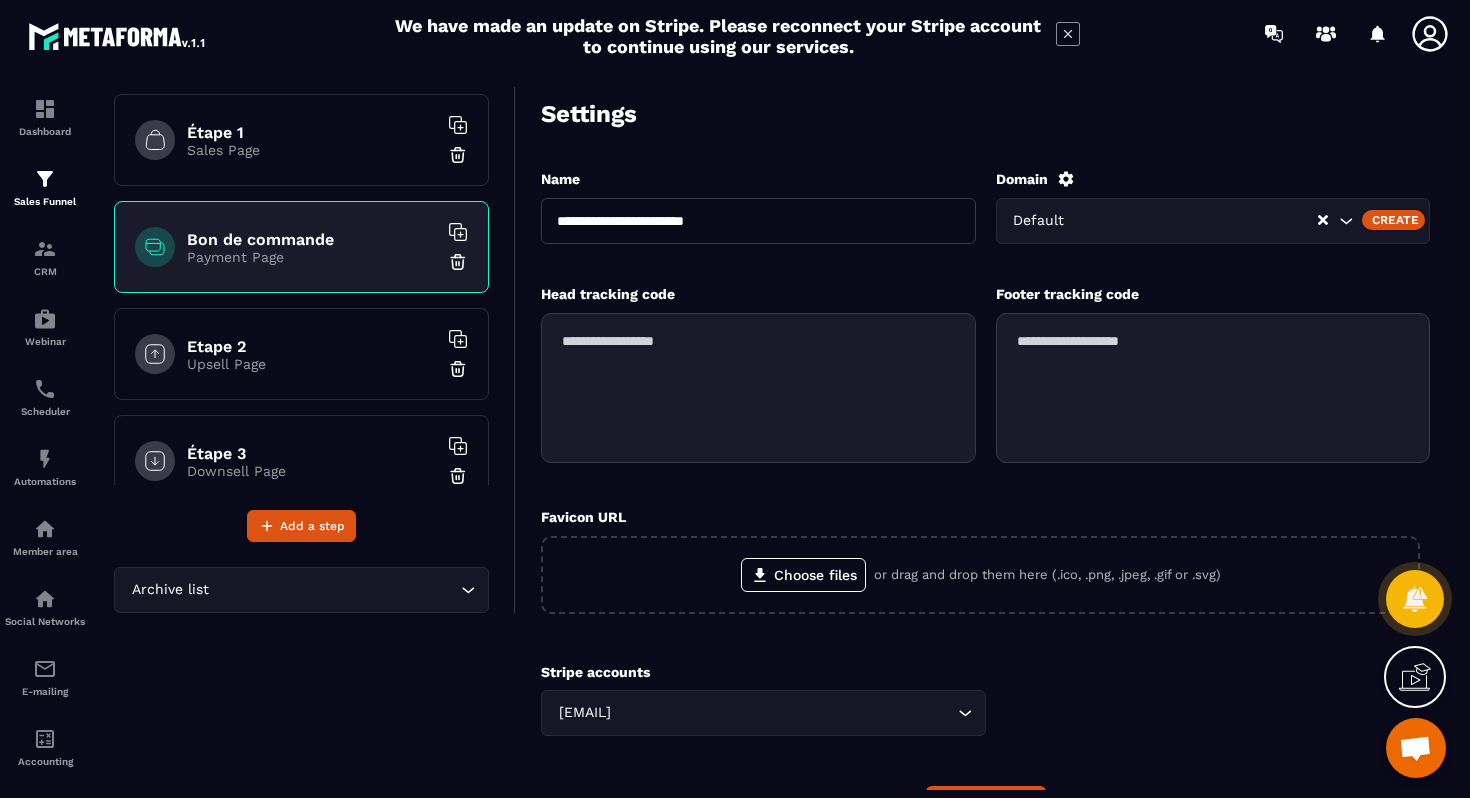 scroll, scrollTop: 121, scrollLeft: 0, axis: vertical 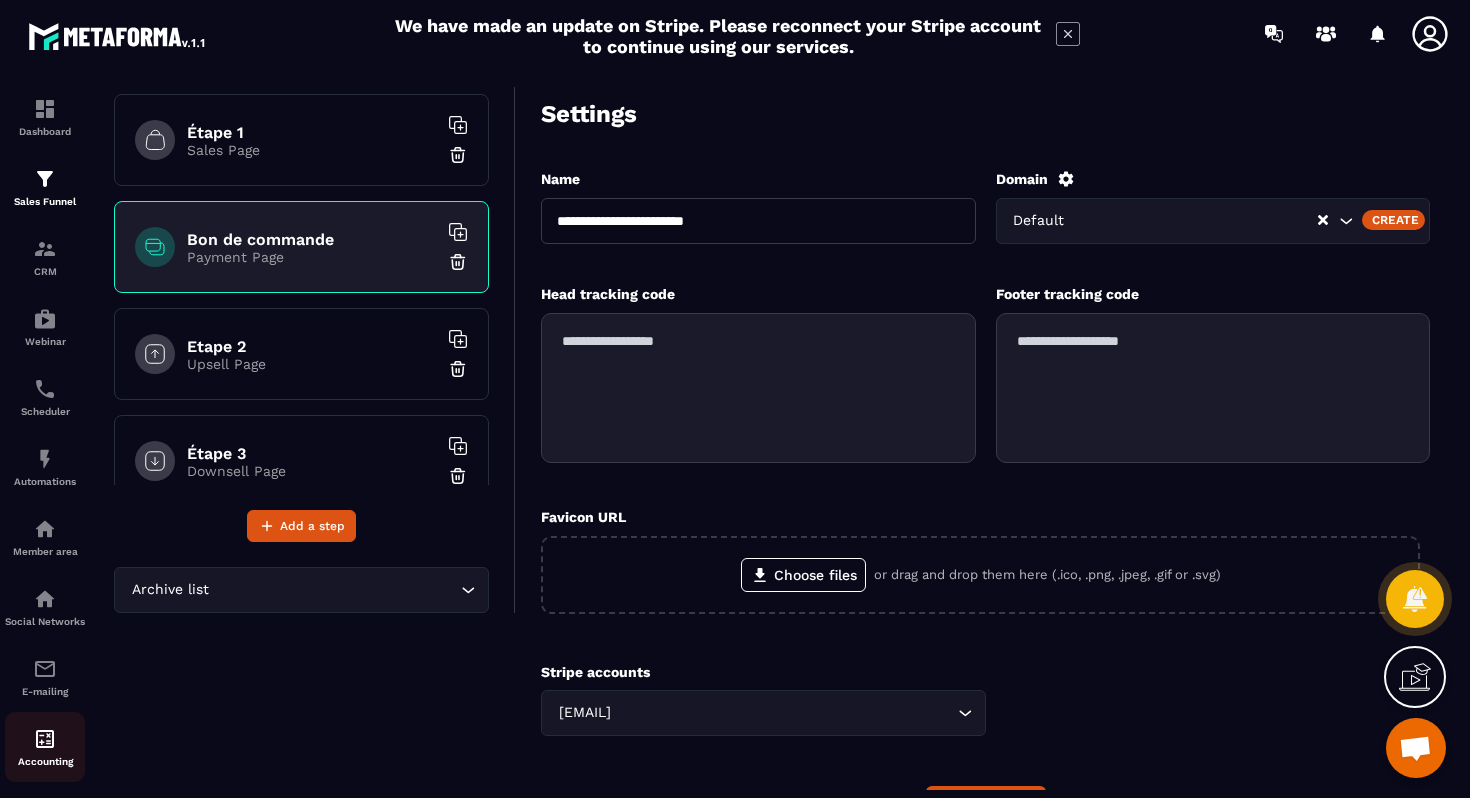 click on "Accounting" at bounding box center (45, 747) 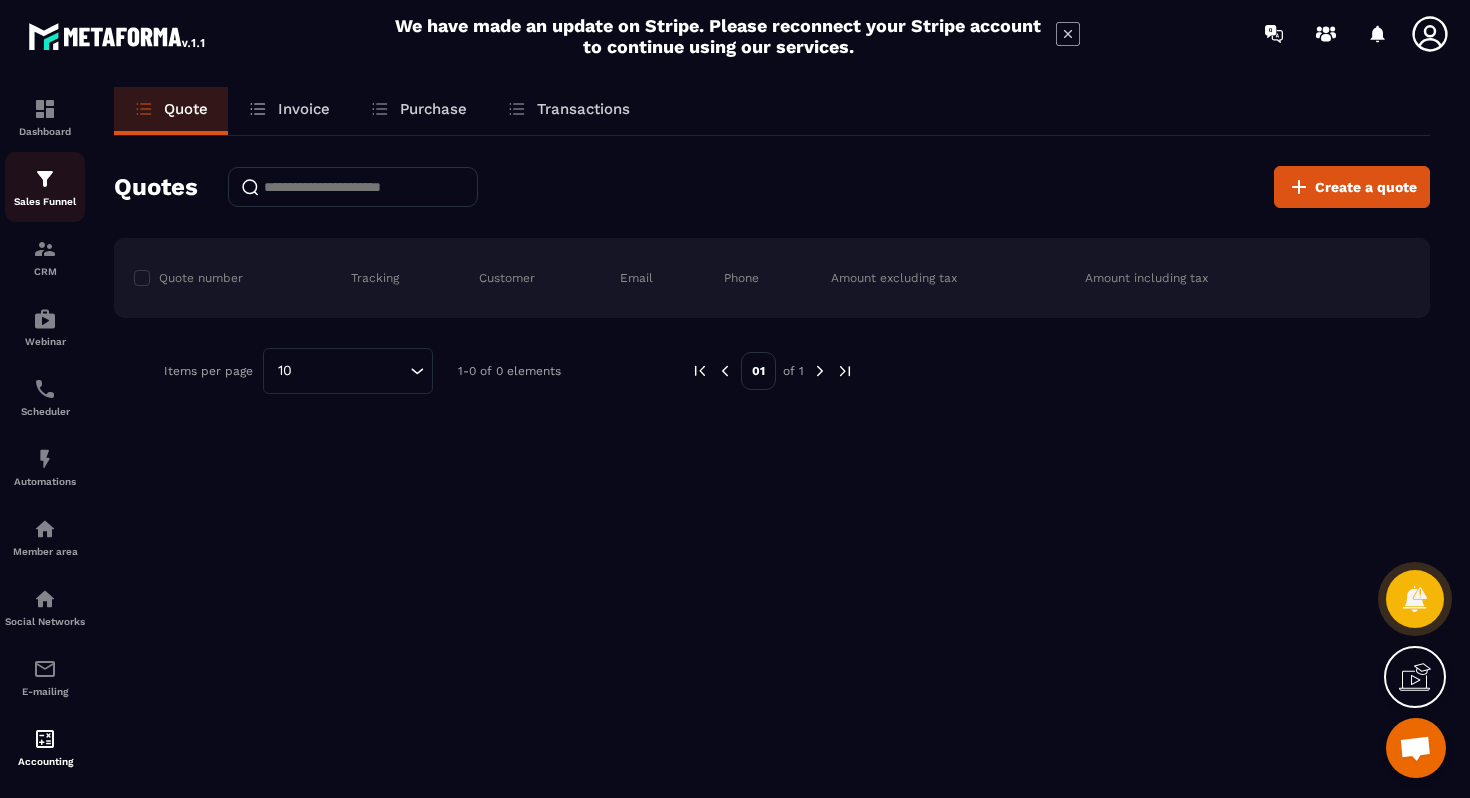 click on "Sales Funnel" at bounding box center (45, 201) 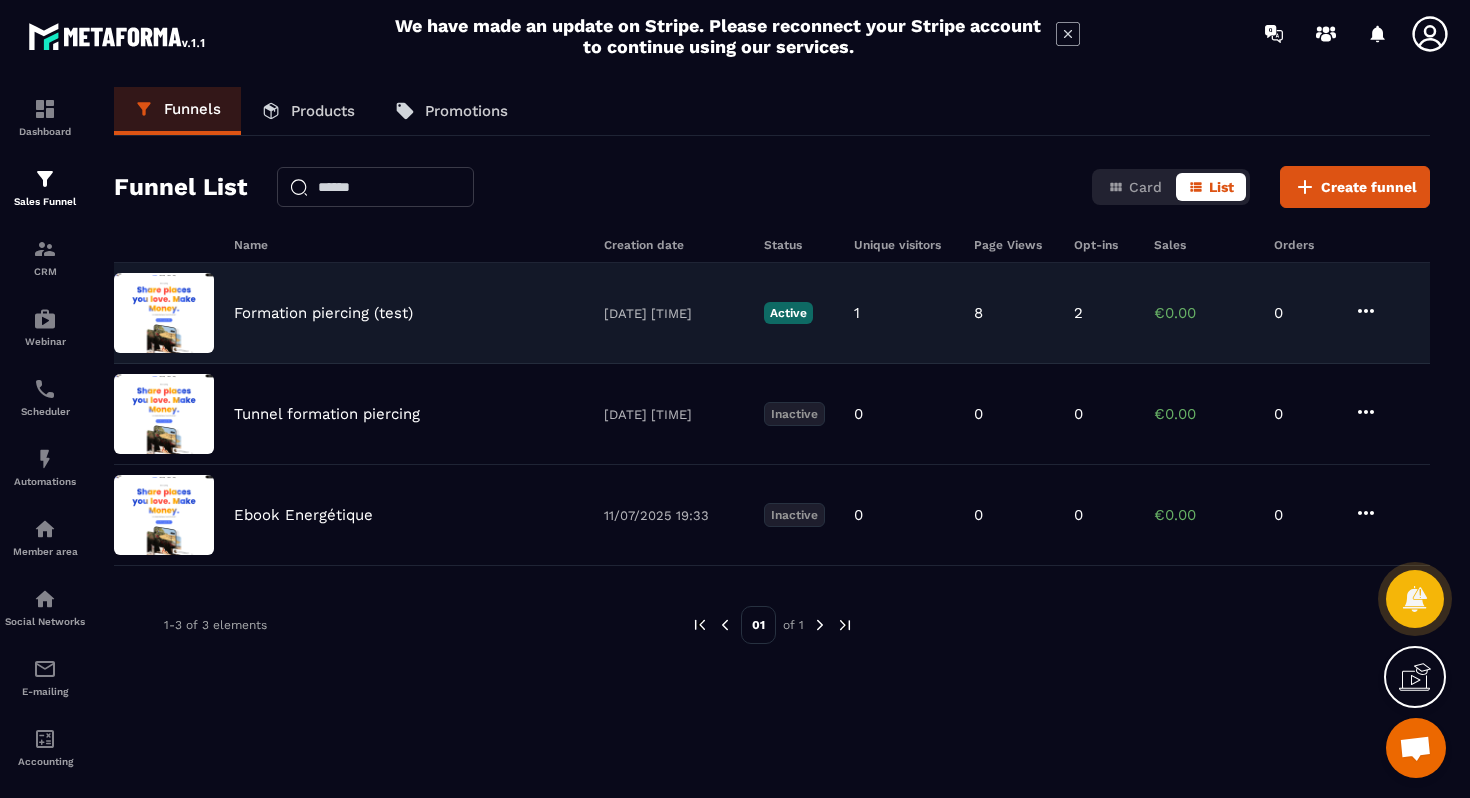 click on "Formation piercing (test) [DATE] [TIME] Active 1 8 2 €0.00 0" 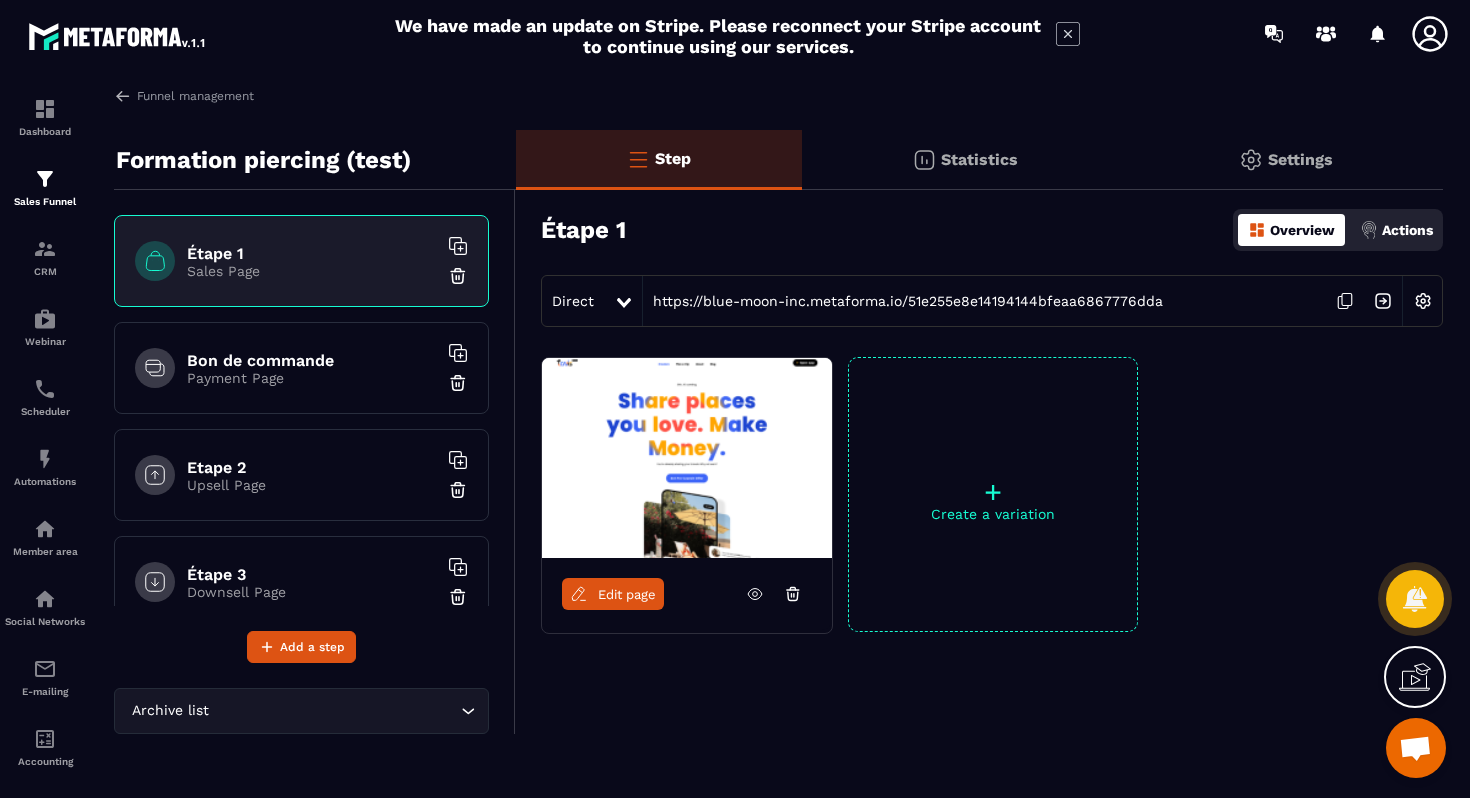 click on "Payment Page" at bounding box center (312, 378) 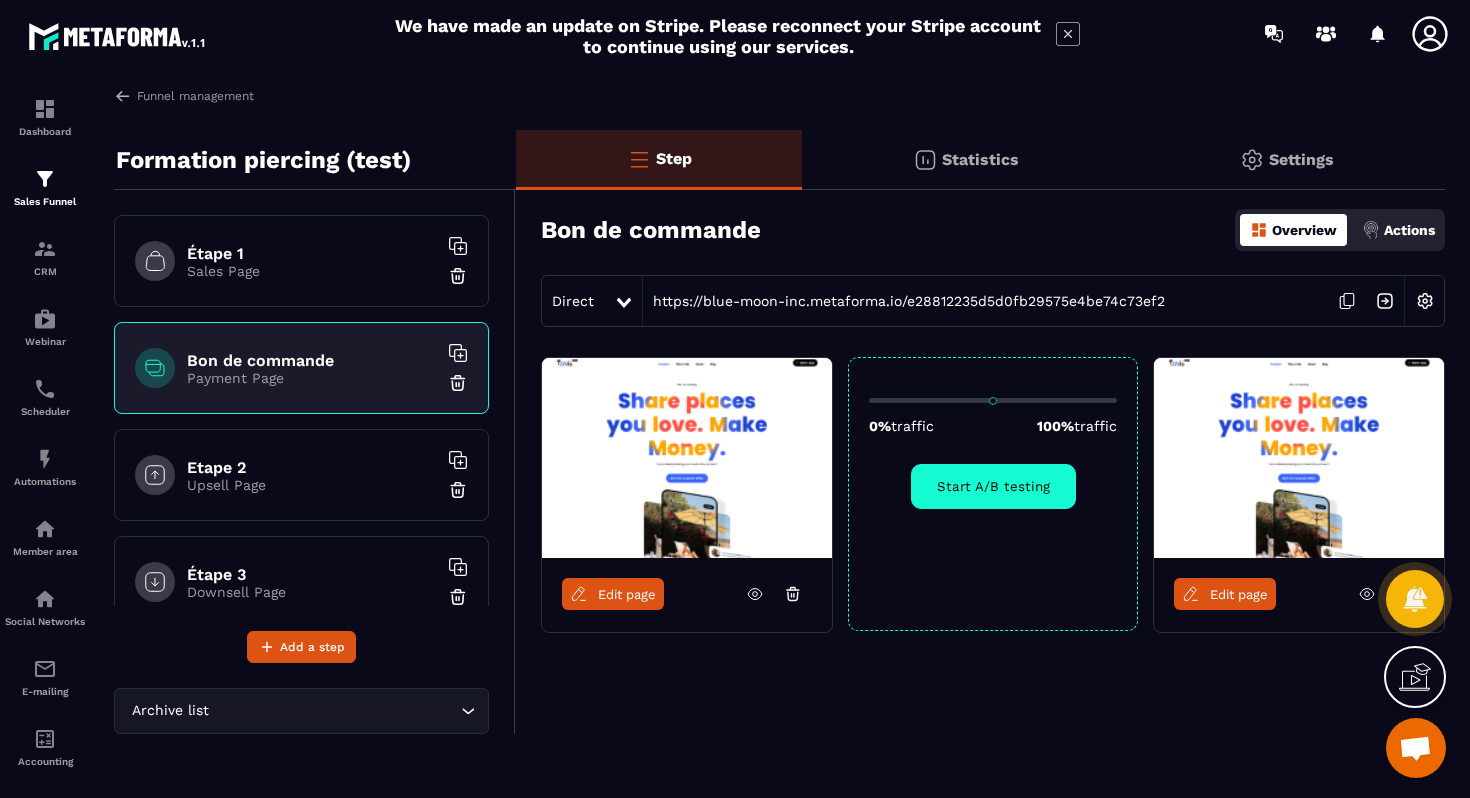 click on "Edit page" at bounding box center [627, 594] 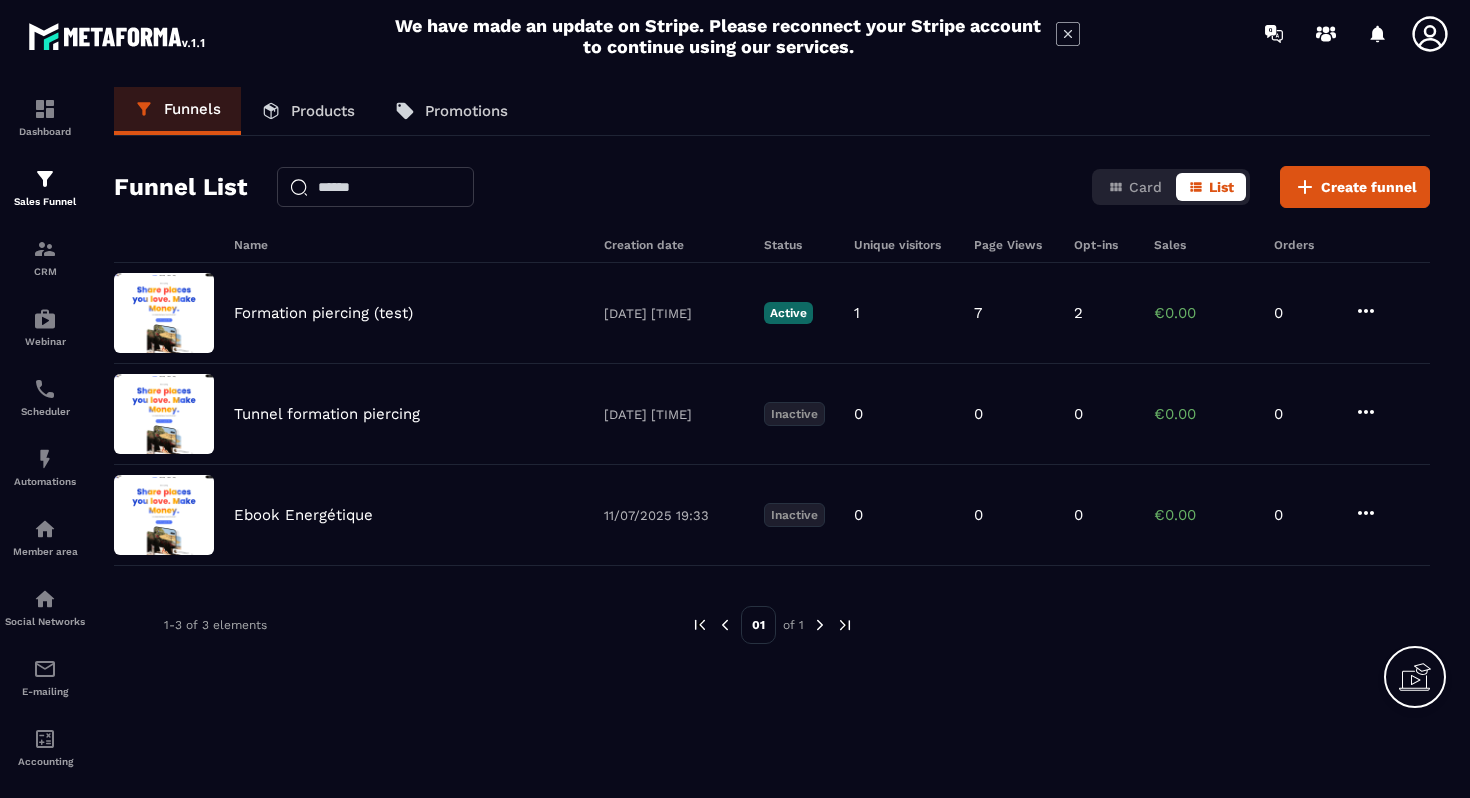 scroll, scrollTop: 0, scrollLeft: 0, axis: both 